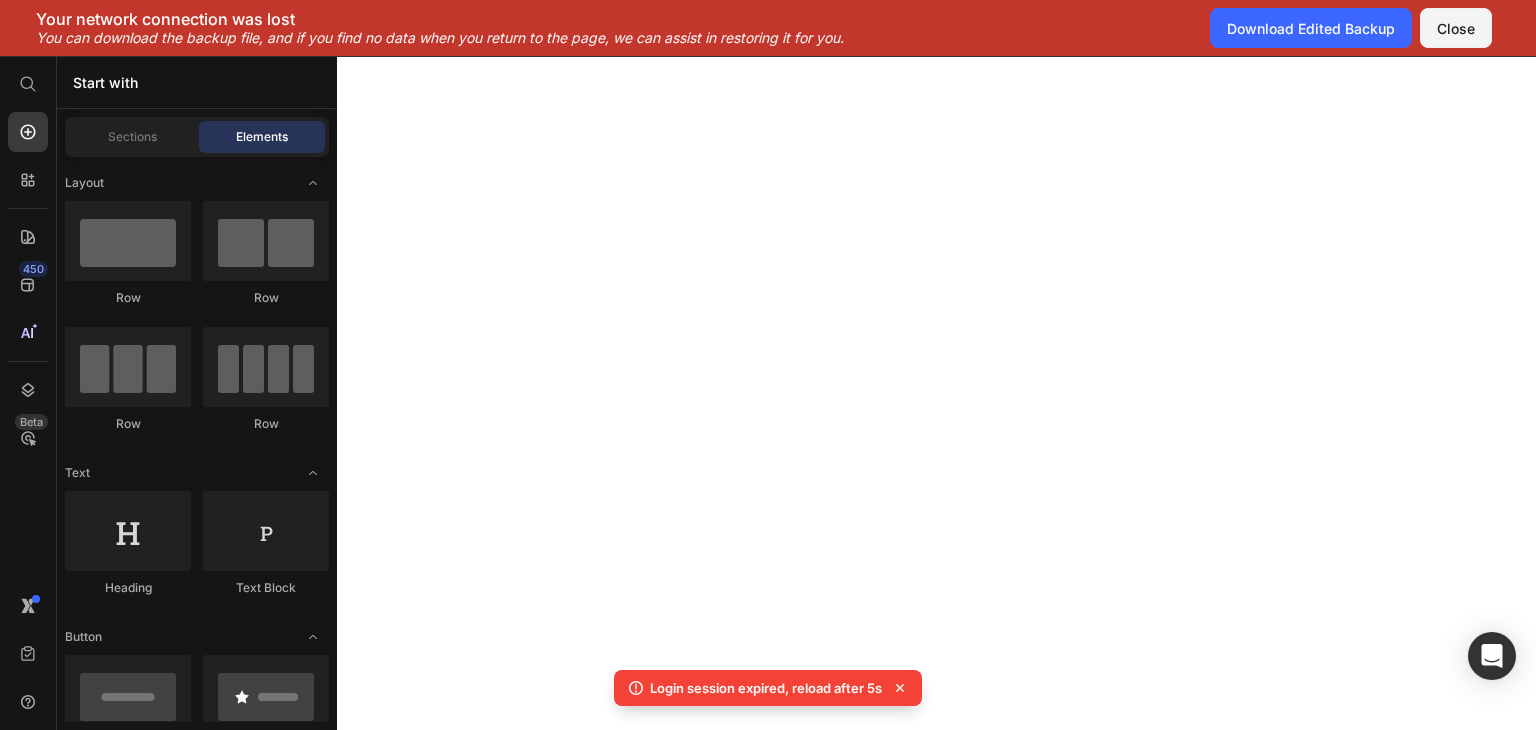 scroll, scrollTop: 0, scrollLeft: 0, axis: both 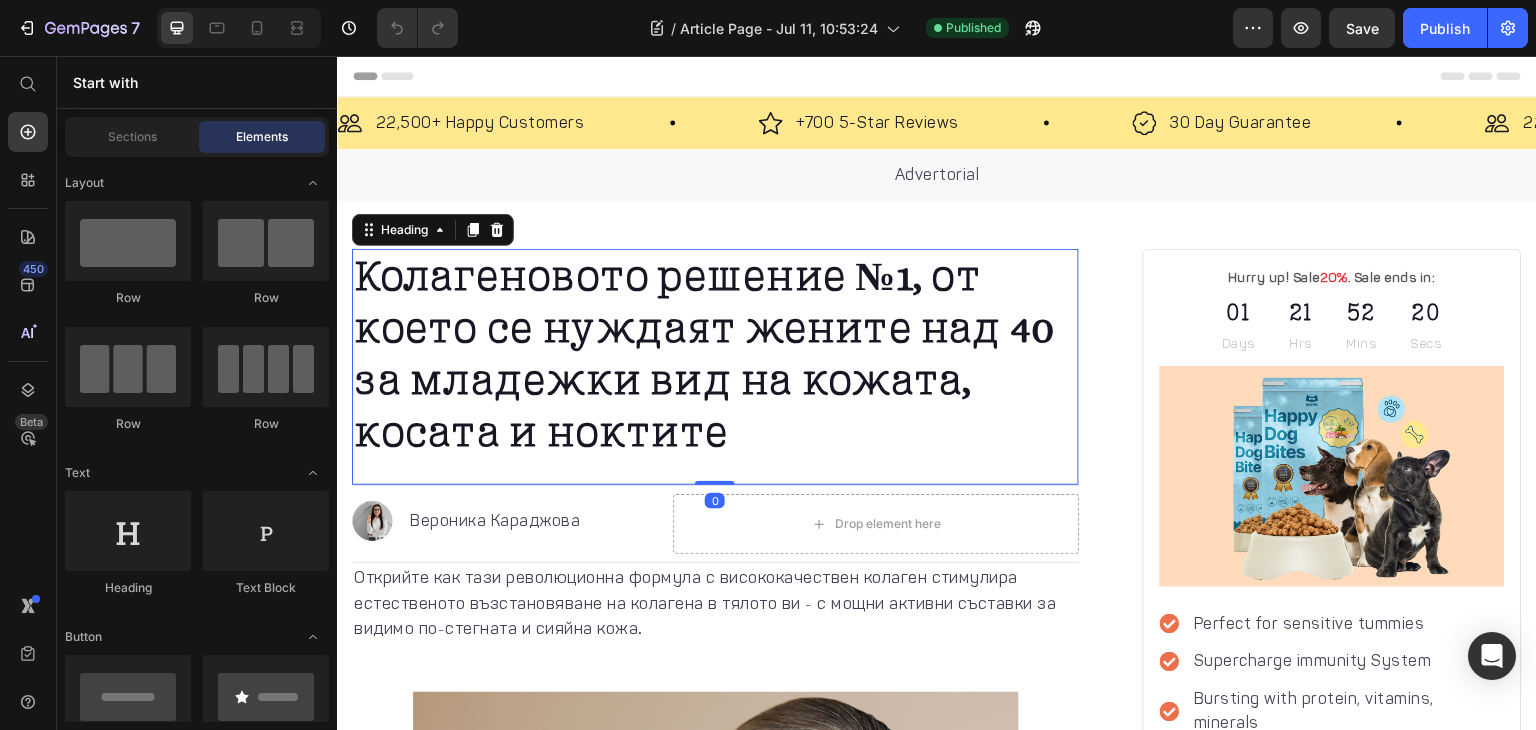 click on "Колагеновото решение №1, от което се нуждаят жените над 40 за младежки вид на кожата, косата и ноктите" at bounding box center (704, 354) 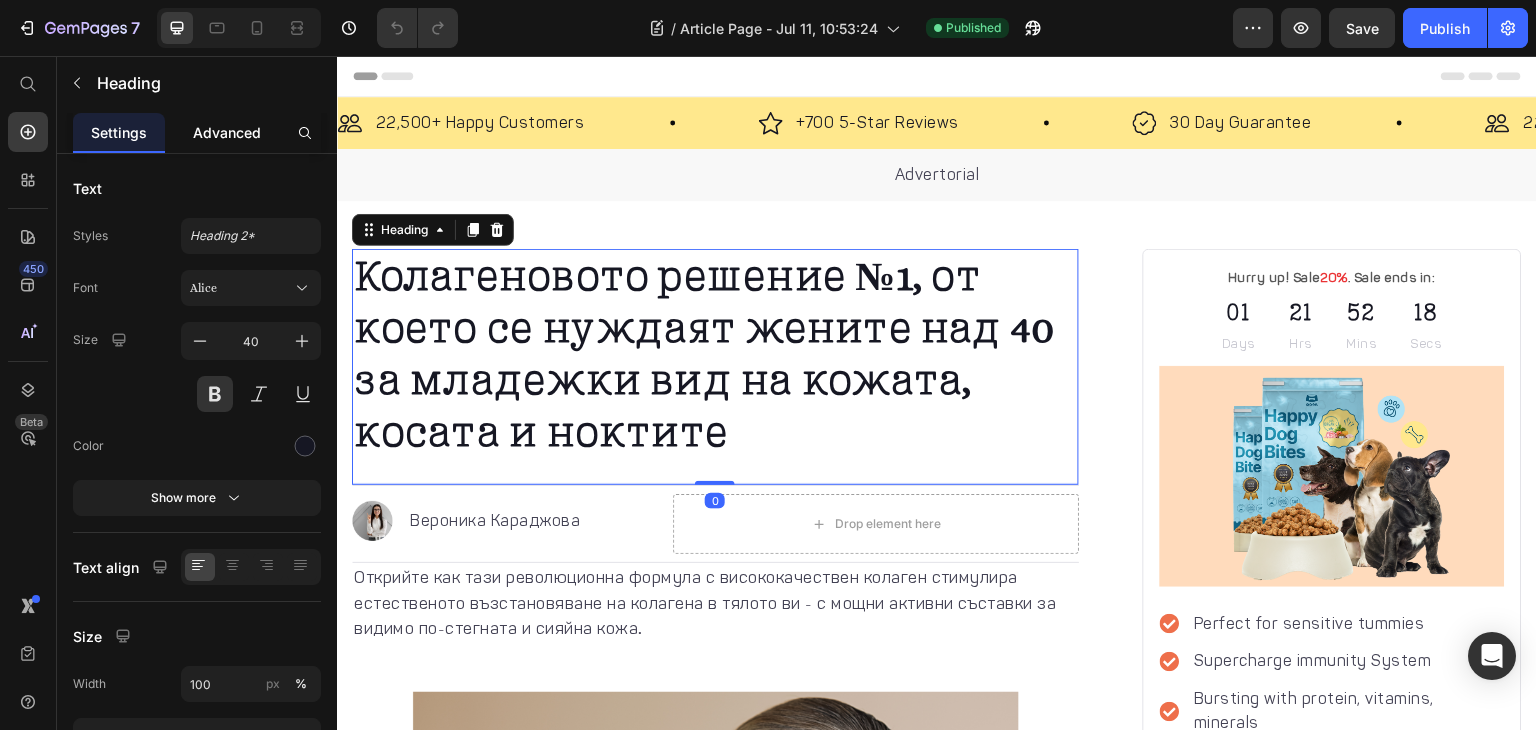 click on "Advanced" 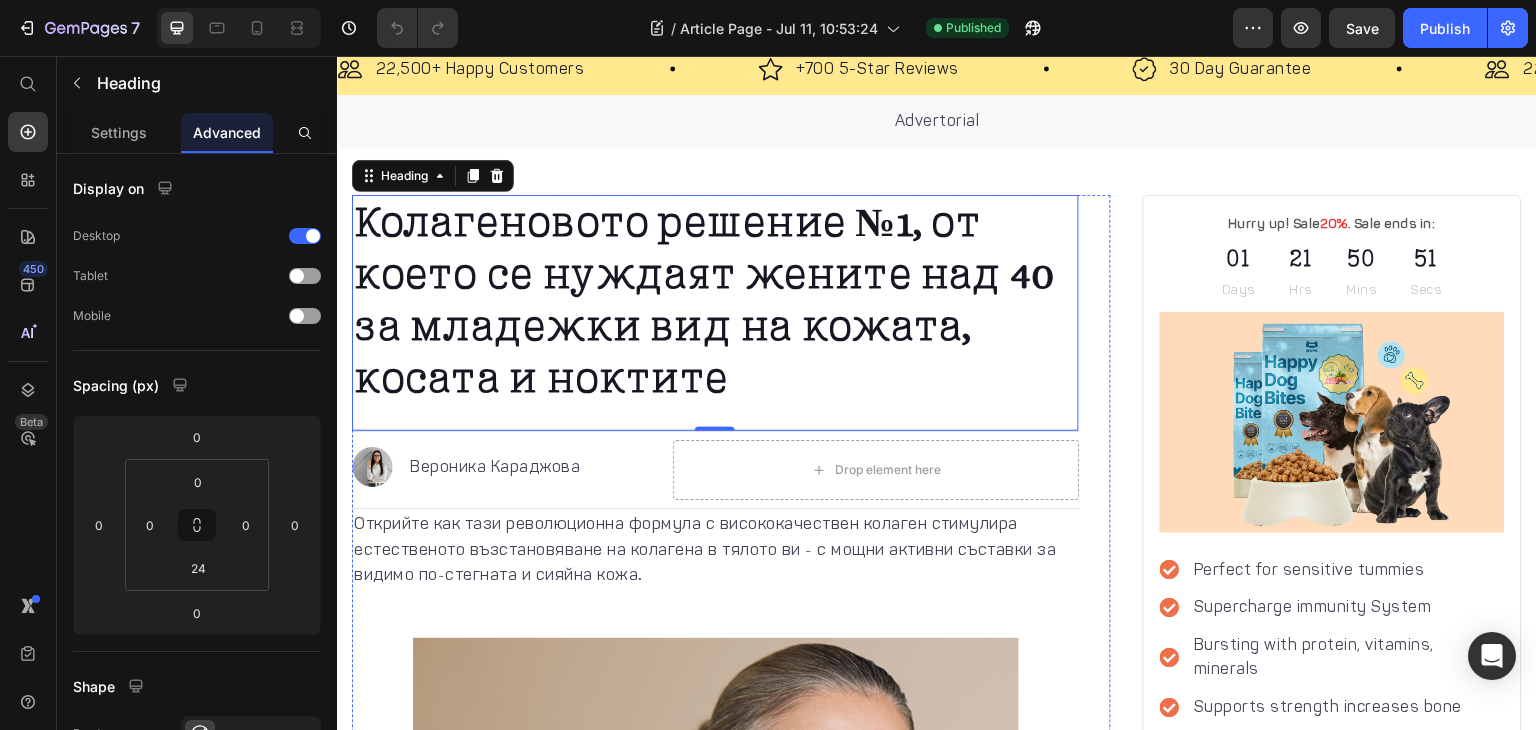 scroll, scrollTop: 48, scrollLeft: 0, axis: vertical 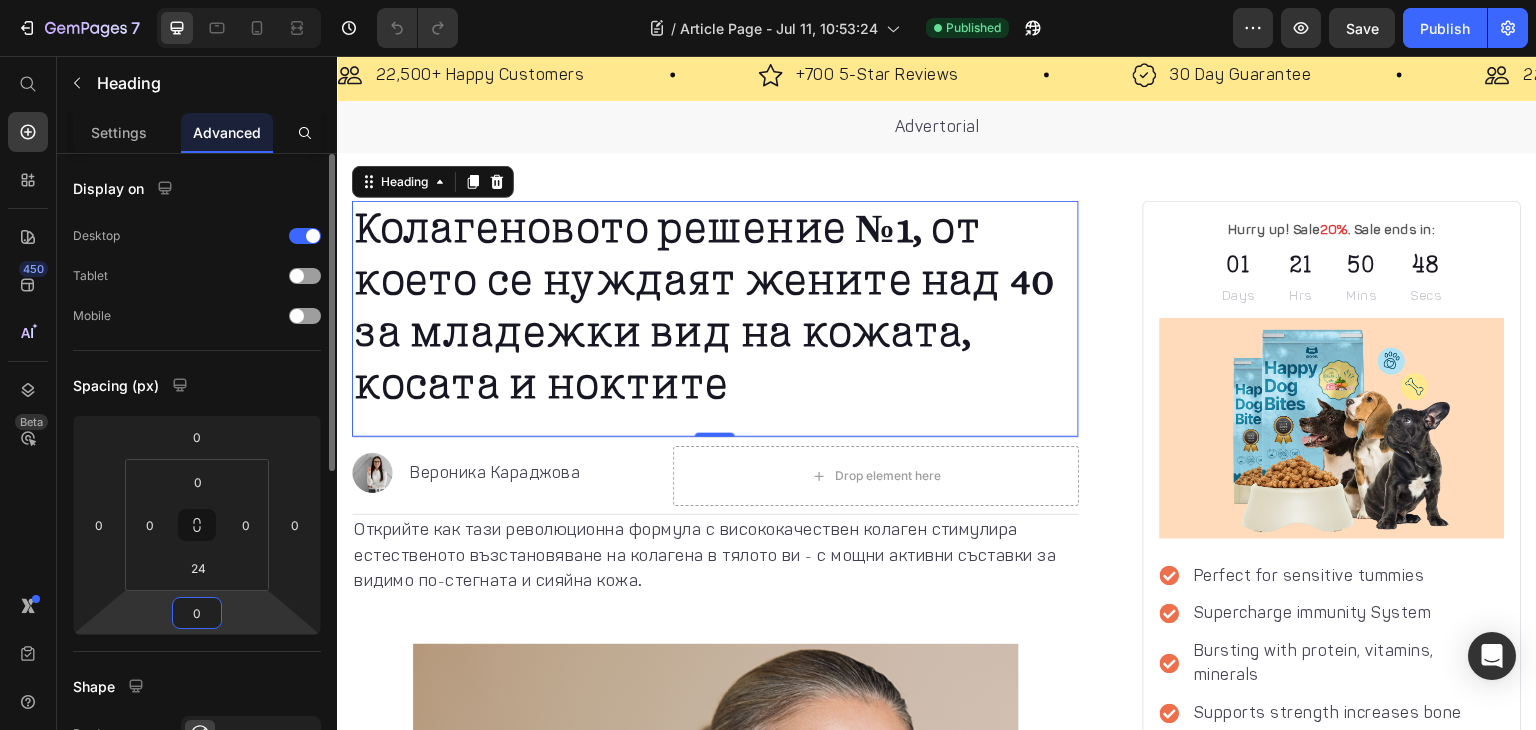 click on "0" at bounding box center [197, 613] 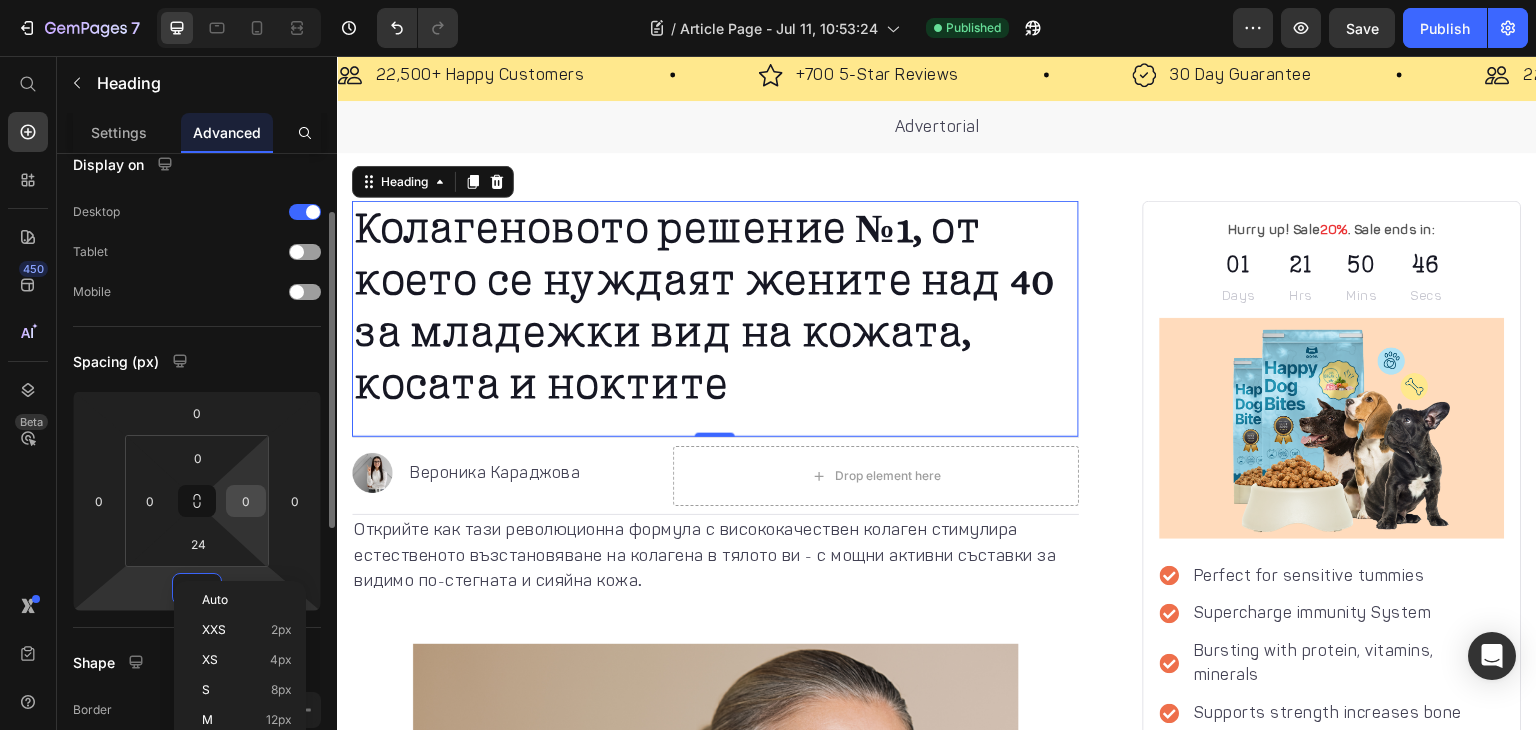scroll, scrollTop: 140, scrollLeft: 0, axis: vertical 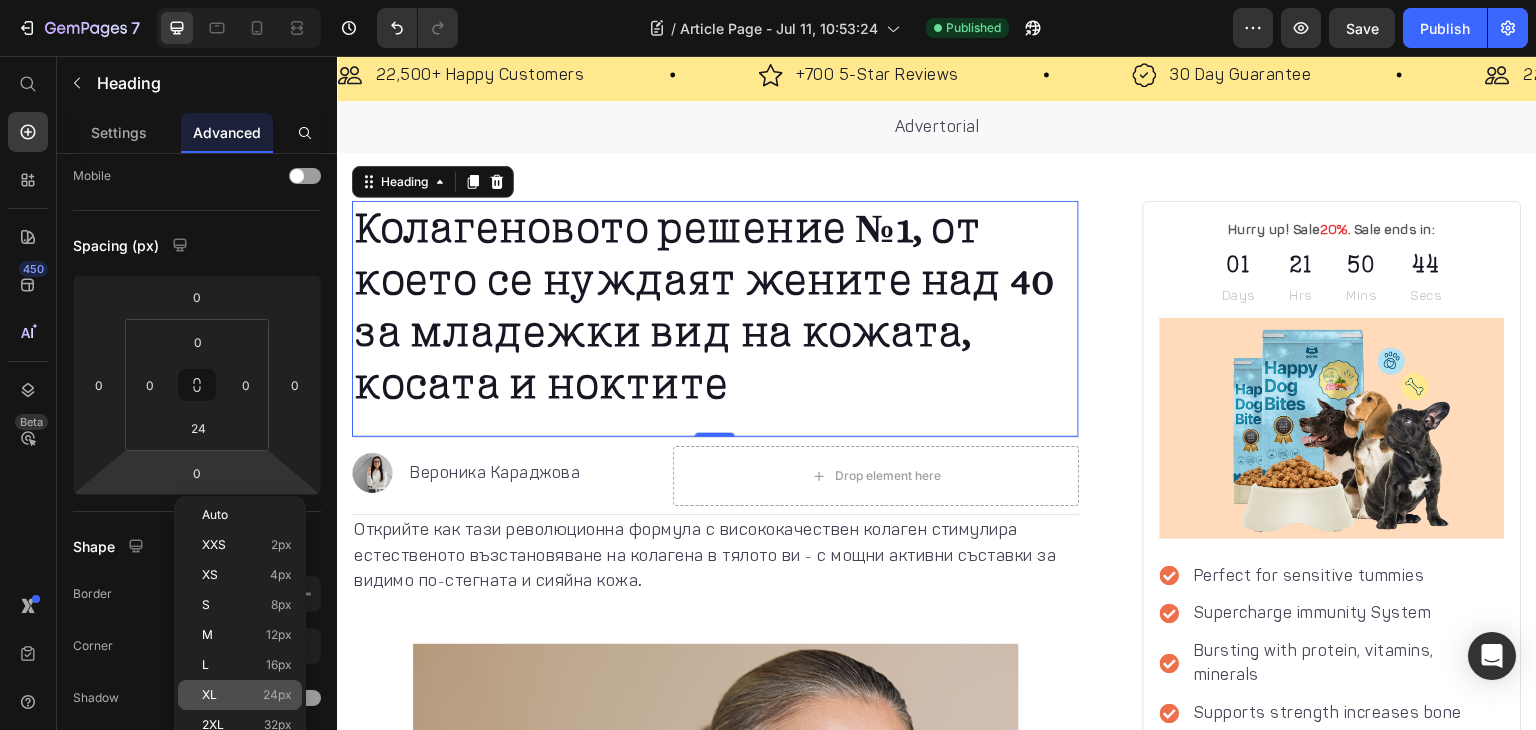 click on "XL 24px" 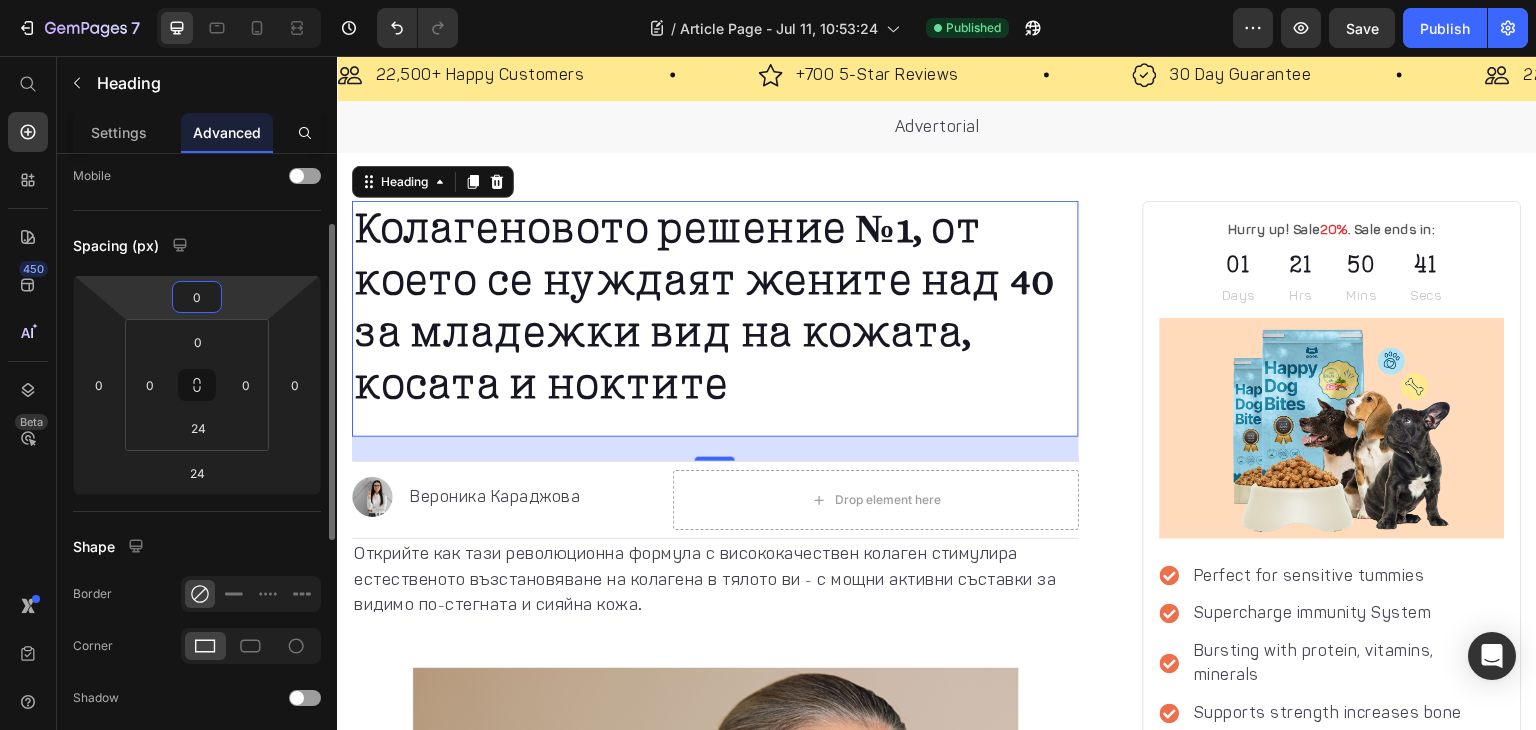 click on "0" at bounding box center (197, 297) 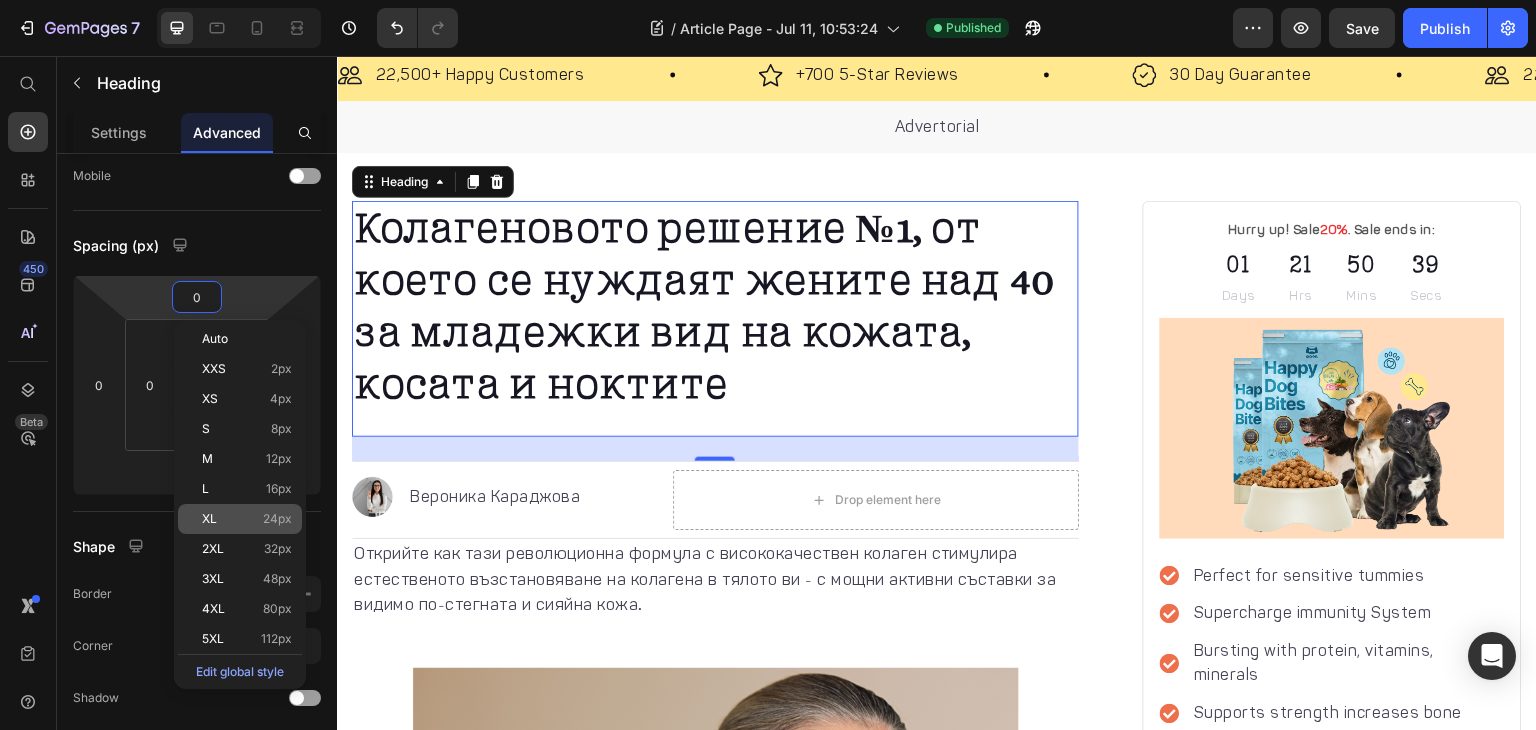 click on "XL 24px" at bounding box center [247, 519] 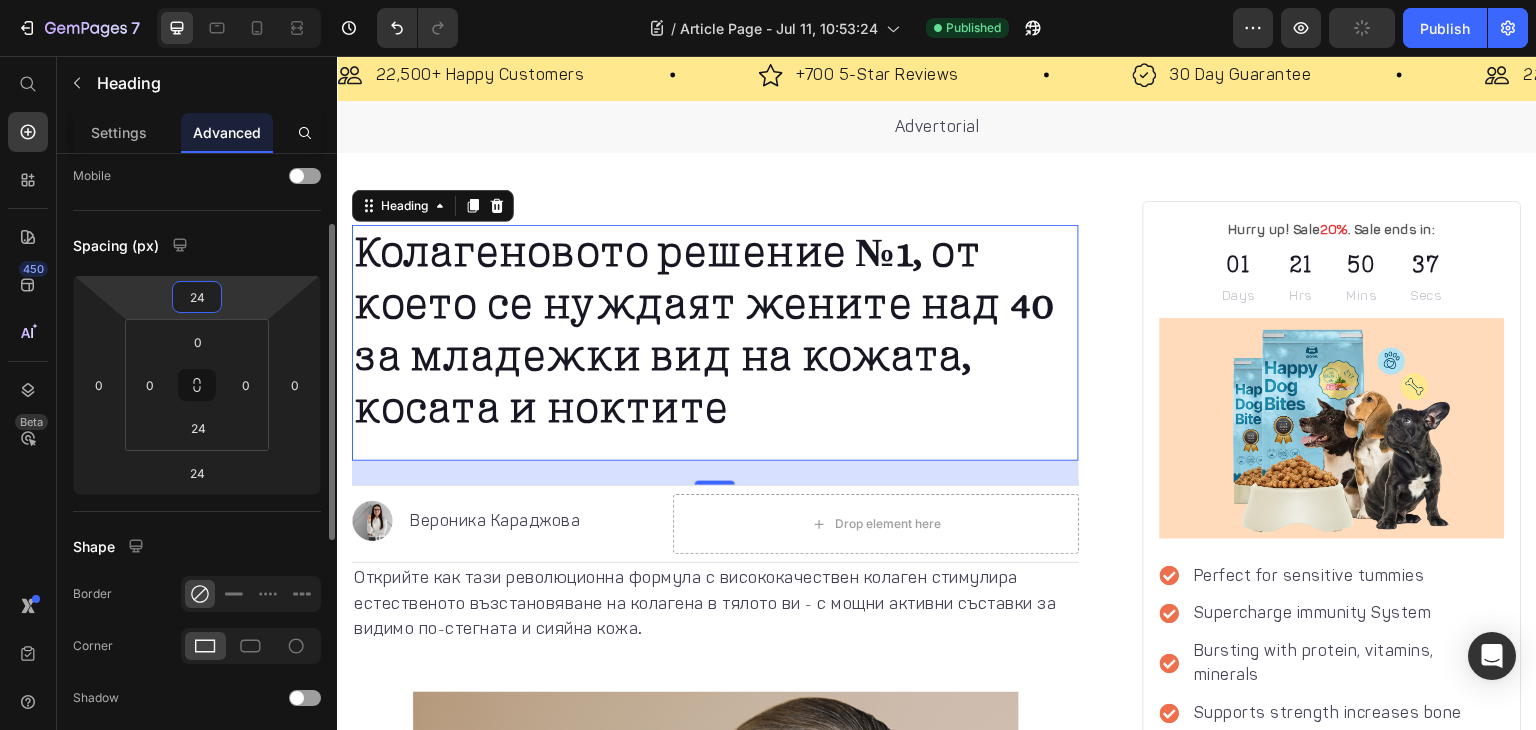 click on "24" at bounding box center (197, 297) 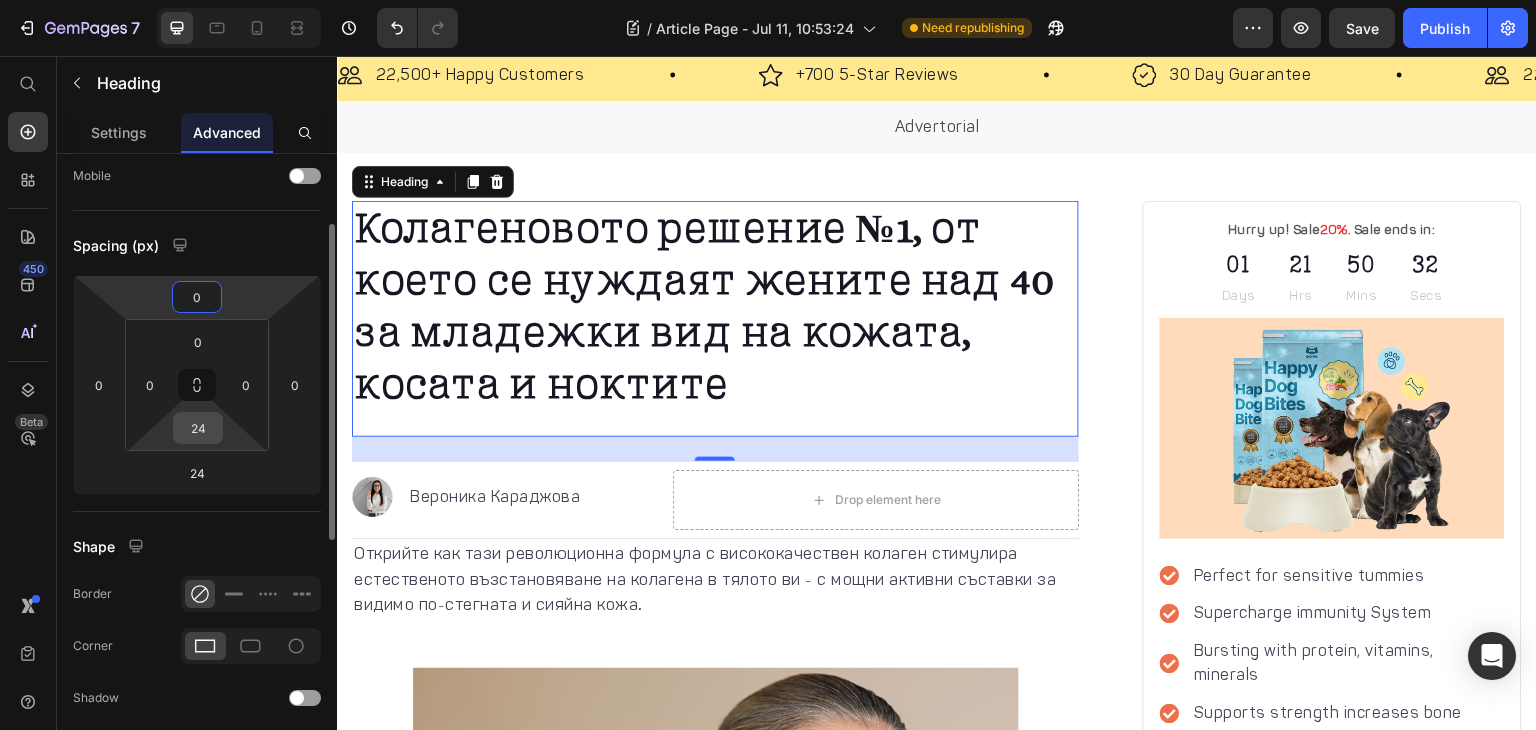 type on "0" 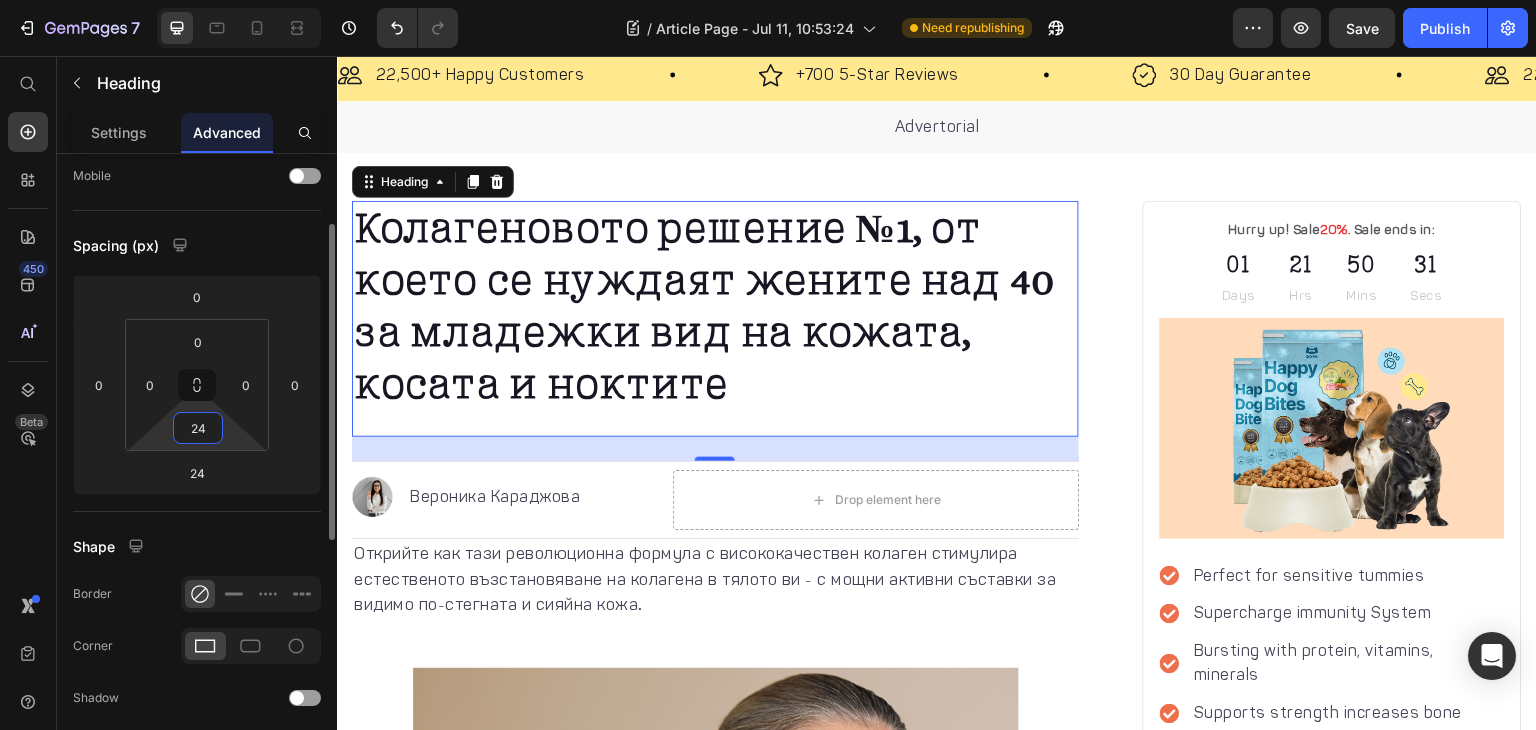 click on "24" at bounding box center (198, 428) 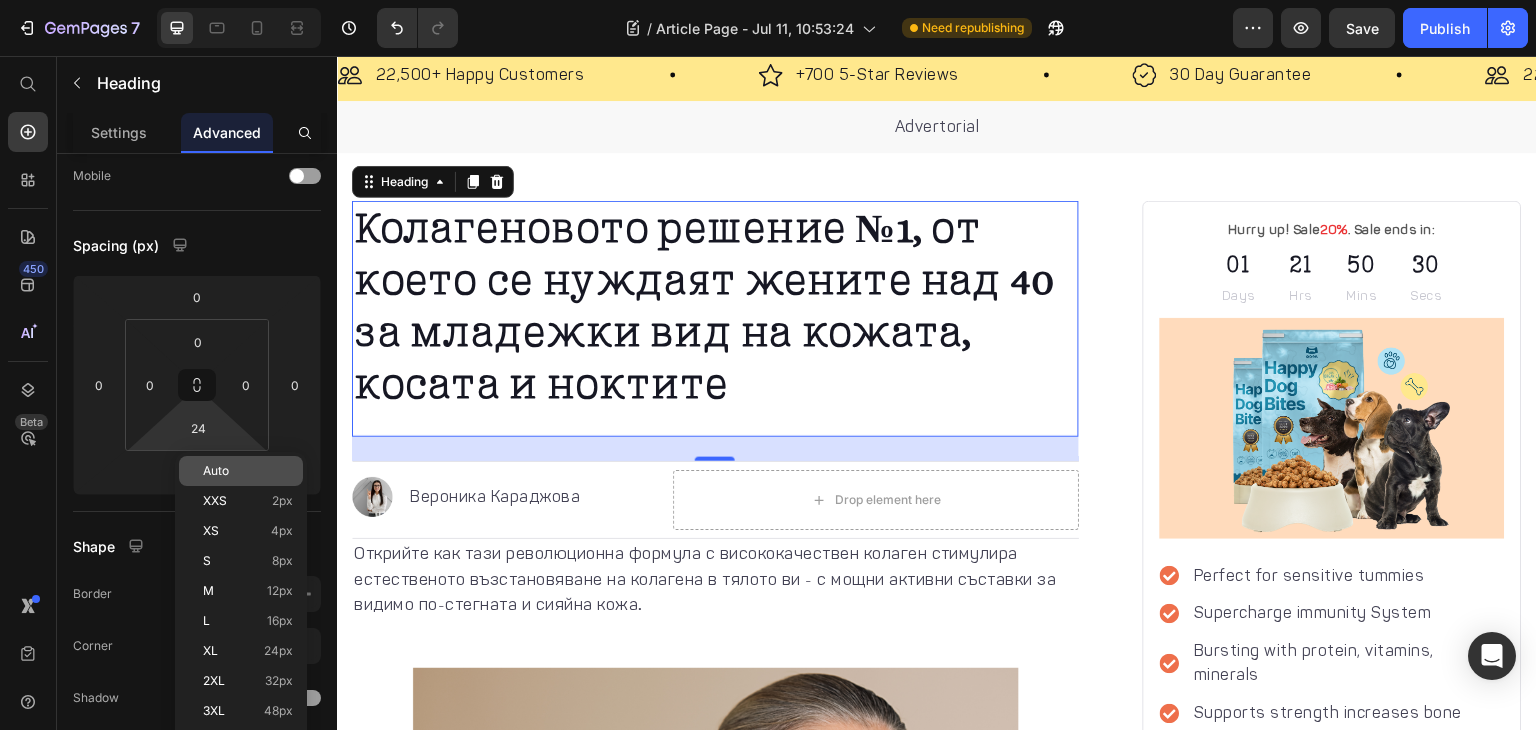 click on "Auto" at bounding box center [216, 471] 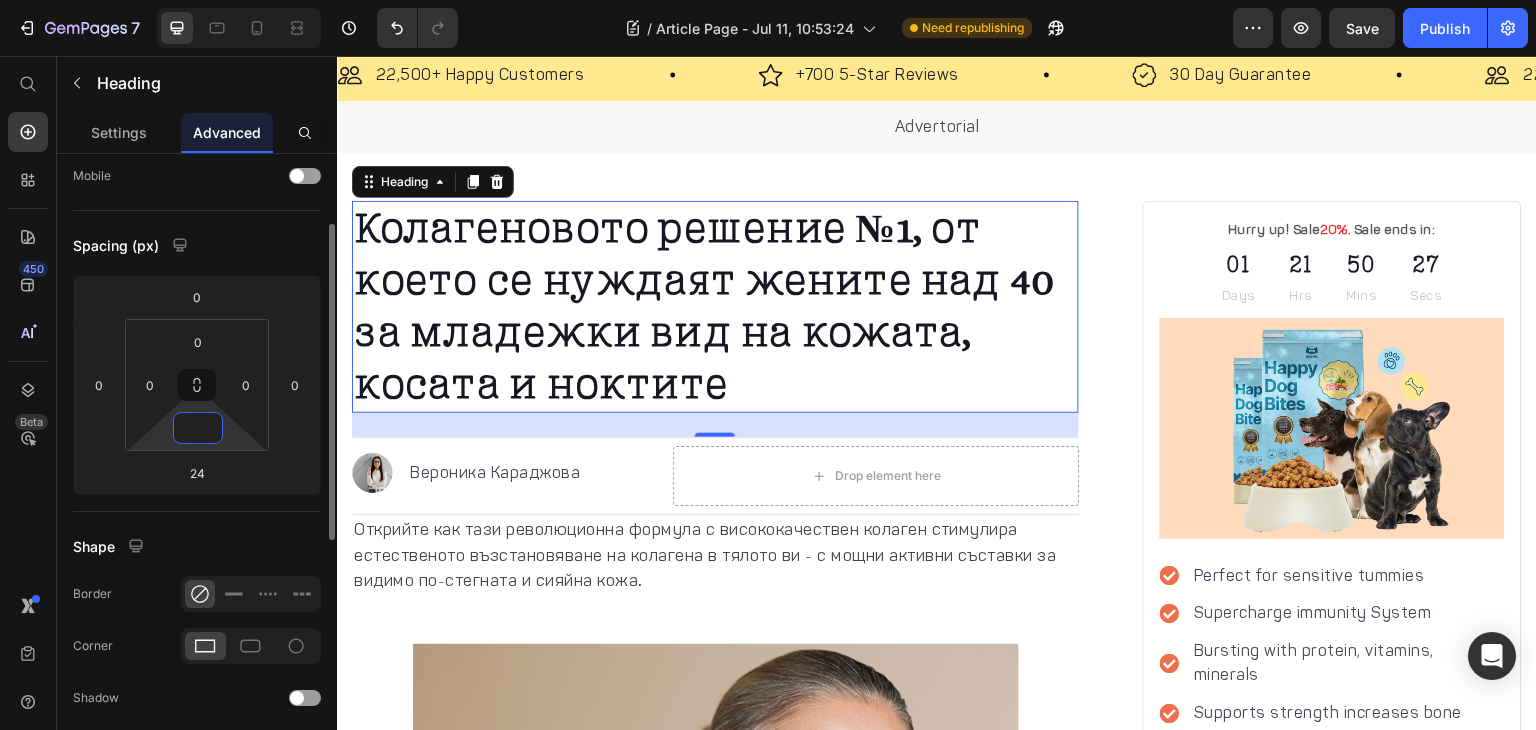 click at bounding box center (198, 428) 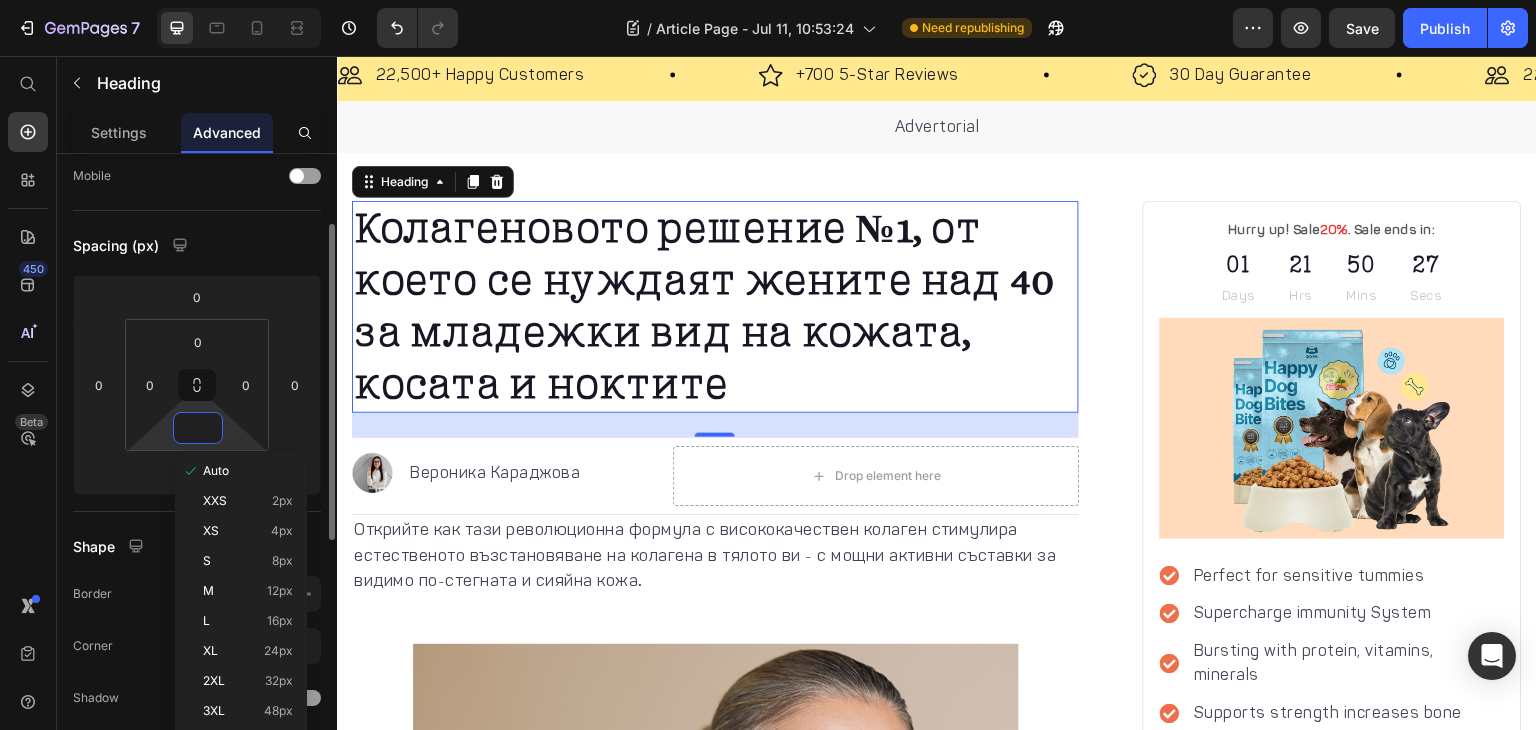 type on "0" 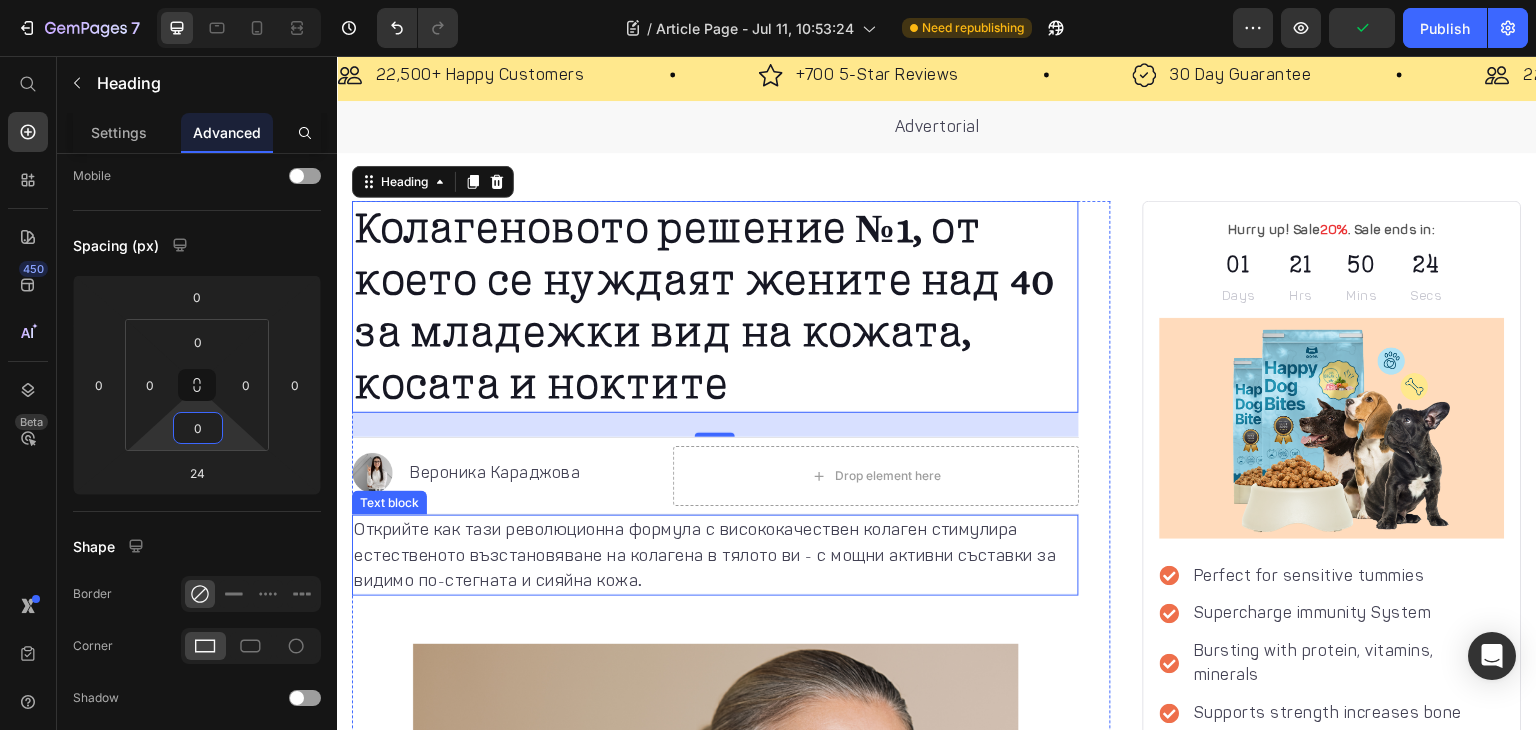 click on "Открийте как тази революционна формула с висококачествен колаген стимулира естественото възстановяване на колагена в тялото ви - с мощни активни съставки за видимо по-стегната и сияйна кожа." at bounding box center (715, 555) 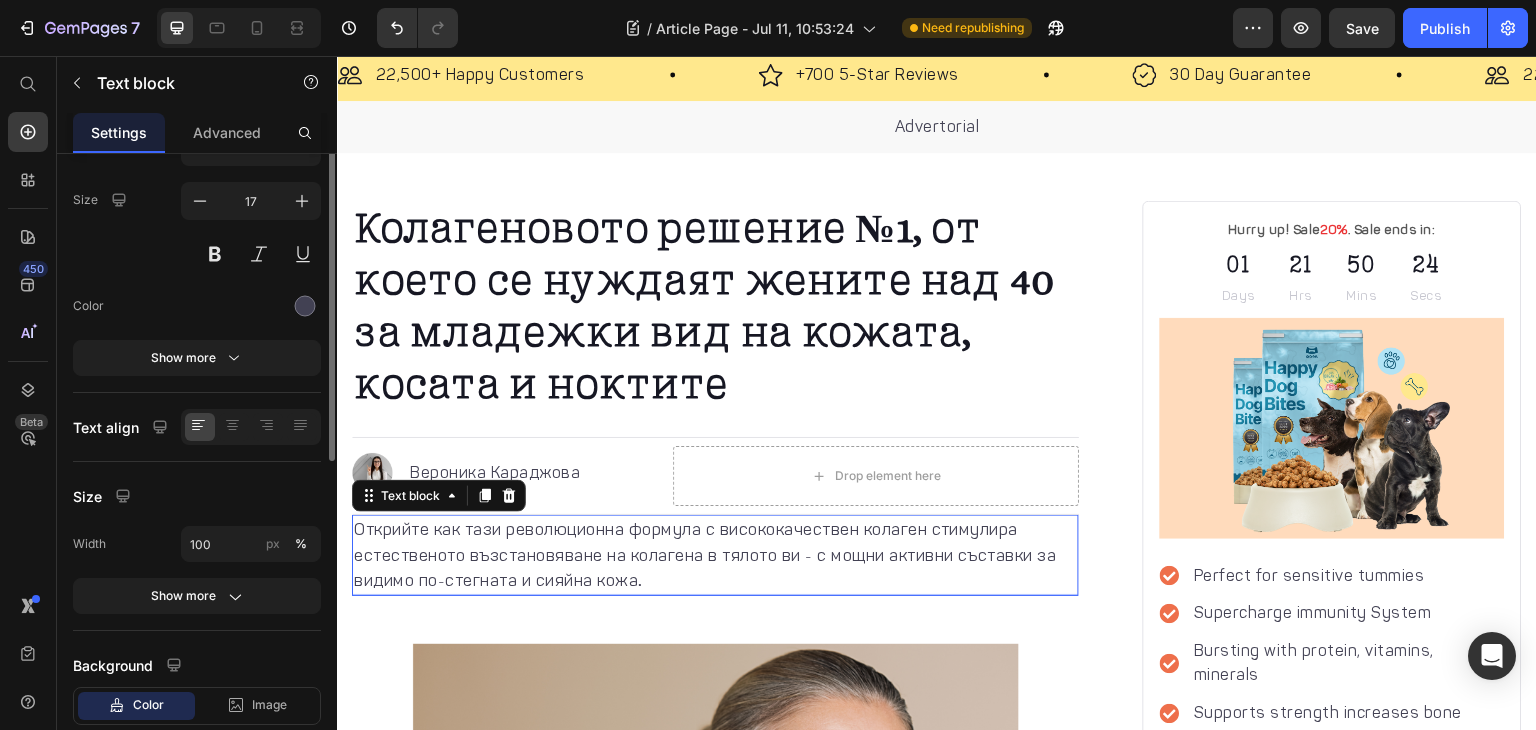 scroll, scrollTop: 0, scrollLeft: 0, axis: both 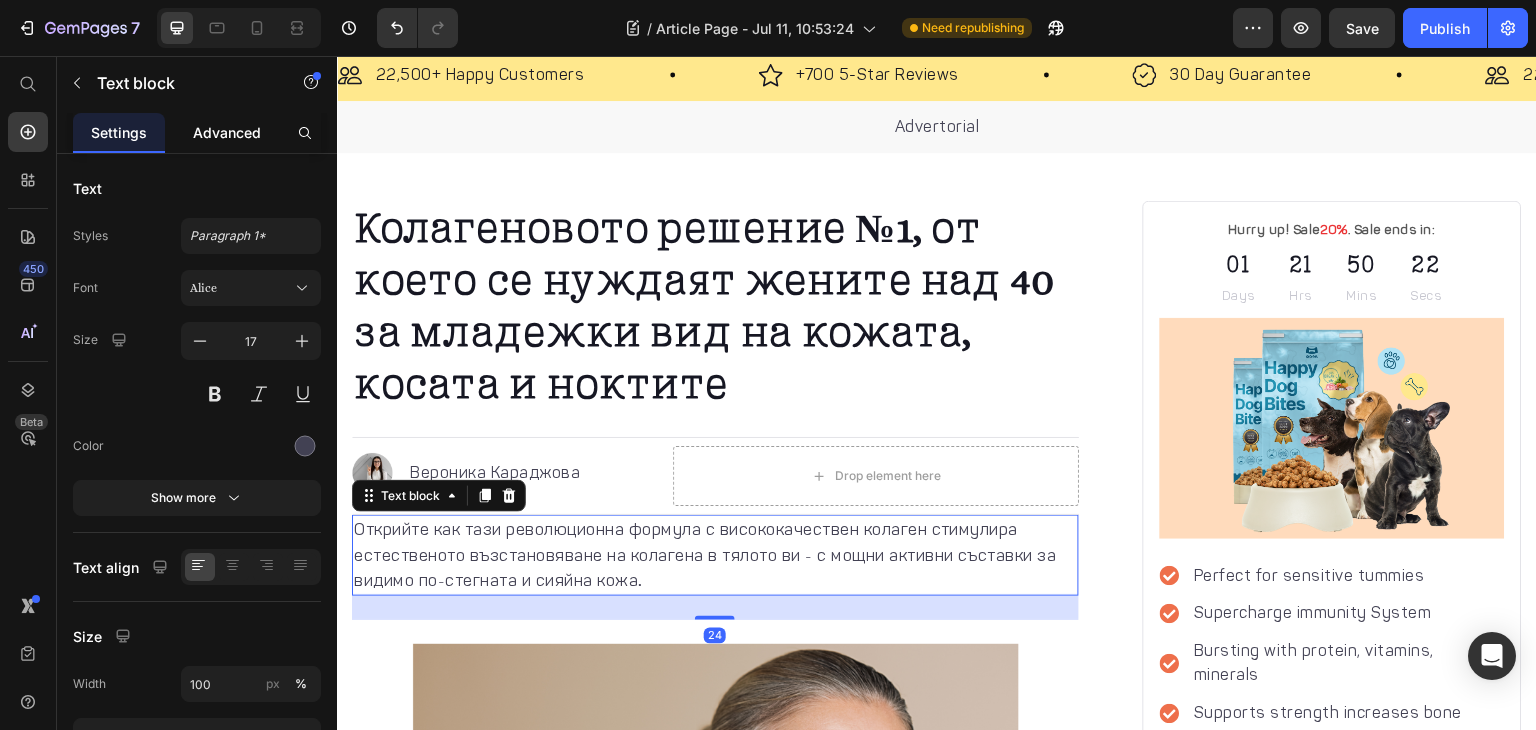 click on "Advanced" at bounding box center (227, 132) 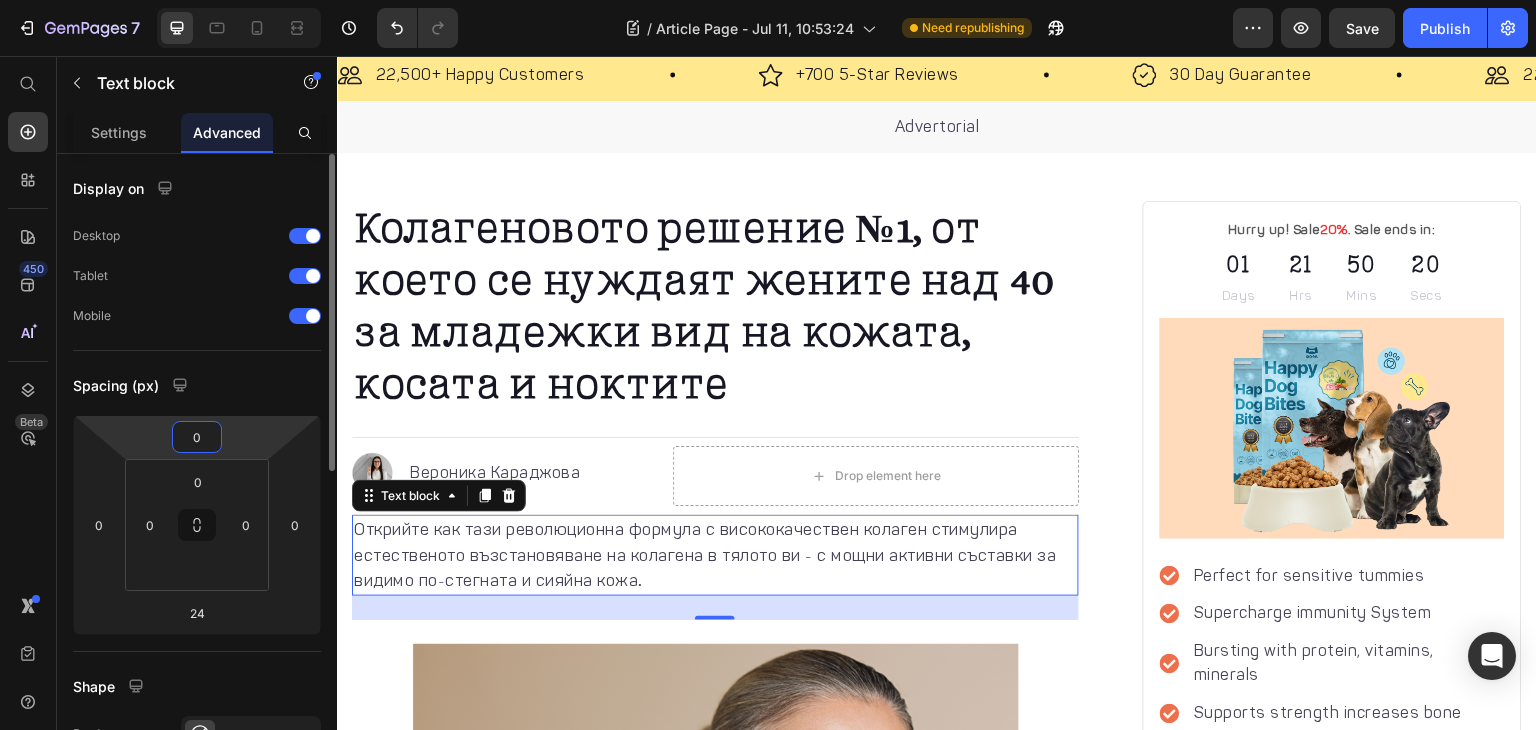 click on "0" at bounding box center (197, 437) 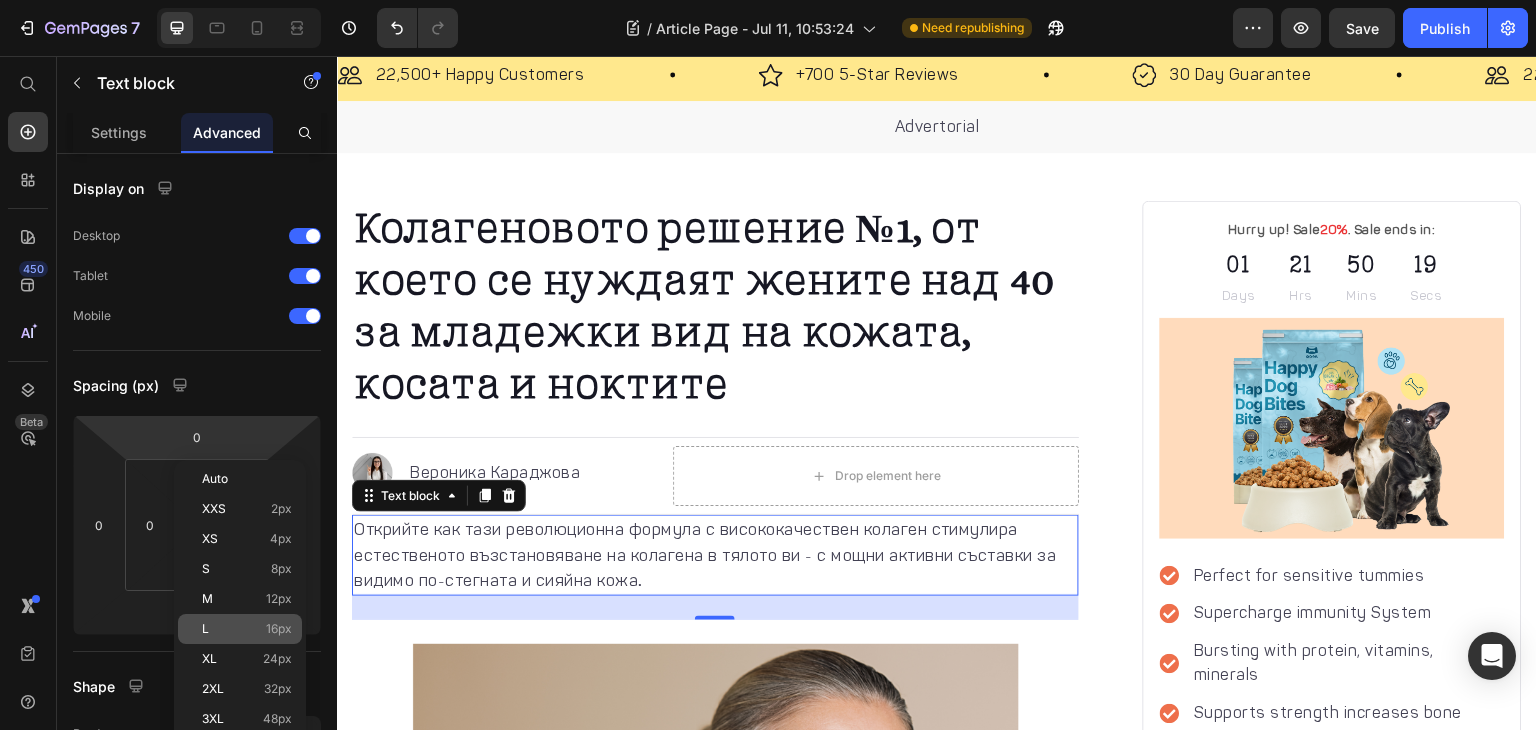 click on "L 16px" 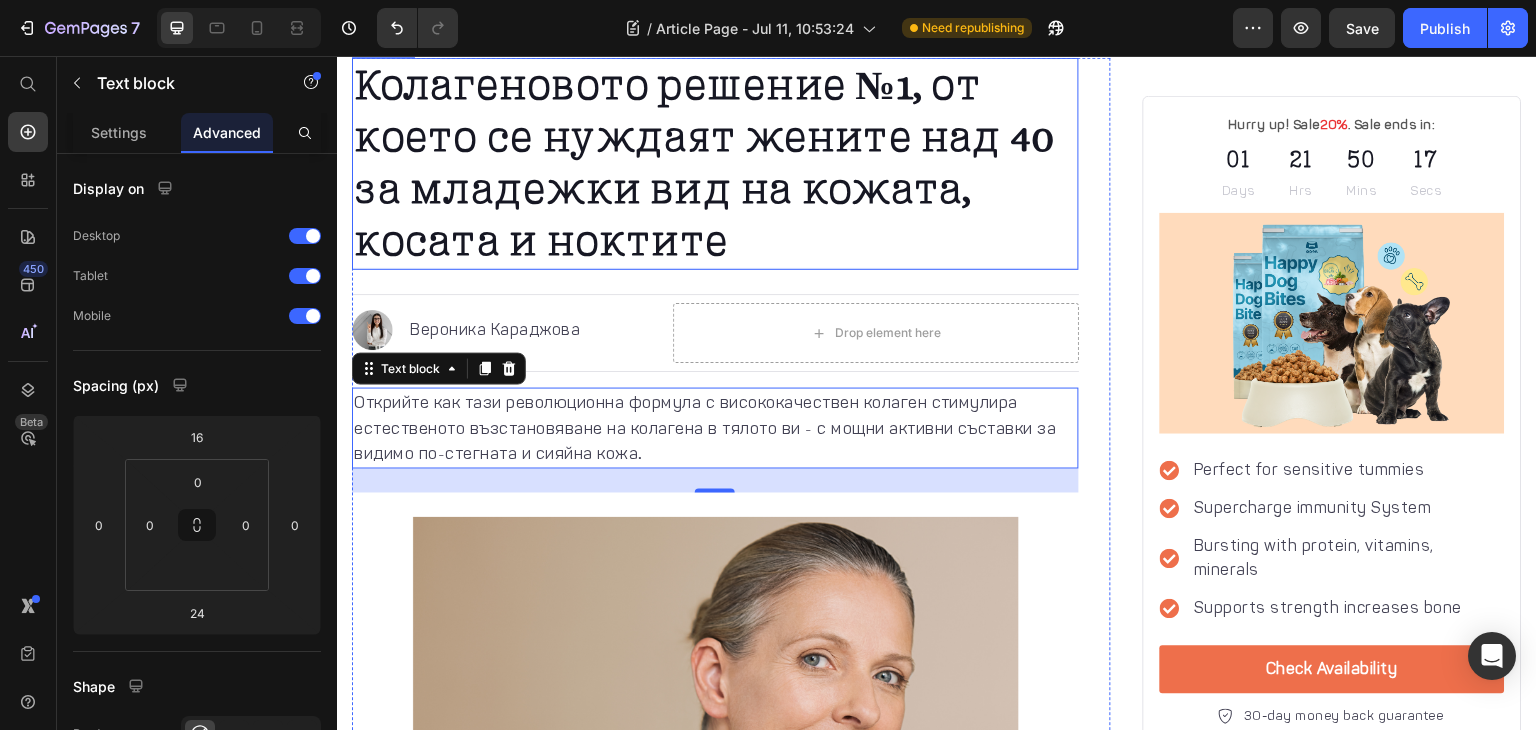 scroll, scrollTop: 192, scrollLeft: 0, axis: vertical 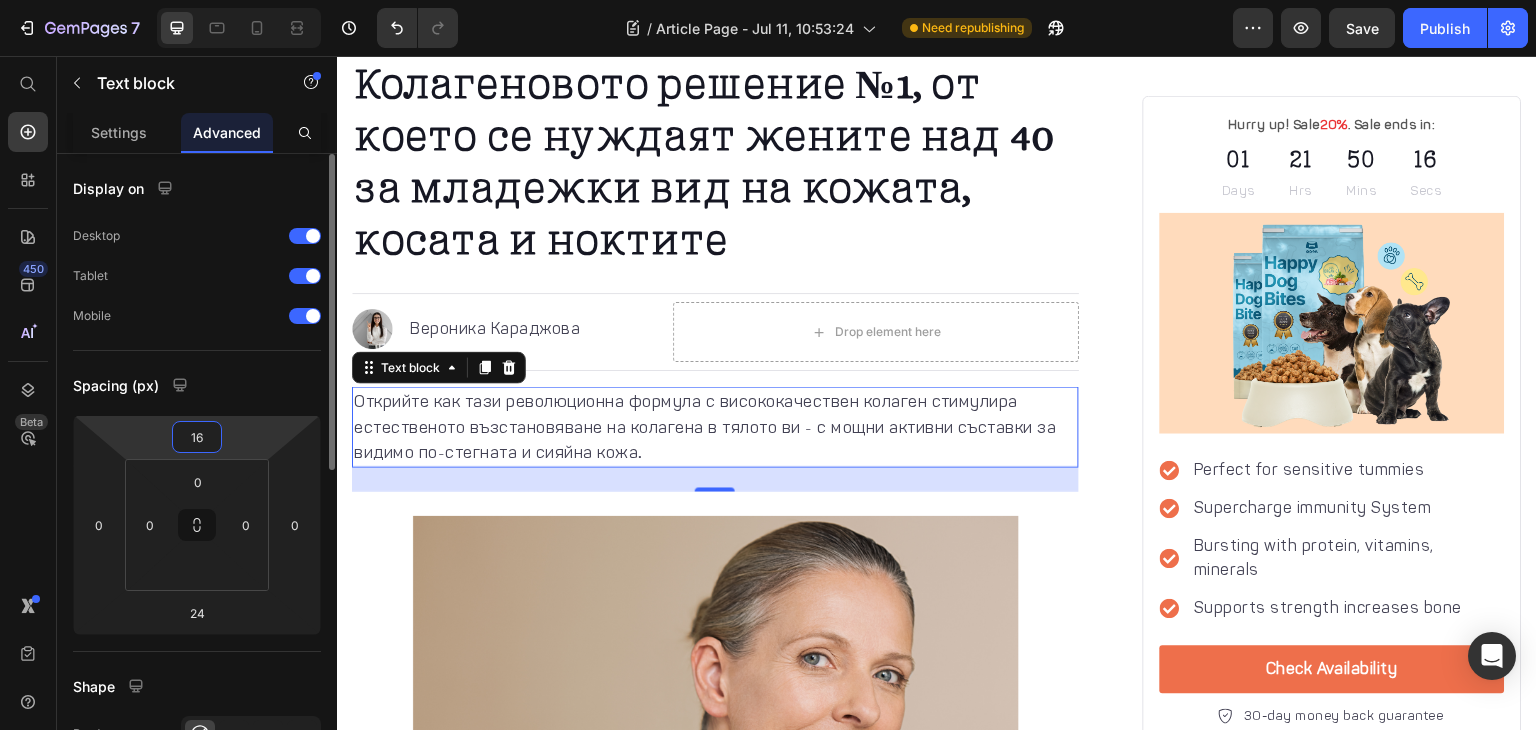 click on "16" at bounding box center (197, 437) 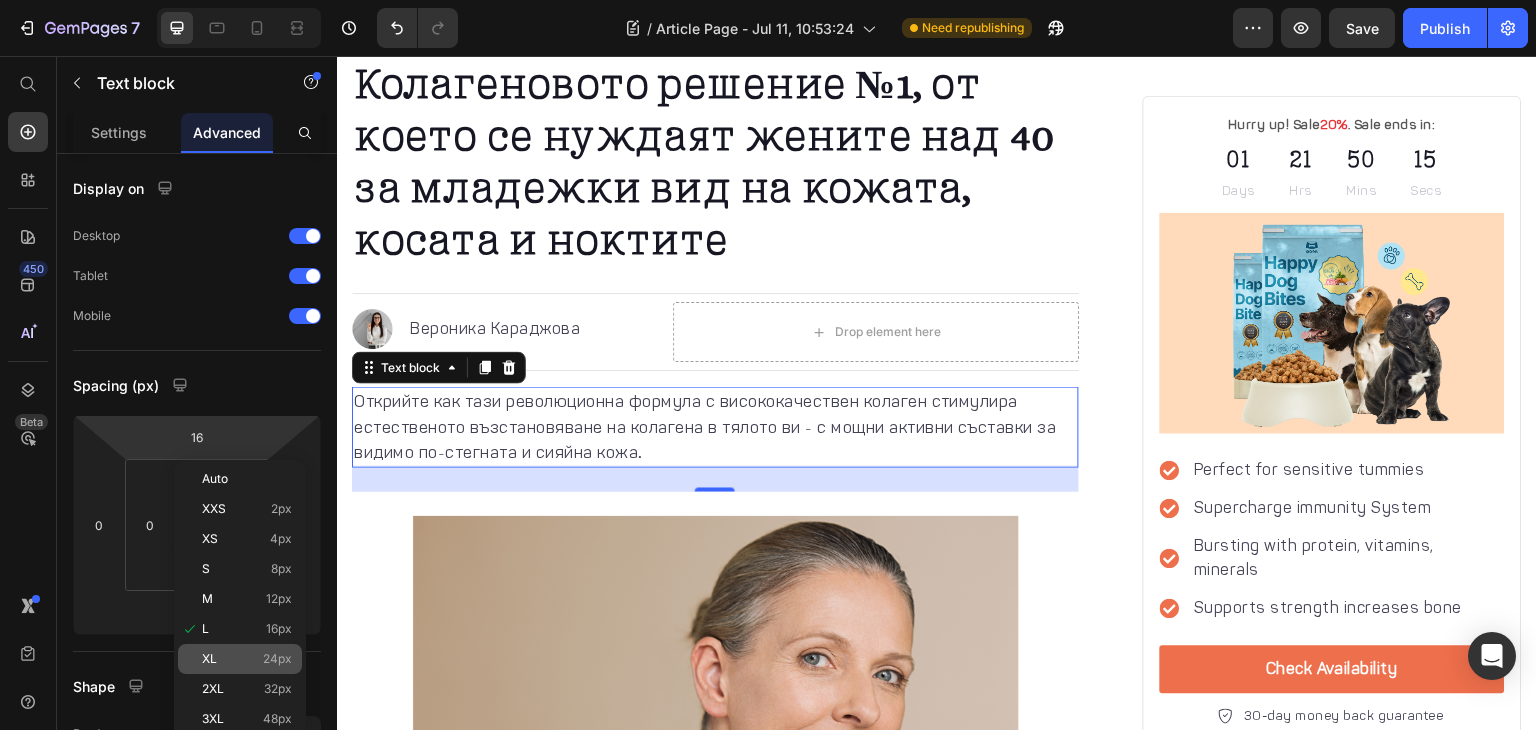 click on "XL" at bounding box center [209, 659] 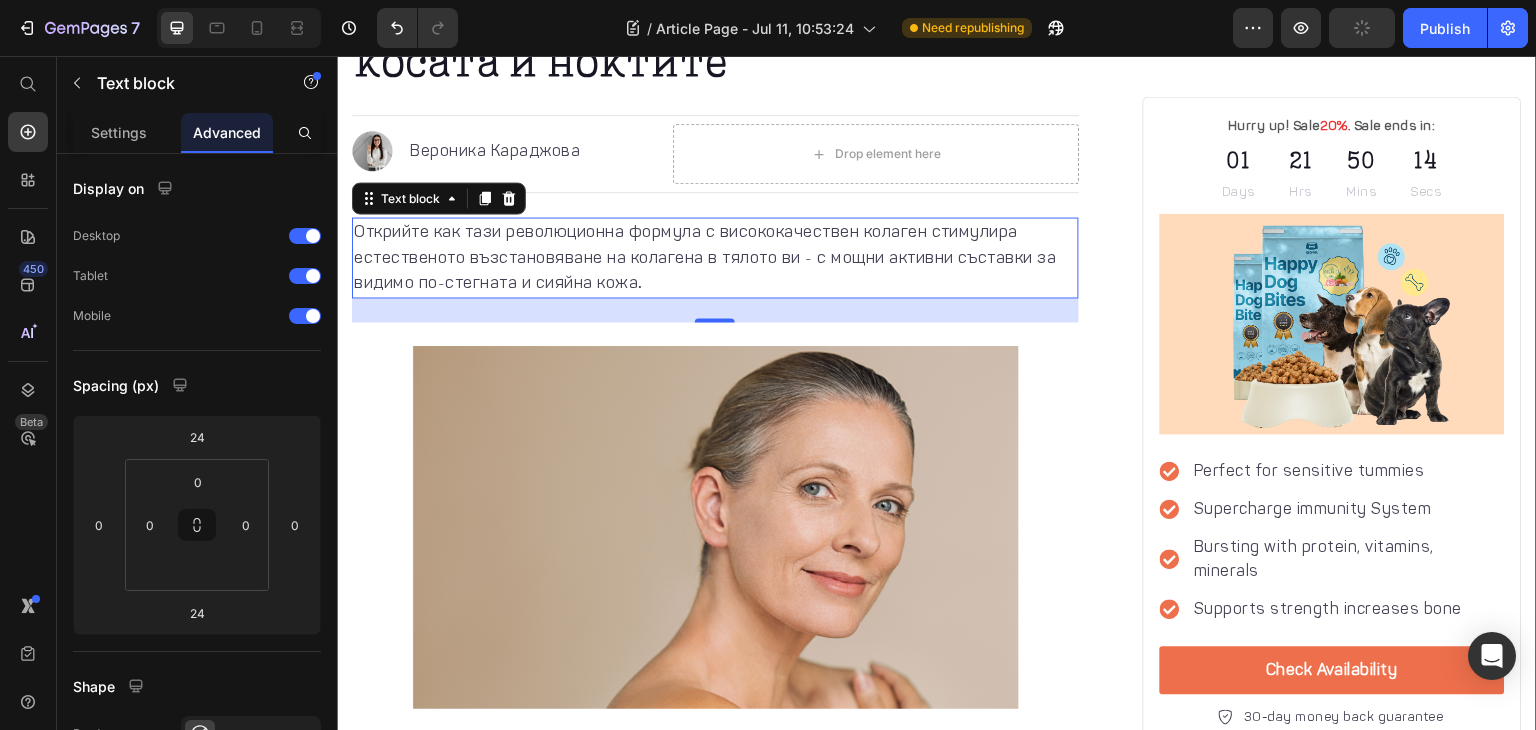 scroll, scrollTop: 372, scrollLeft: 0, axis: vertical 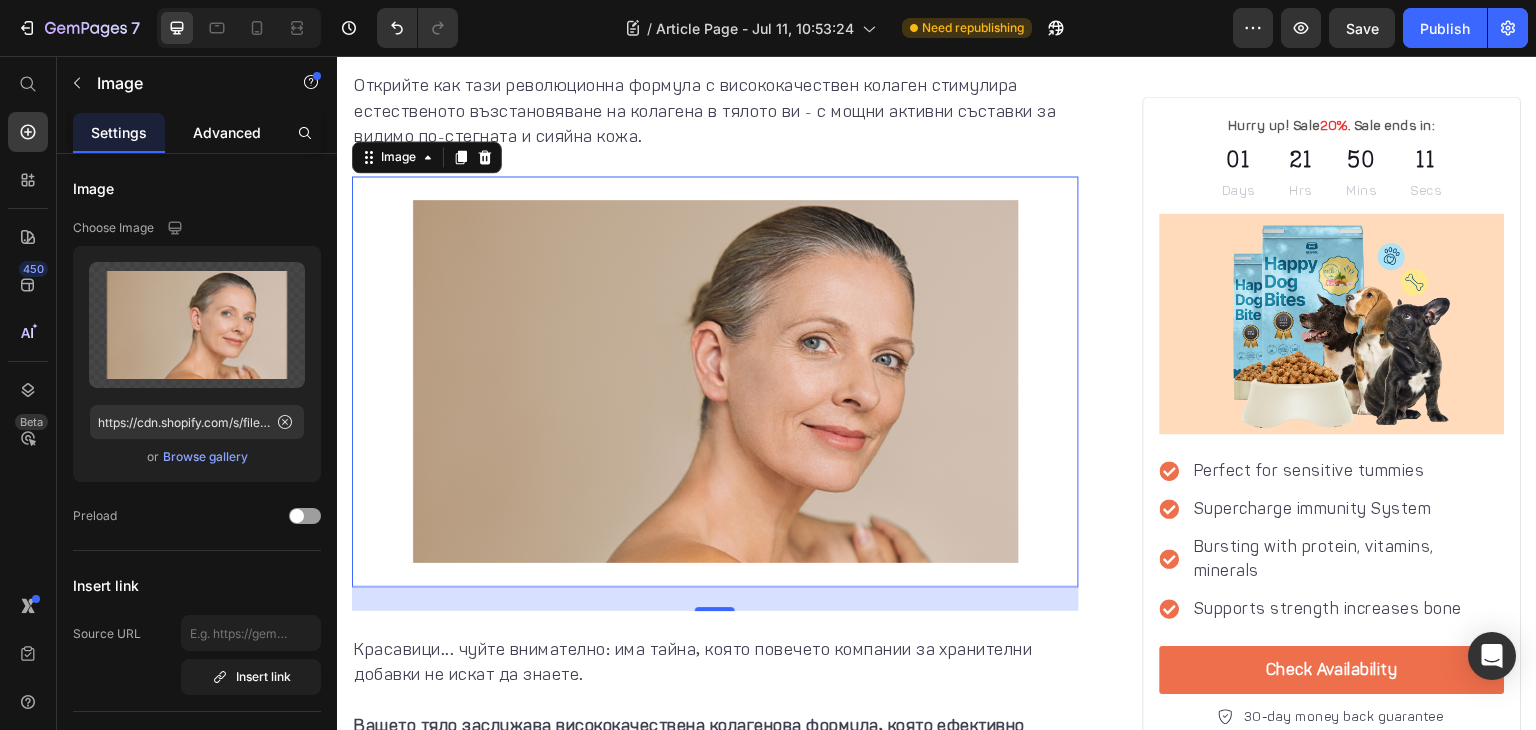 click on "Advanced" at bounding box center [227, 132] 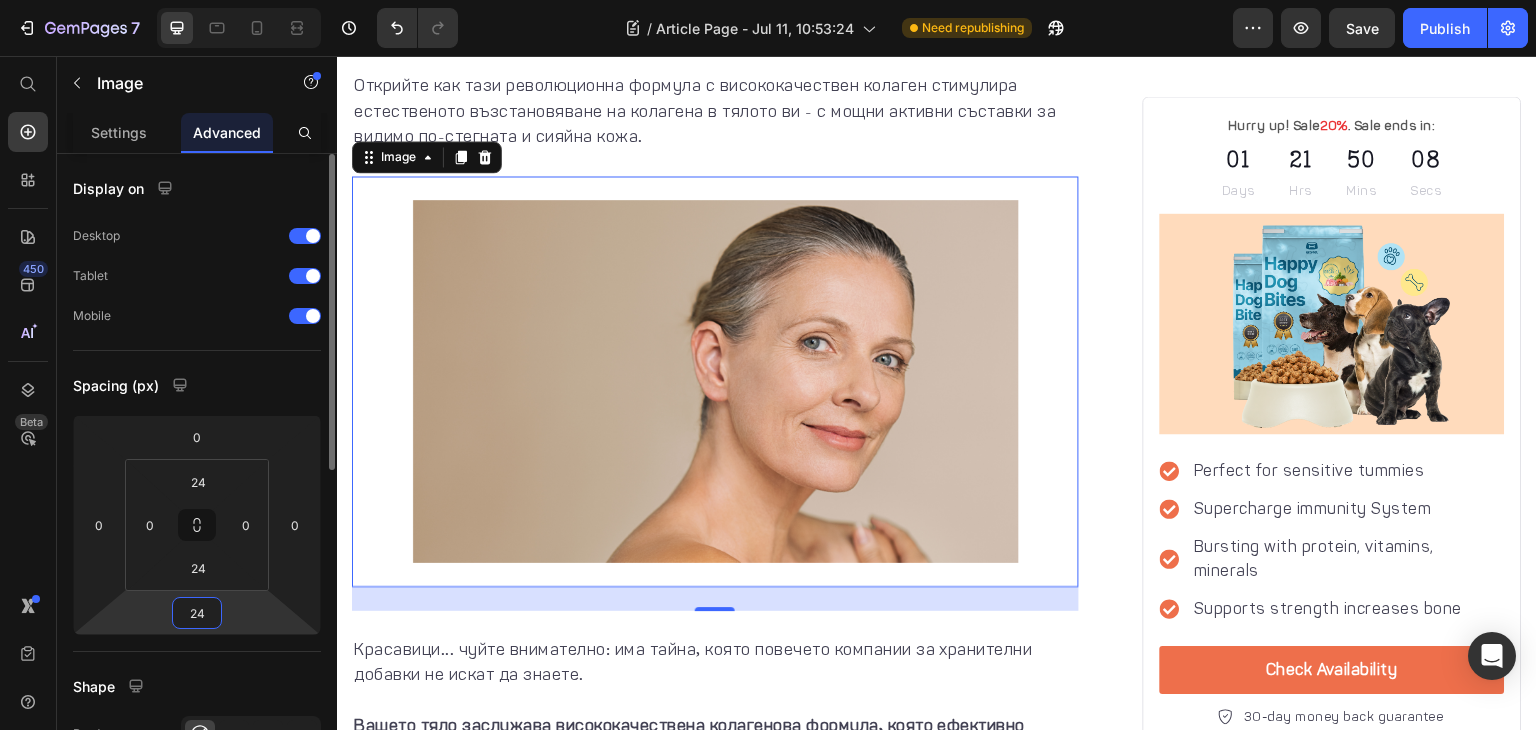 click on "24" at bounding box center (197, 613) 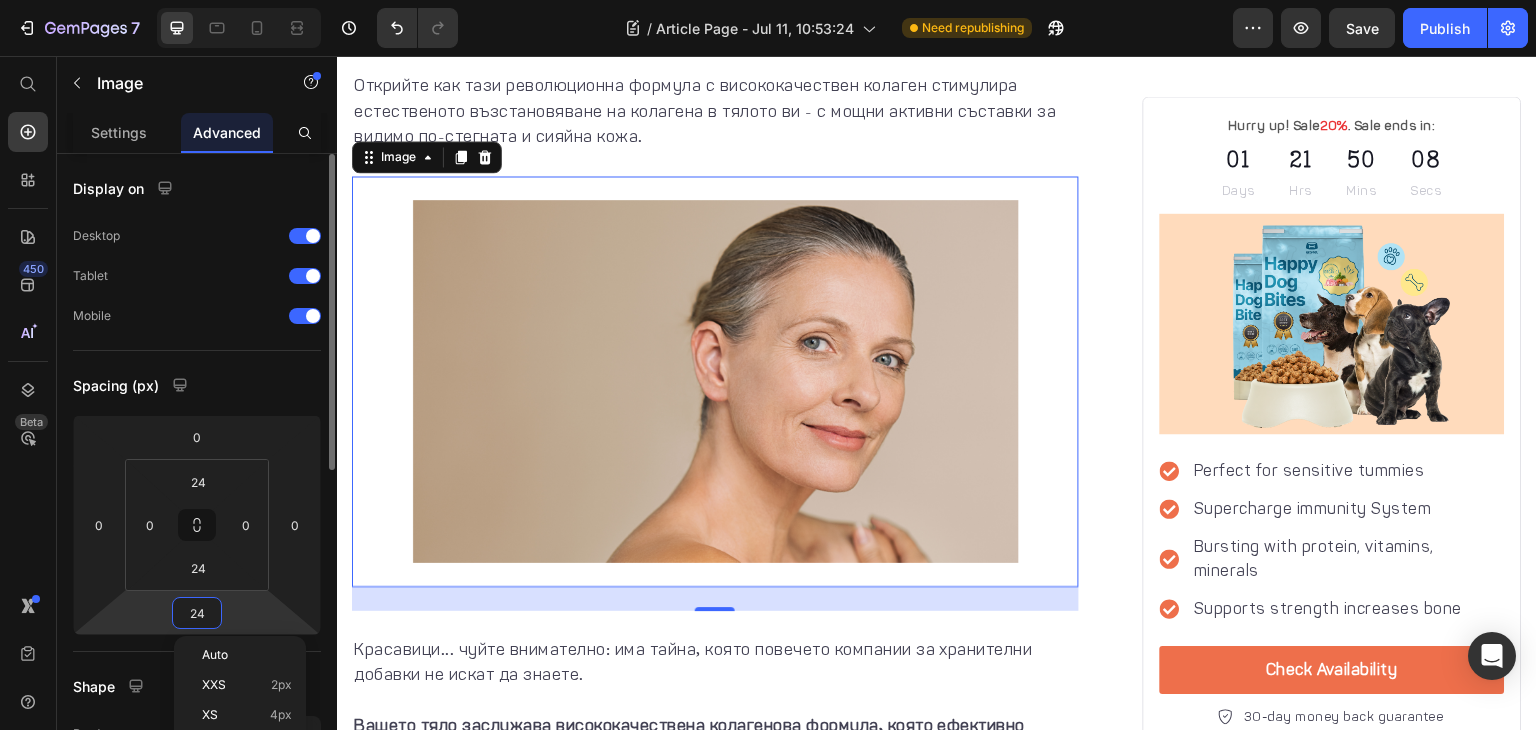 type on "0" 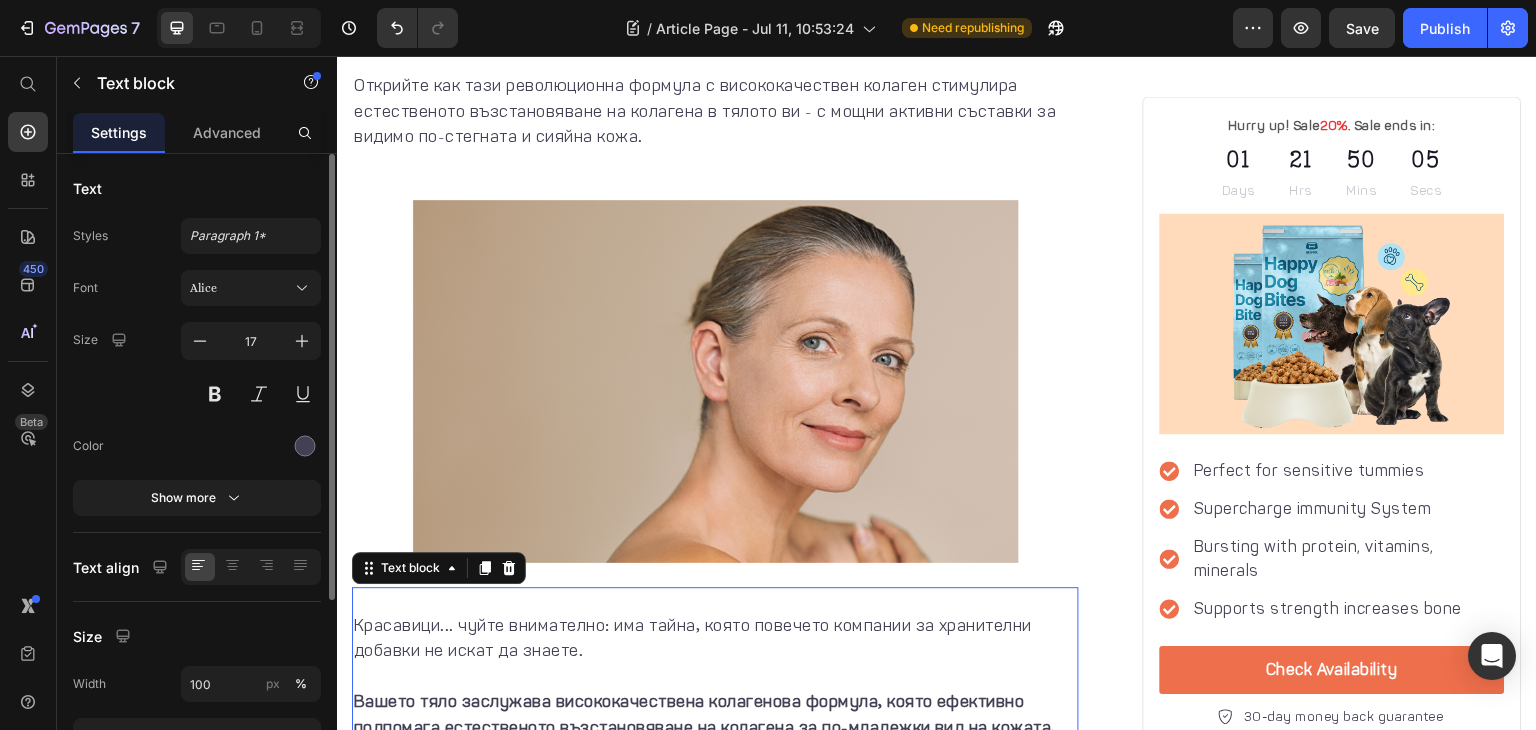 click on "Красавици... чуйте внимателно: има тайна, която повечето компании за хранителни добавки не искат да знаете." at bounding box center (715, 651) 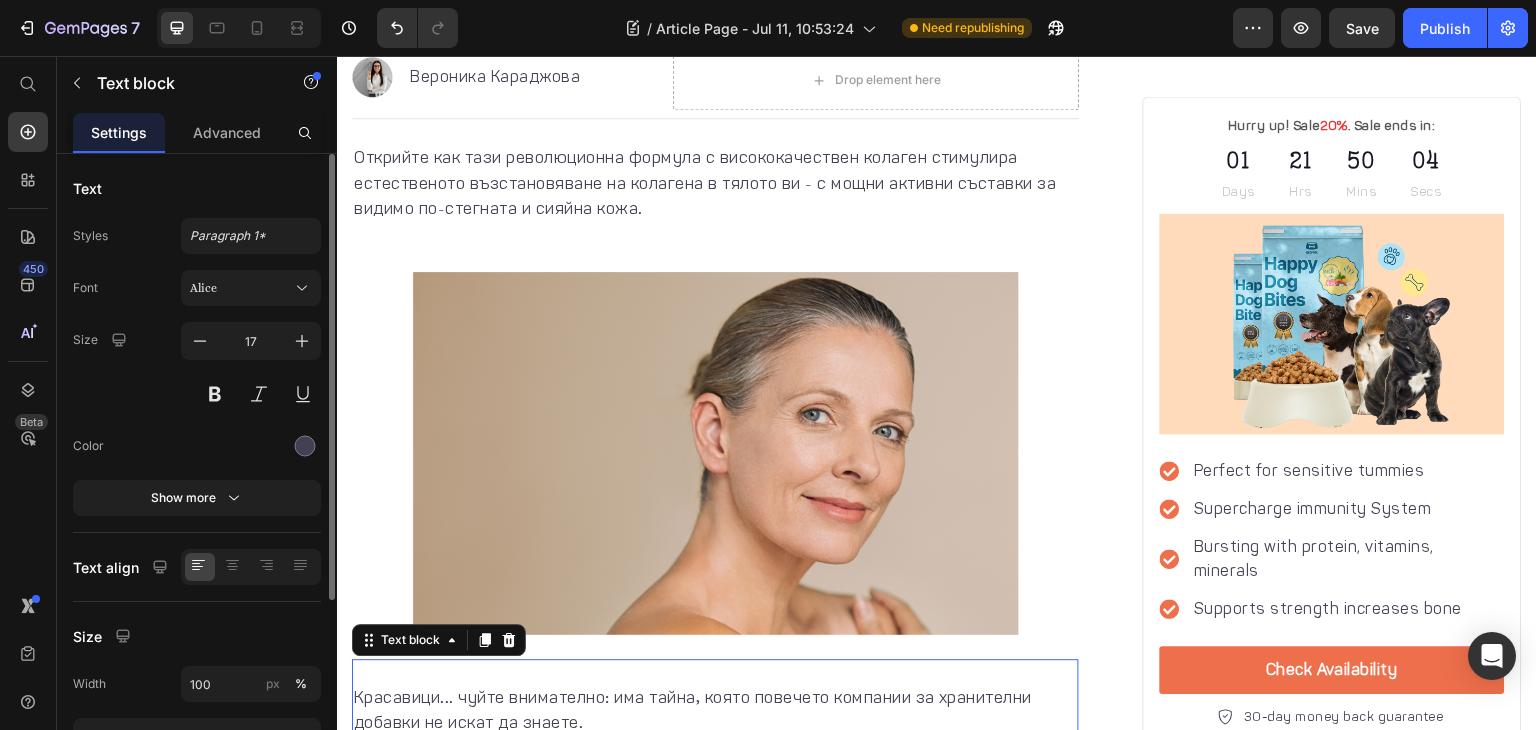 scroll, scrollTop: 444, scrollLeft: 0, axis: vertical 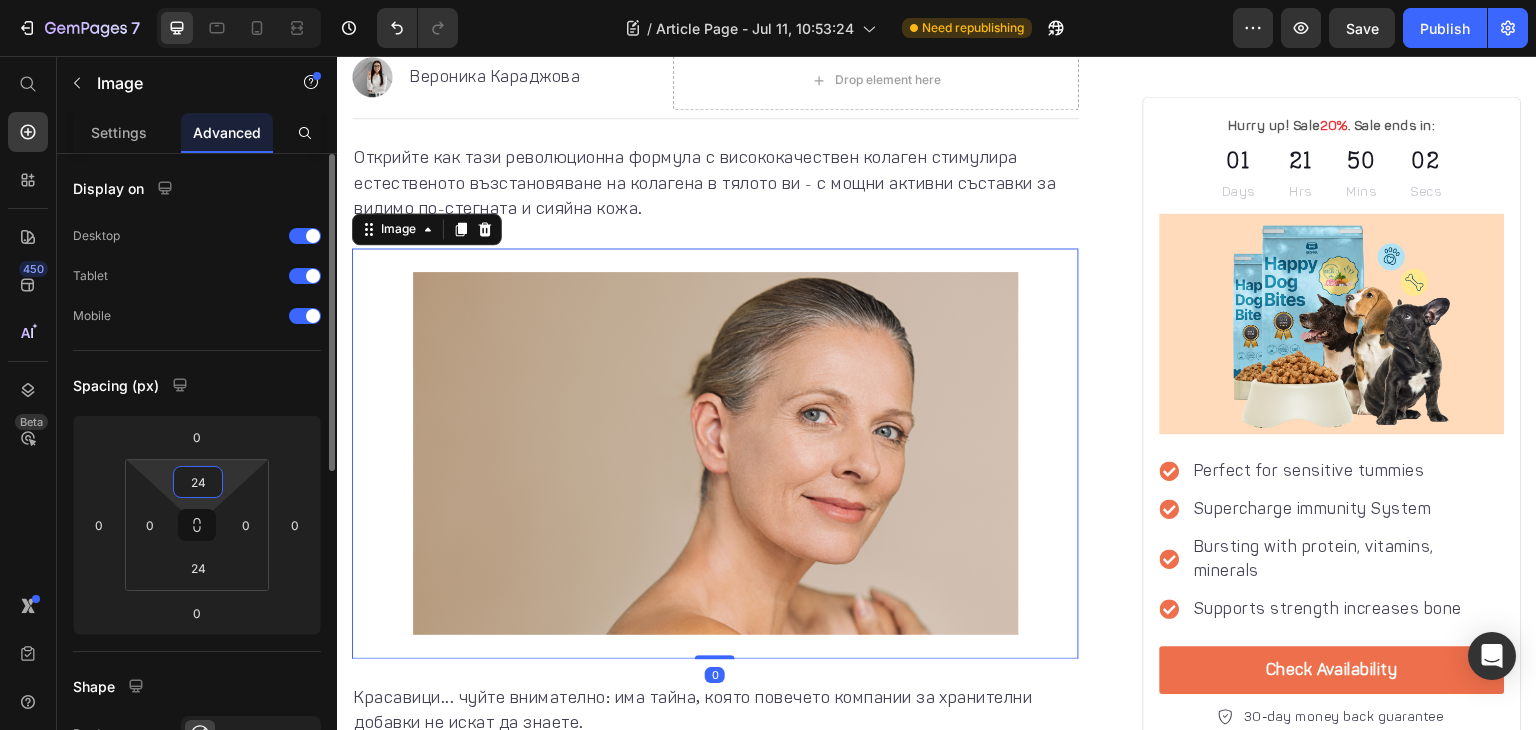 click on "24" at bounding box center (198, 482) 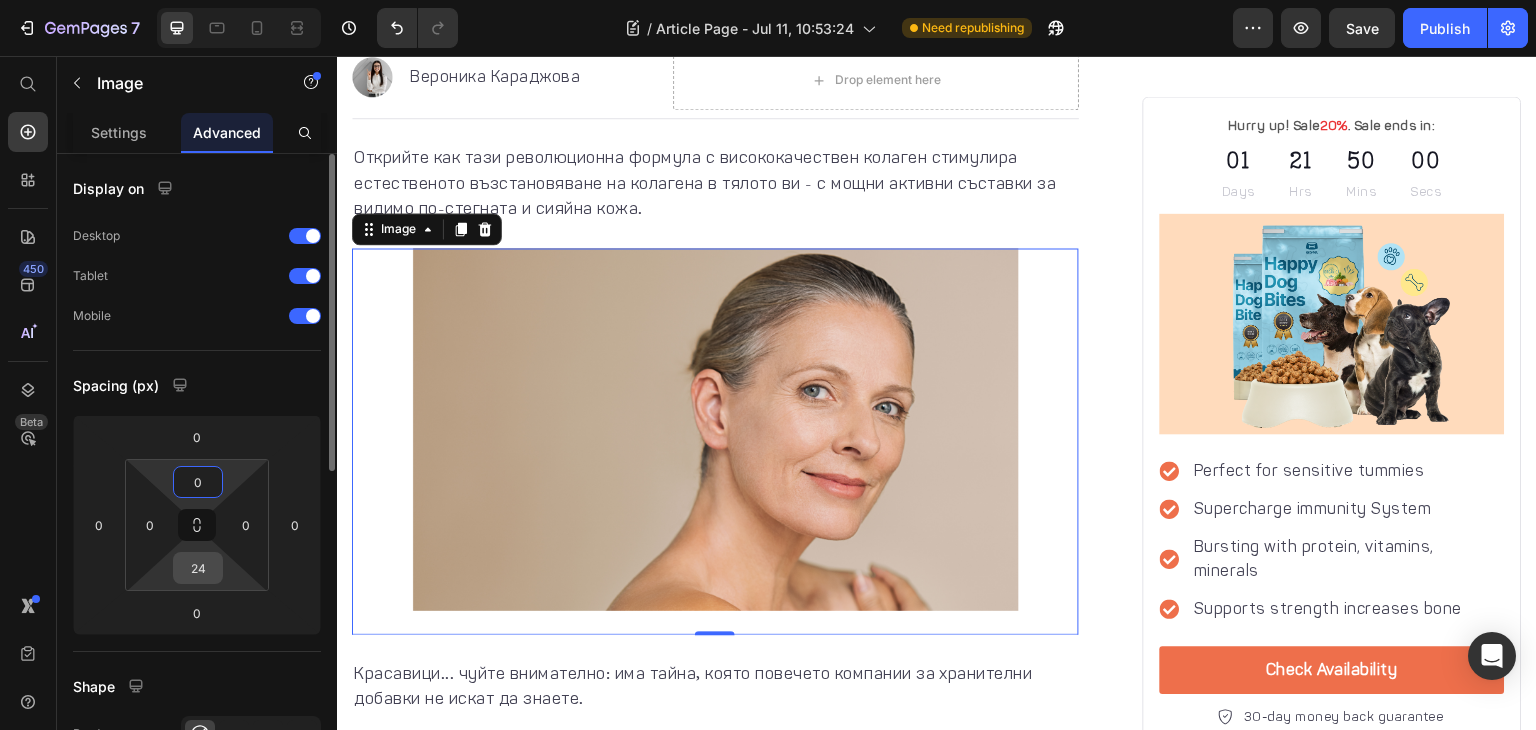 type on "0" 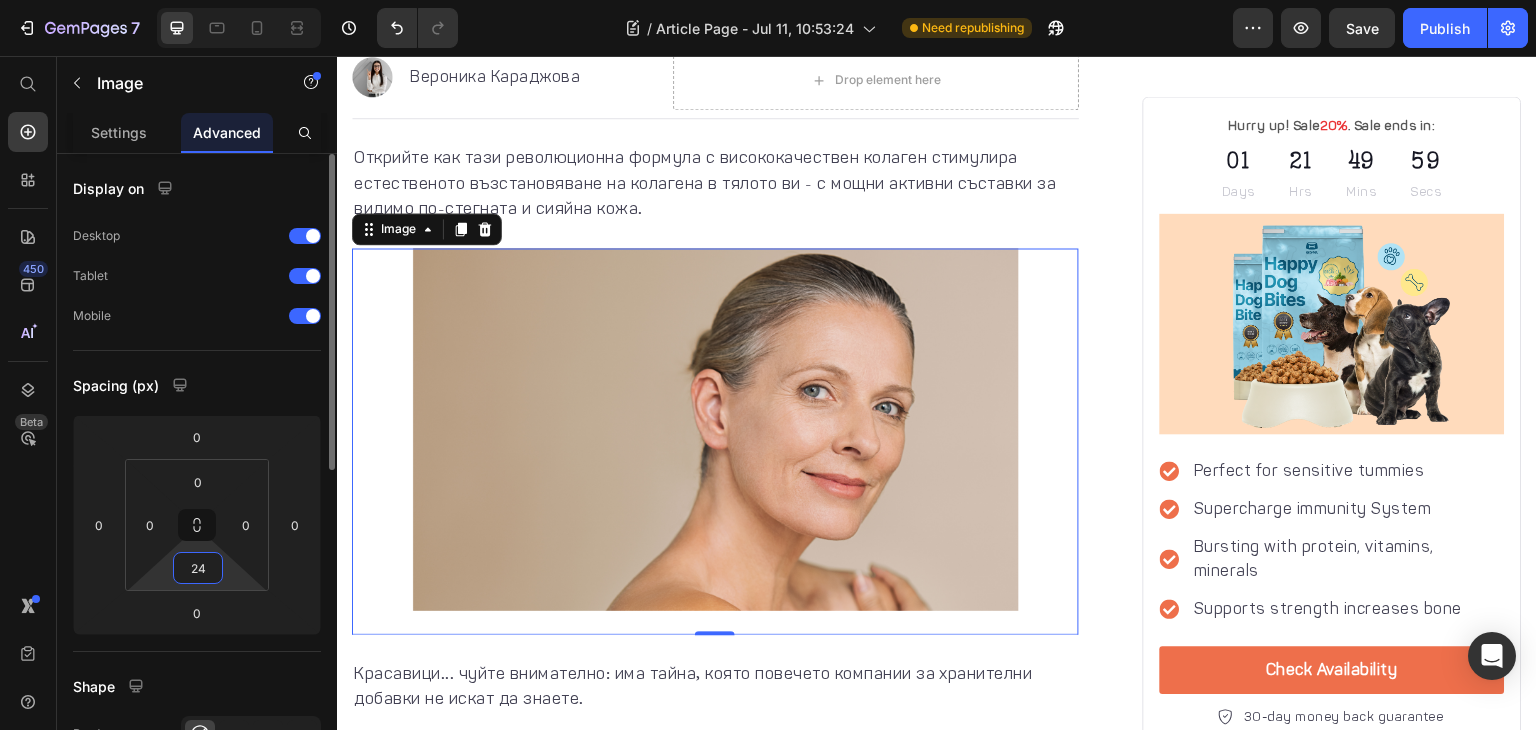 click on "24" at bounding box center (198, 568) 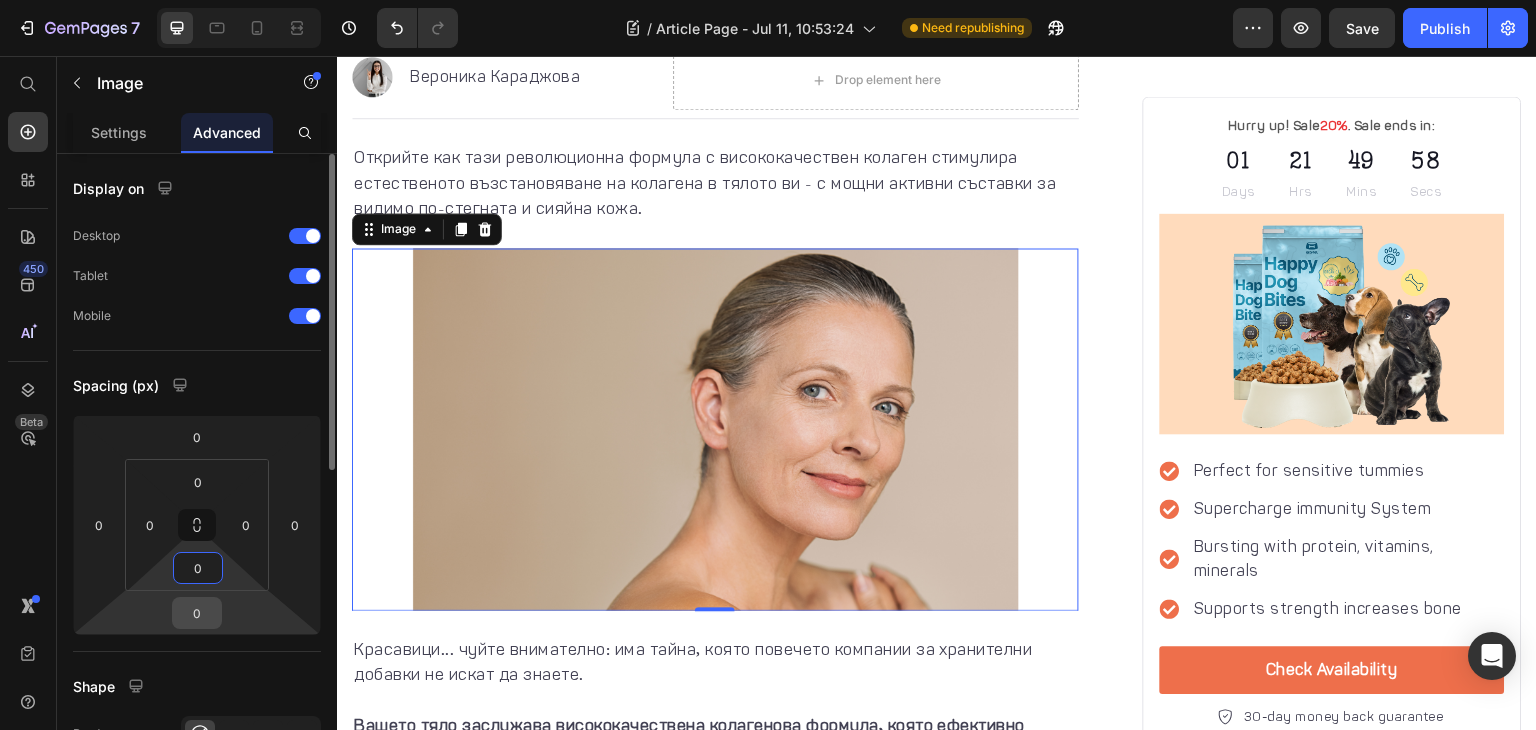 type on "0" 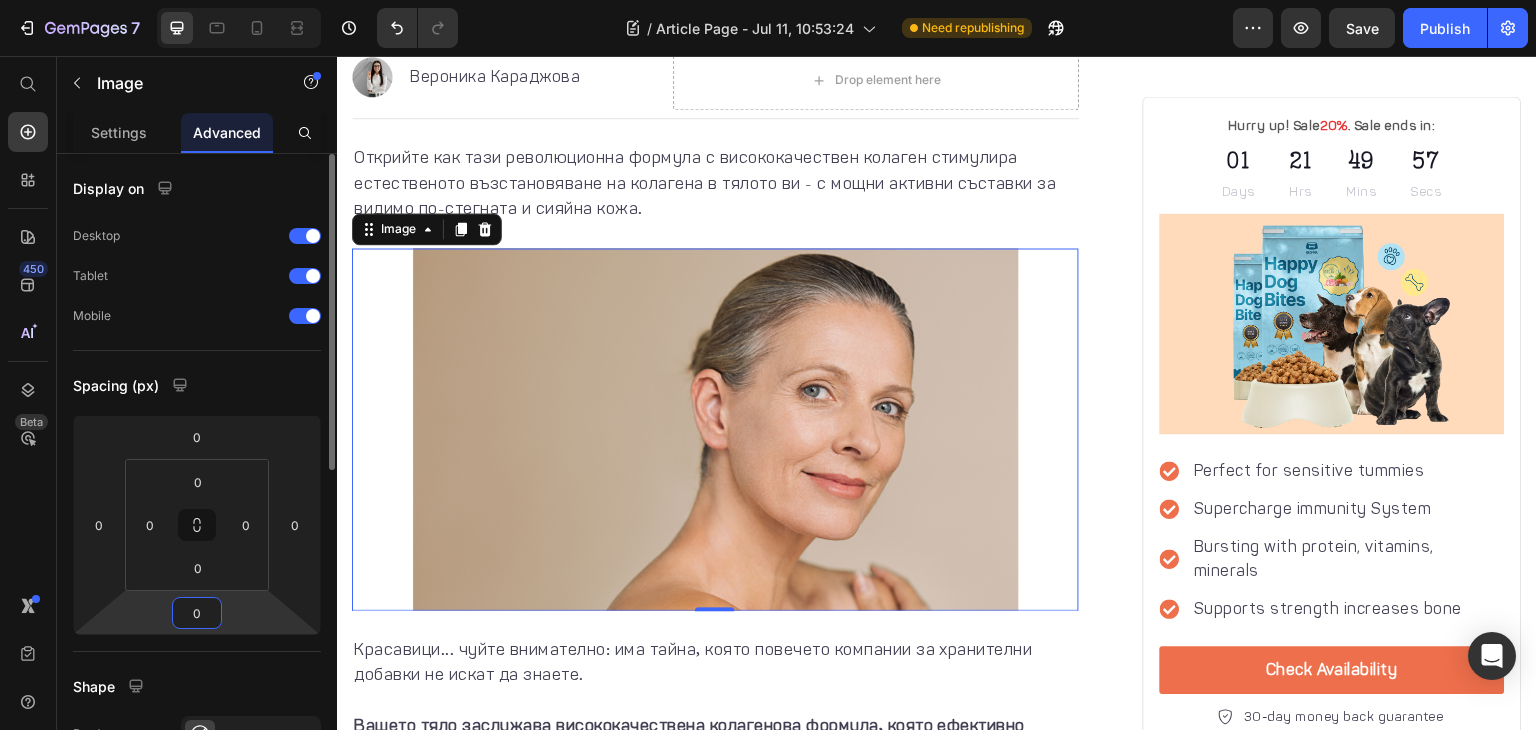 click on "0" at bounding box center (197, 613) 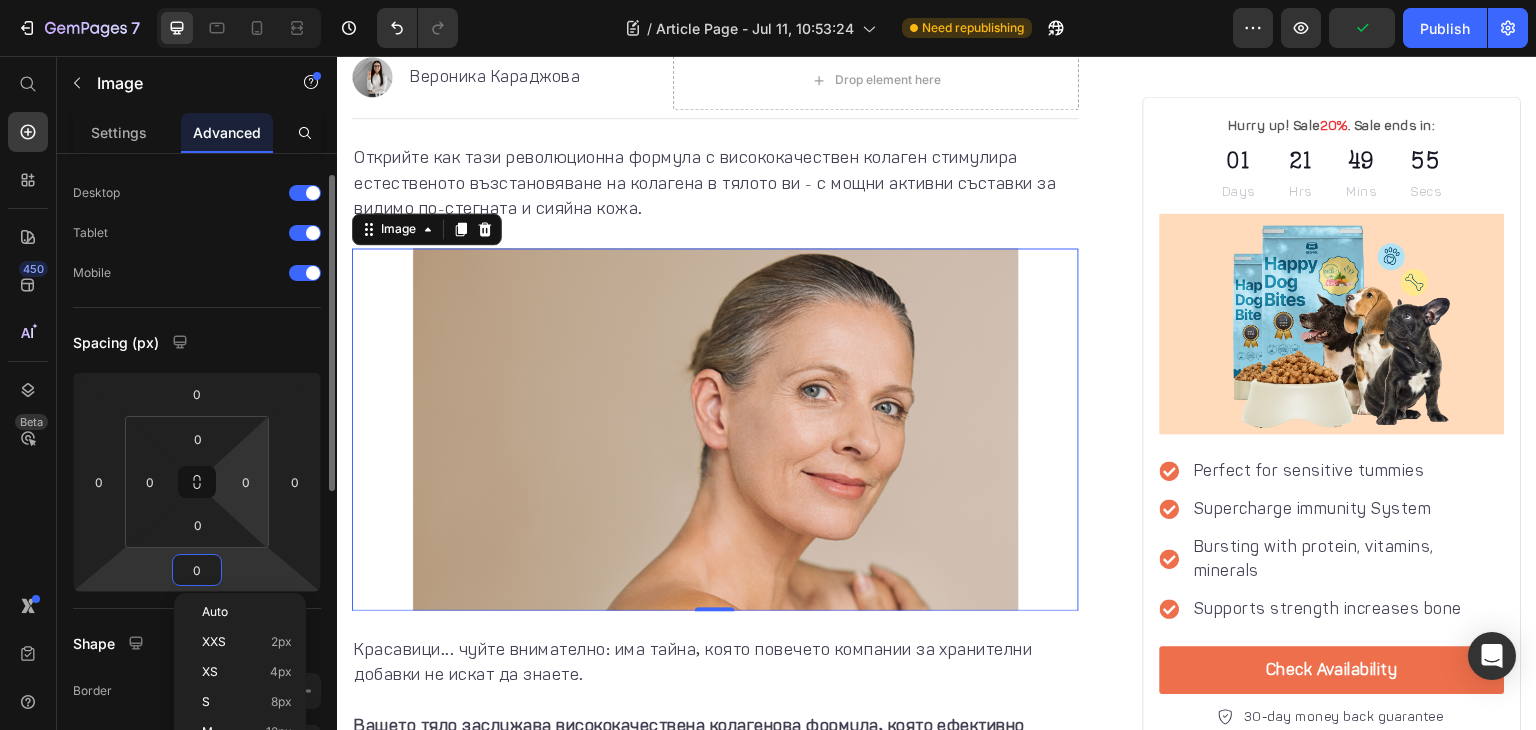 scroll, scrollTop: 144, scrollLeft: 0, axis: vertical 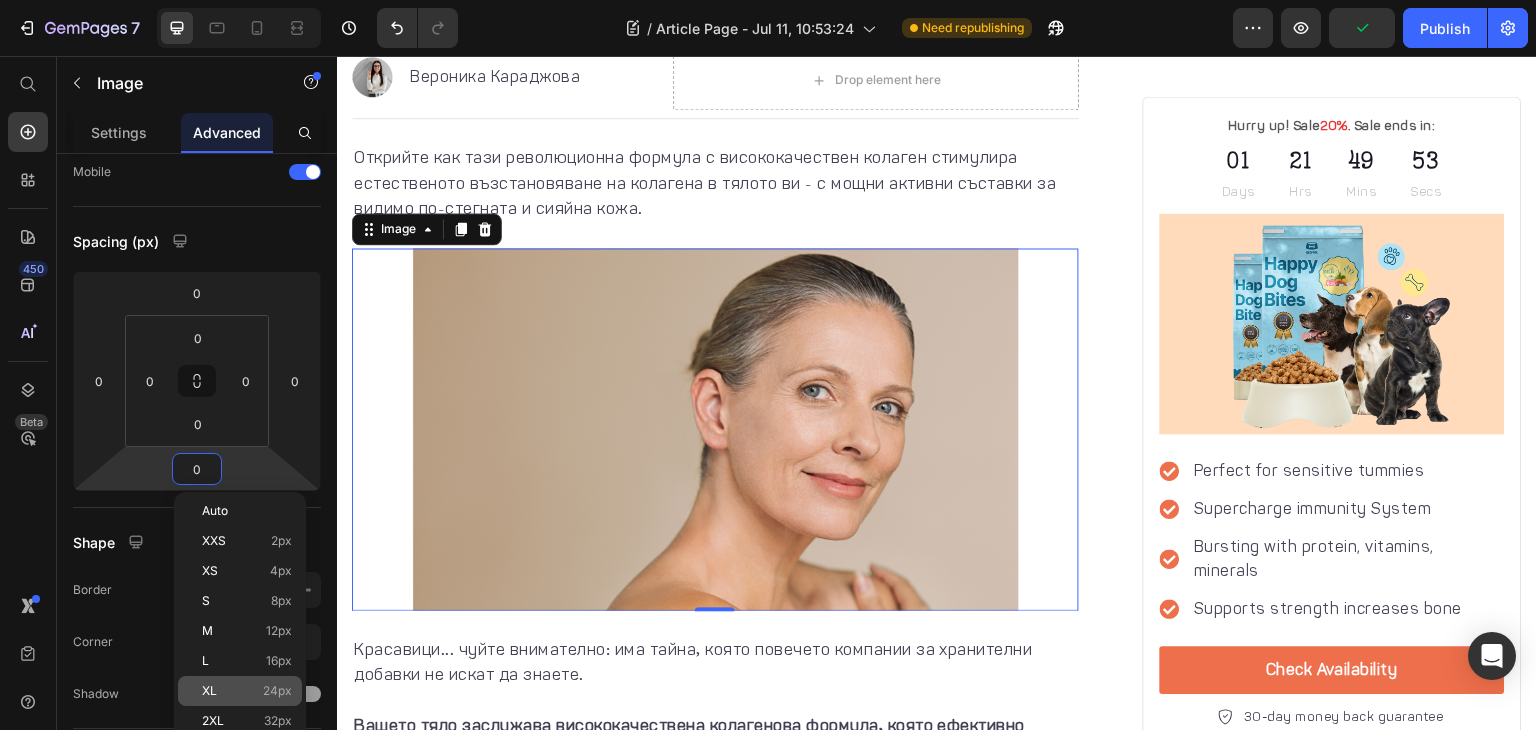 click on "XL 24px" at bounding box center [247, 691] 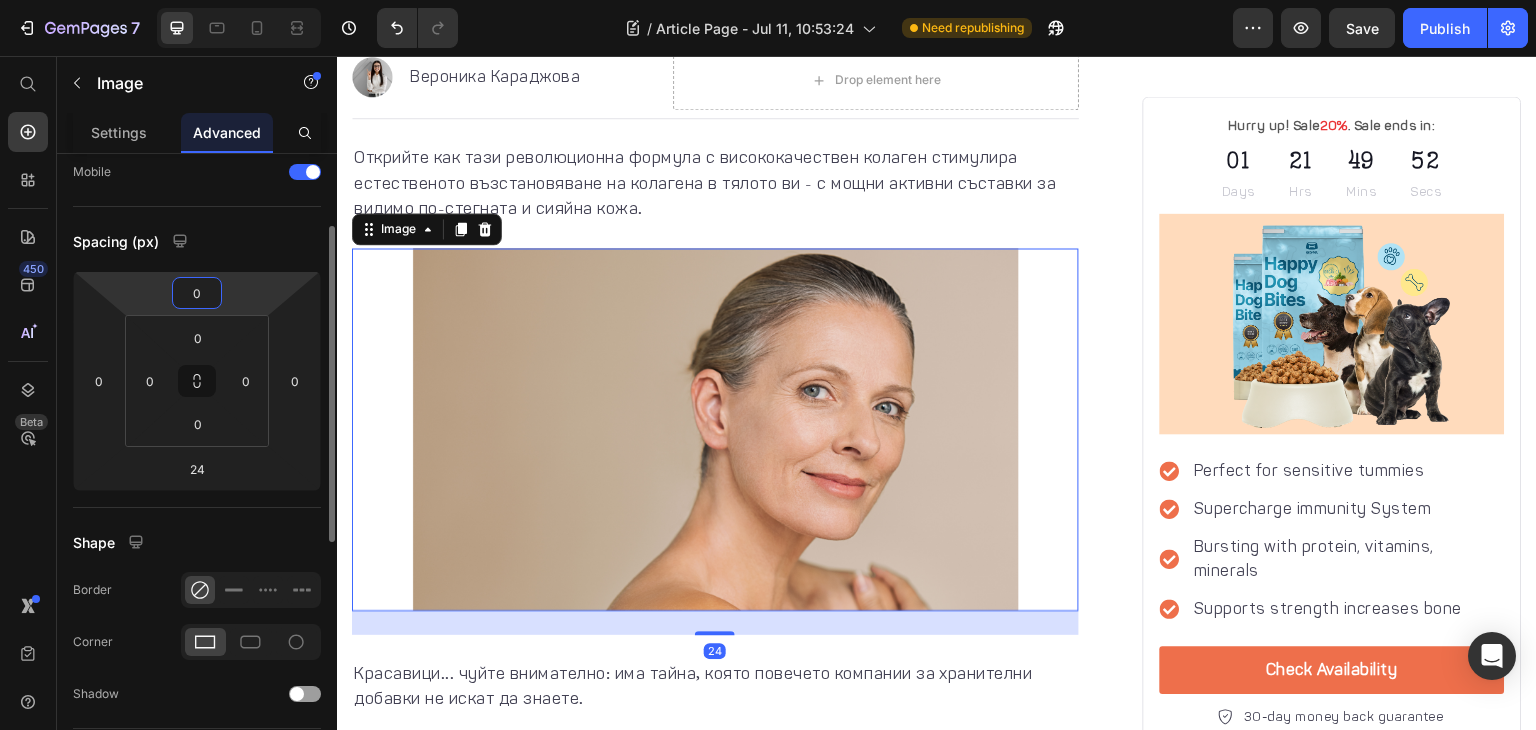 click on "0" at bounding box center (197, 293) 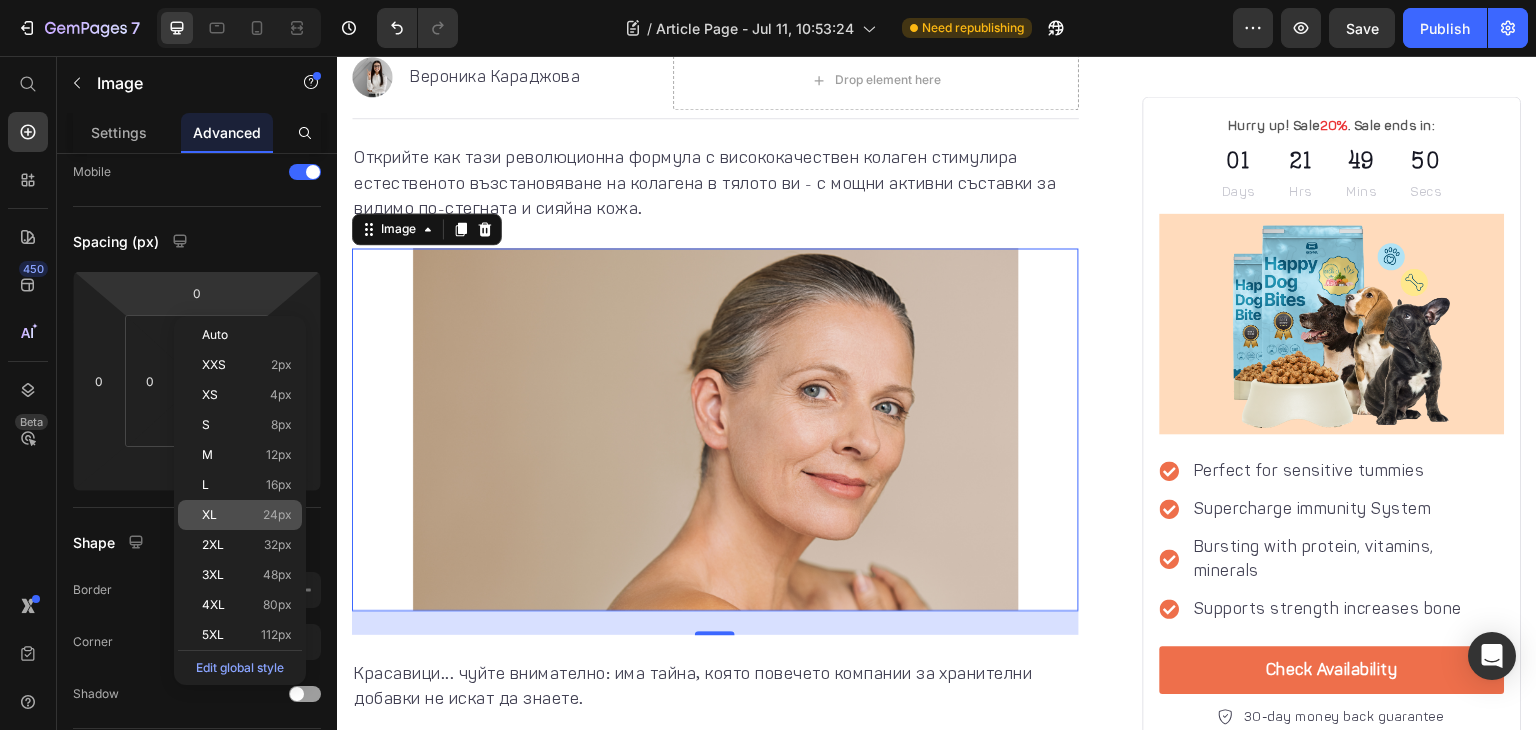 click on "XL 24px" at bounding box center (247, 515) 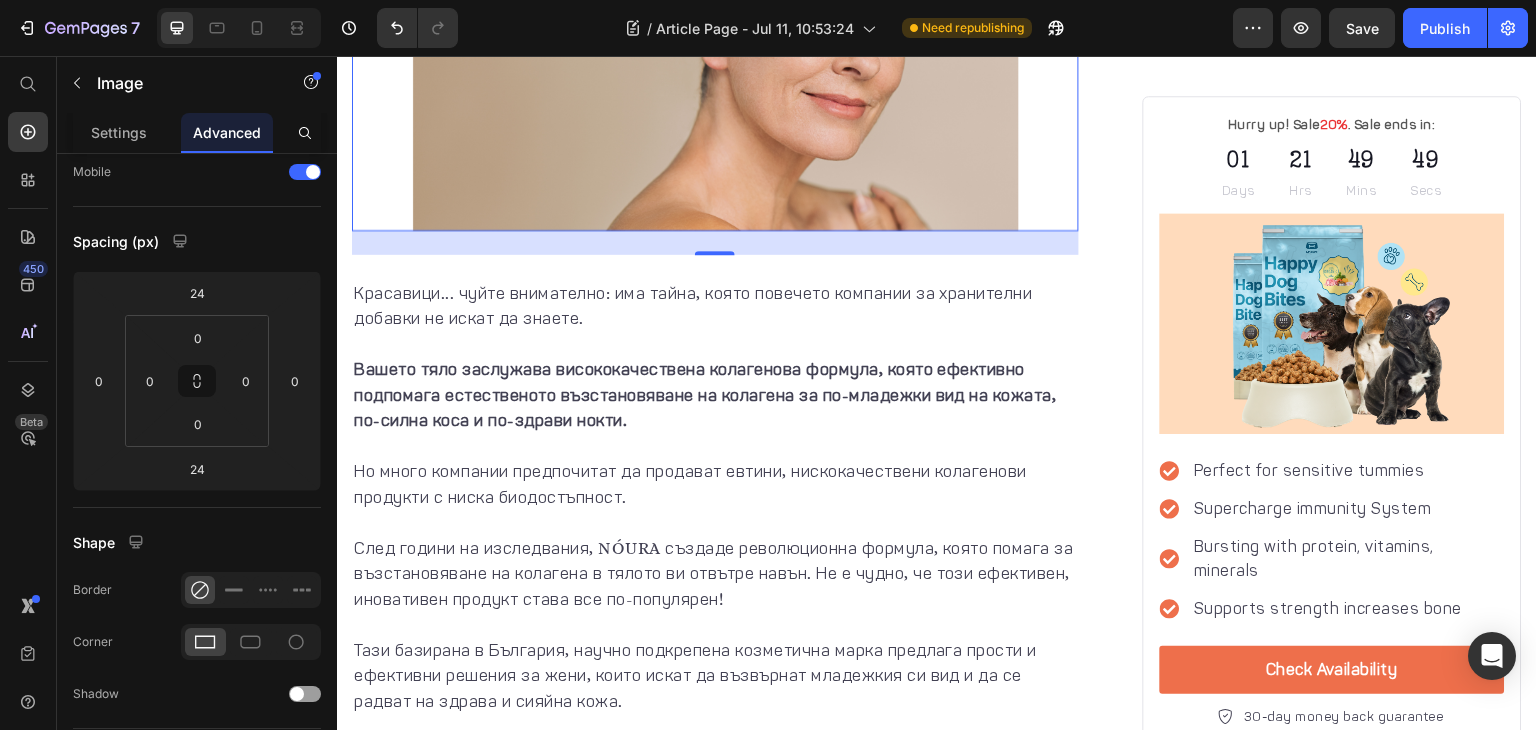 scroll, scrollTop: 860, scrollLeft: 0, axis: vertical 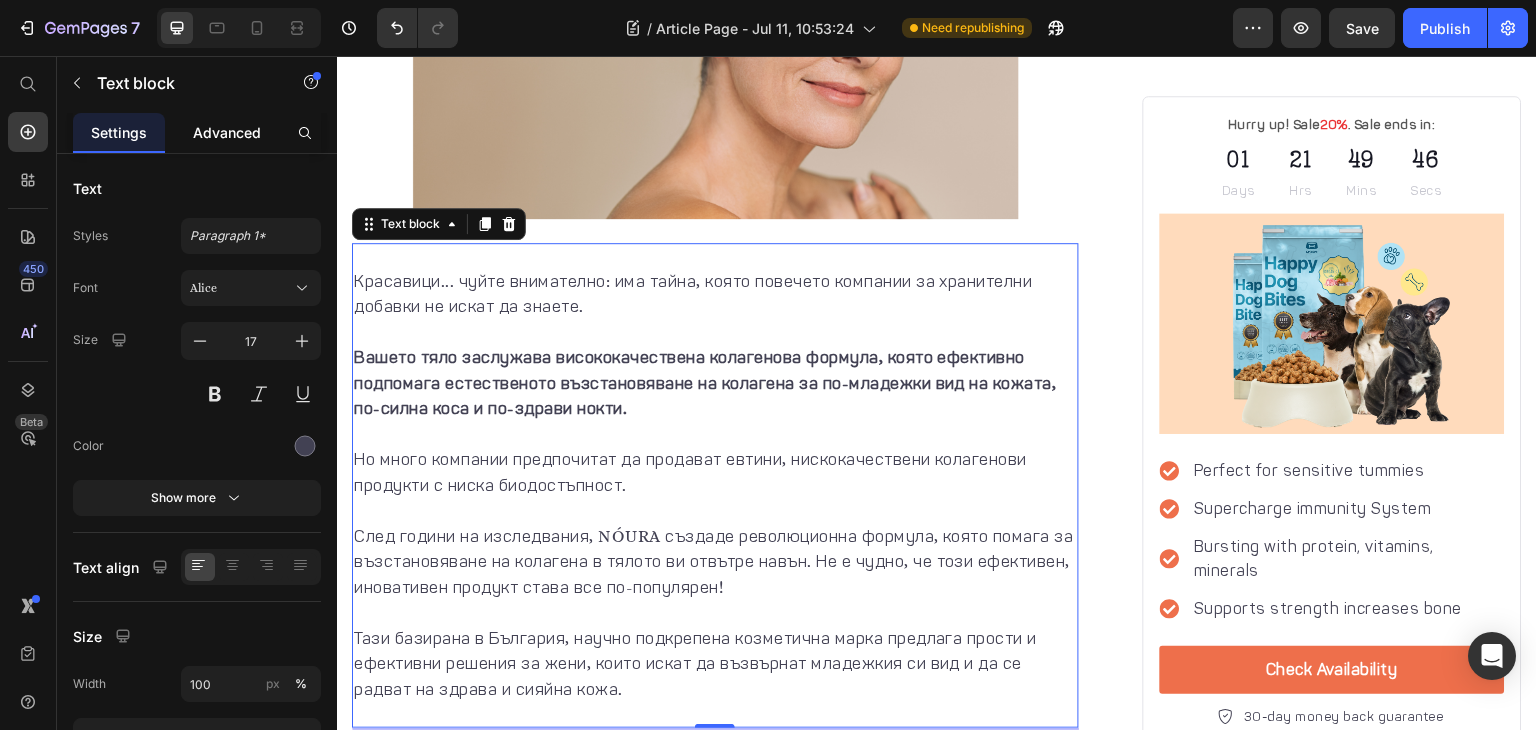 click on "Advanced" at bounding box center [227, 132] 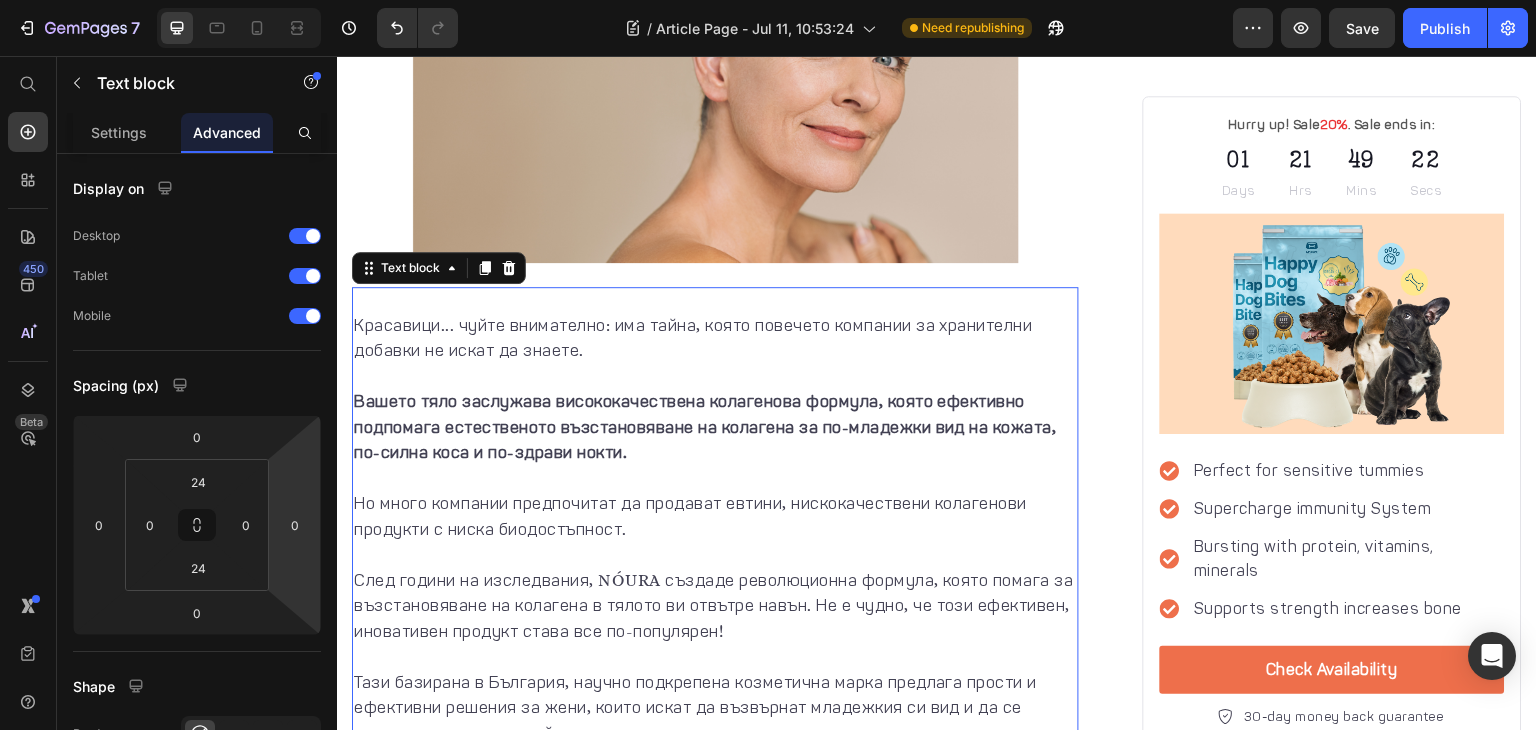 scroll, scrollTop: 816, scrollLeft: 0, axis: vertical 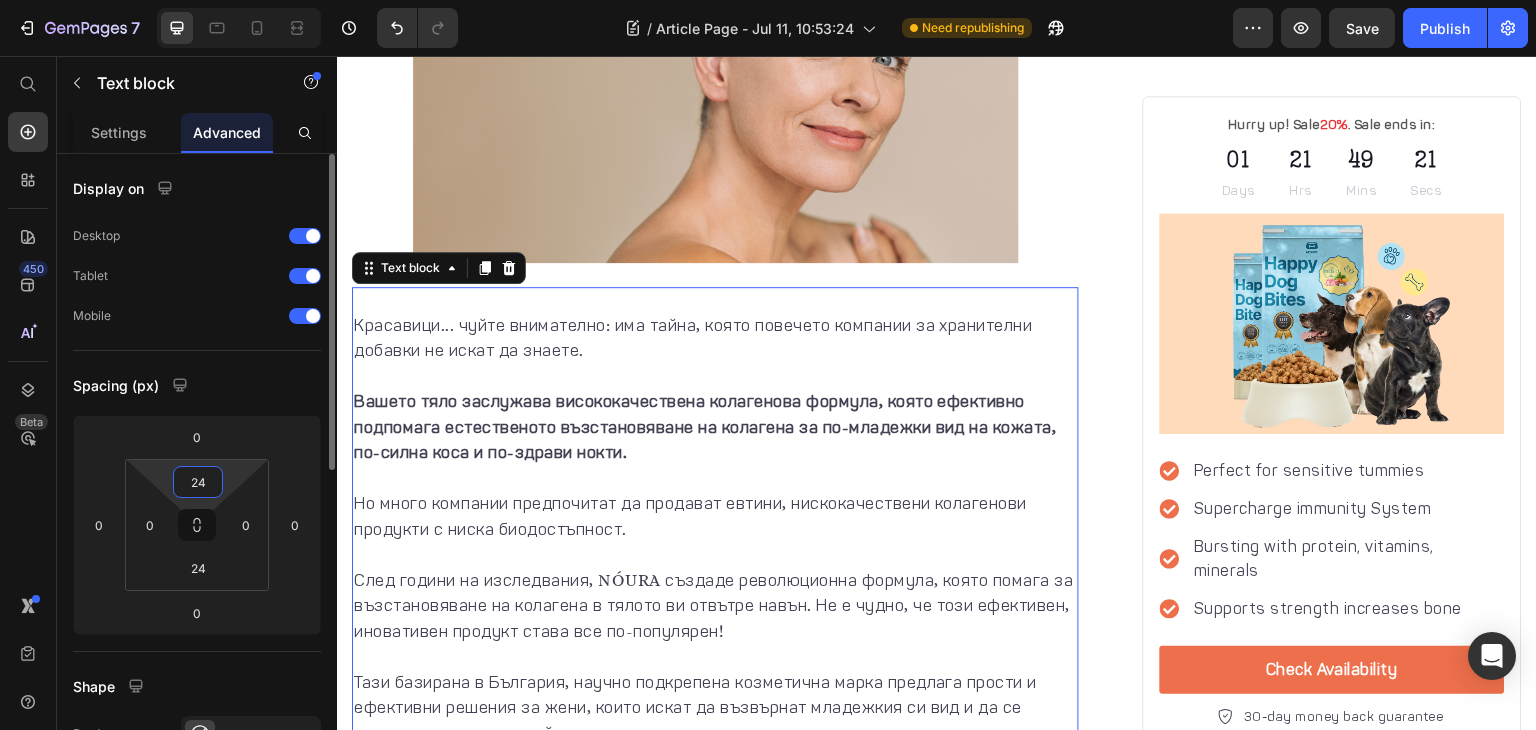 click on "24" at bounding box center [198, 482] 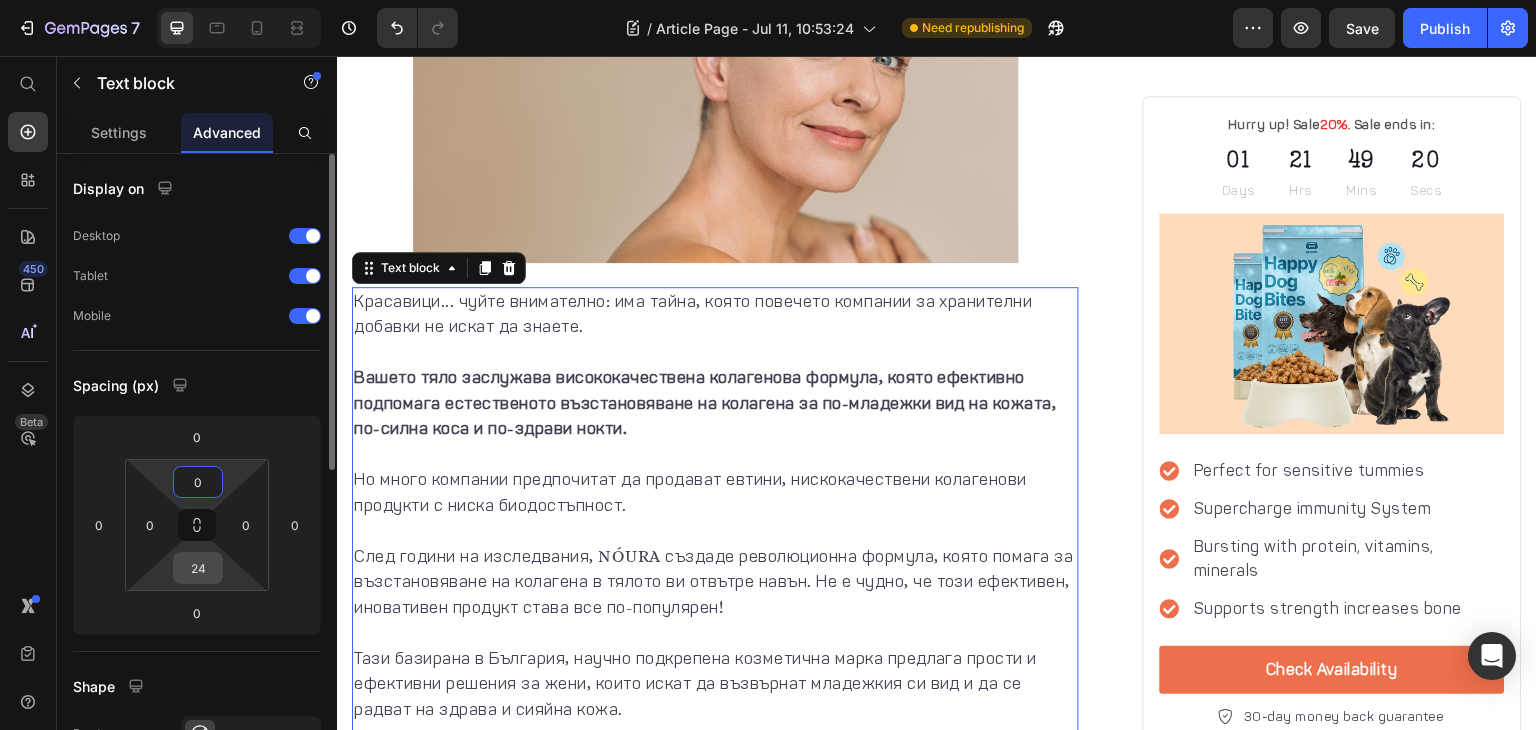 type on "0" 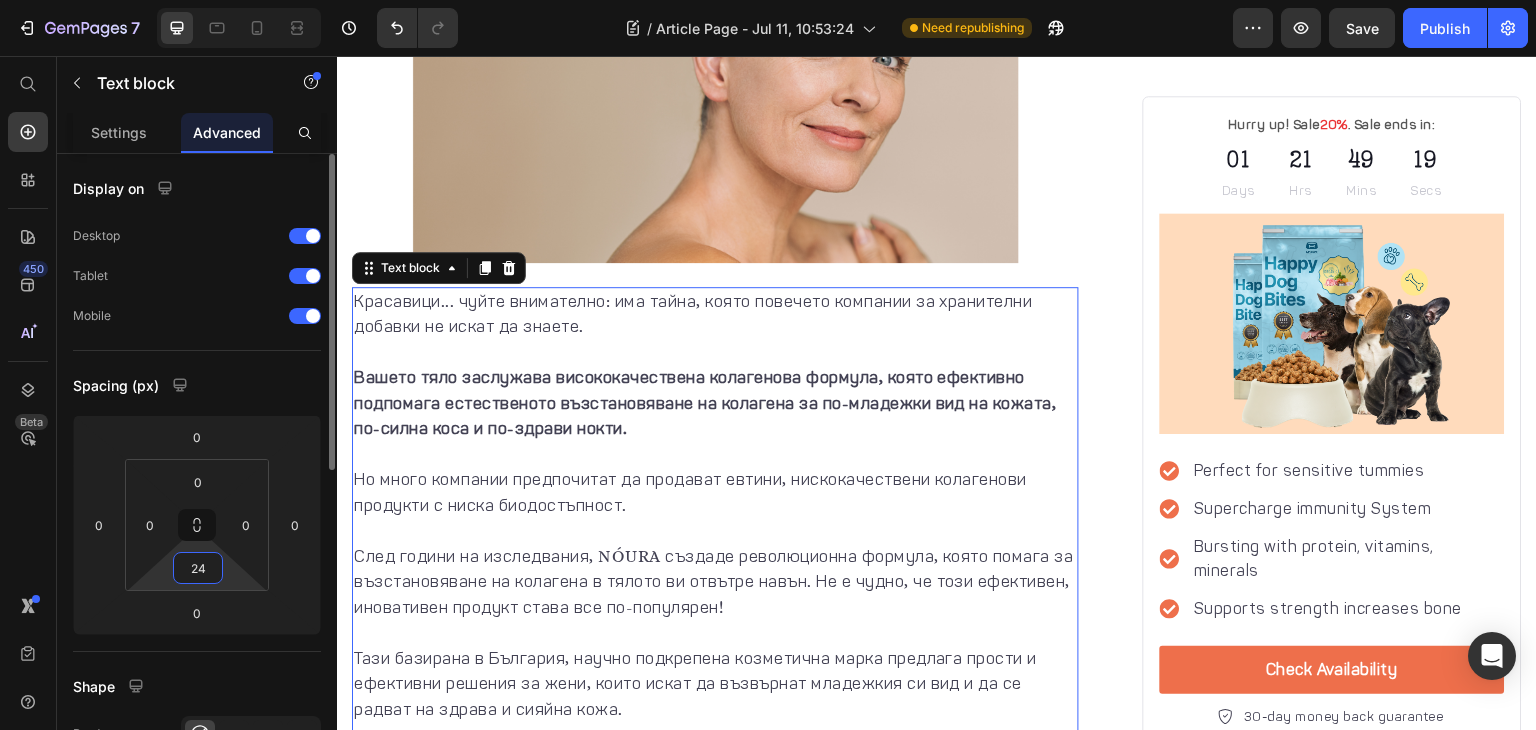 click on "24" at bounding box center (198, 568) 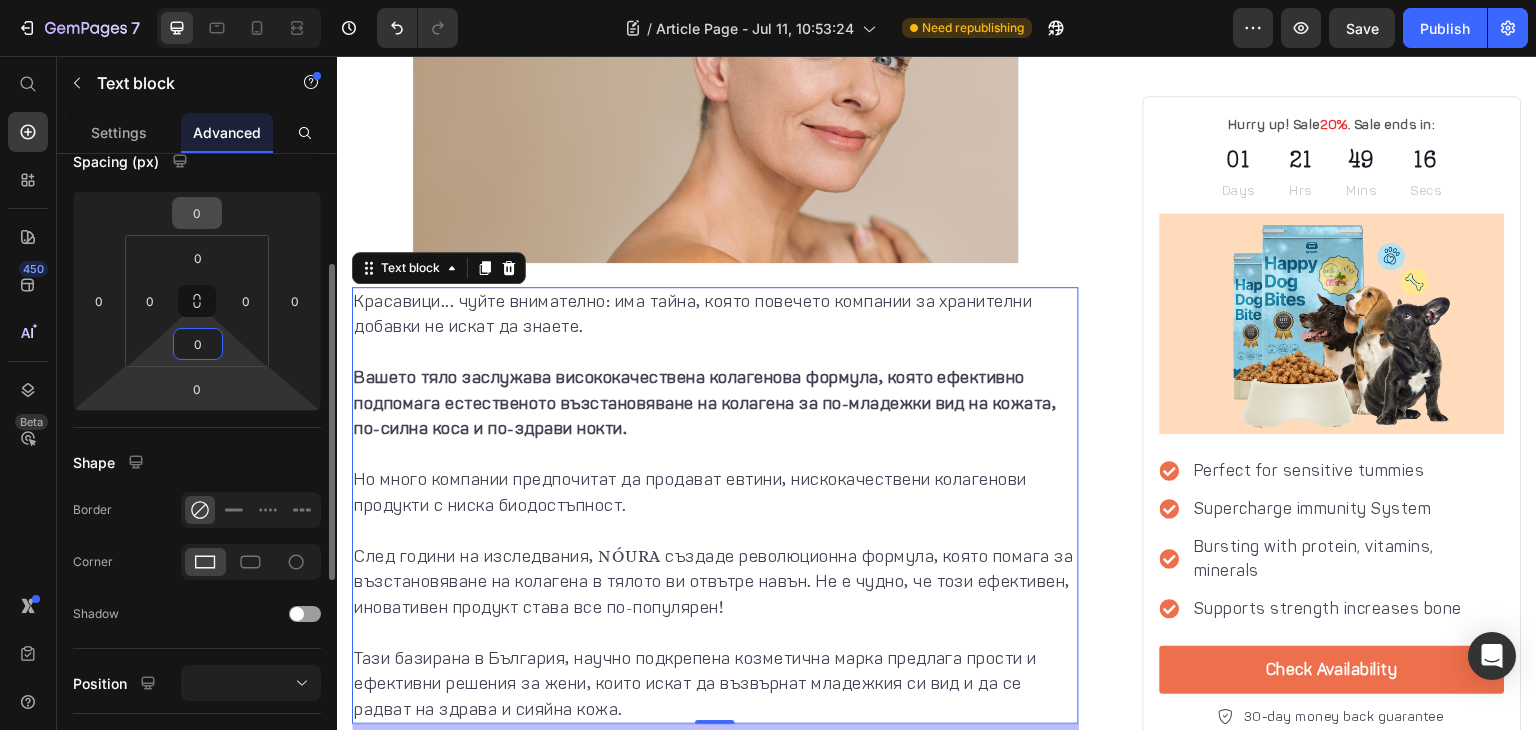 scroll, scrollTop: 211, scrollLeft: 0, axis: vertical 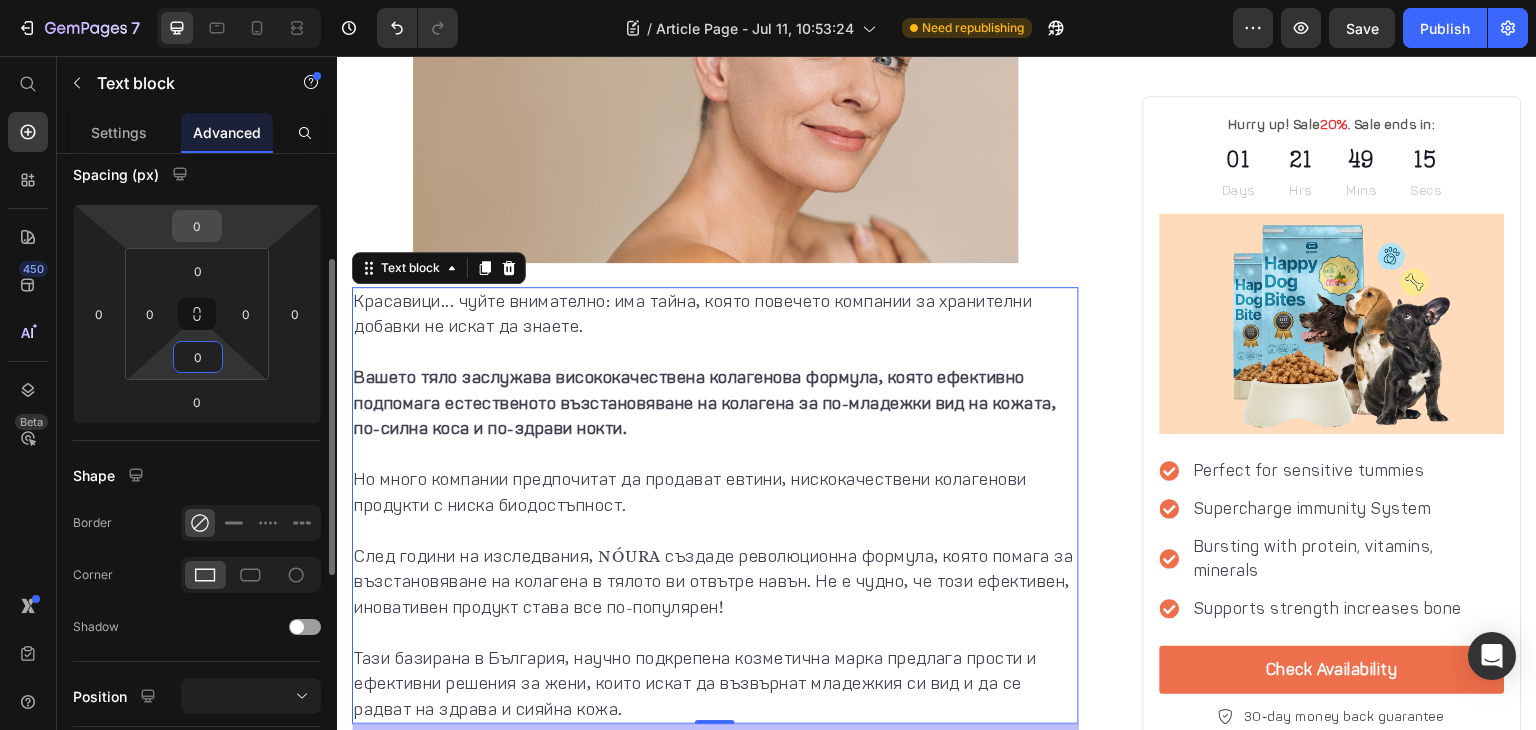 type on "0" 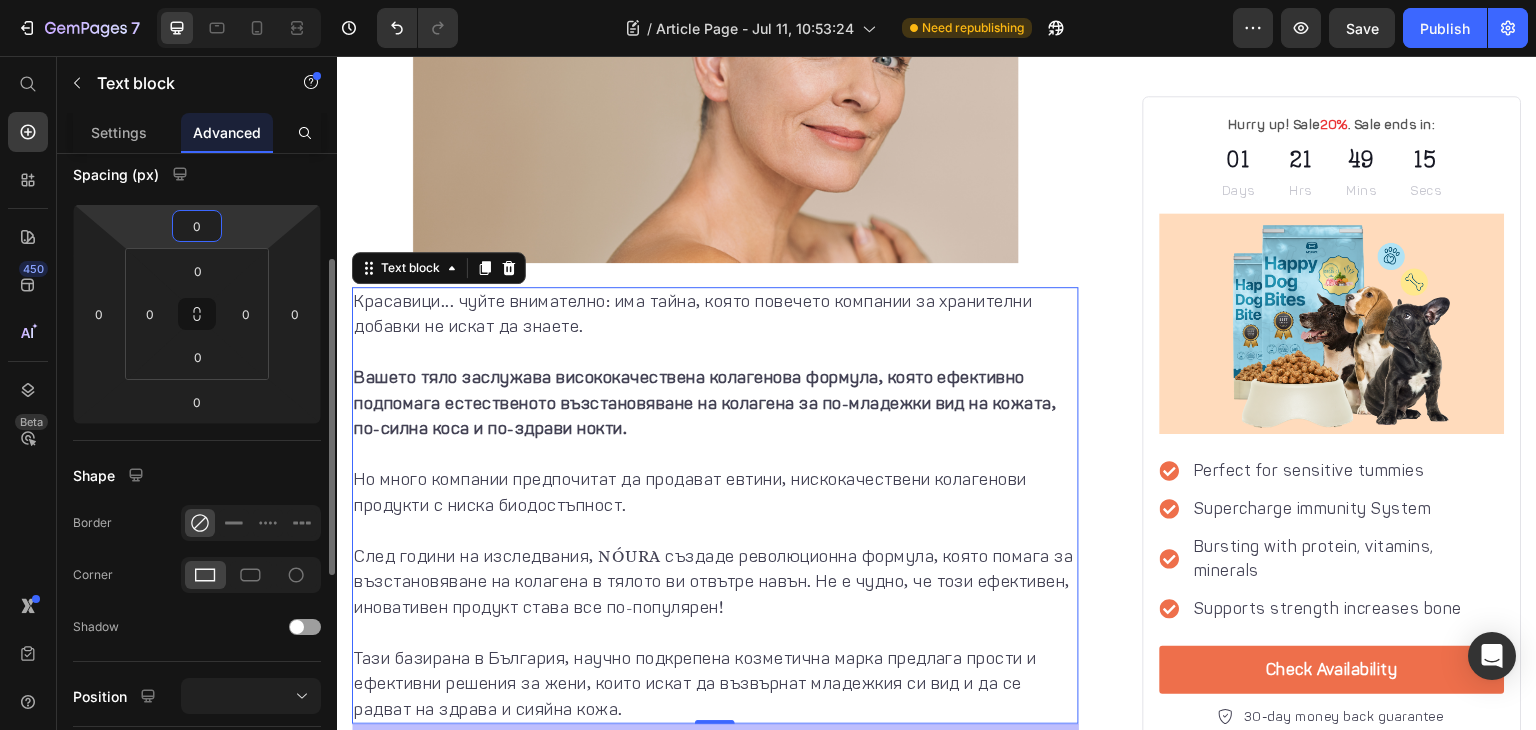 click on "0" at bounding box center (197, 226) 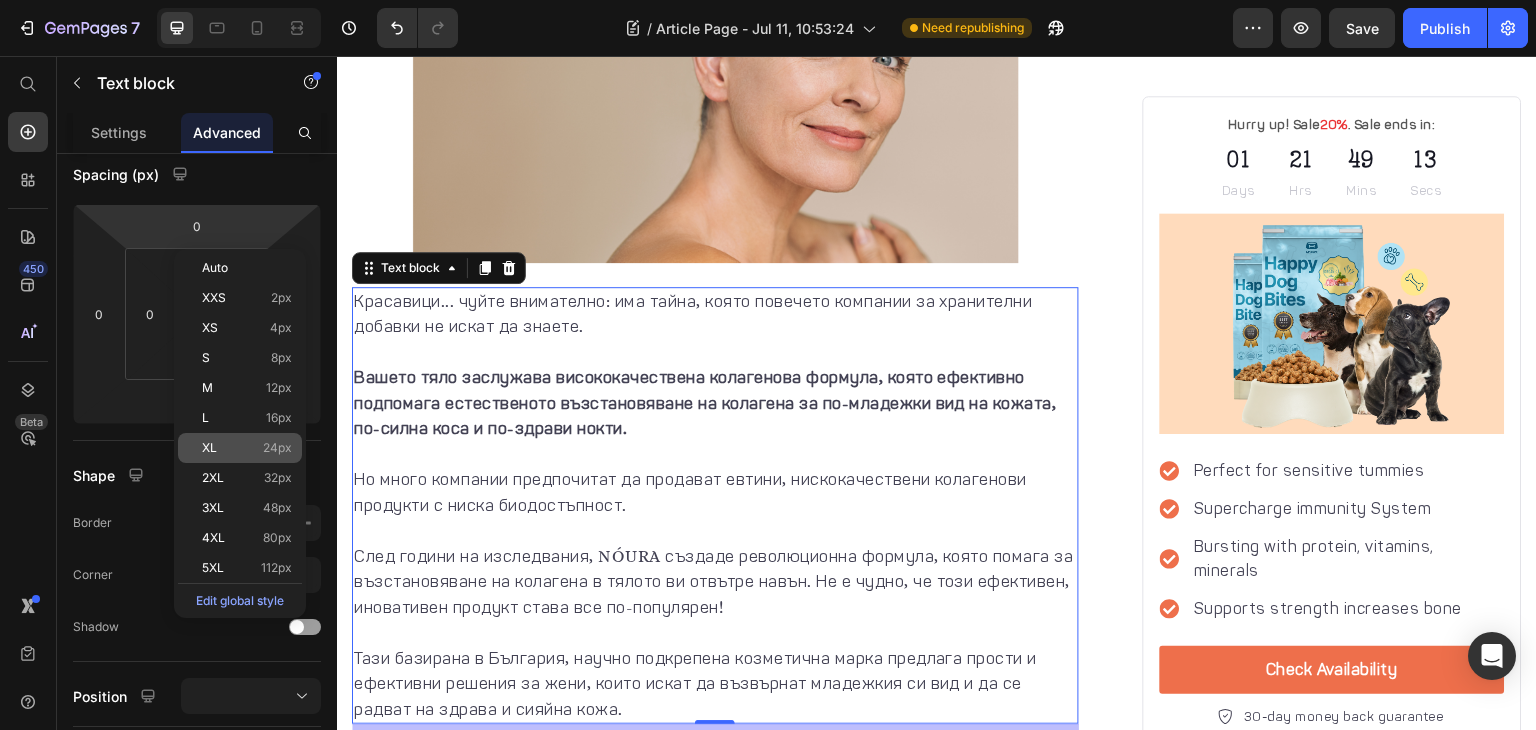 click on "XL 24px" 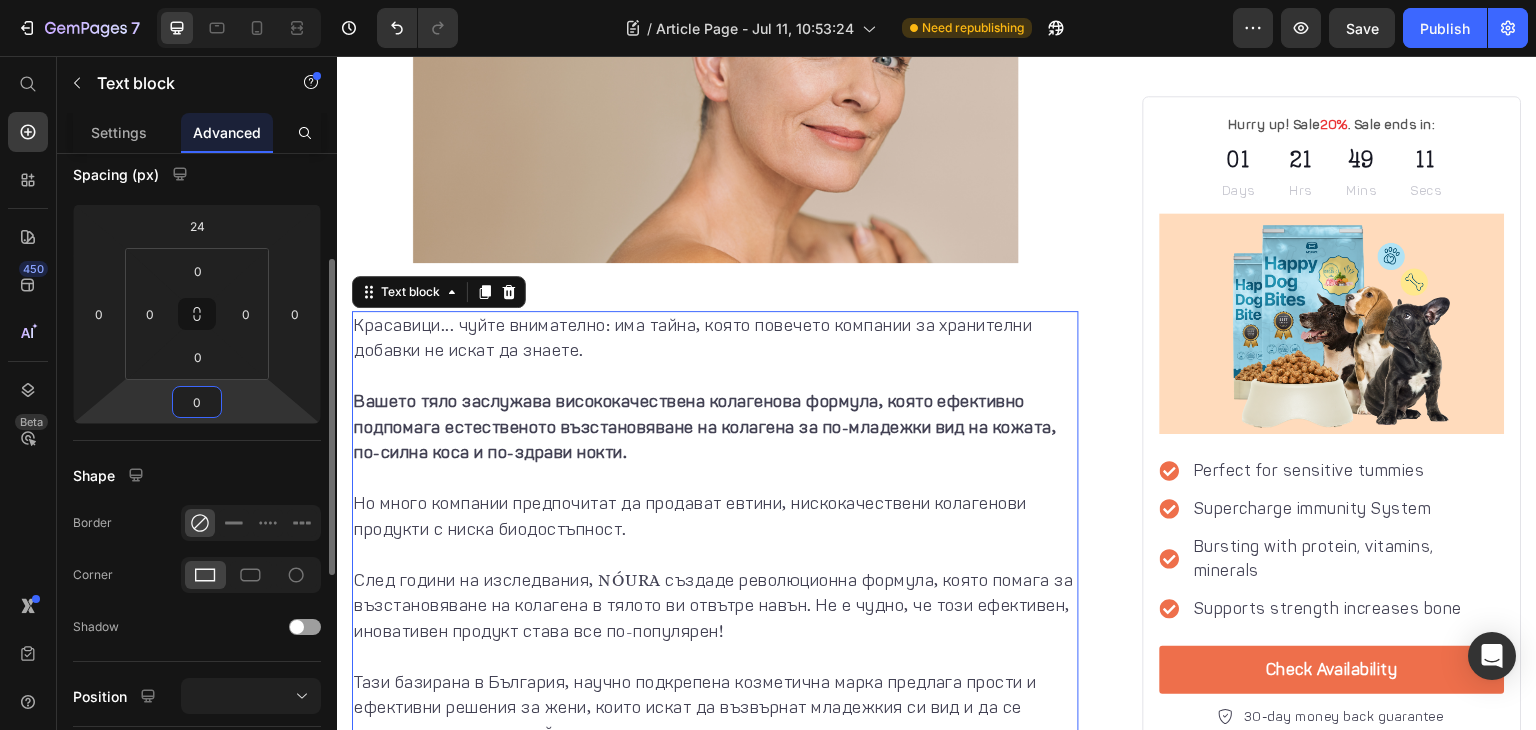click on "0" at bounding box center [197, 402] 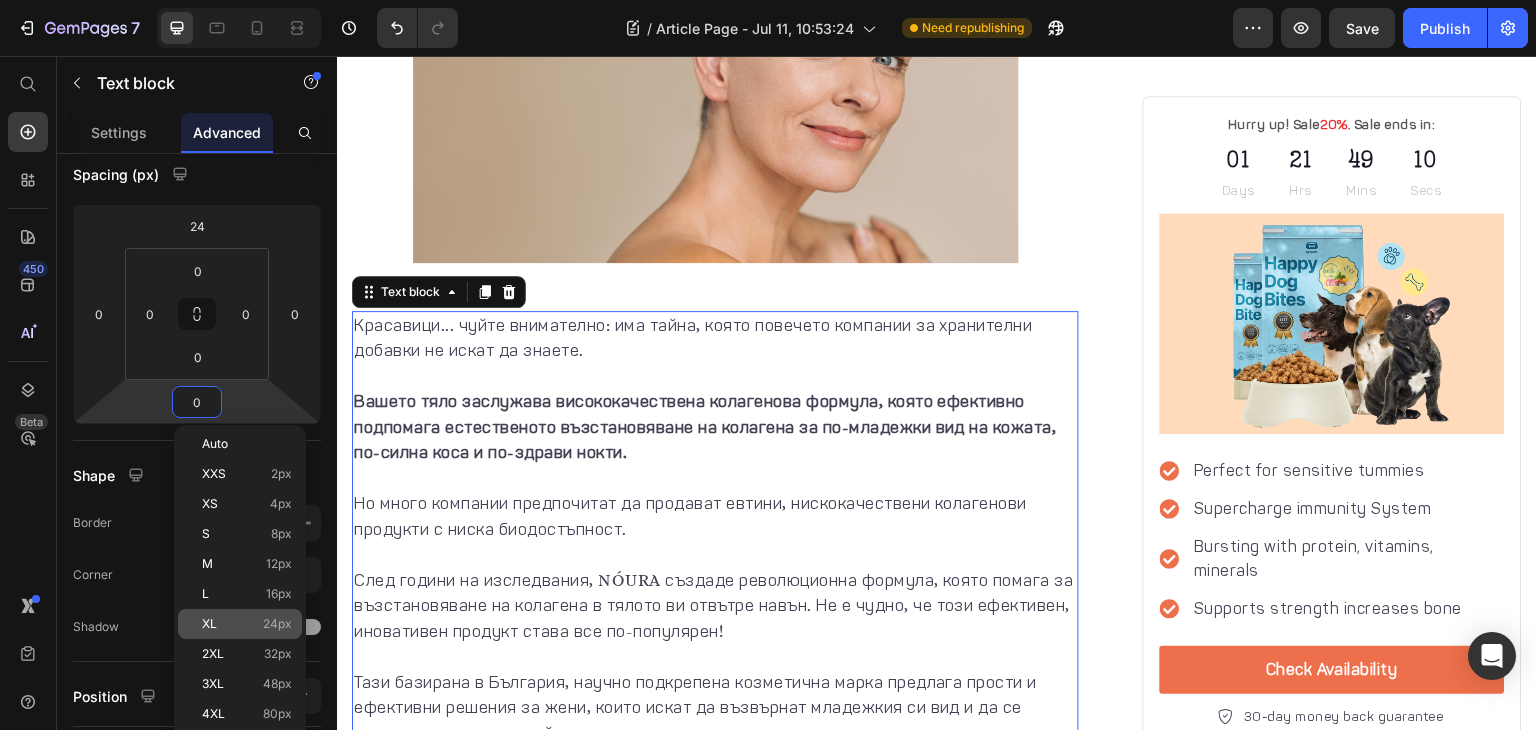 click on "XL 24px" 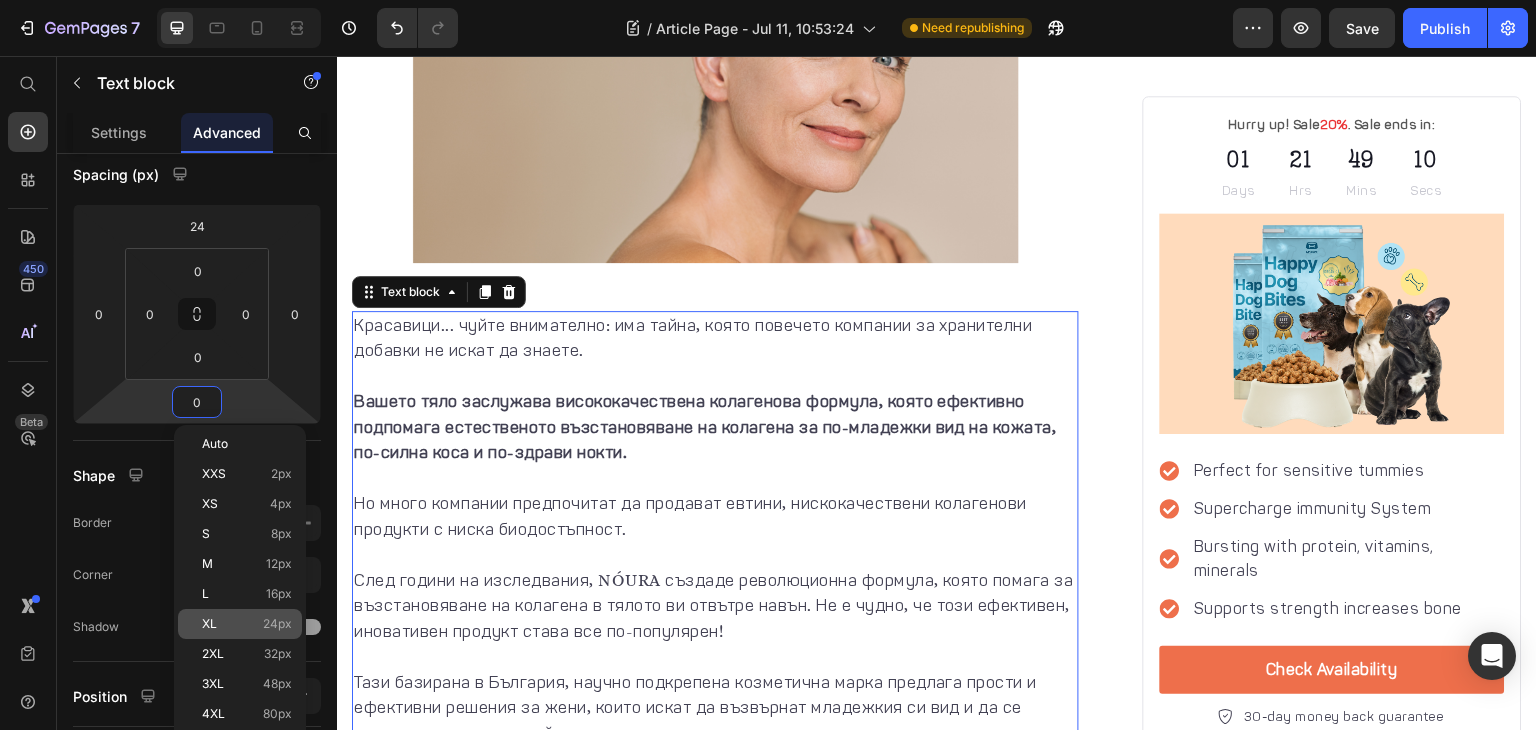 type on "24" 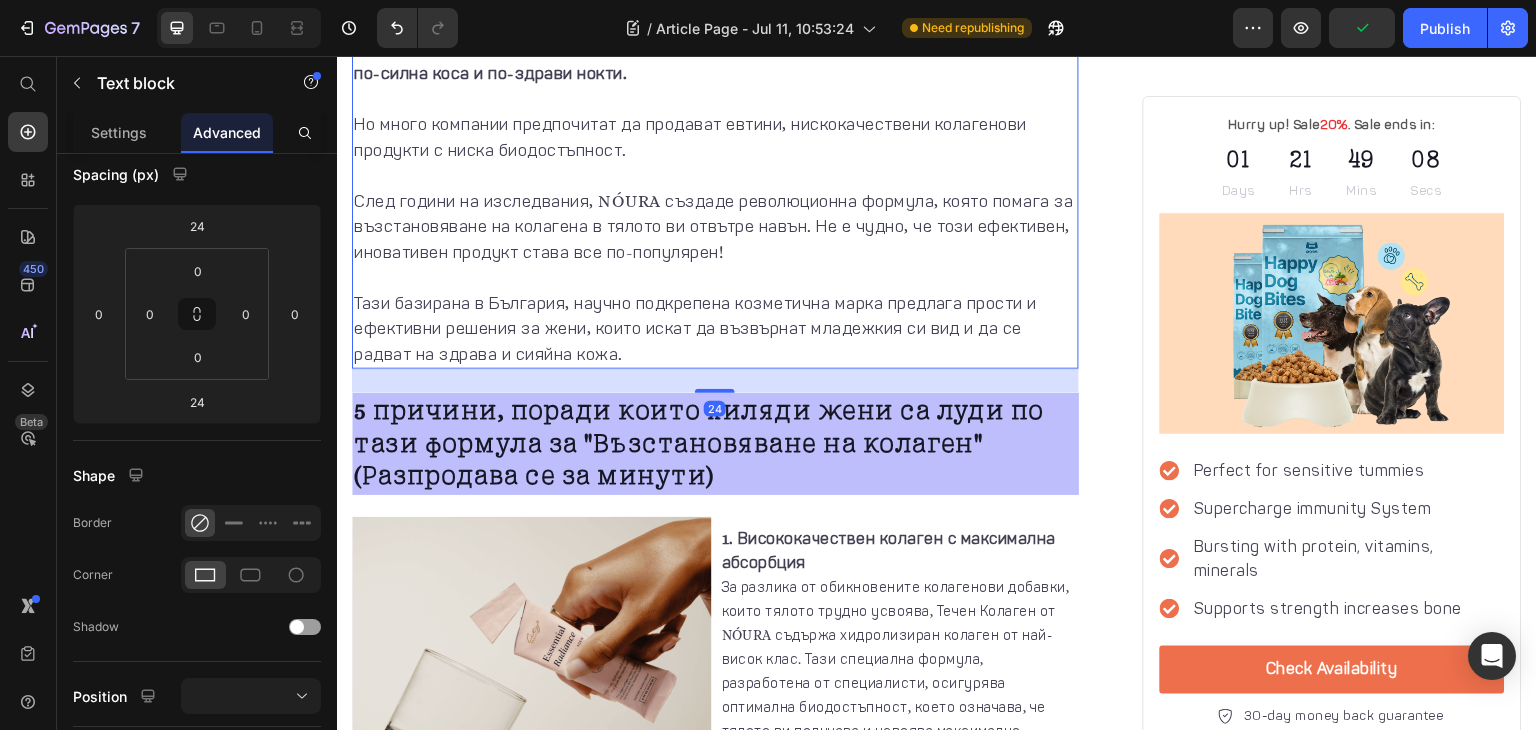 scroll, scrollTop: 1196, scrollLeft: 0, axis: vertical 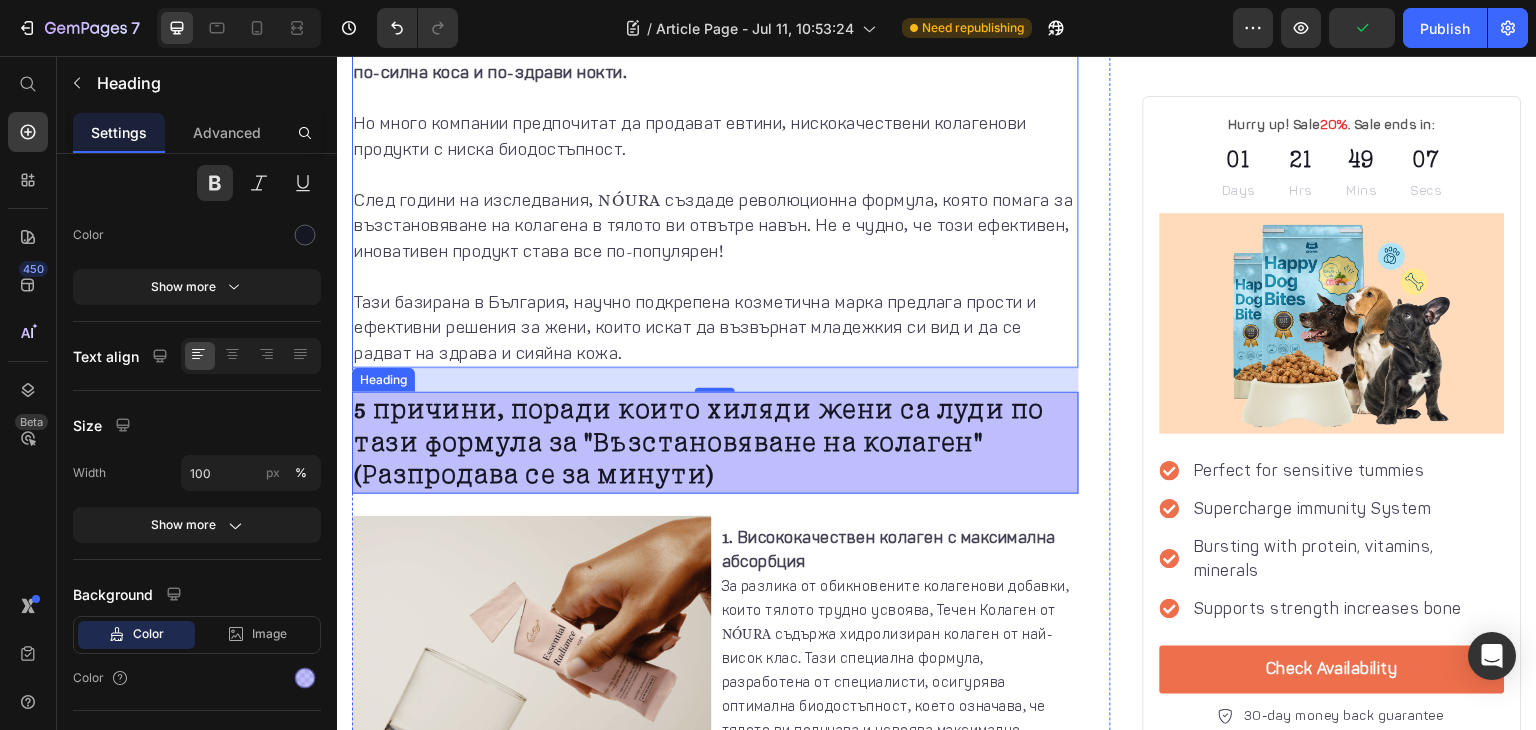 click on "5 причини, поради които хиляди жени са луди по тази формула за "Възстановяване на колаген"  (Разпродава се за минути)" at bounding box center [715, 443] 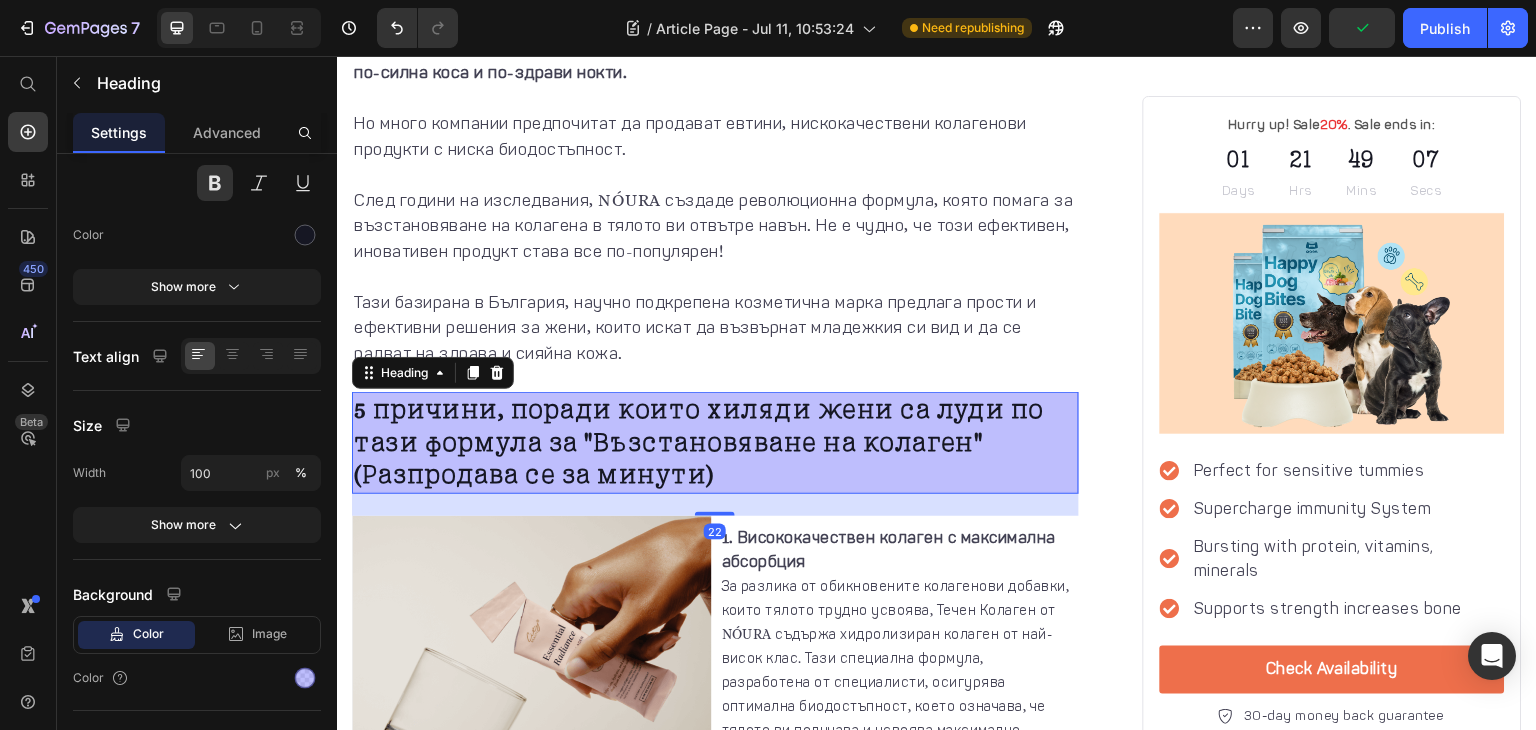 scroll, scrollTop: 0, scrollLeft: 0, axis: both 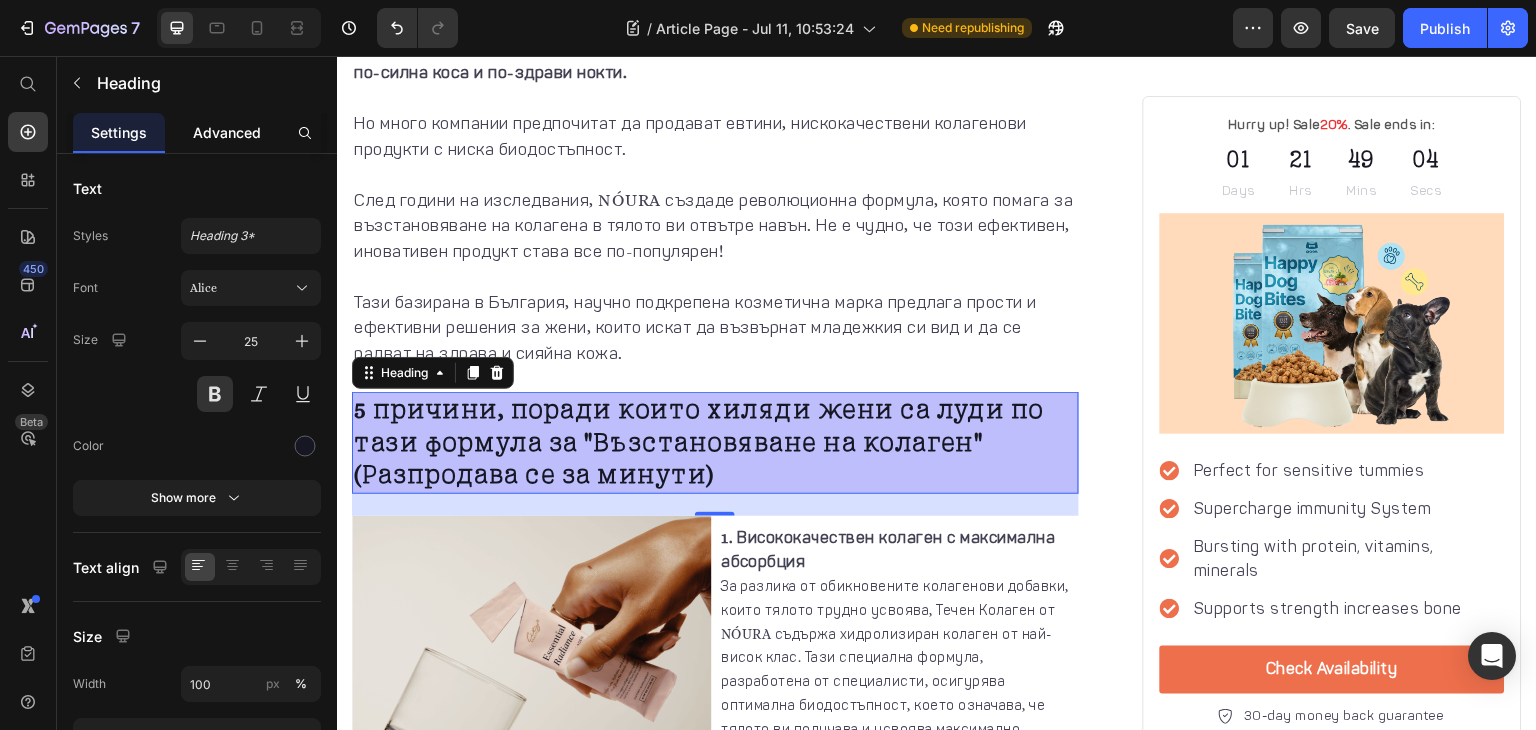 click on "Advanced" 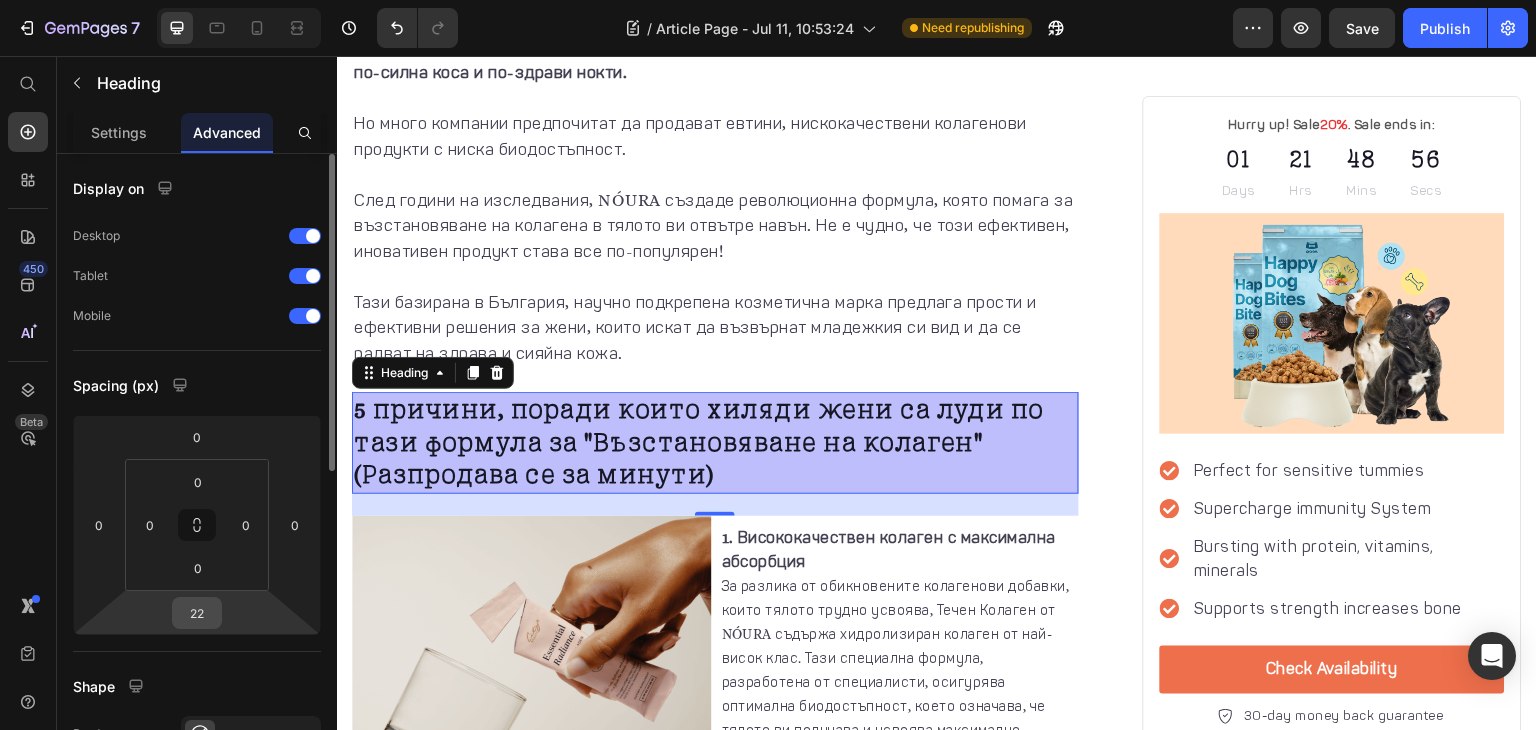 click on "22" at bounding box center [197, 613] 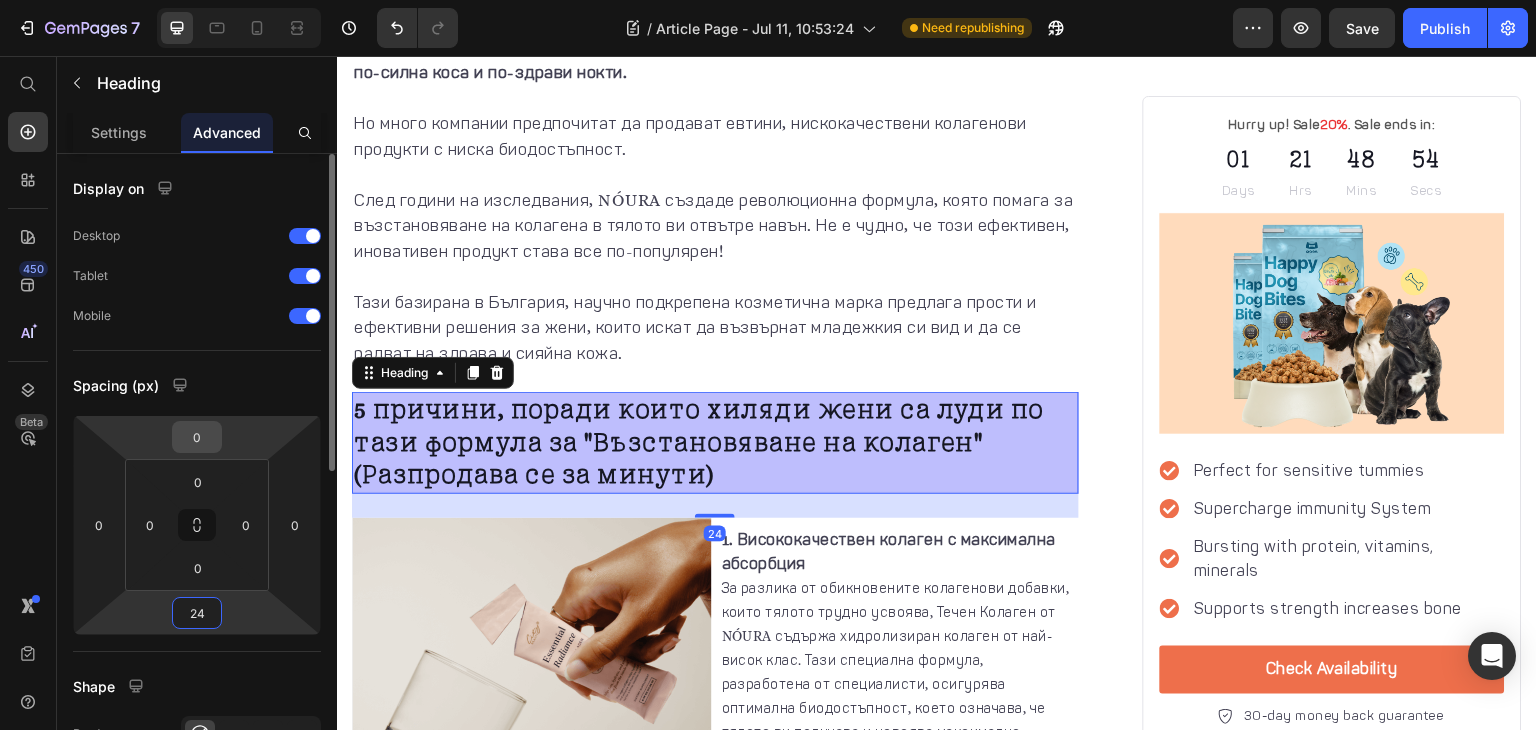 type on "24" 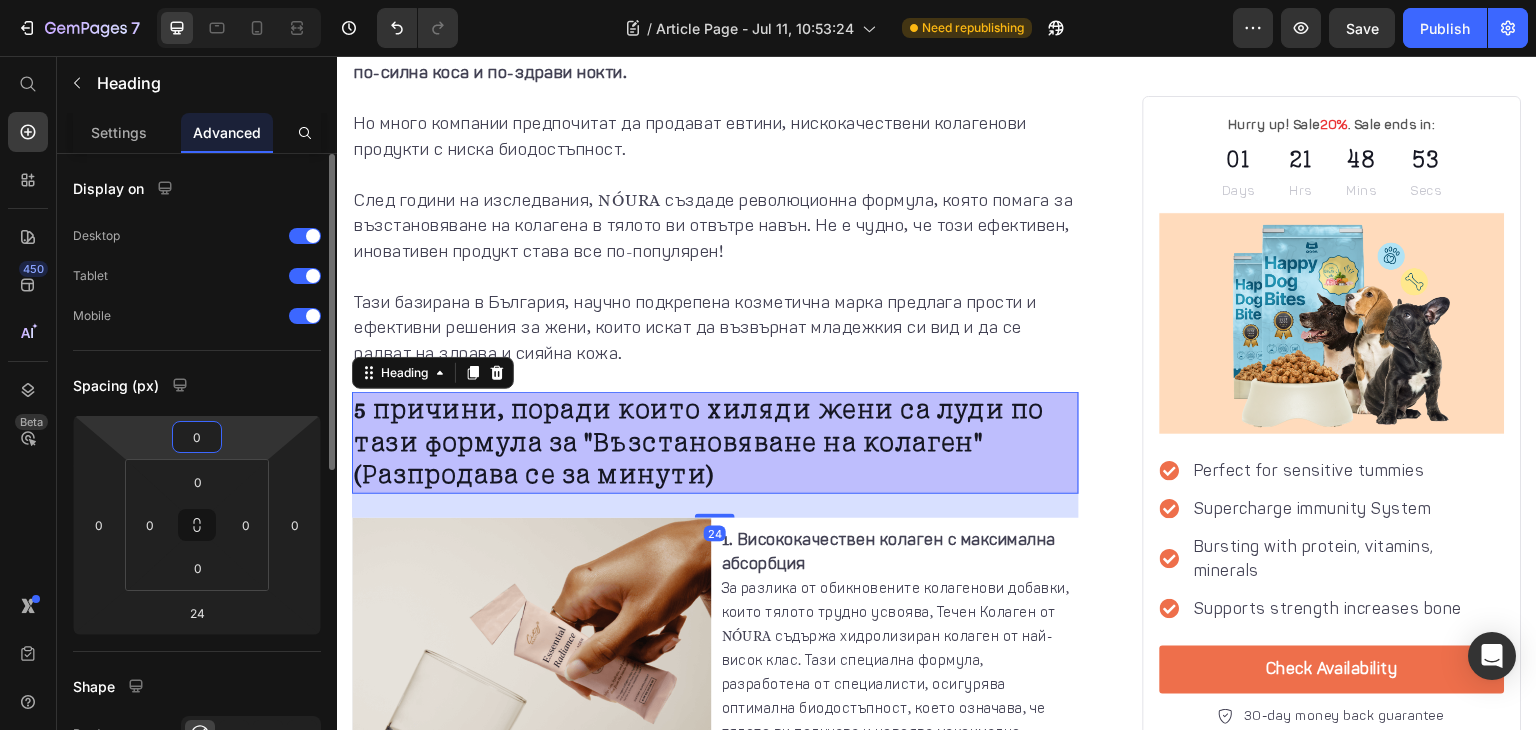 click on "0" at bounding box center [197, 437] 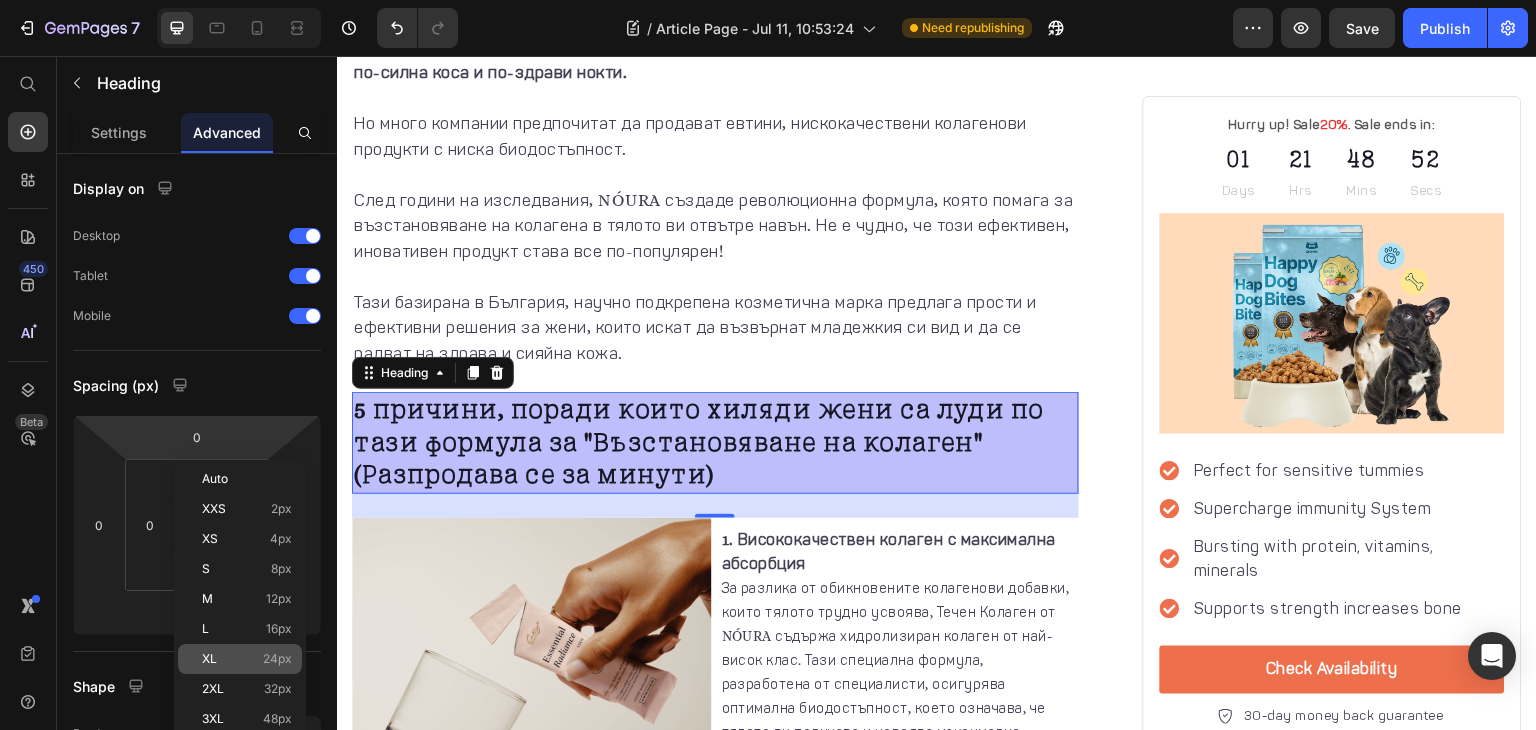 click on "XL 24px" 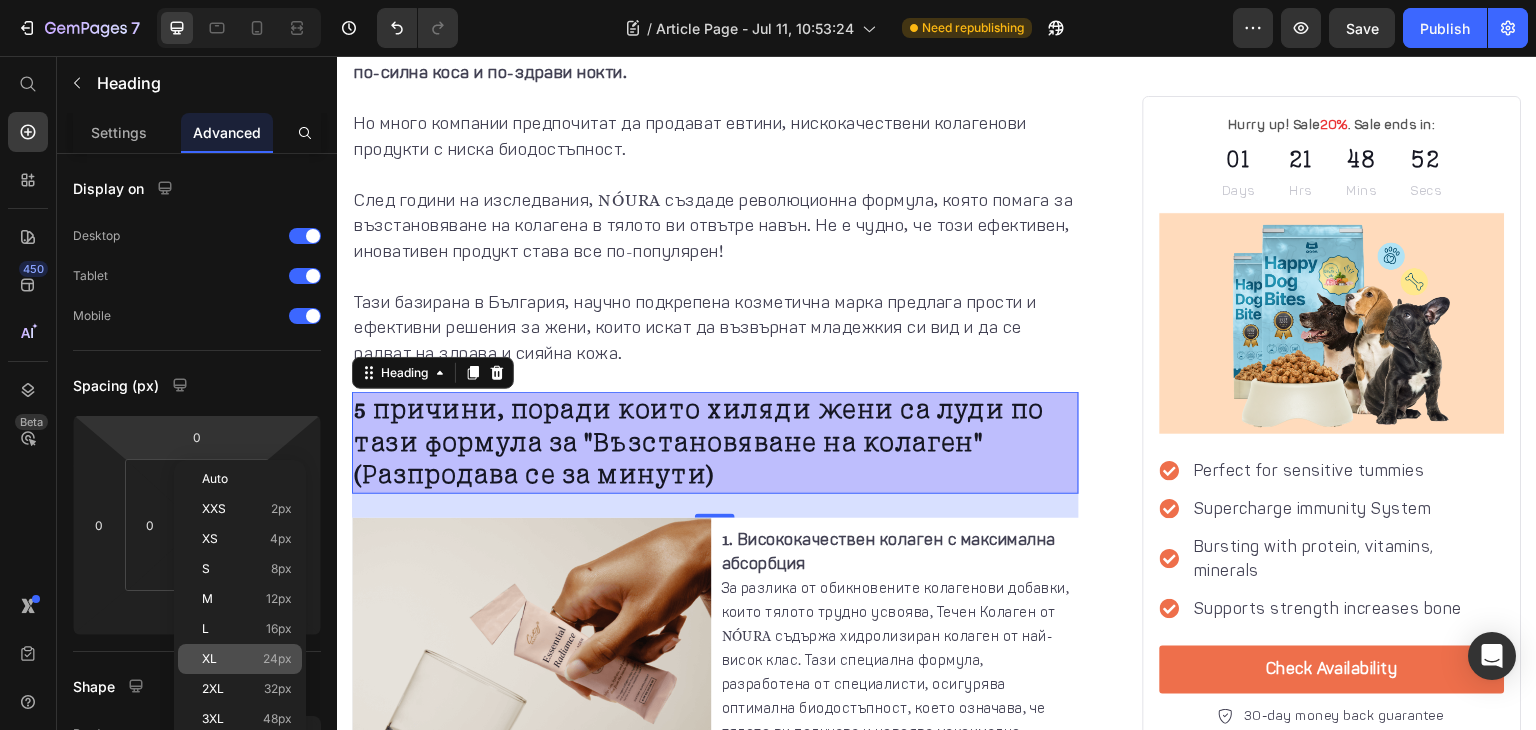 type on "24" 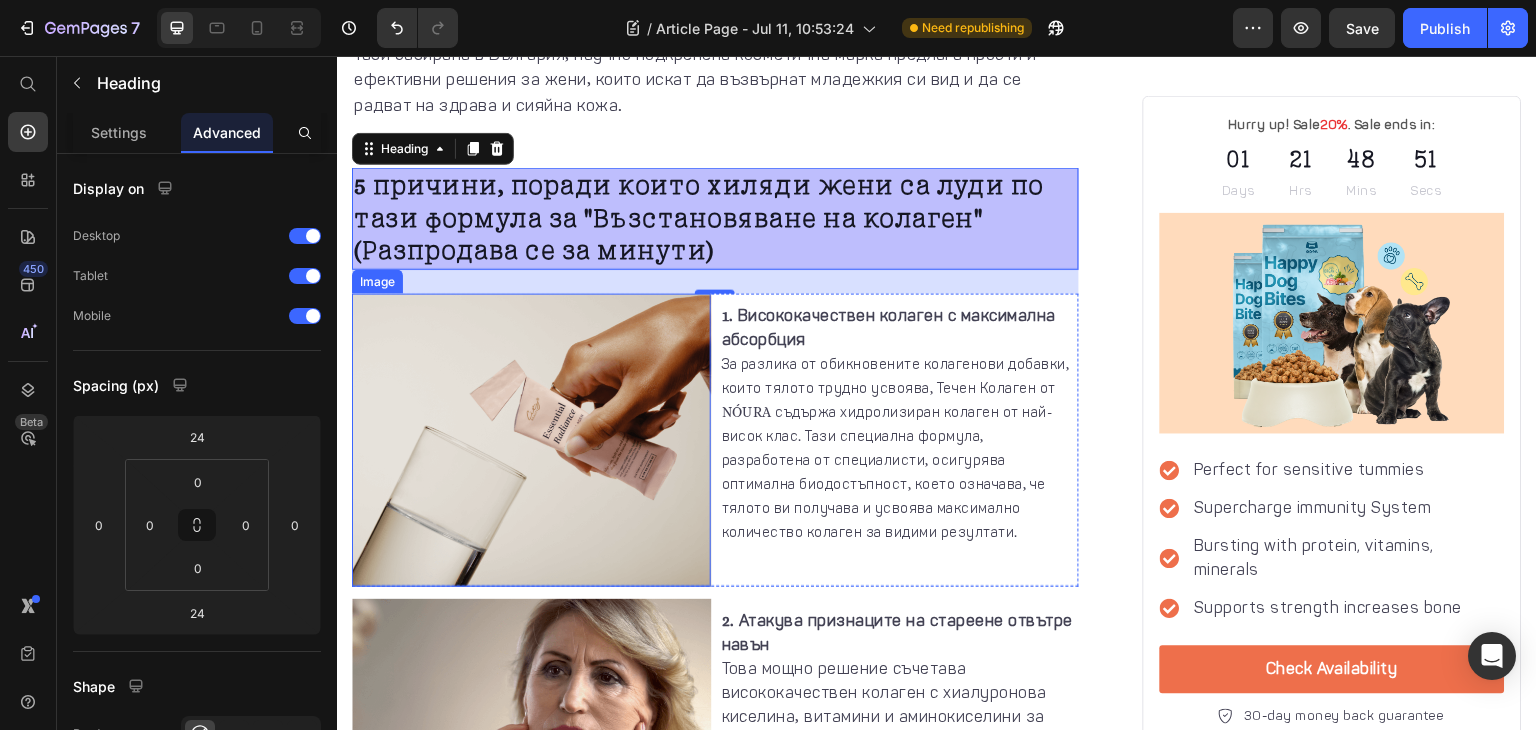 scroll, scrollTop: 1456, scrollLeft: 0, axis: vertical 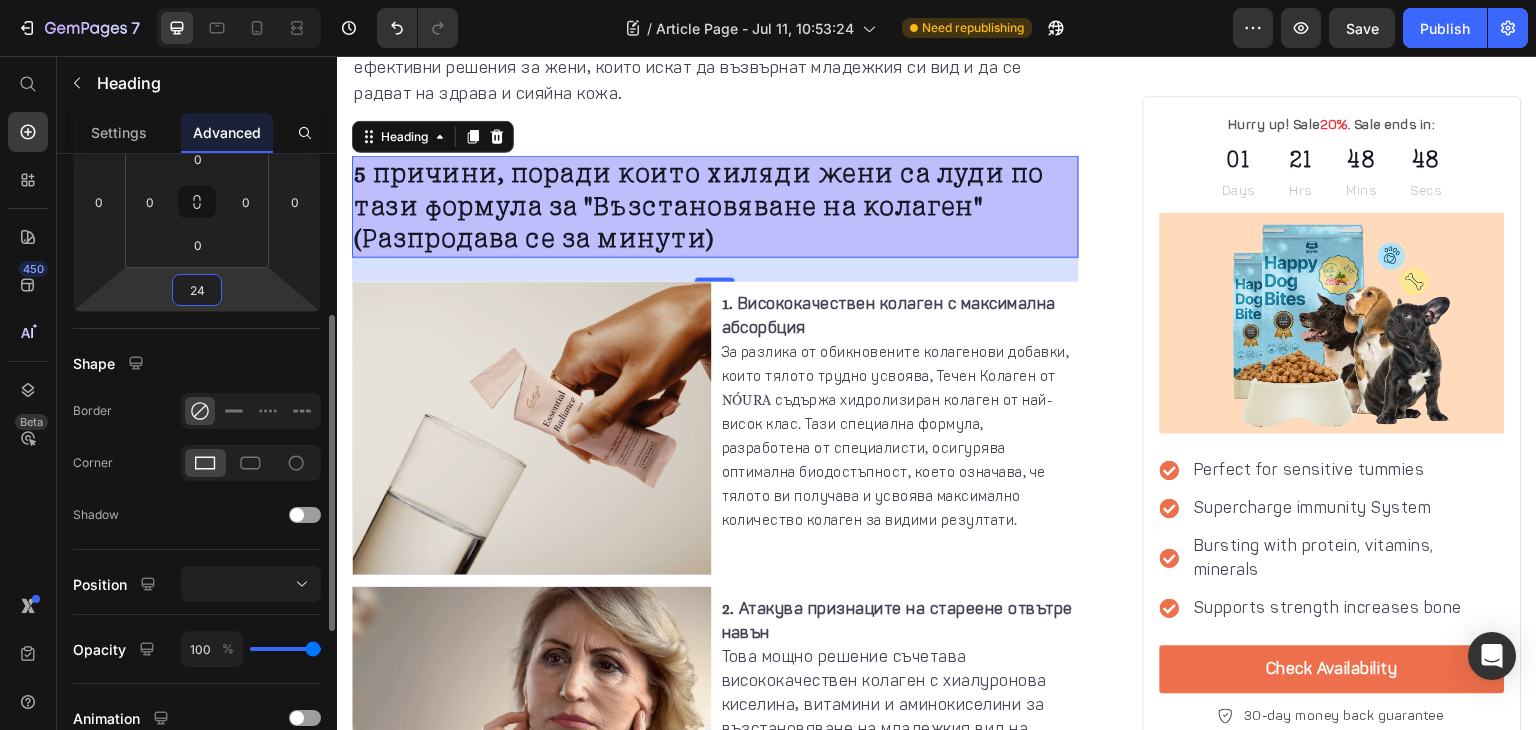 click on "24" at bounding box center [197, 290] 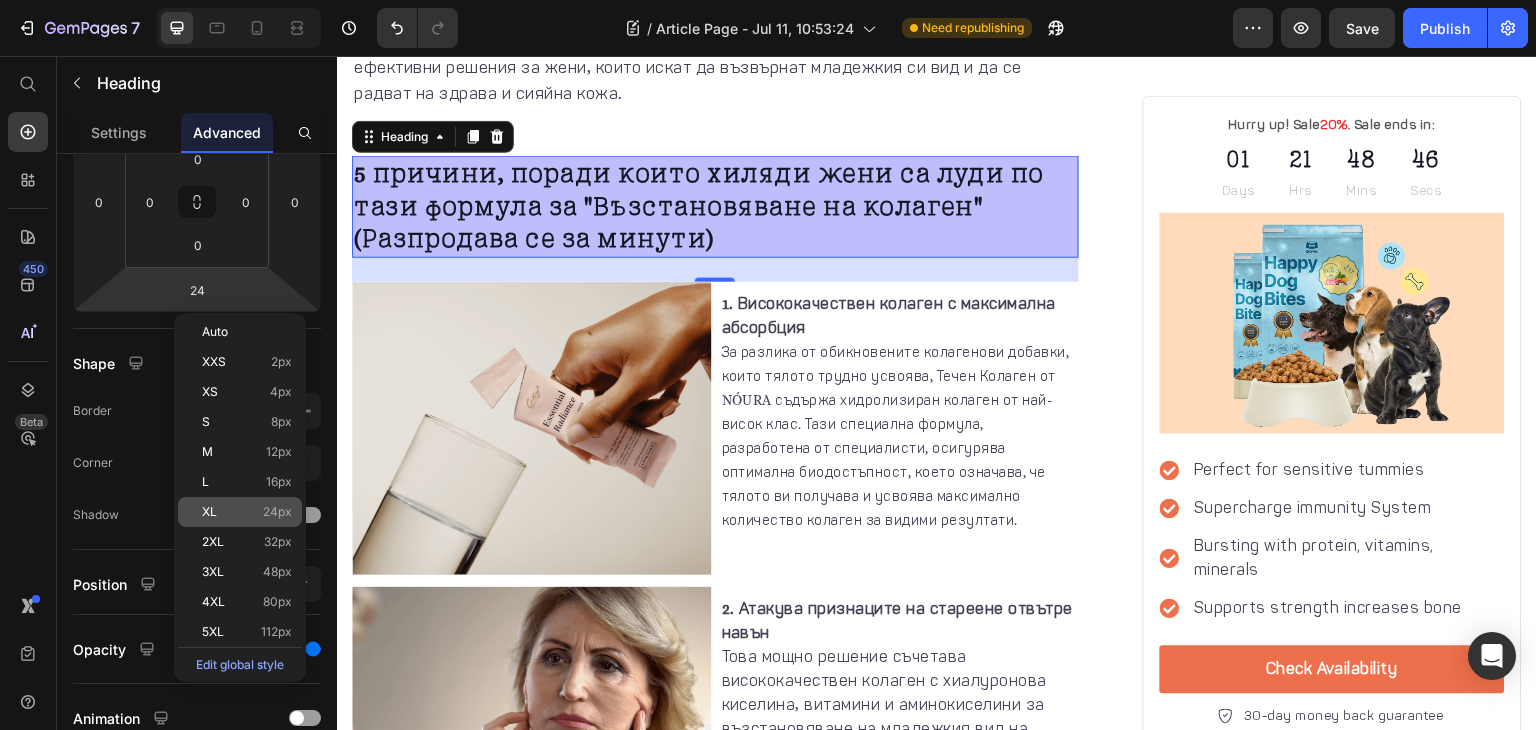 click on "XL 24px" at bounding box center (247, 512) 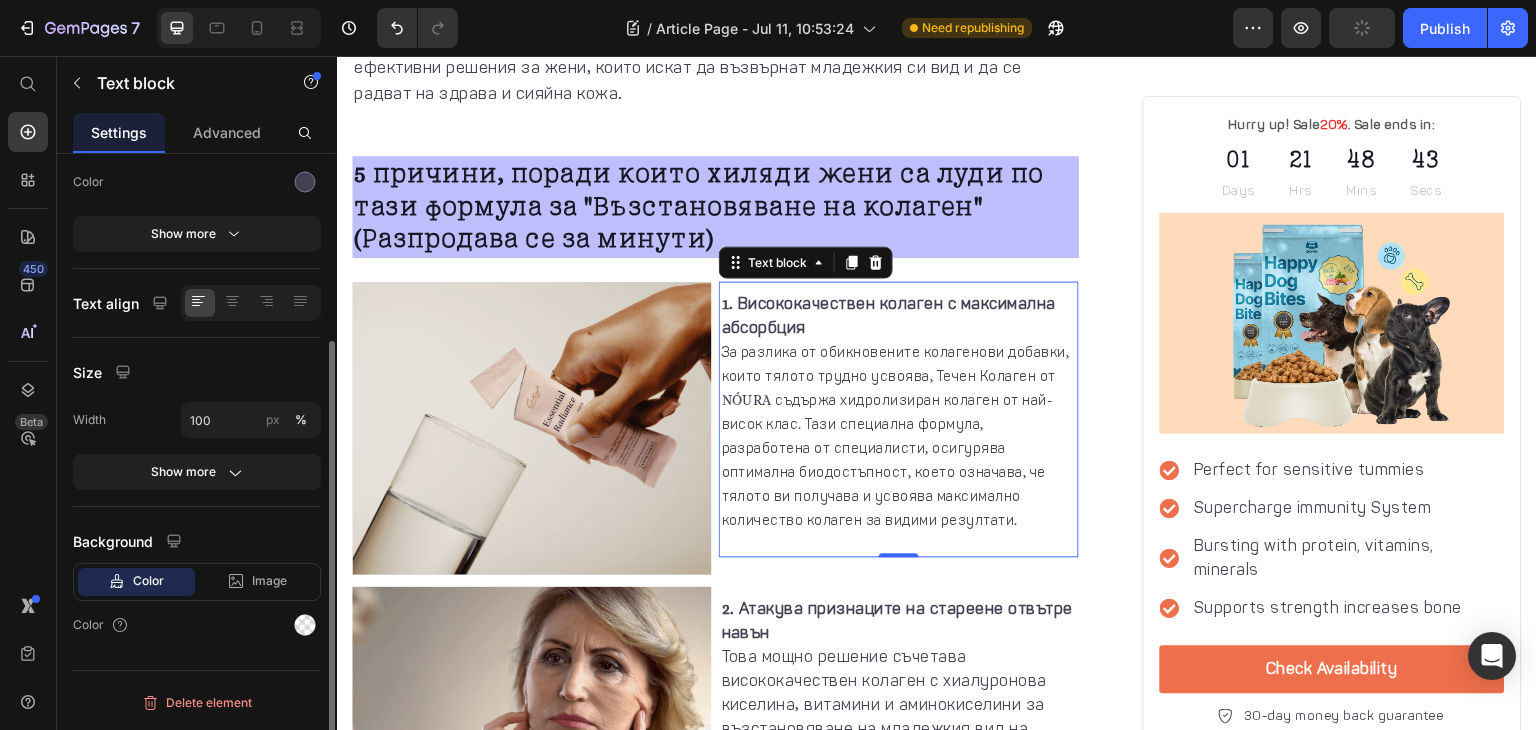 scroll, scrollTop: 0, scrollLeft: 0, axis: both 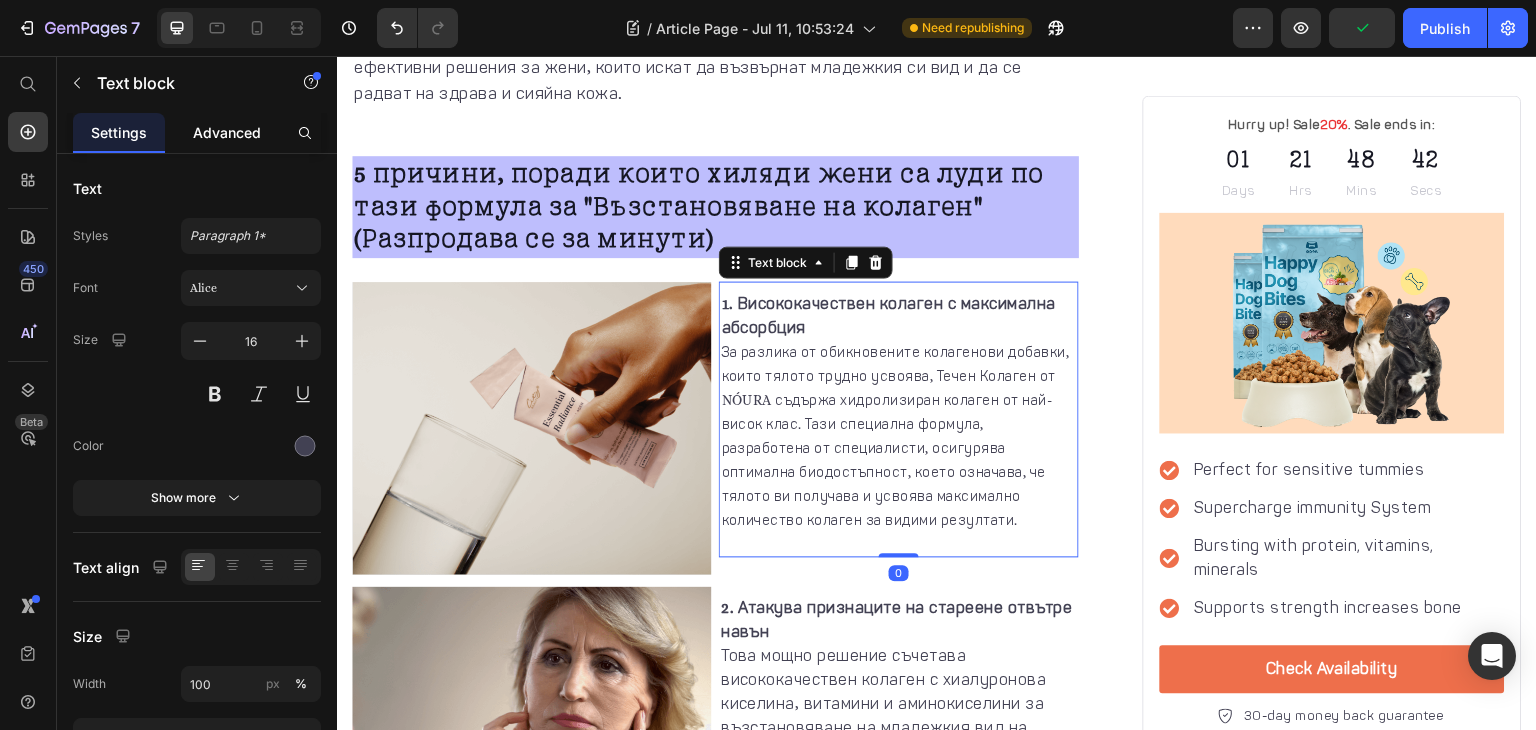 click on "Advanced" at bounding box center [227, 132] 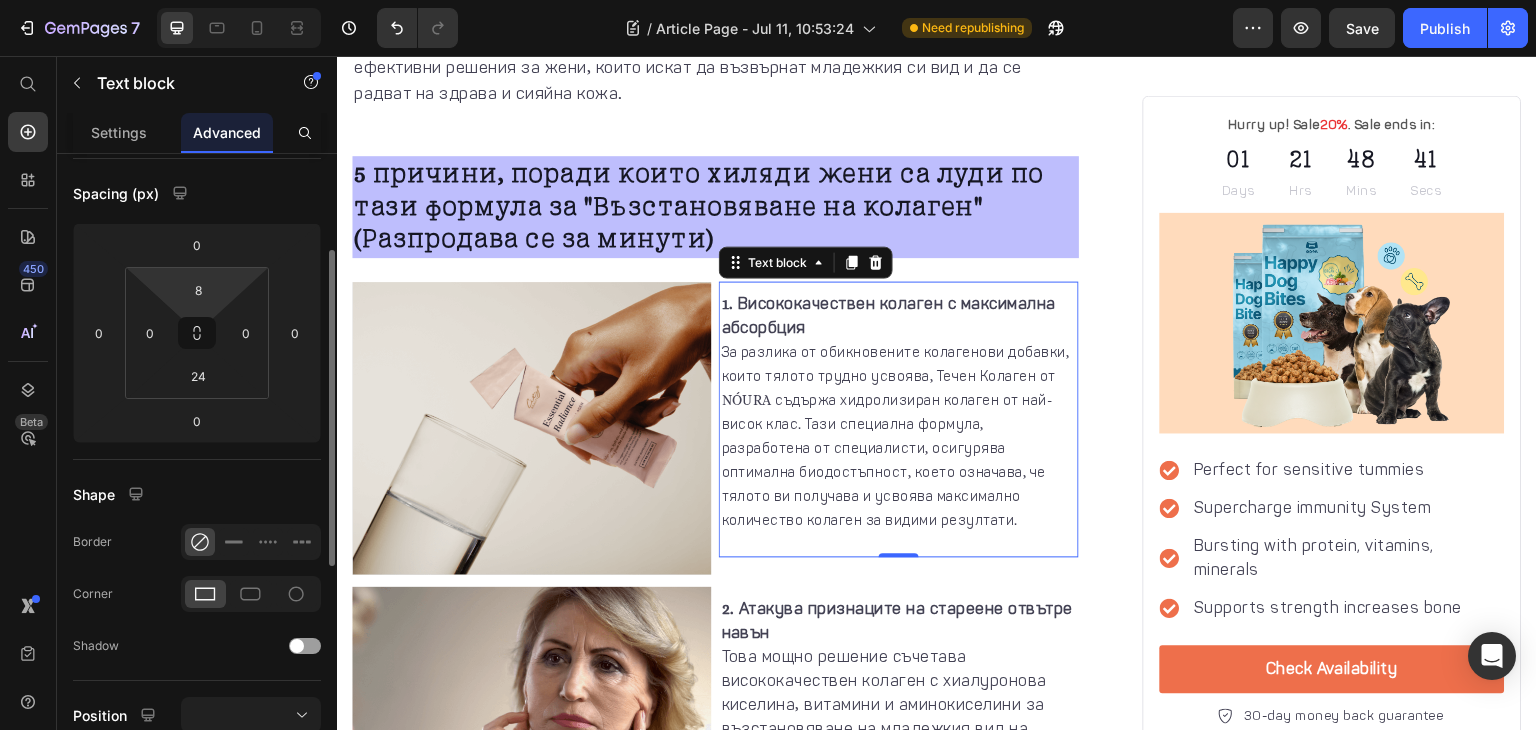 scroll, scrollTop: 192, scrollLeft: 0, axis: vertical 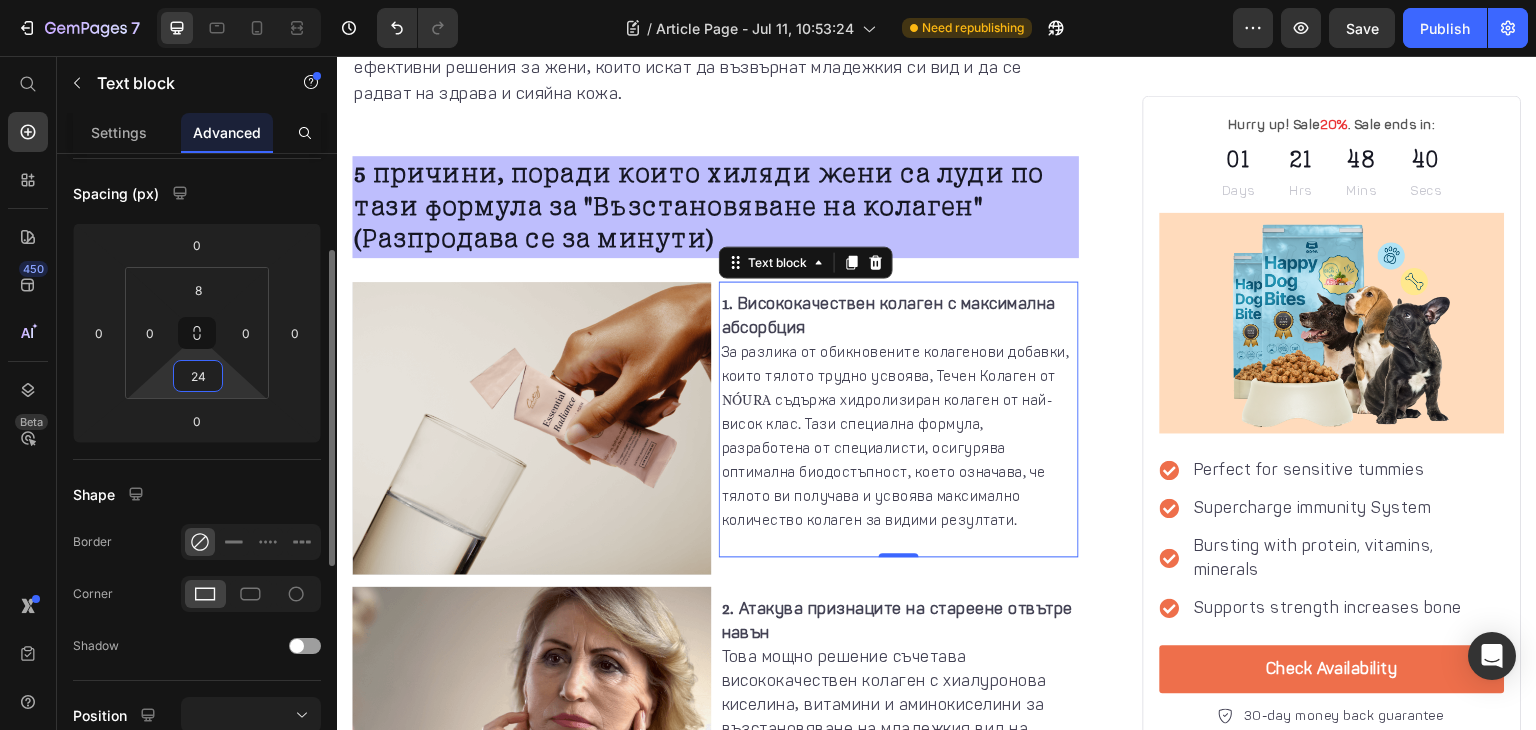 click on "24" at bounding box center [198, 376] 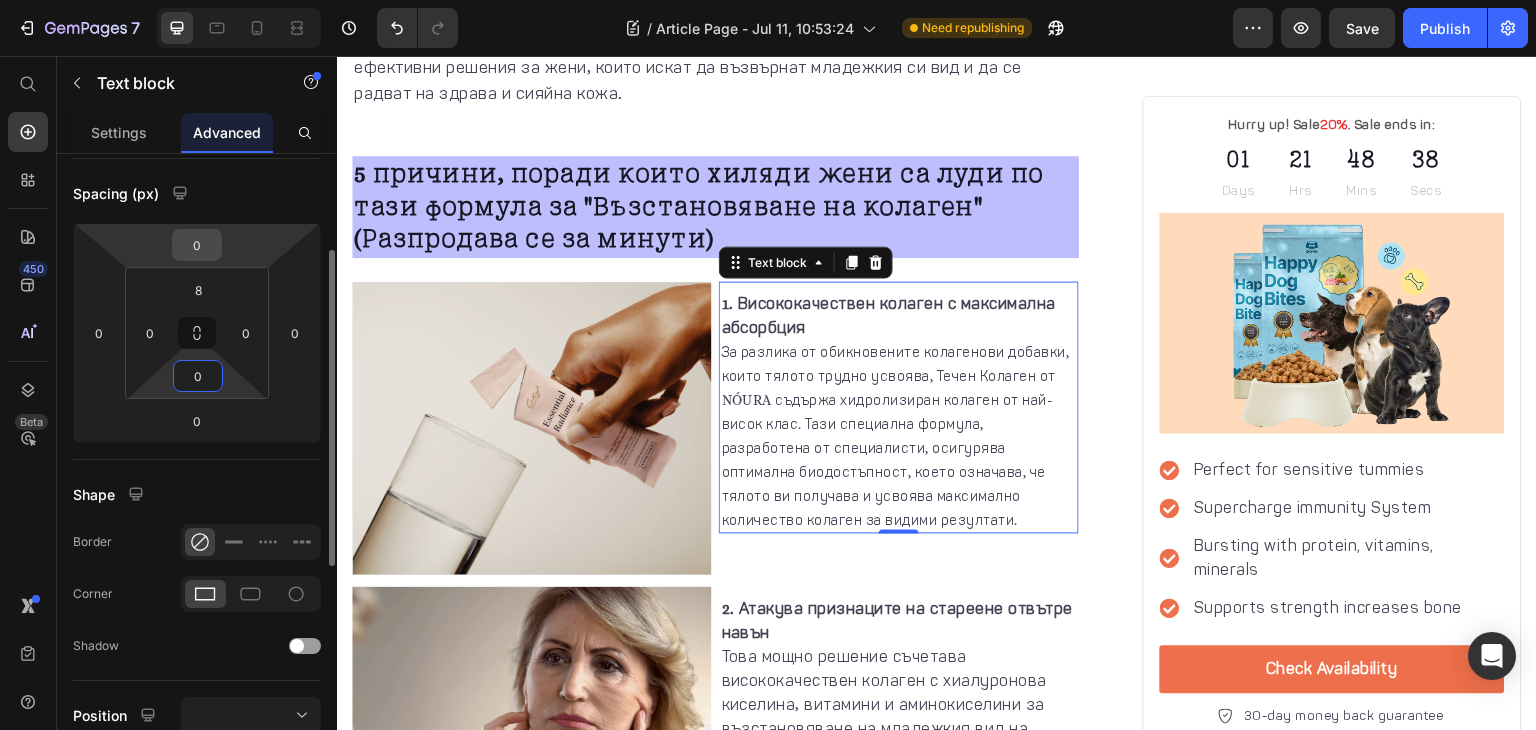 type on "0" 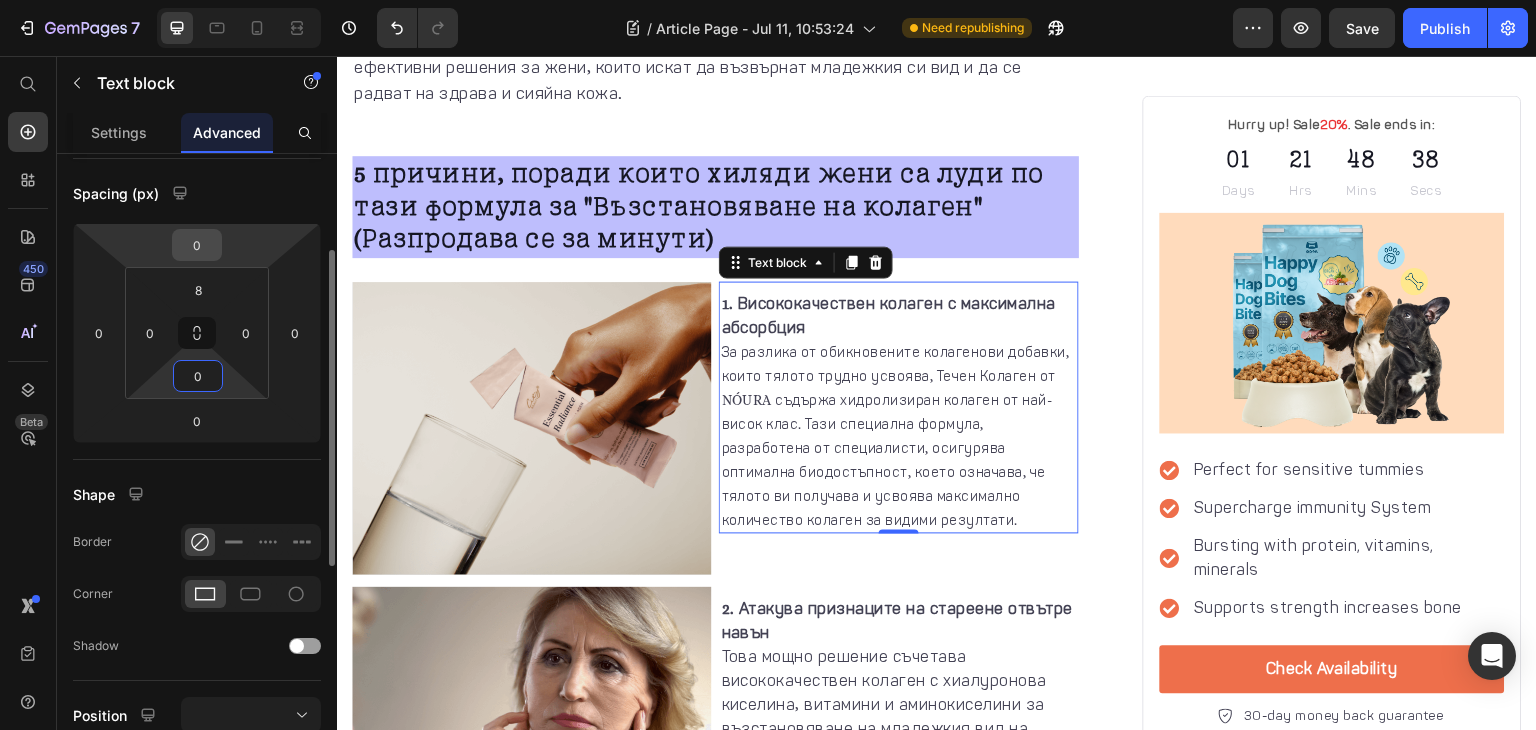 click on "0" at bounding box center [197, 245] 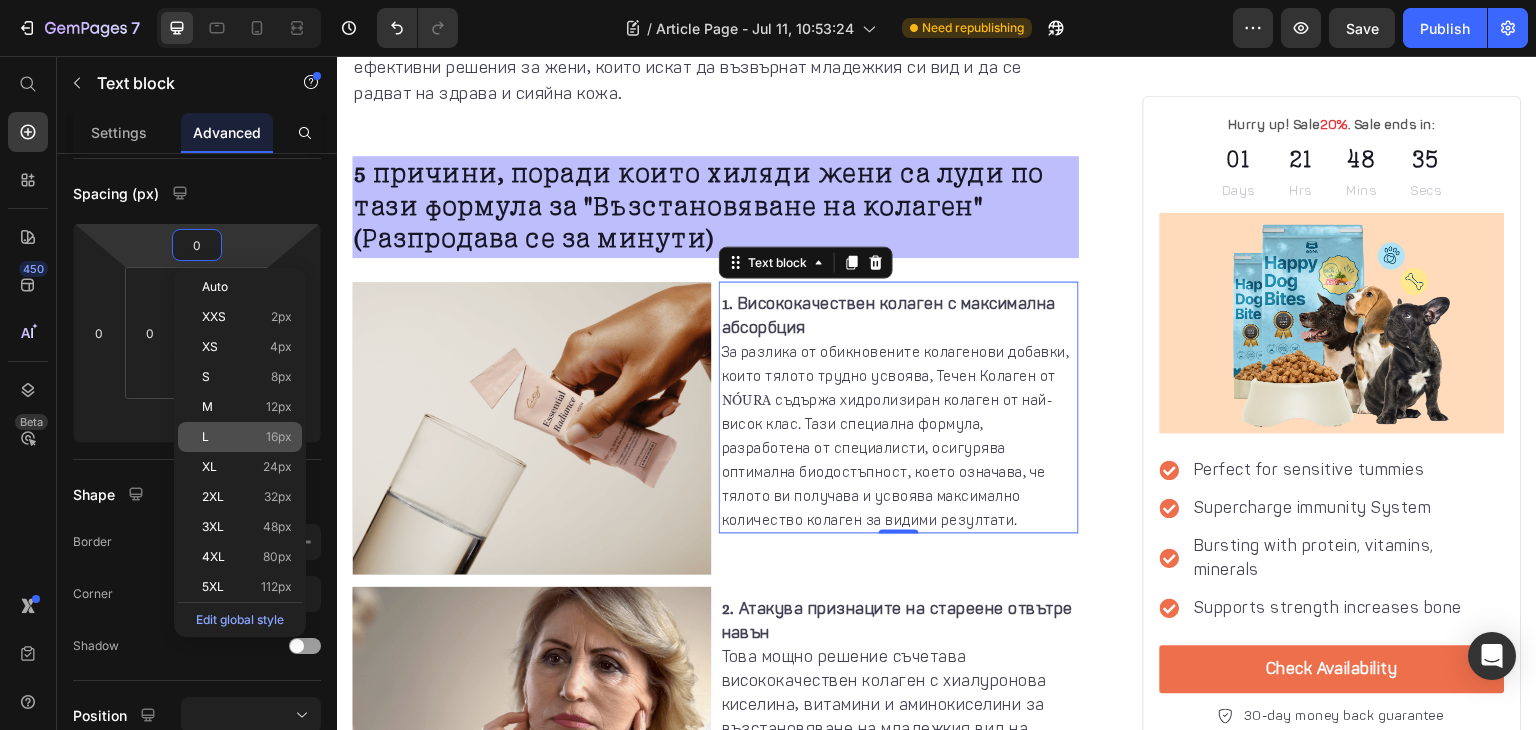 click on "L 16px" at bounding box center [247, 437] 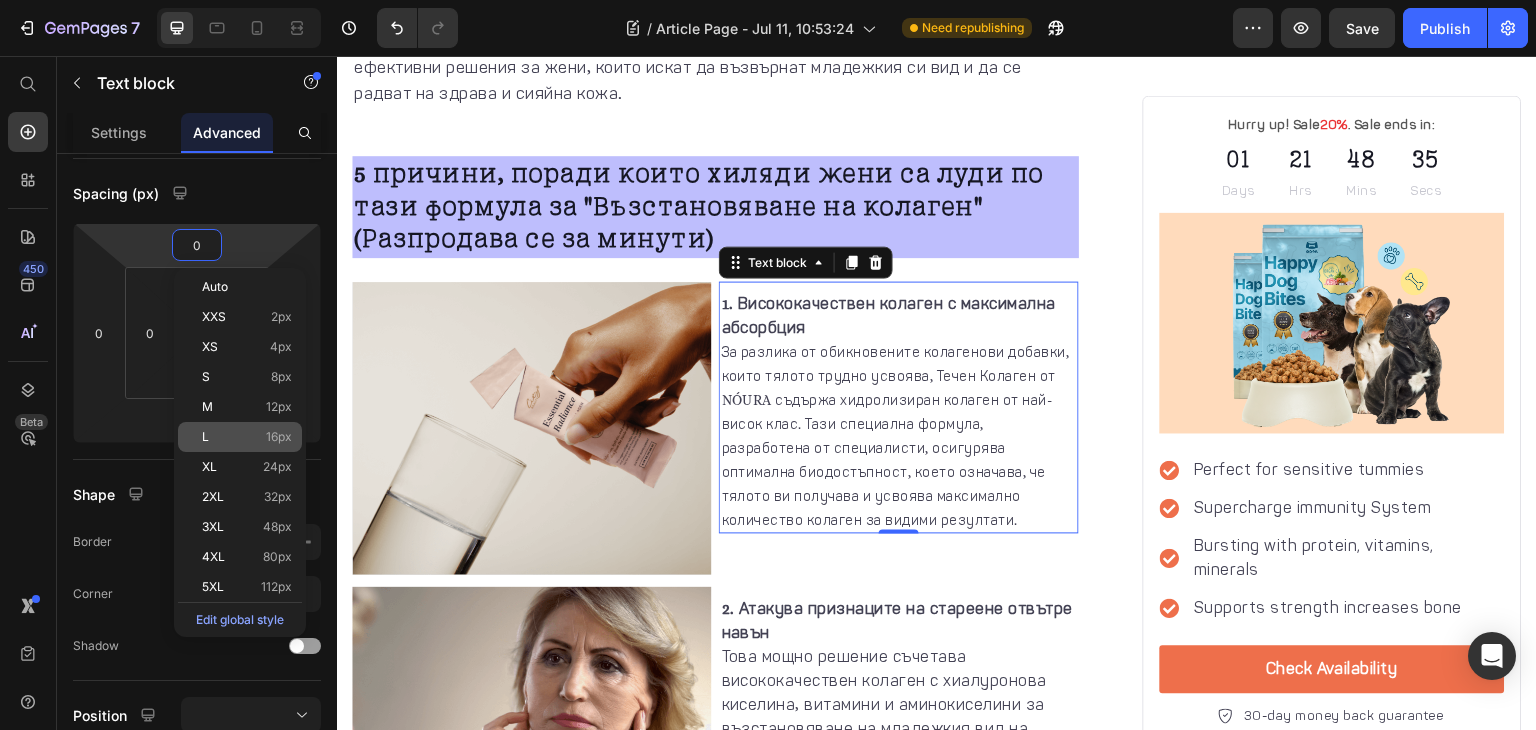 type on "16" 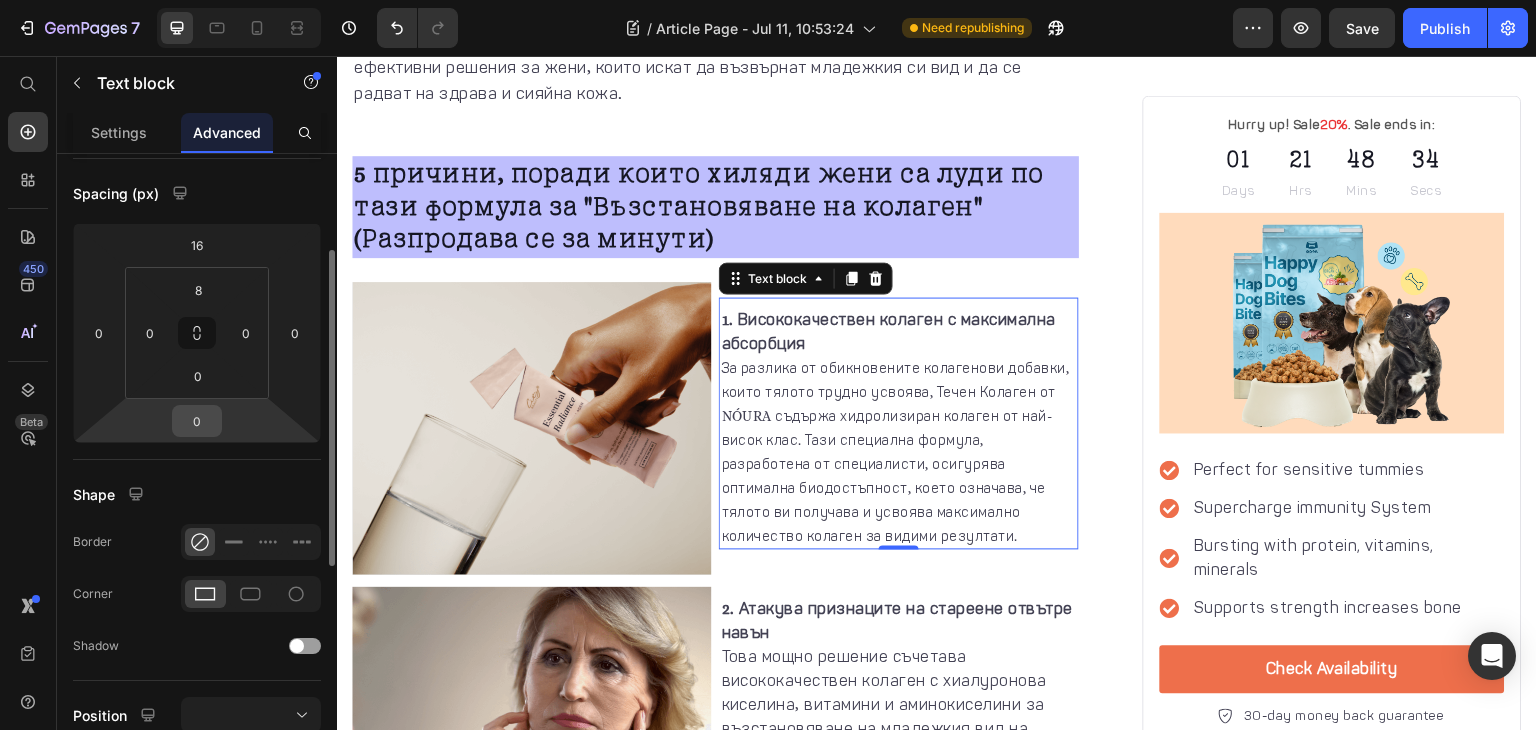click on "0" at bounding box center (197, 421) 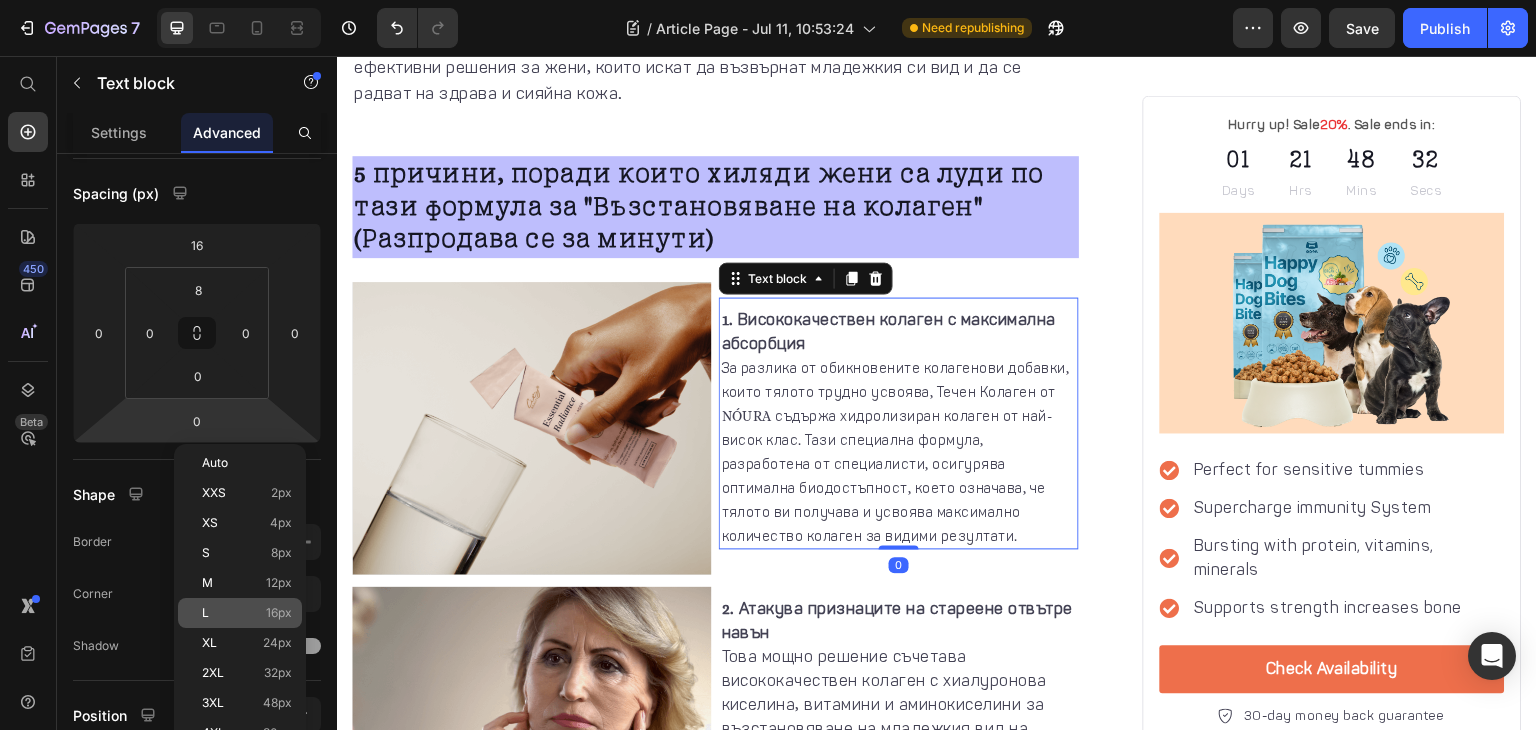 click on "L 16px" at bounding box center (247, 613) 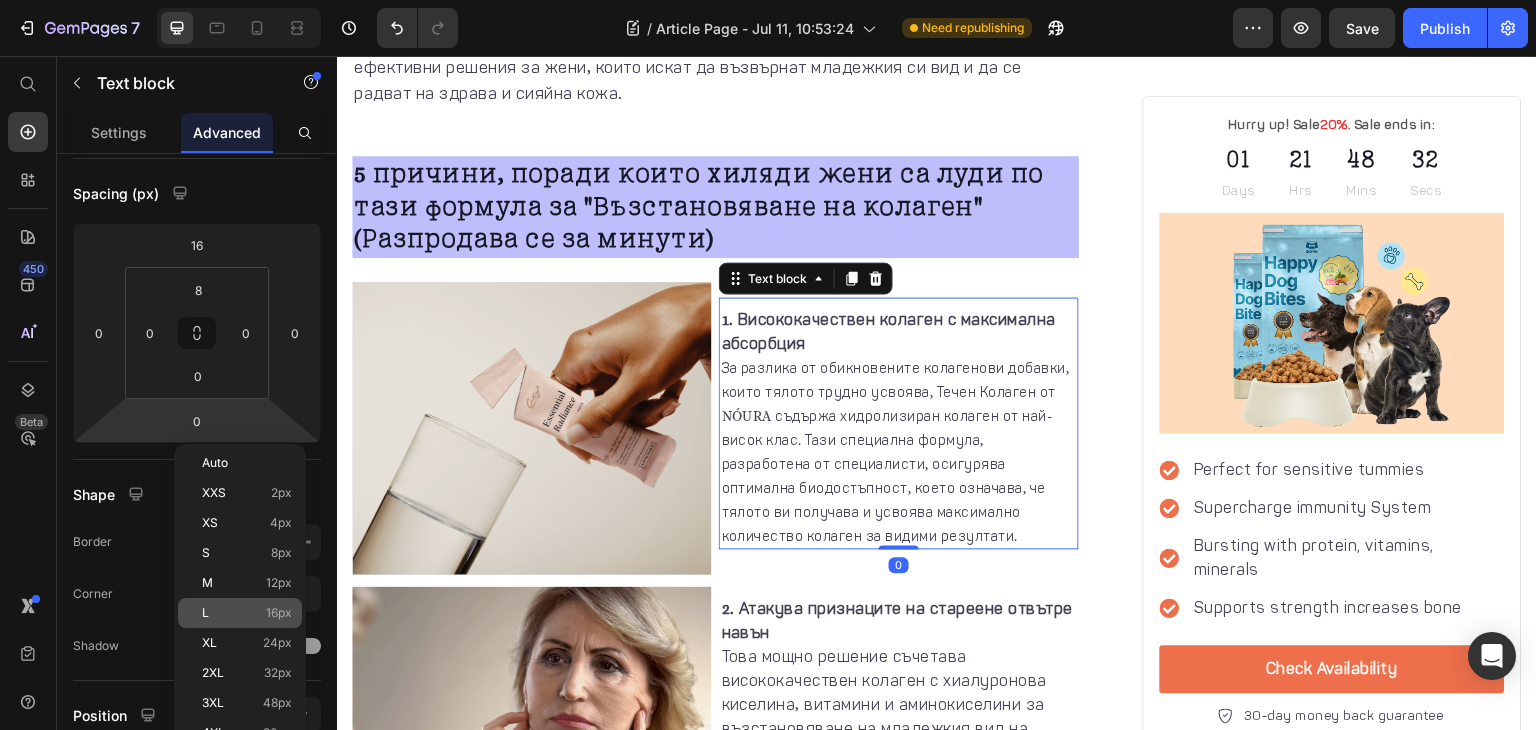 type on "16" 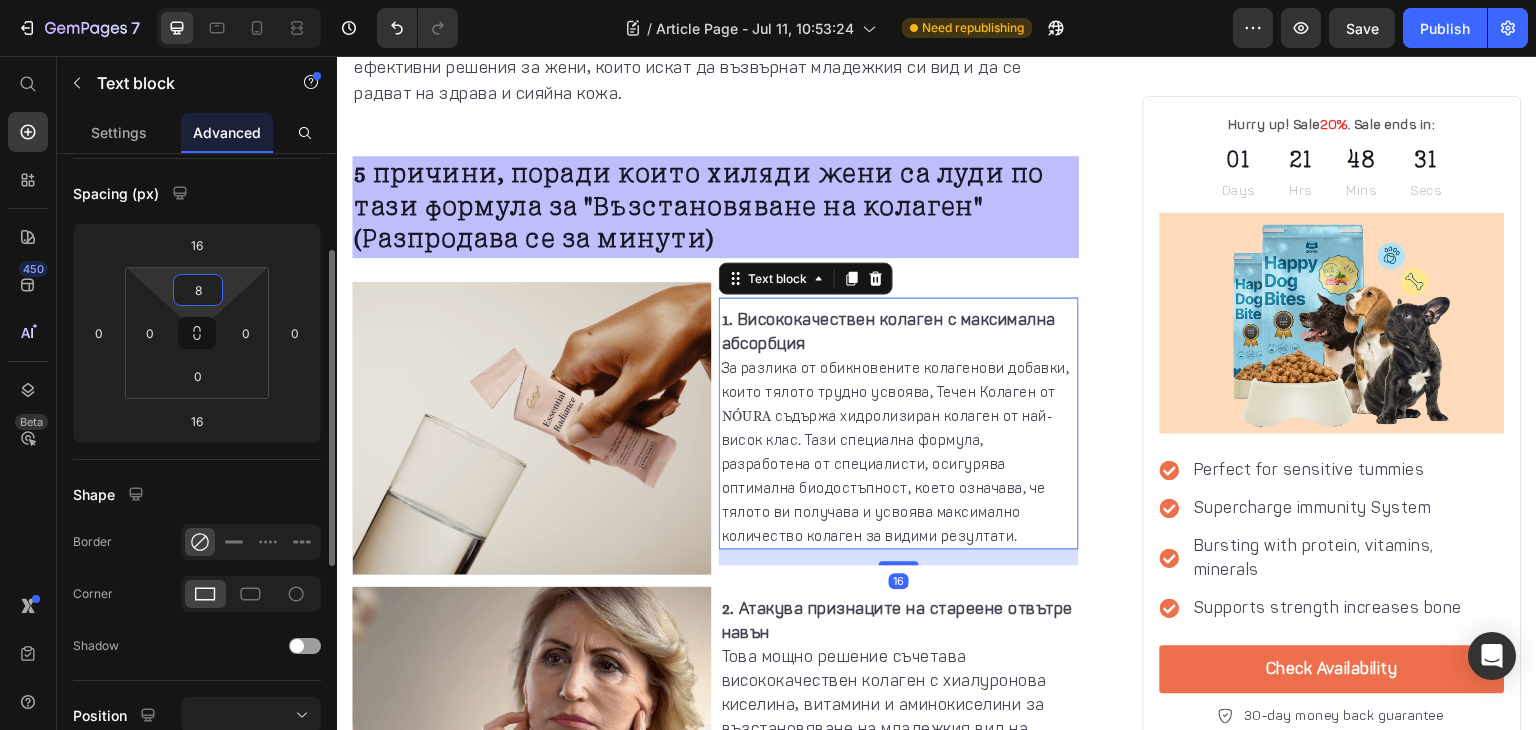 click on "8" at bounding box center [198, 290] 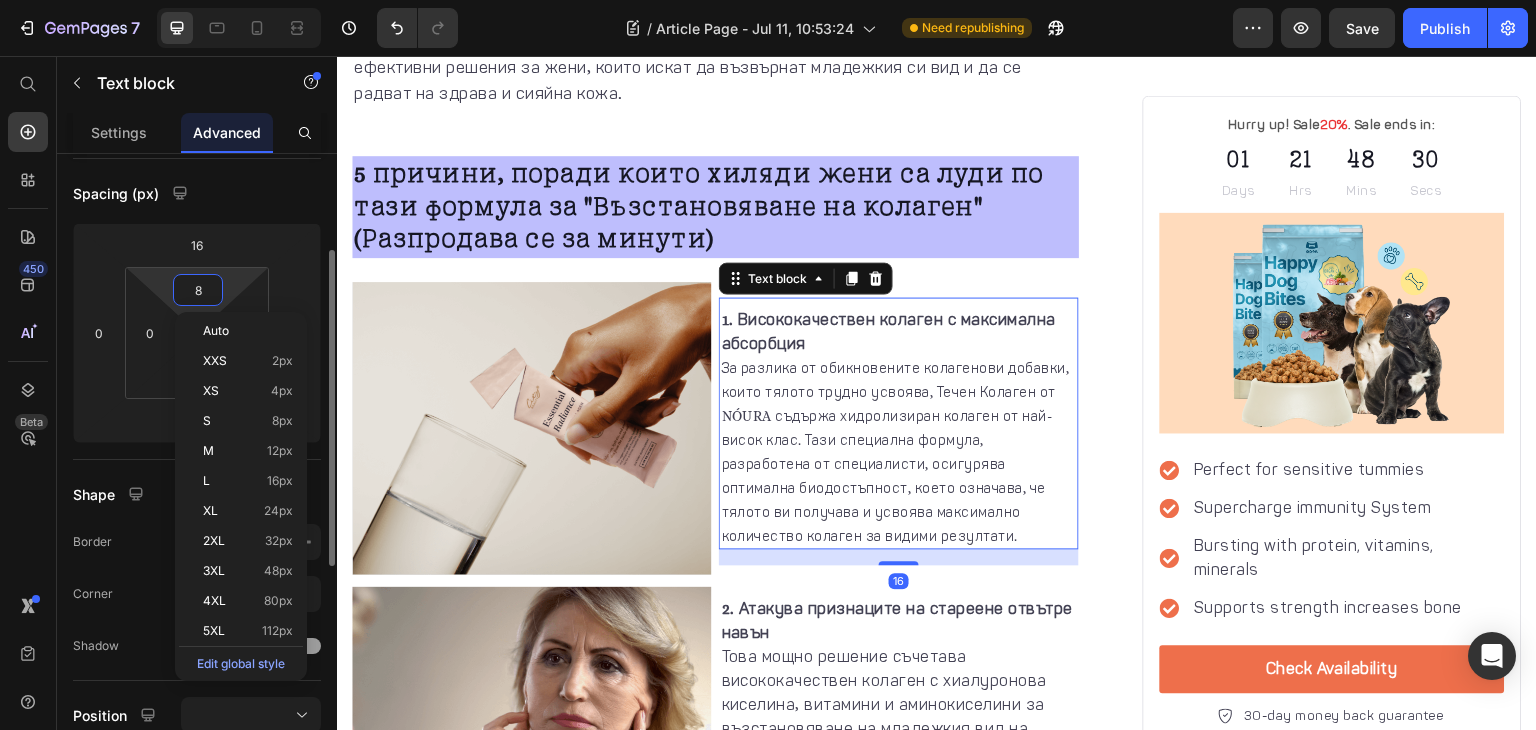 type on "0" 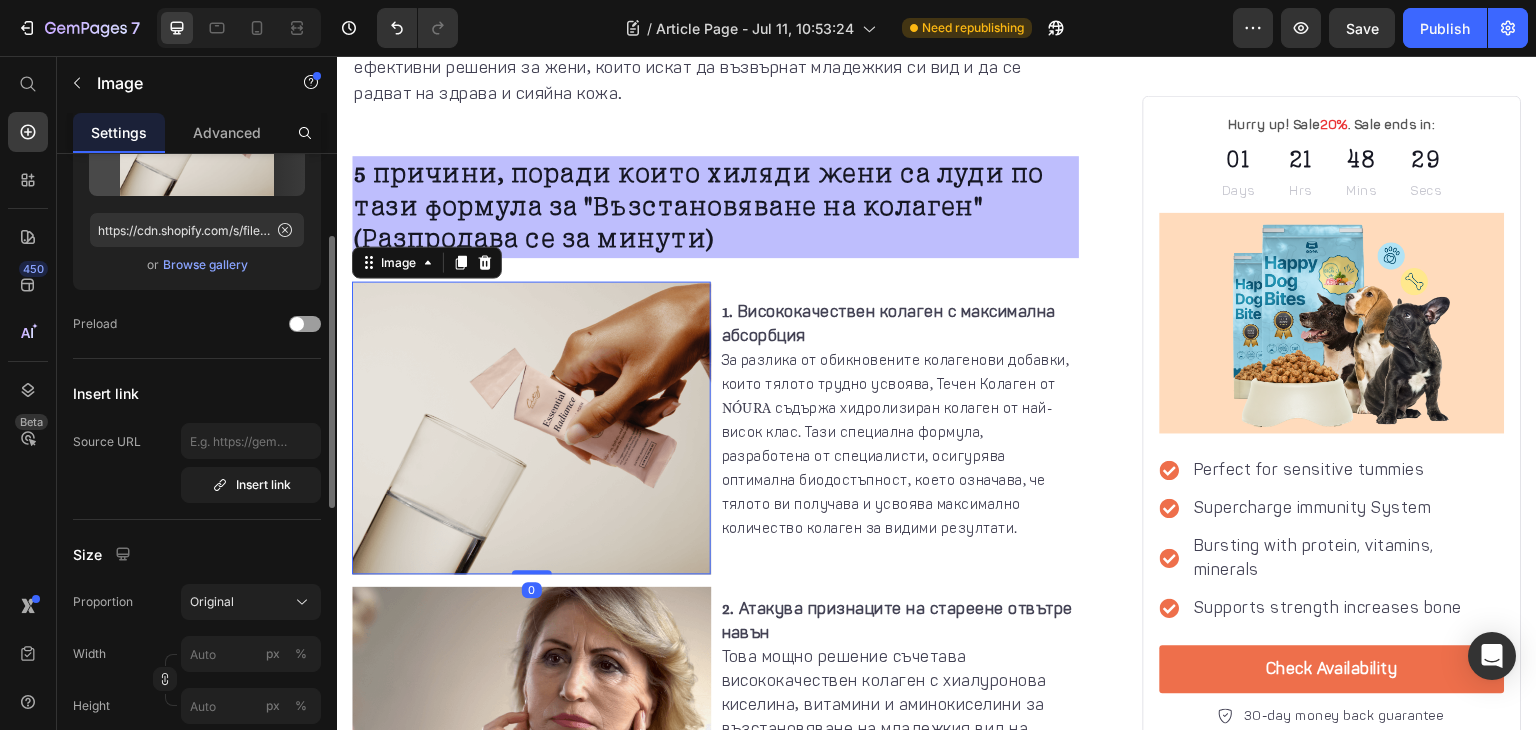 click at bounding box center [531, 428] 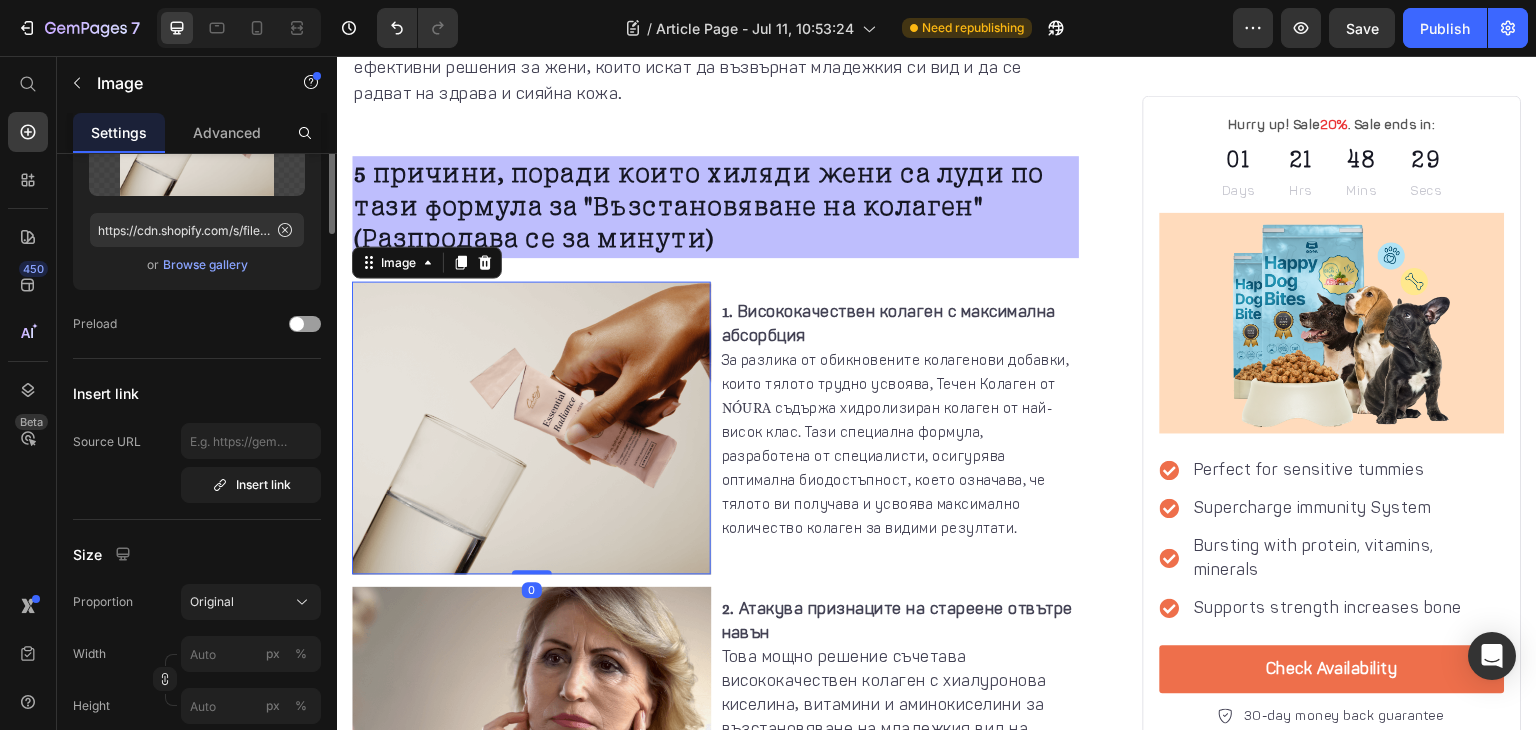scroll, scrollTop: 0, scrollLeft: 0, axis: both 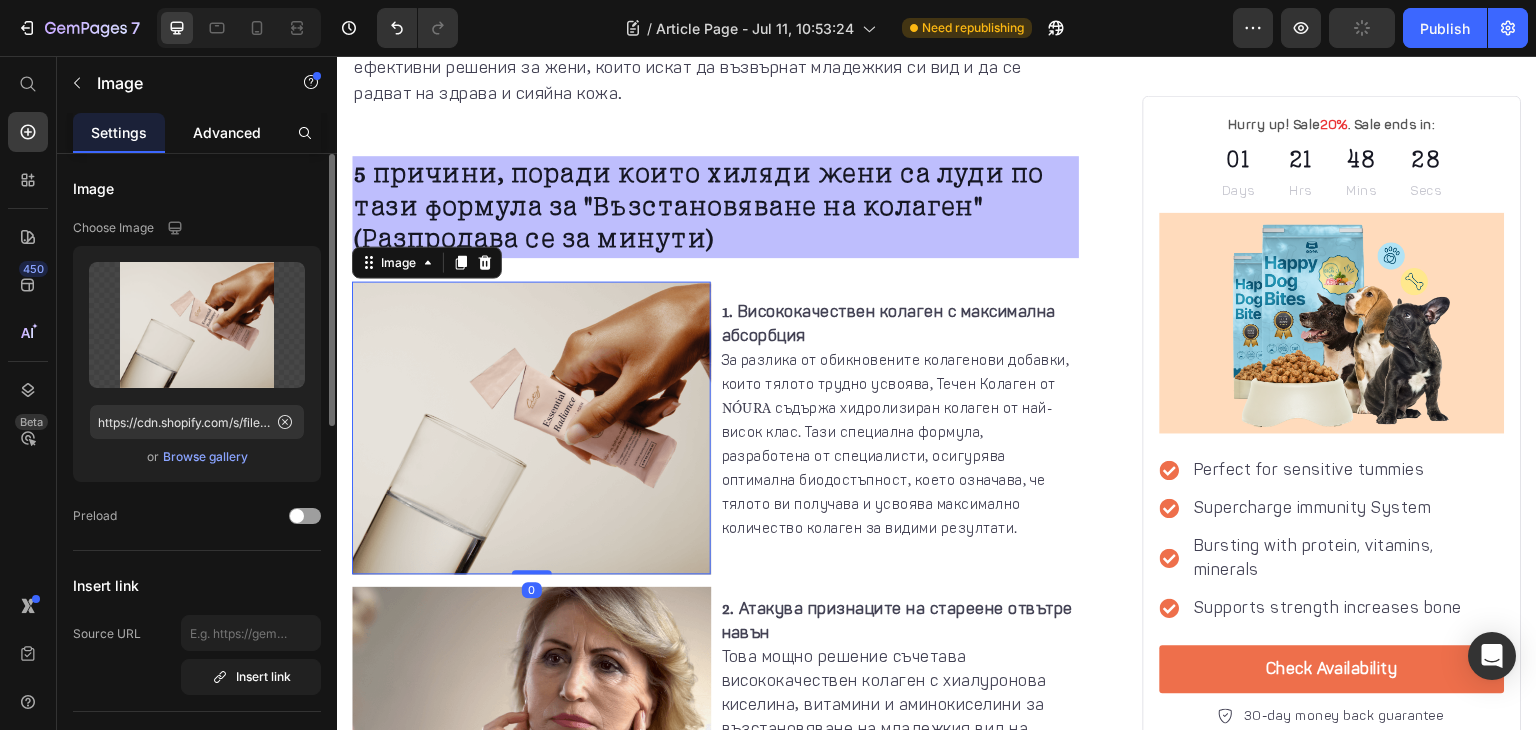 click on "Advanced" at bounding box center (227, 132) 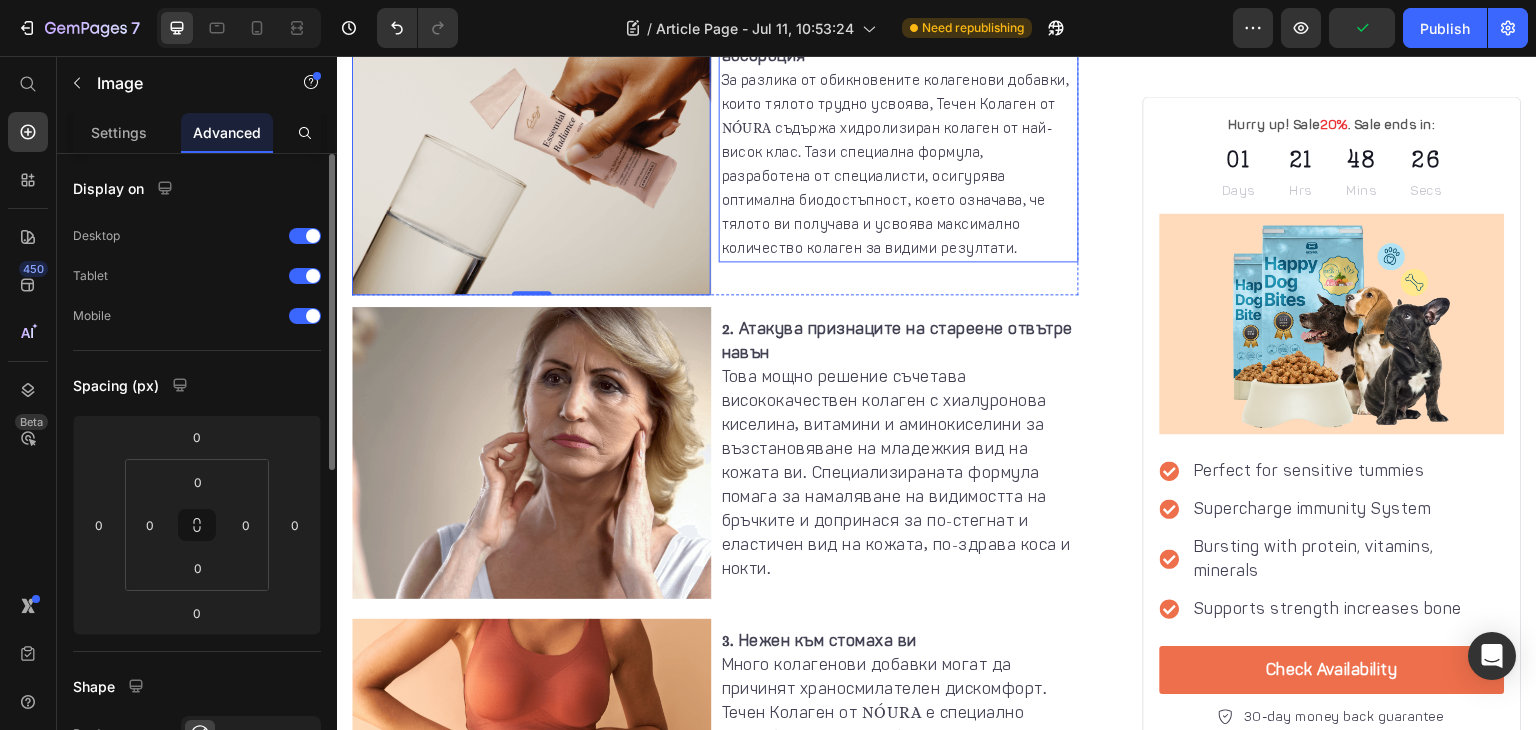 scroll, scrollTop: 1738, scrollLeft: 0, axis: vertical 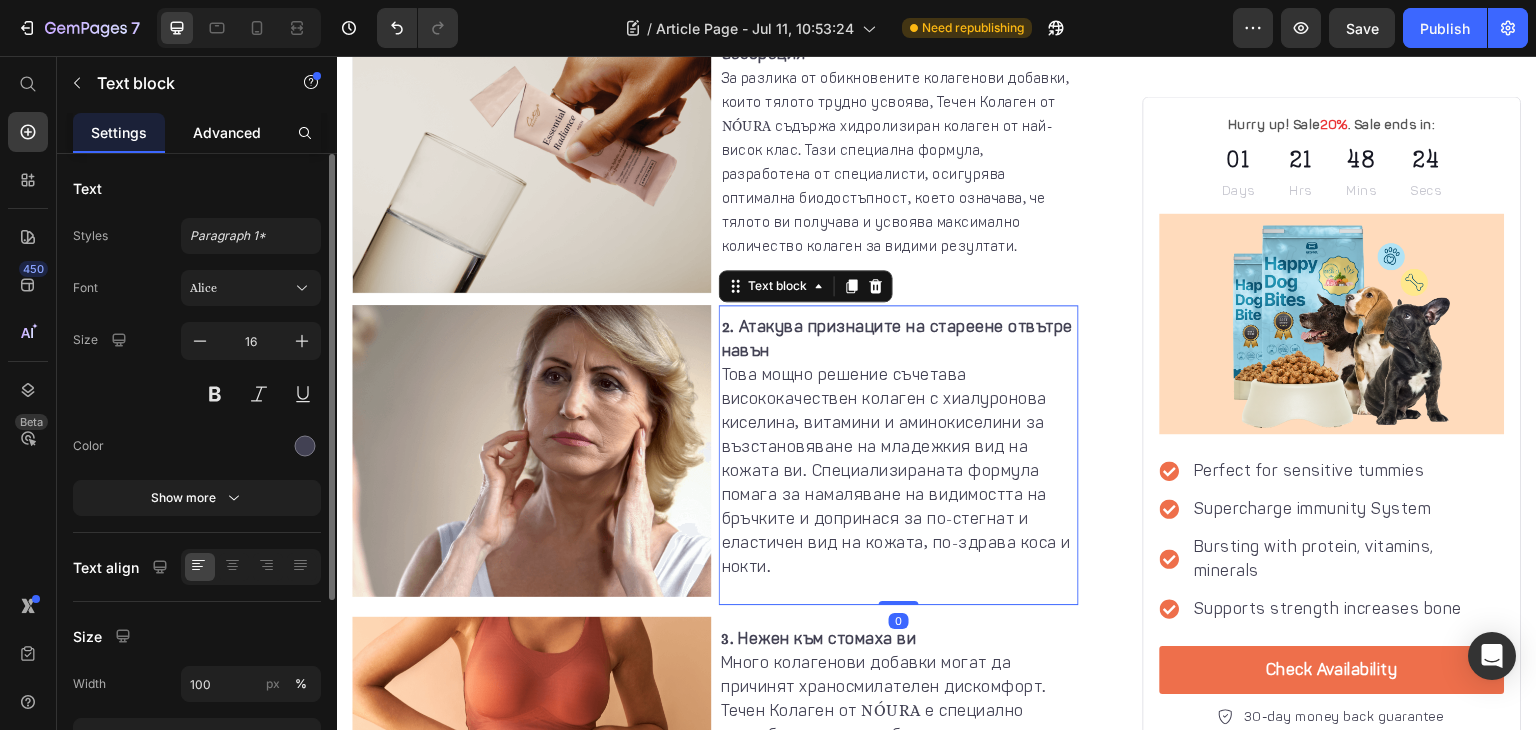 click on "Advanced" at bounding box center (227, 132) 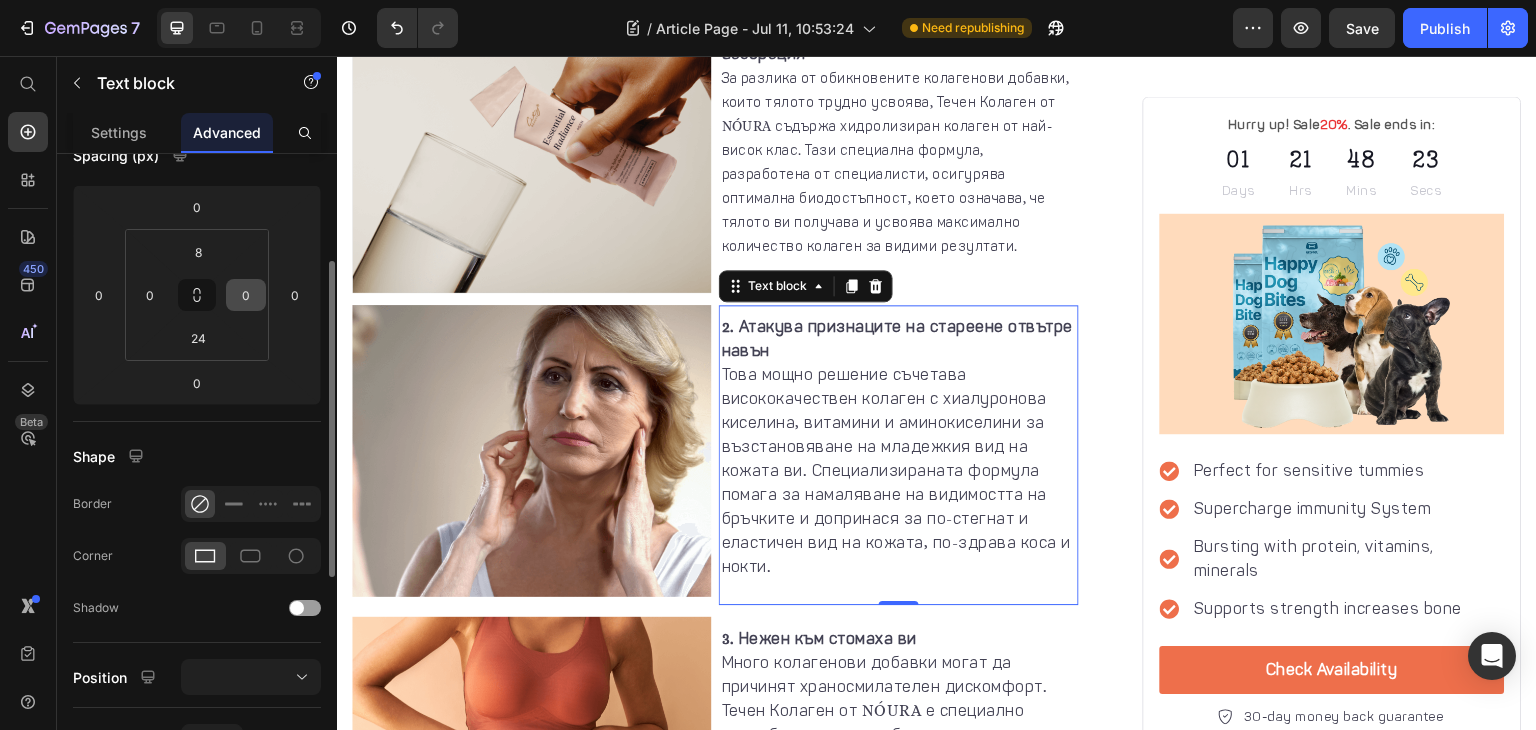 scroll, scrollTop: 231, scrollLeft: 0, axis: vertical 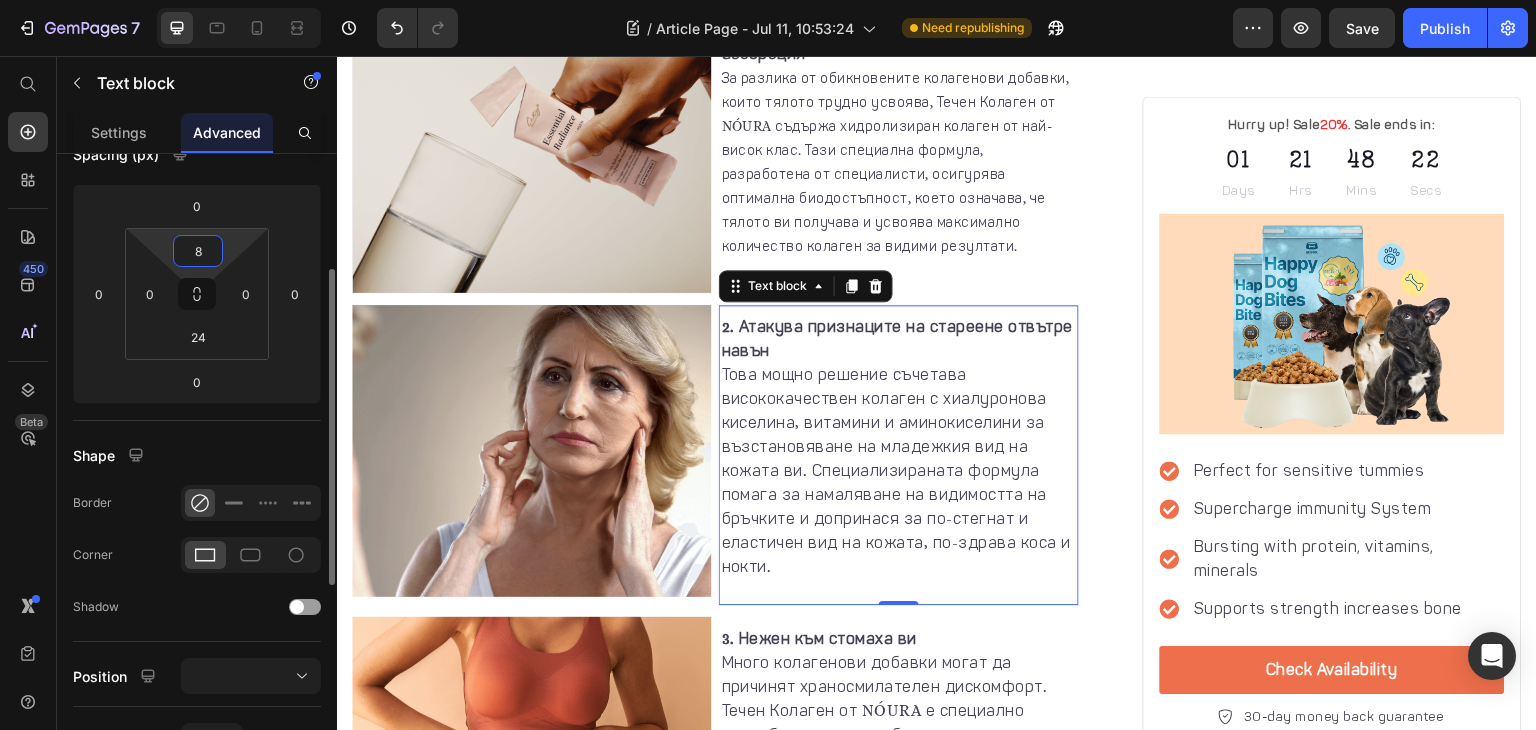 click on "8" at bounding box center [198, 251] 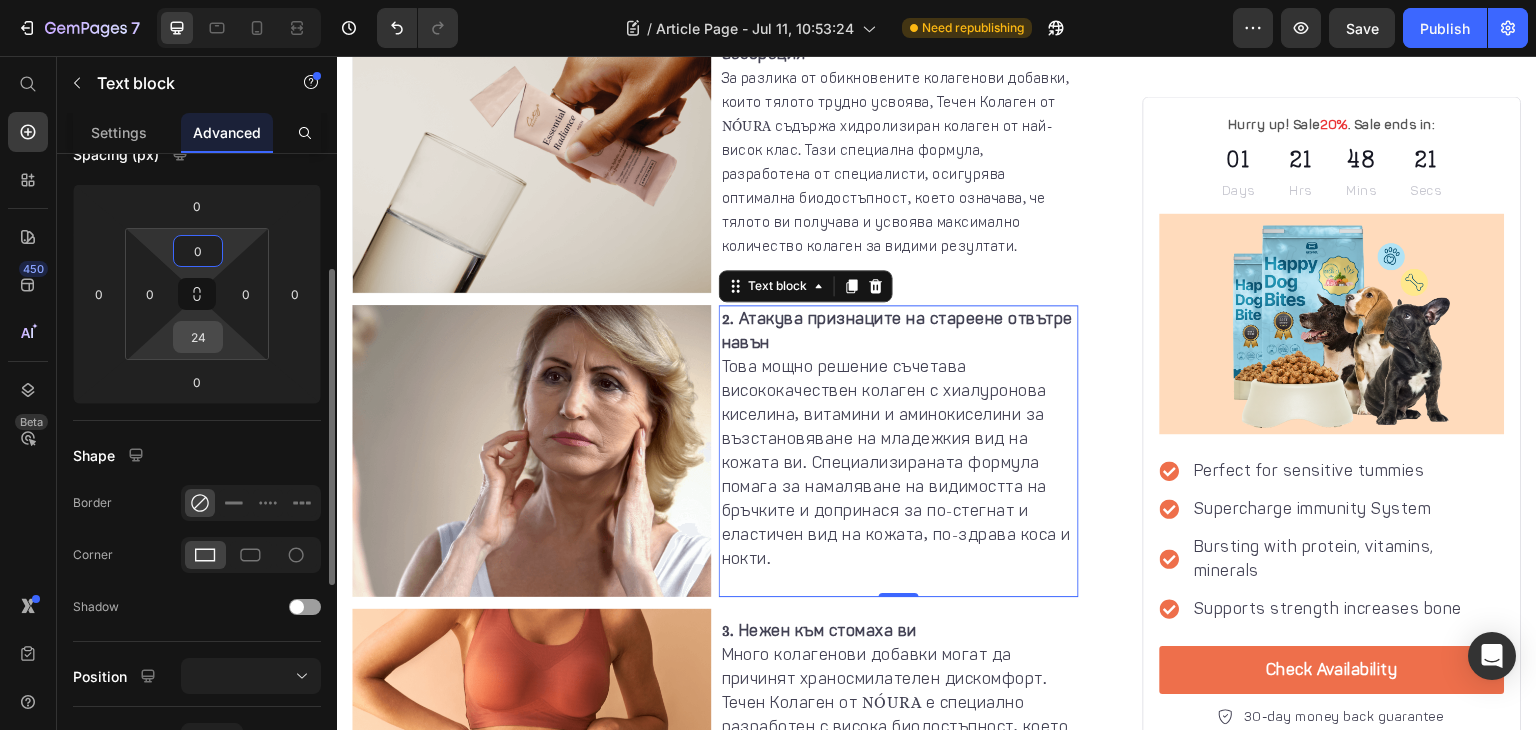 type on "0" 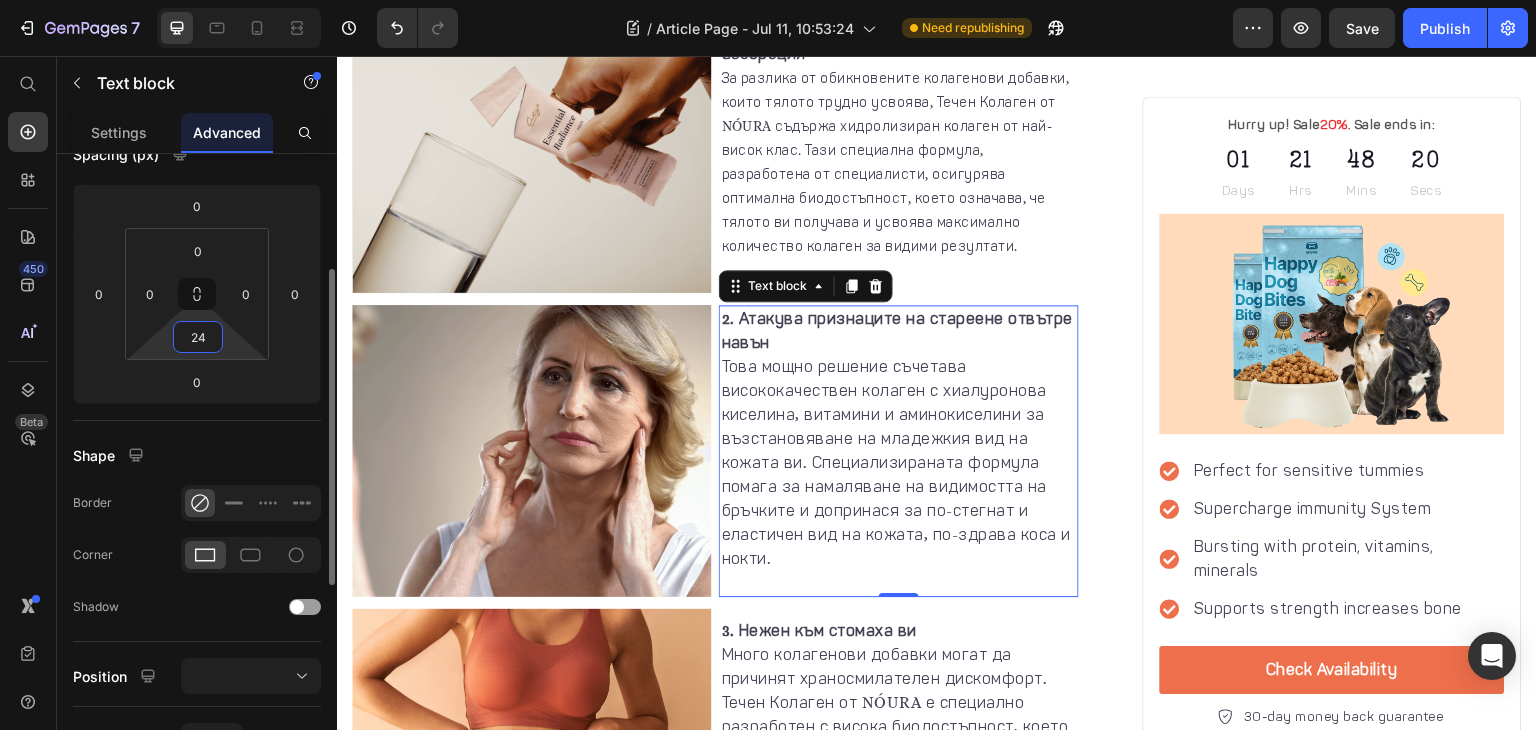 click on "24" at bounding box center (198, 337) 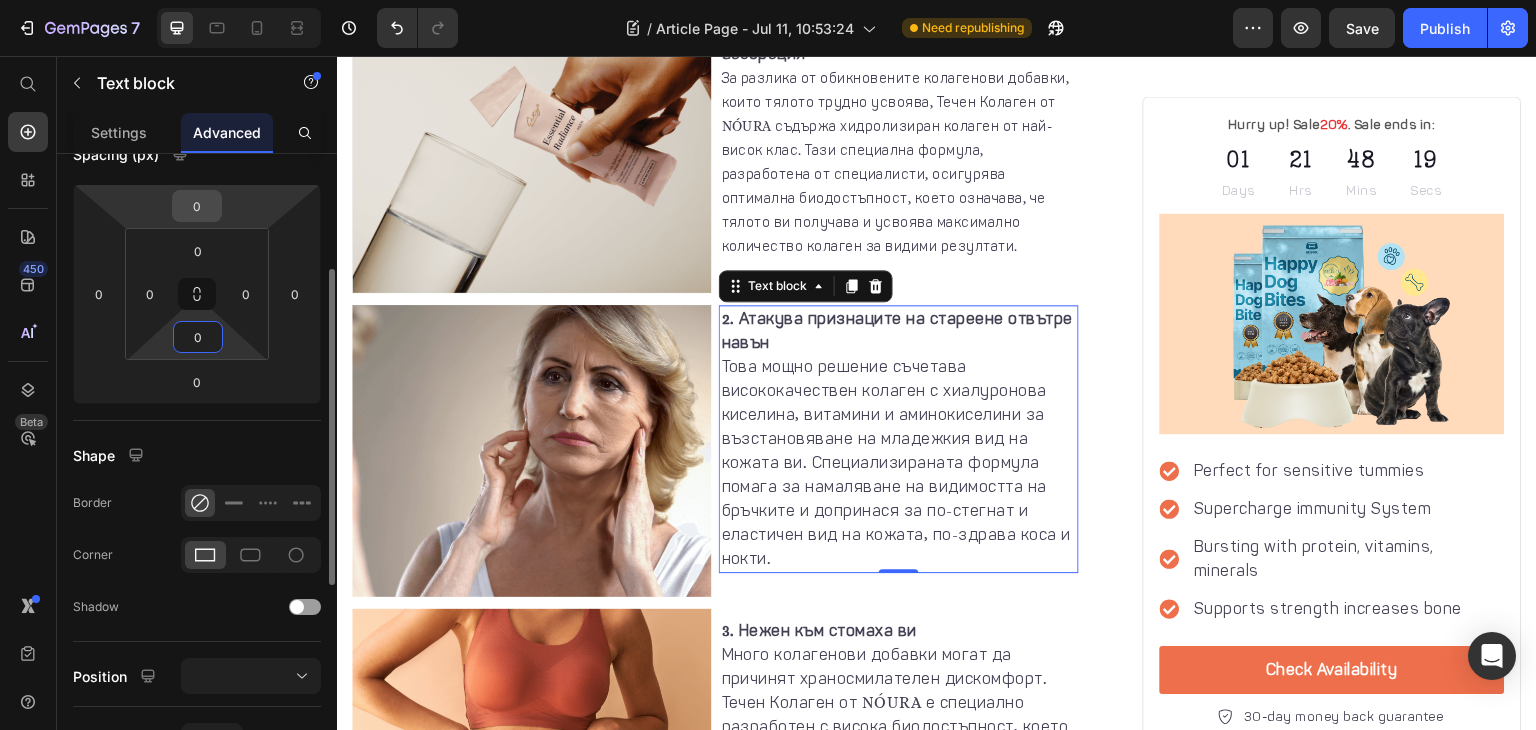 type on "0" 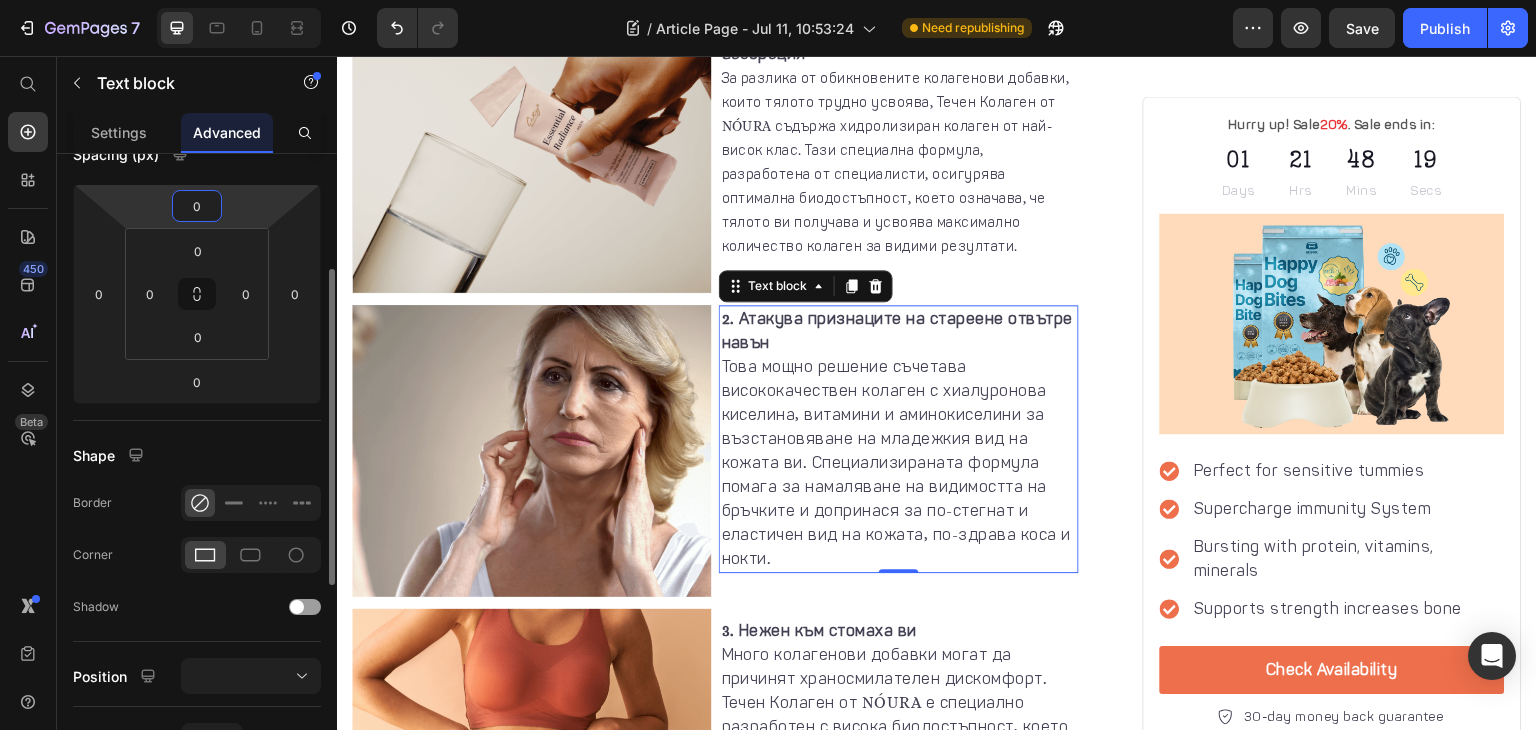 click on "0" at bounding box center (197, 206) 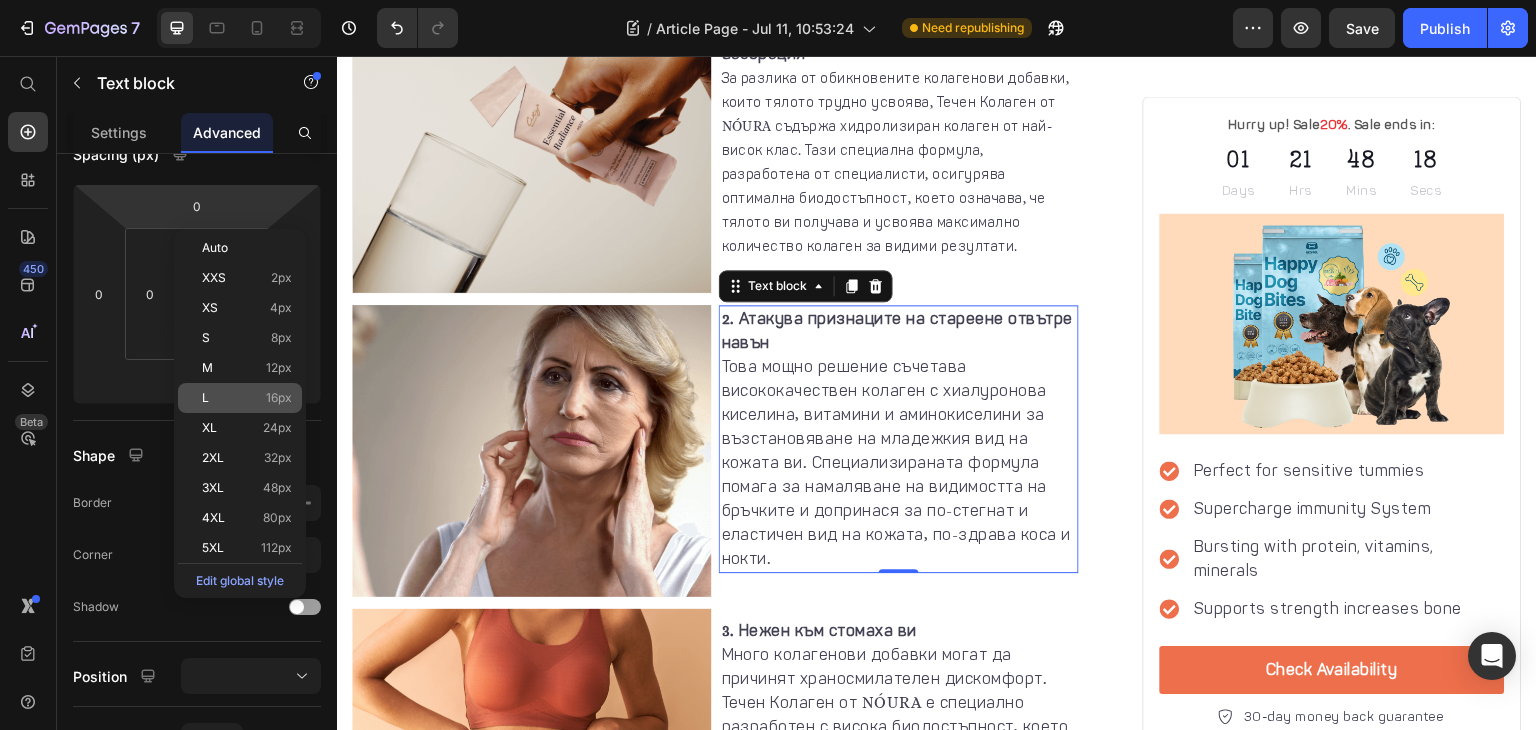 click on "L 16px" at bounding box center [247, 398] 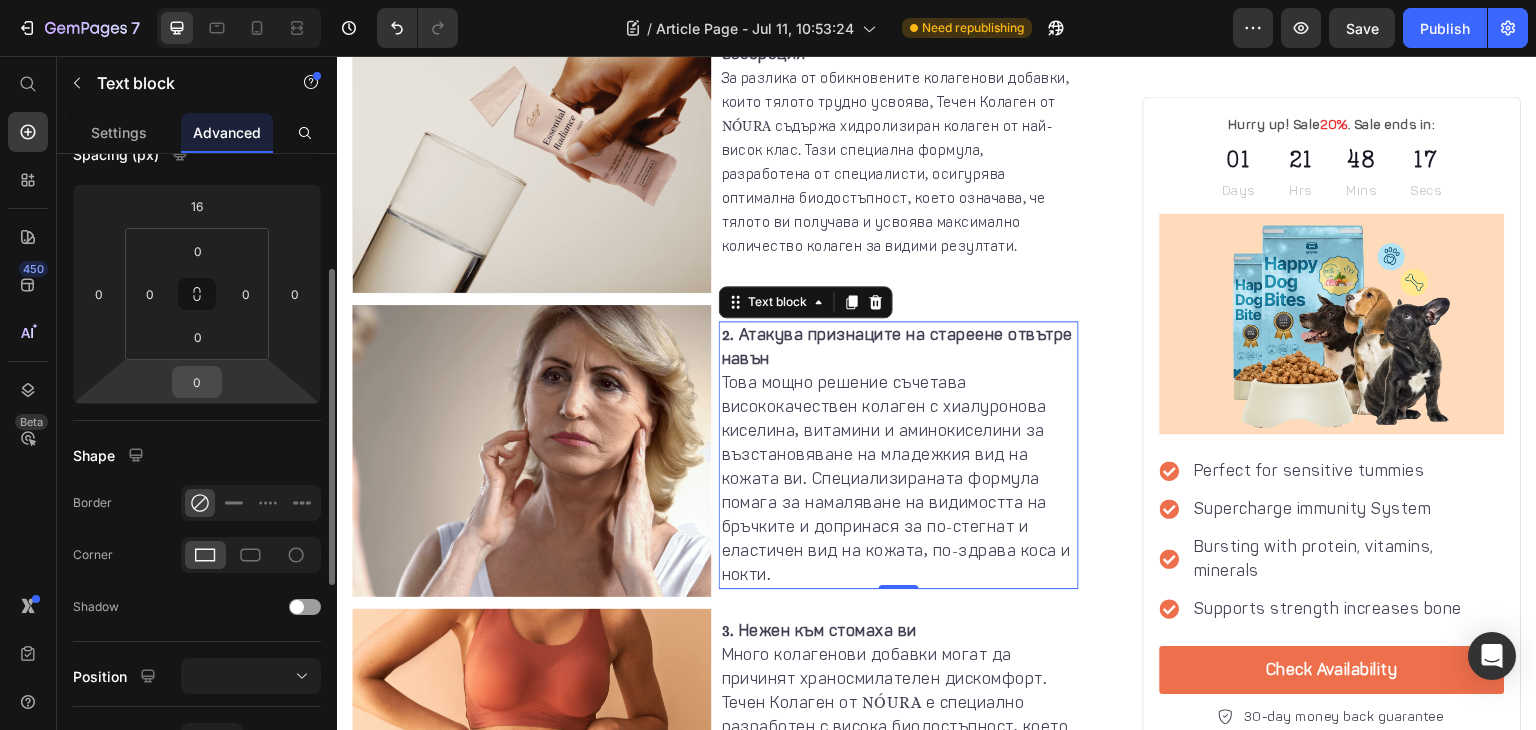click on "0" at bounding box center [197, 382] 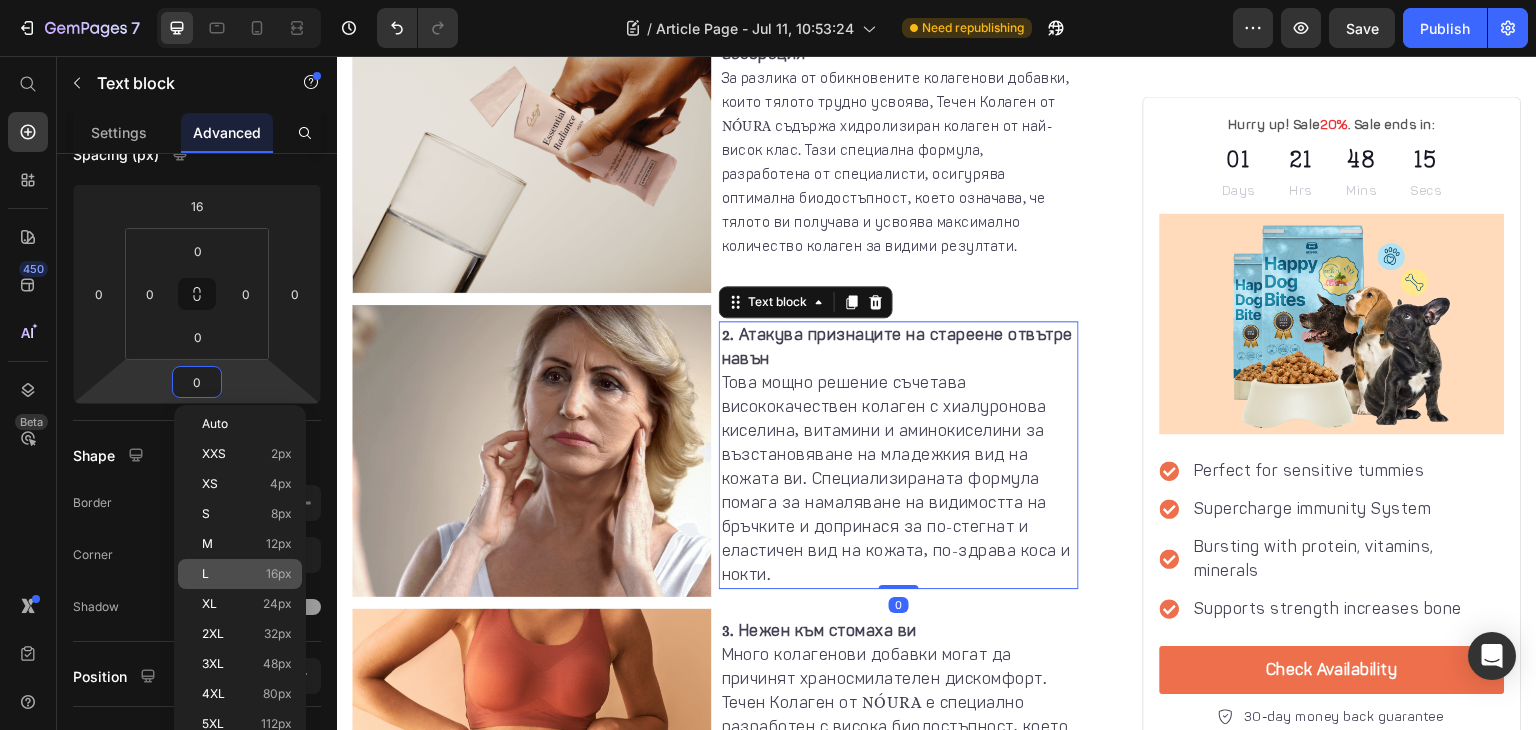 click on "L 16px" at bounding box center [247, 574] 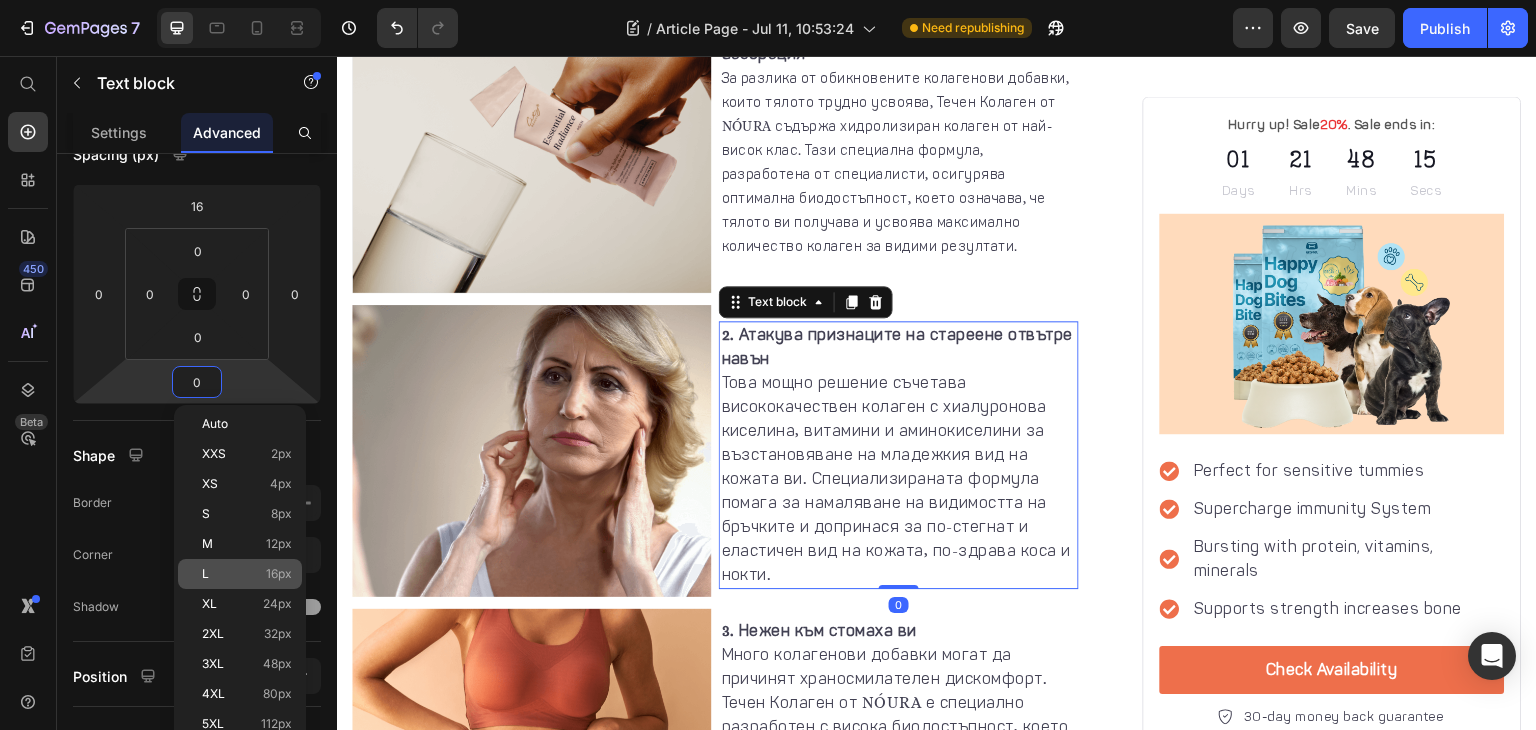 type on "16" 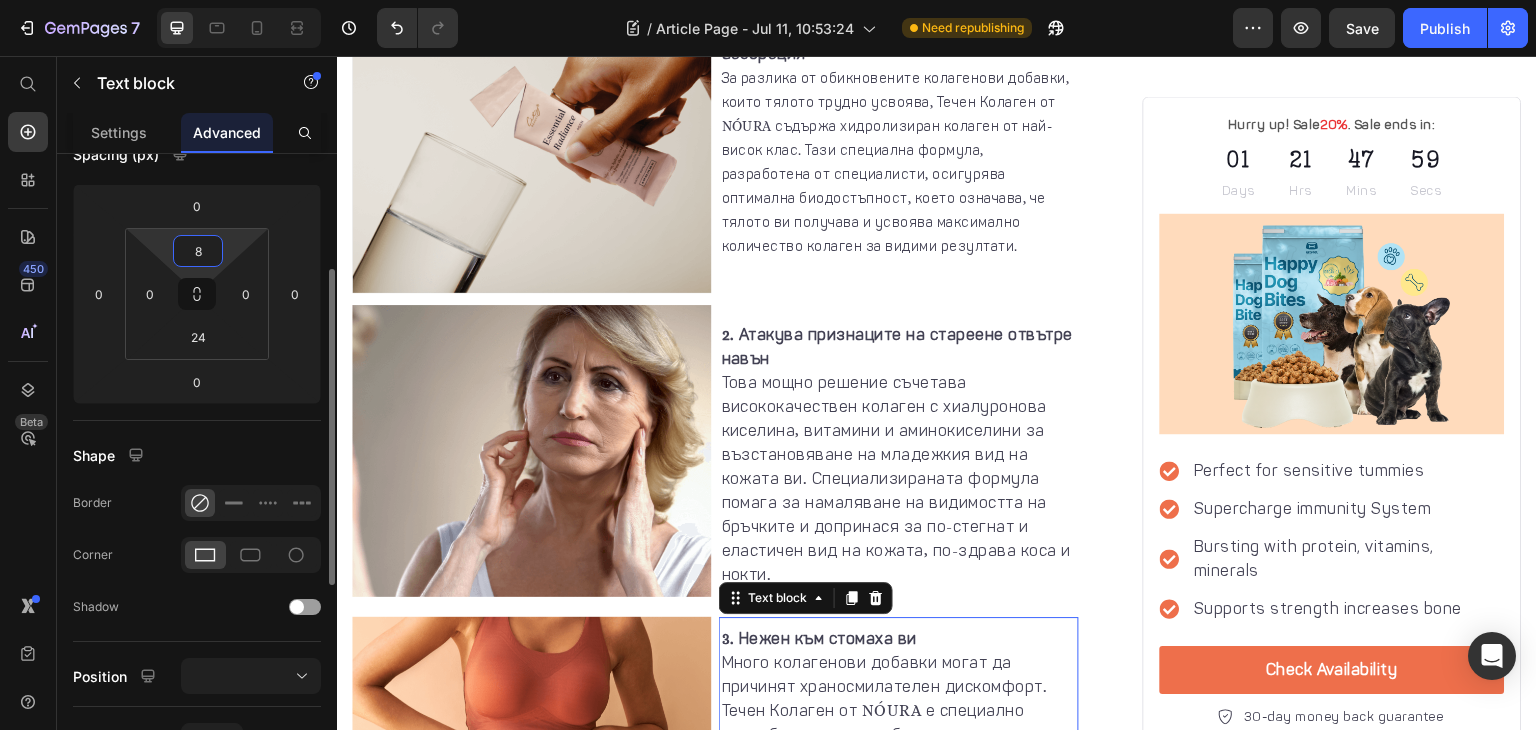 click on "8" at bounding box center [198, 251] 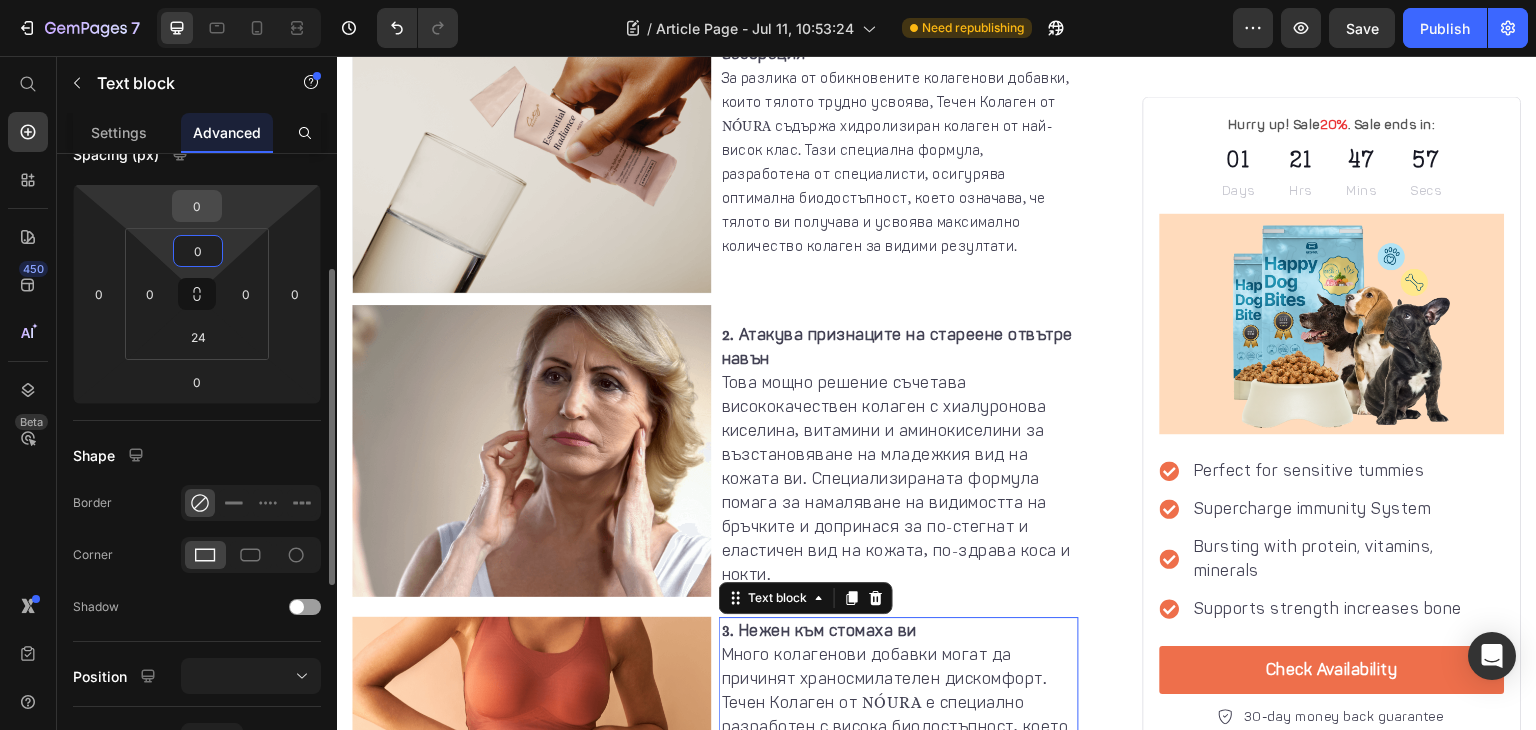 type on "0" 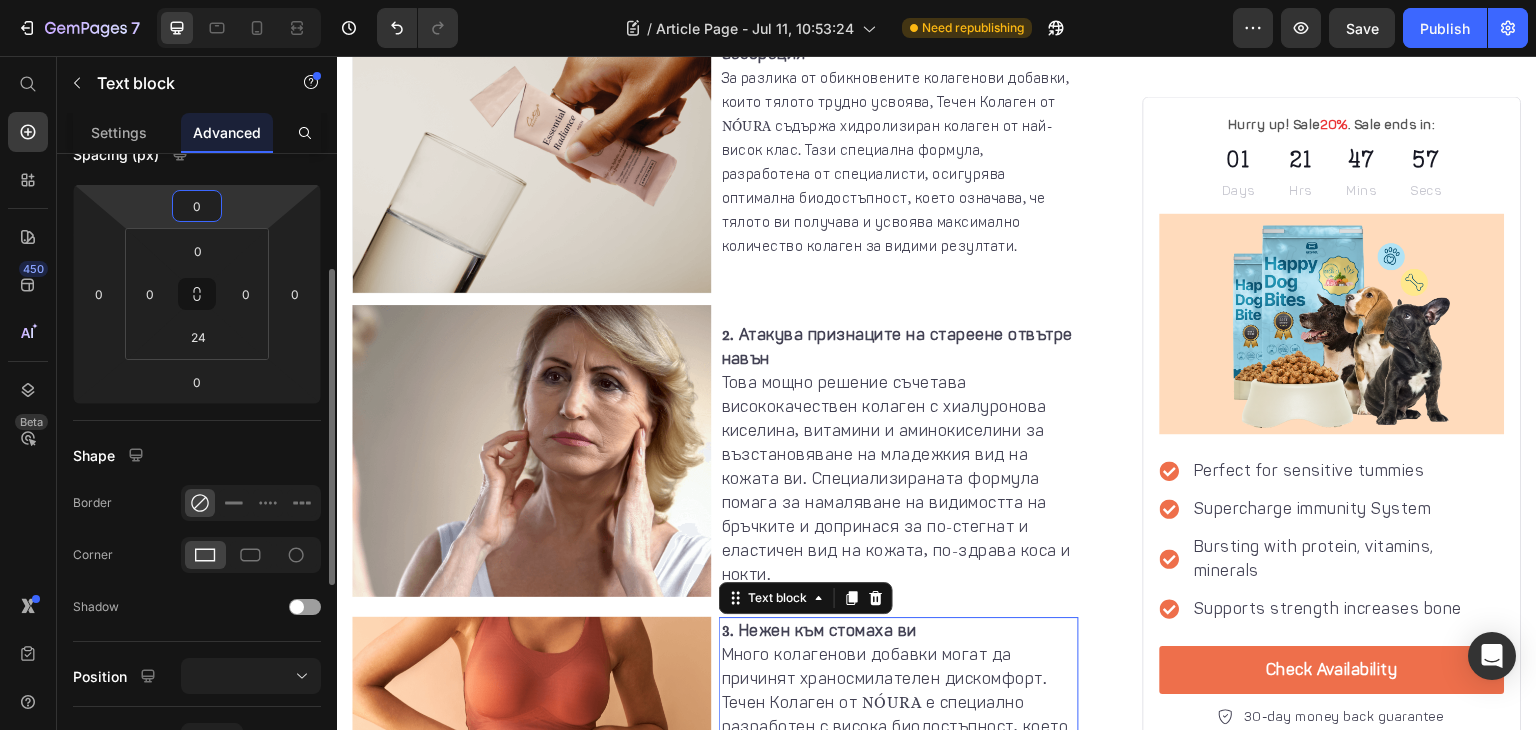 click on "0" at bounding box center (197, 206) 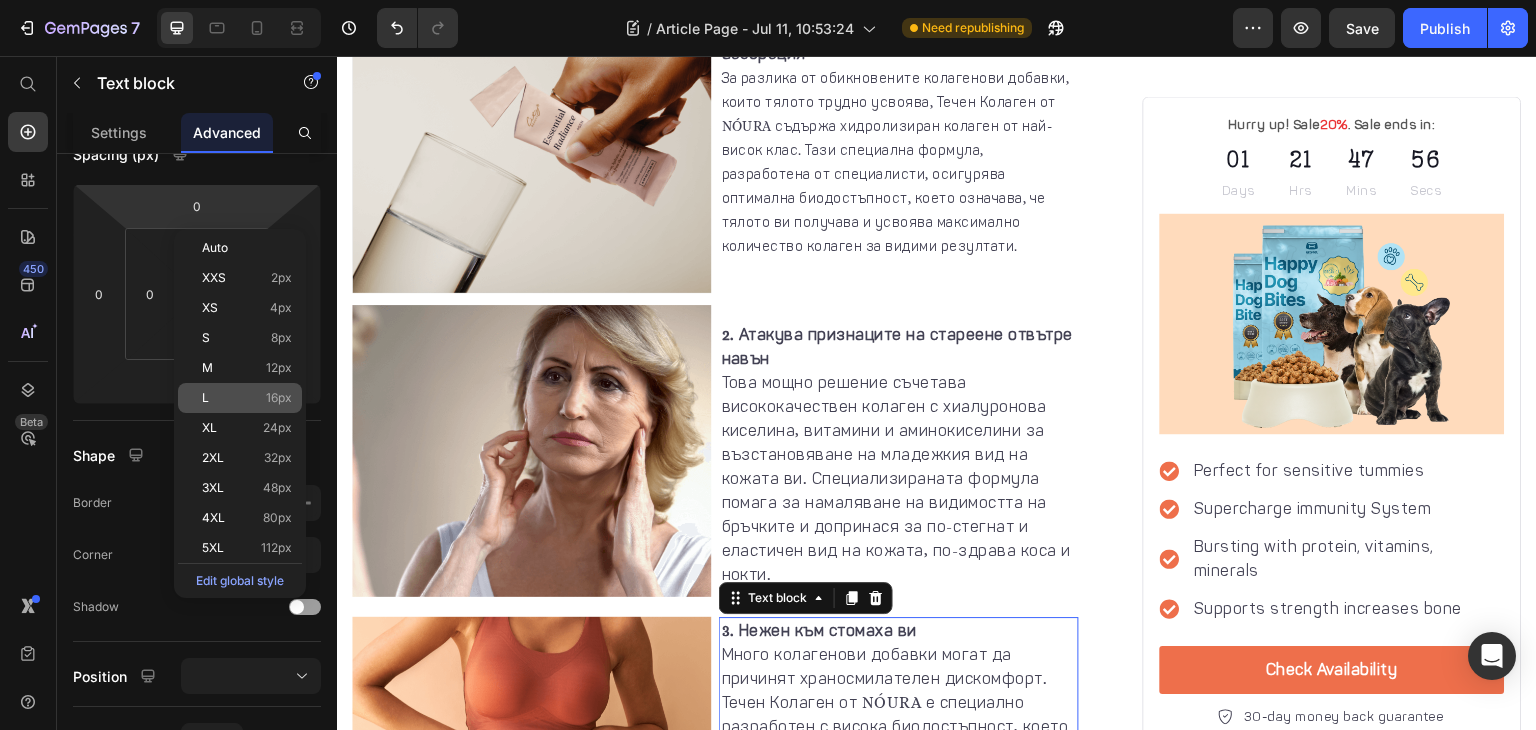 click on "L 16px" 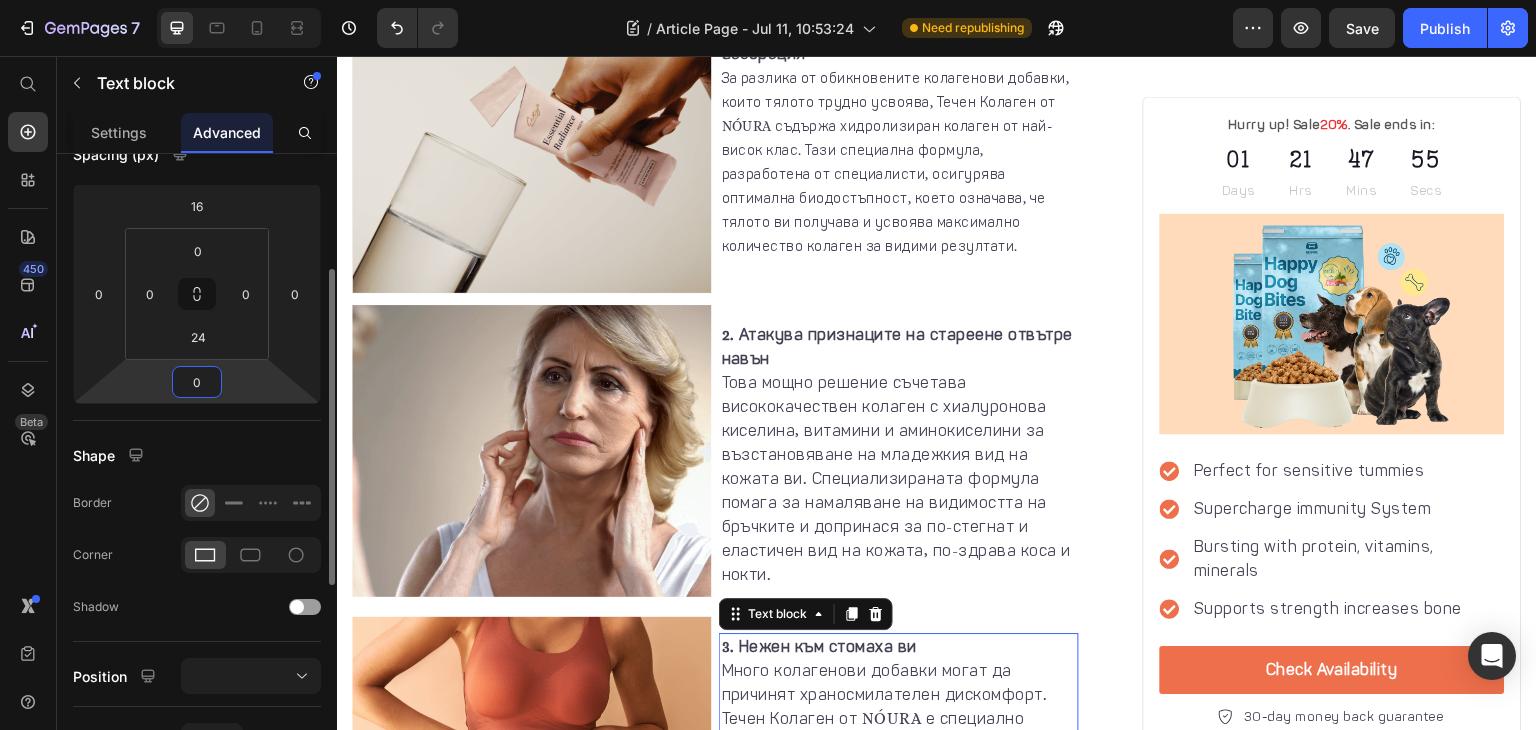 click on "0" at bounding box center (197, 382) 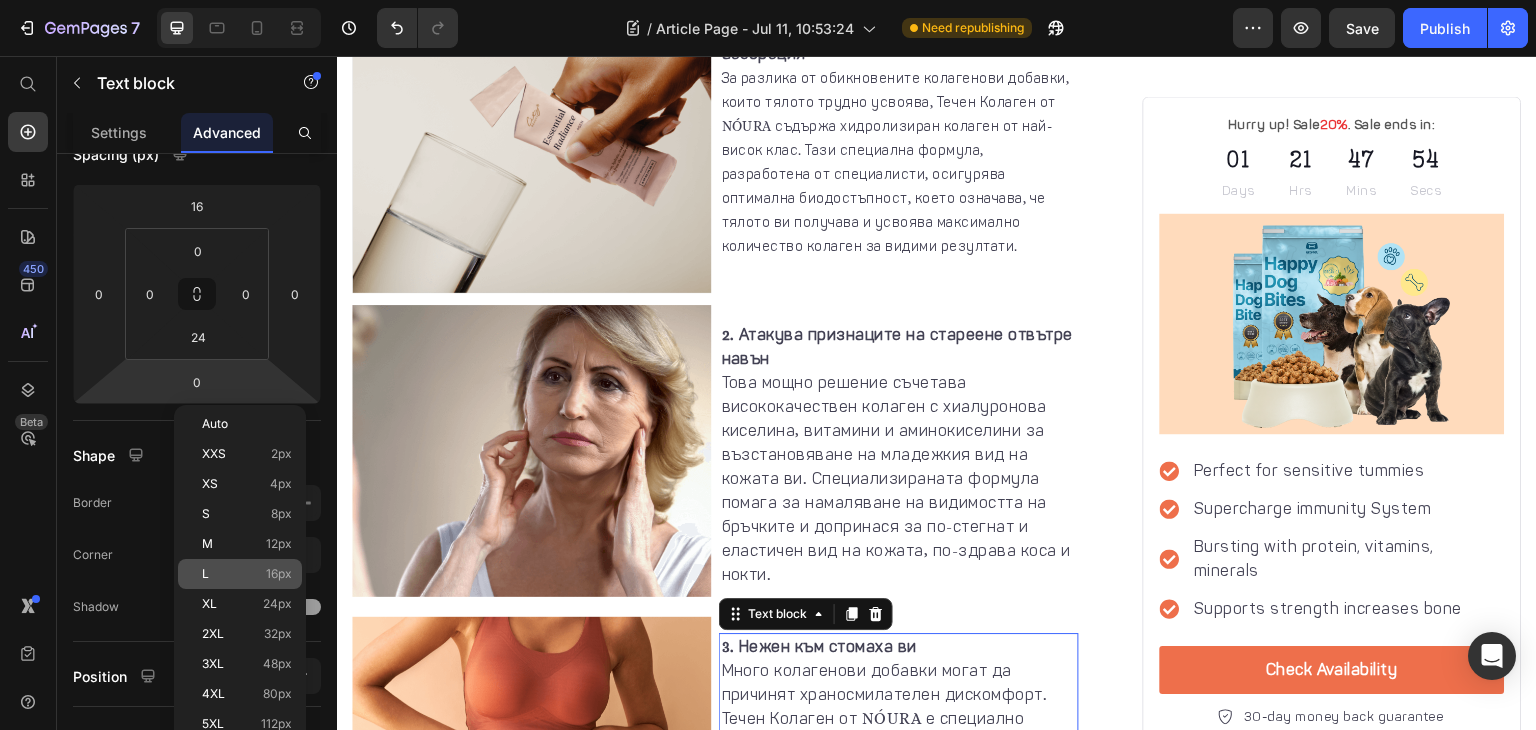 click on "L 16px" 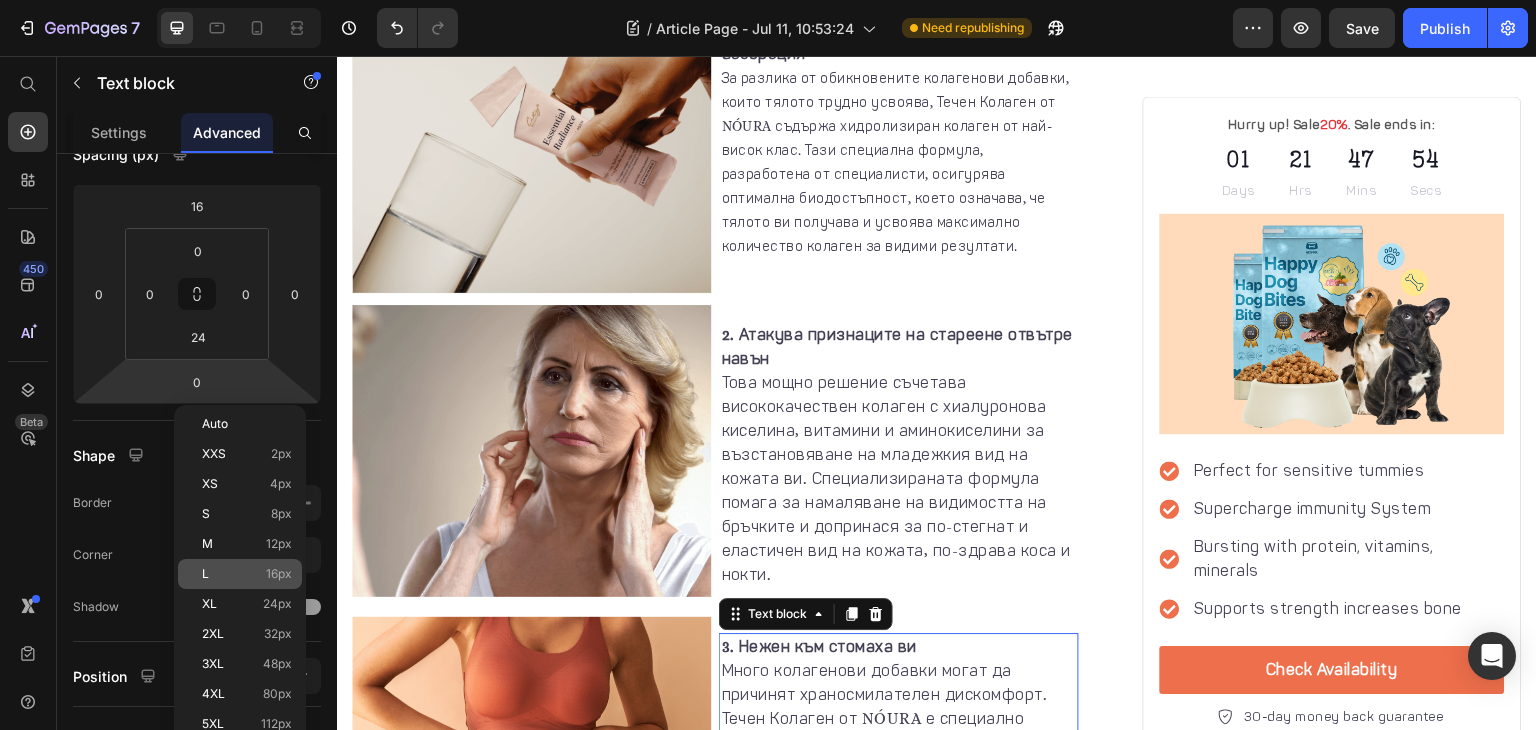 type on "16" 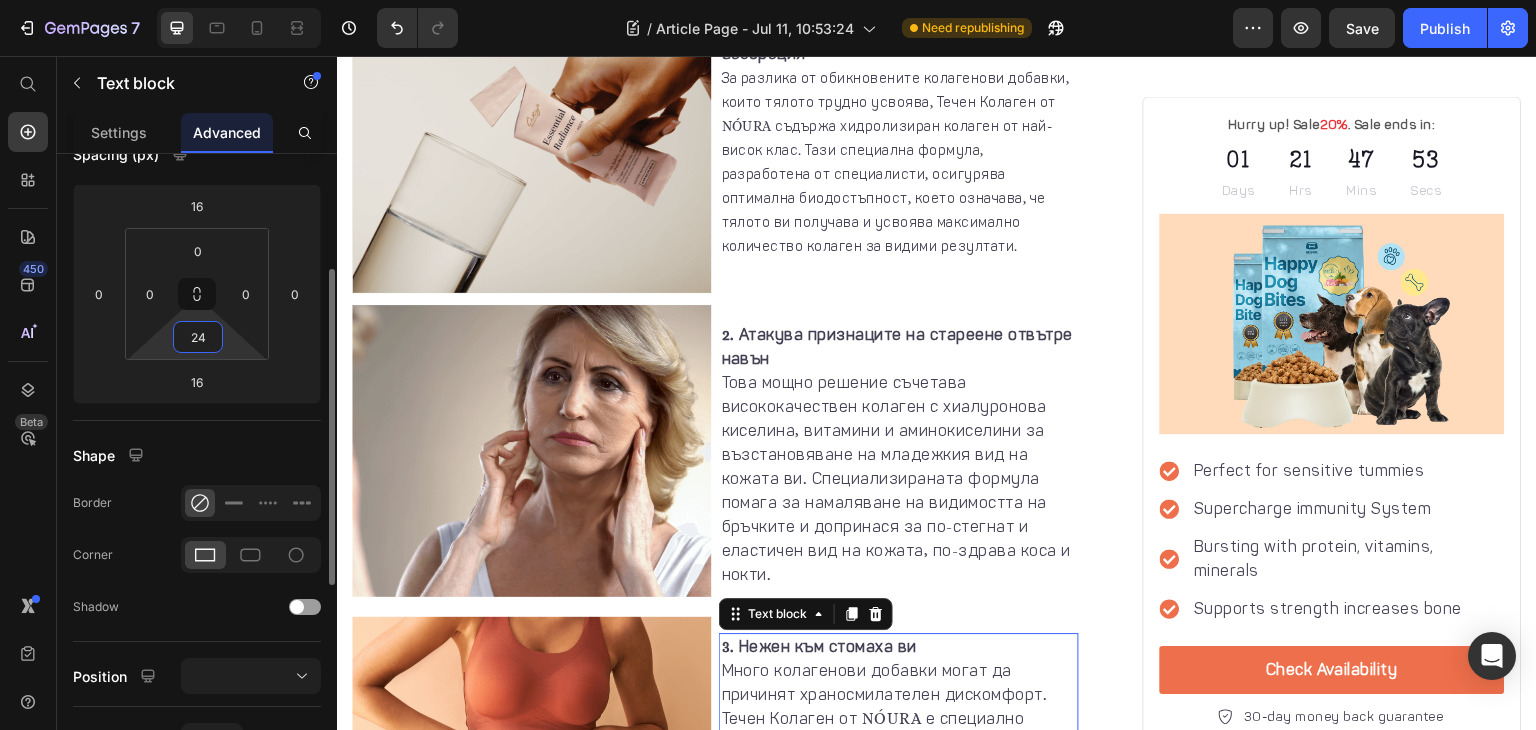 click on "24" at bounding box center (198, 337) 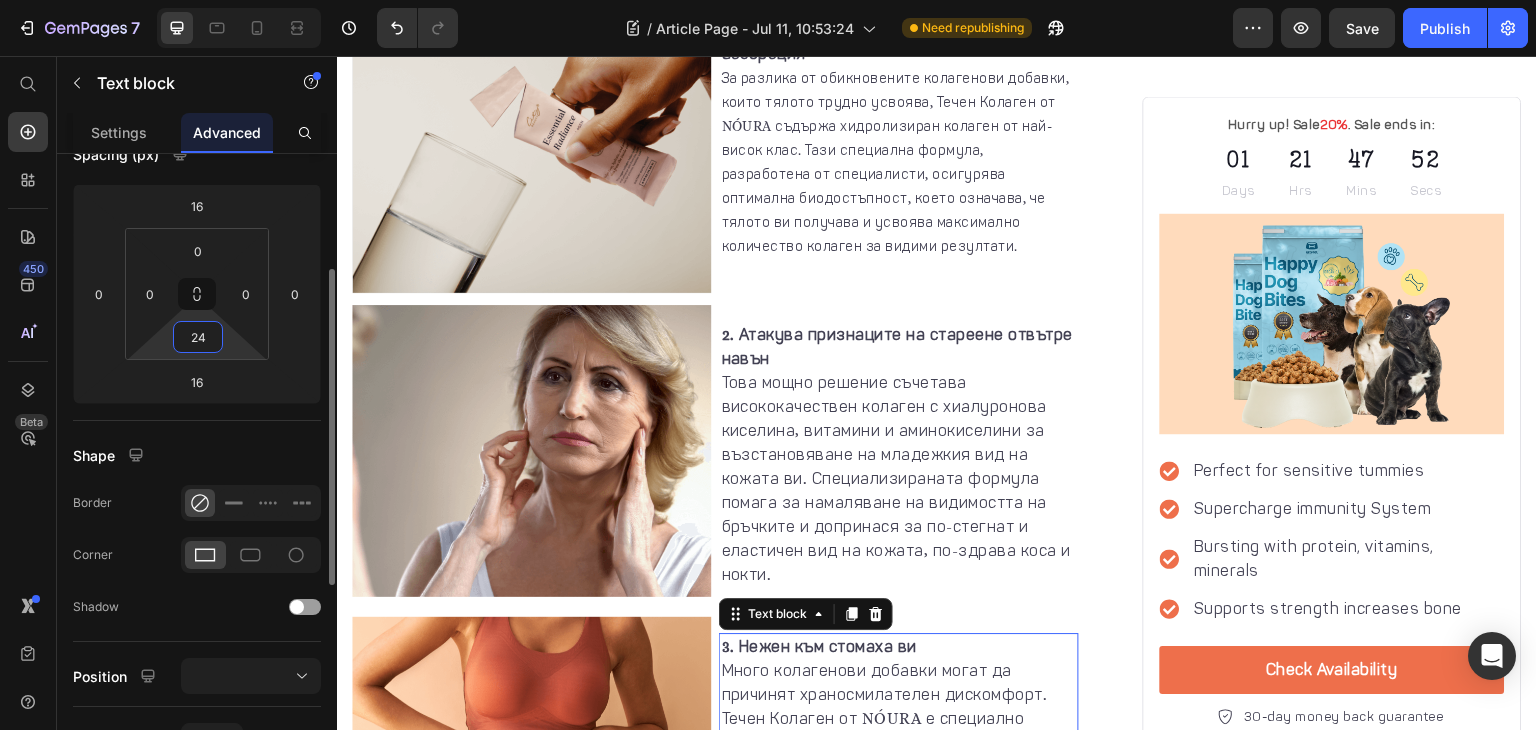 type on "0" 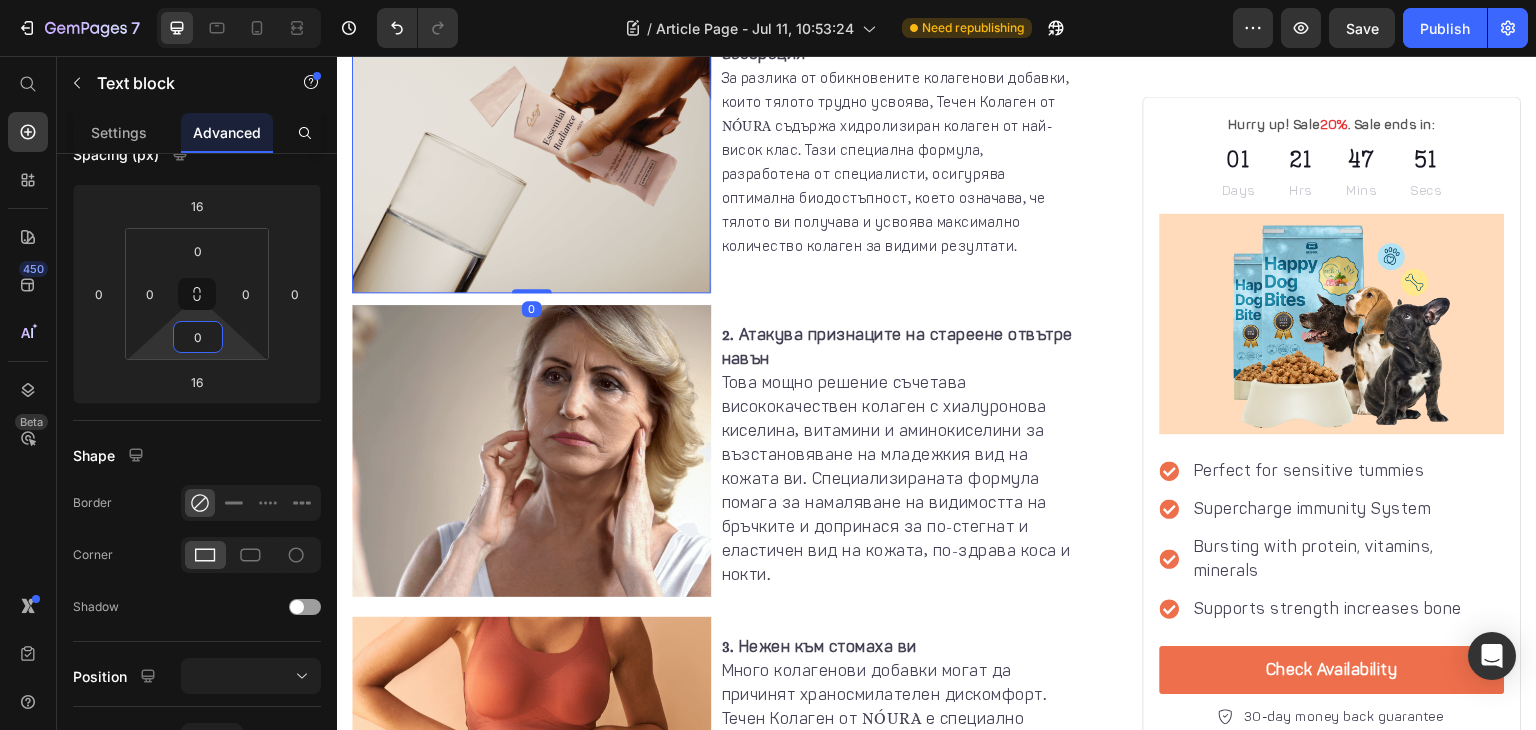 click at bounding box center (531, 146) 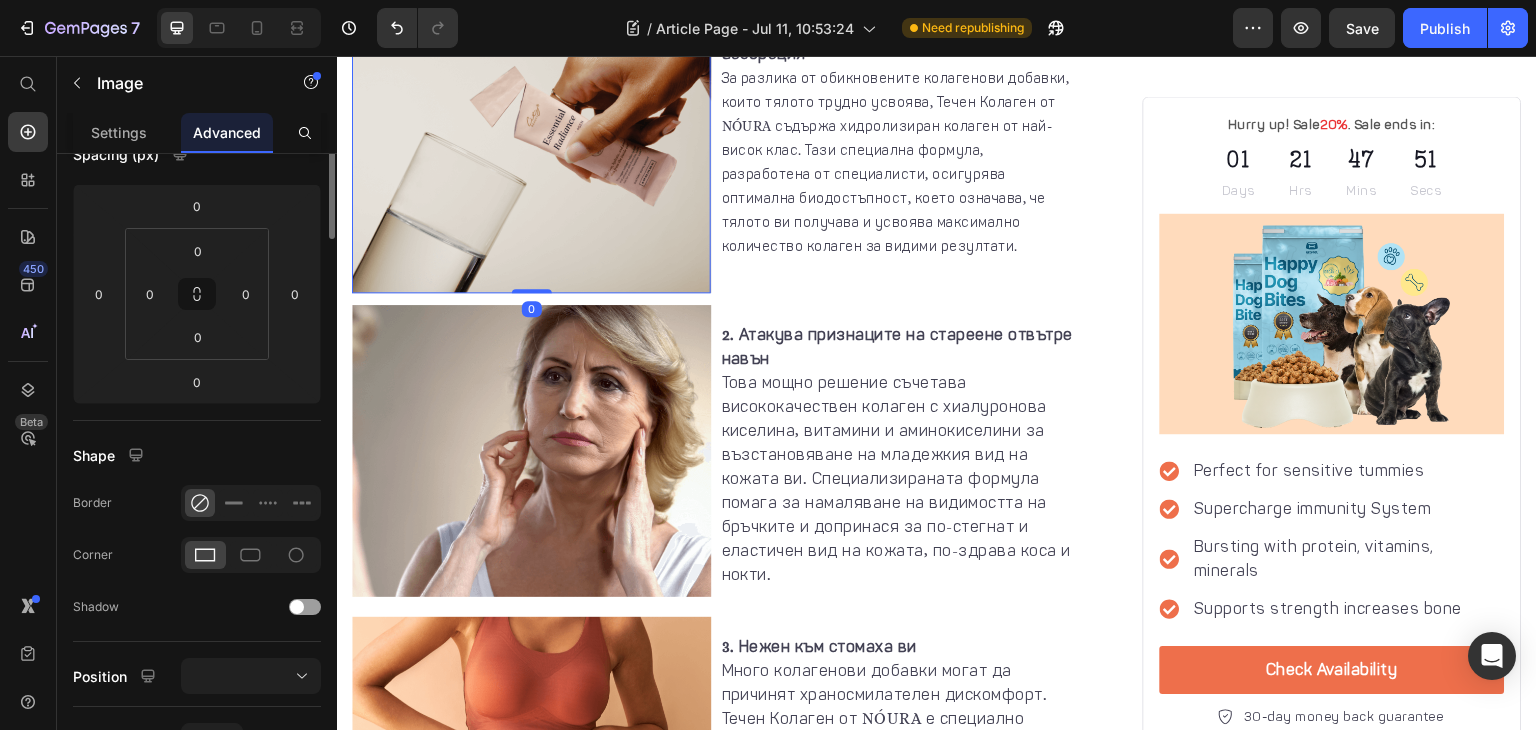 scroll, scrollTop: 0, scrollLeft: 0, axis: both 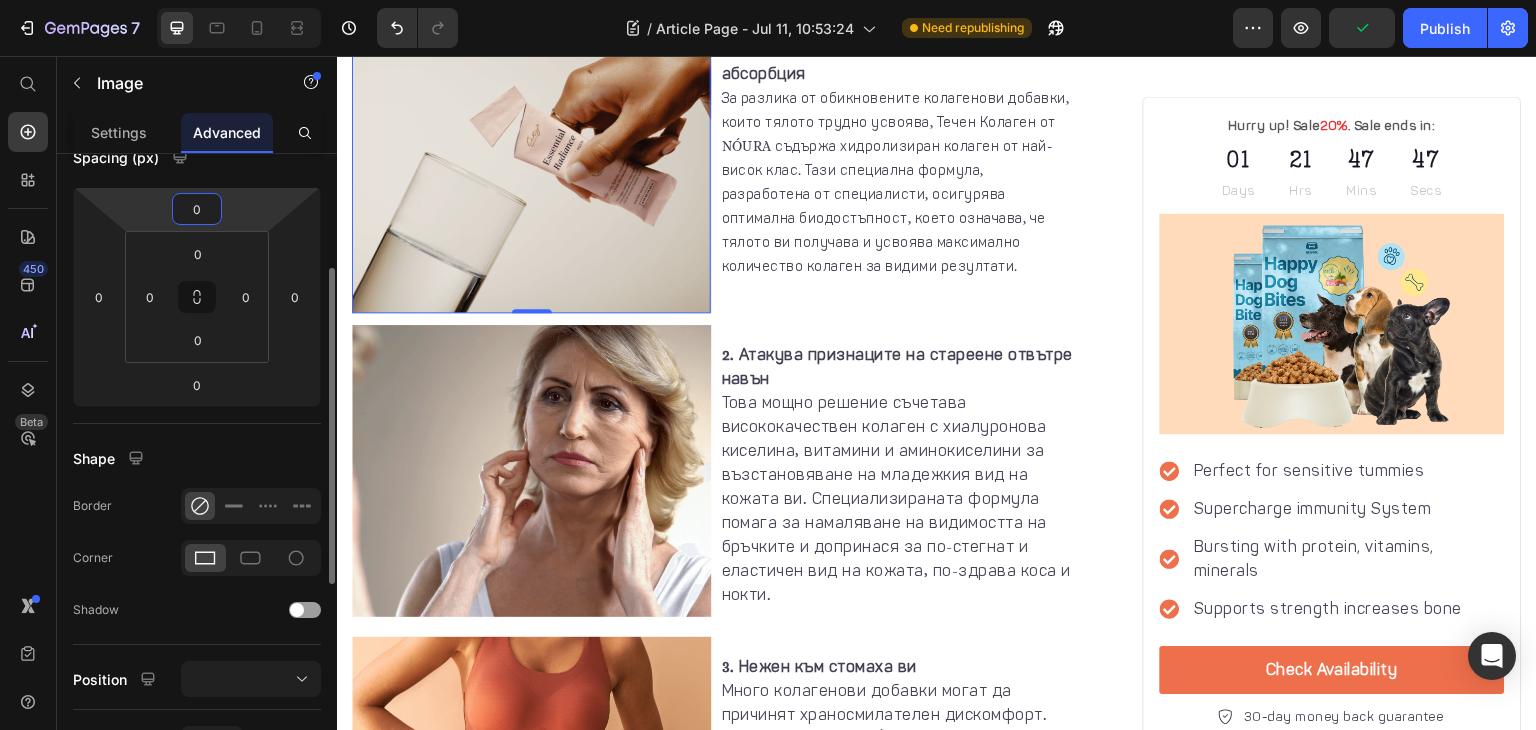 click on "0" at bounding box center [197, 209] 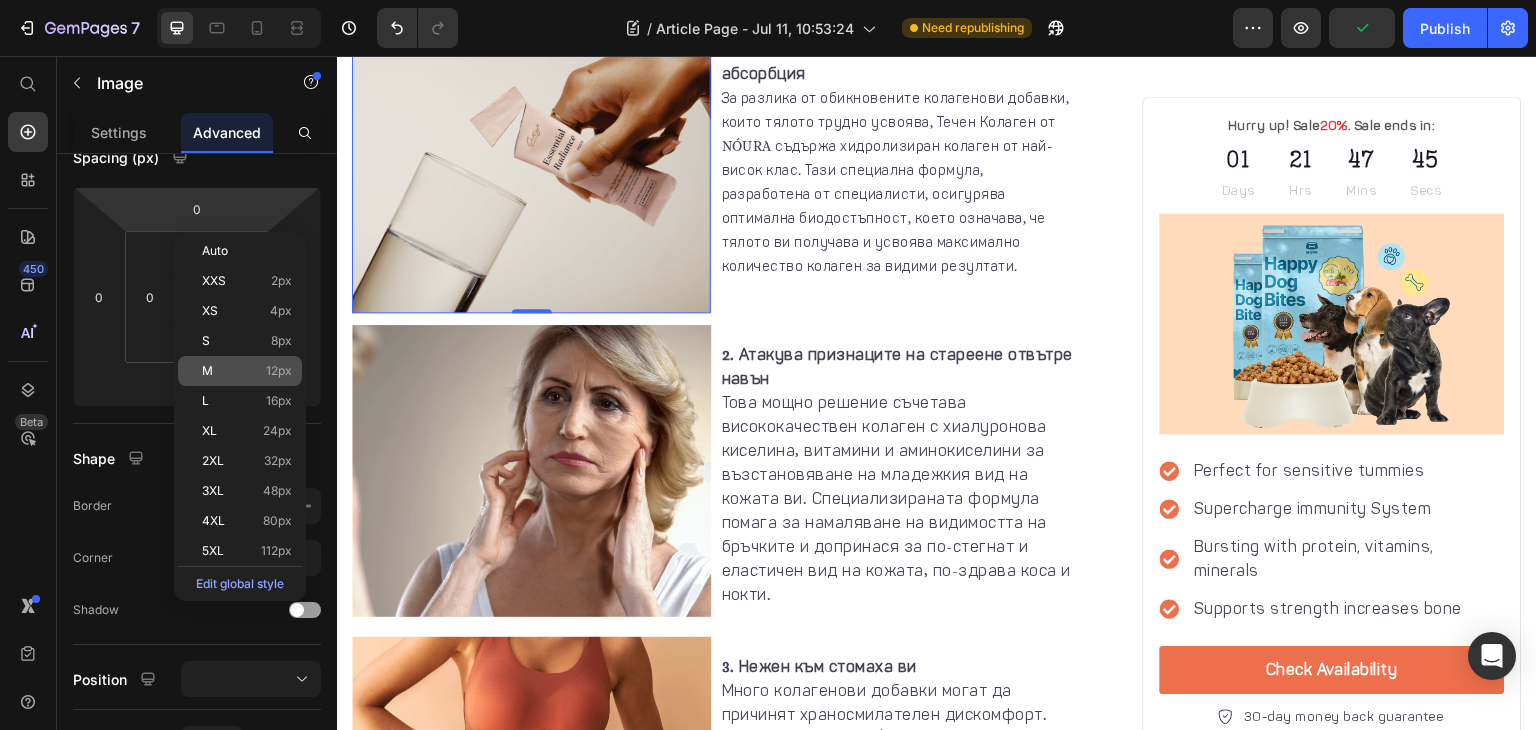 click on "M 12px" at bounding box center (247, 371) 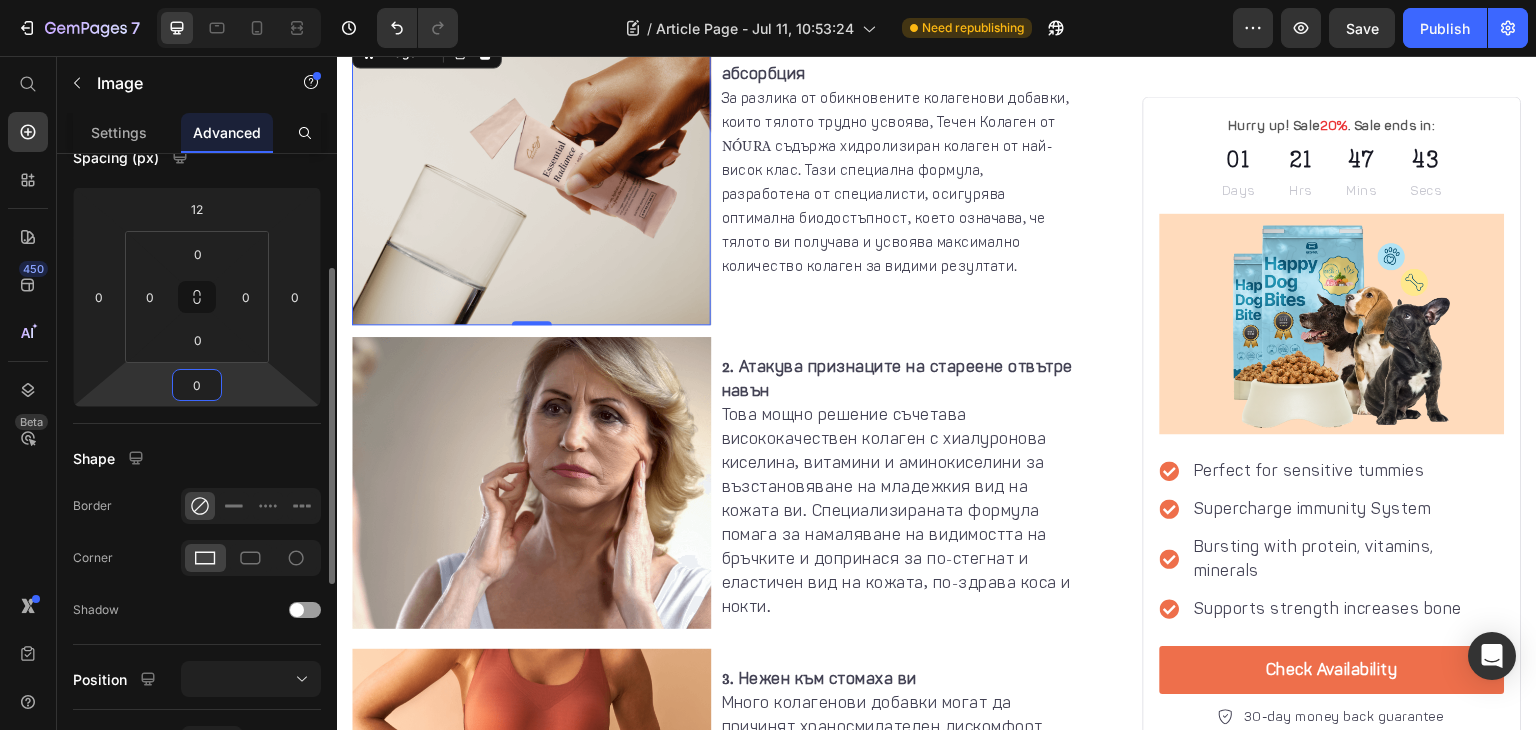 click on "0" at bounding box center (197, 385) 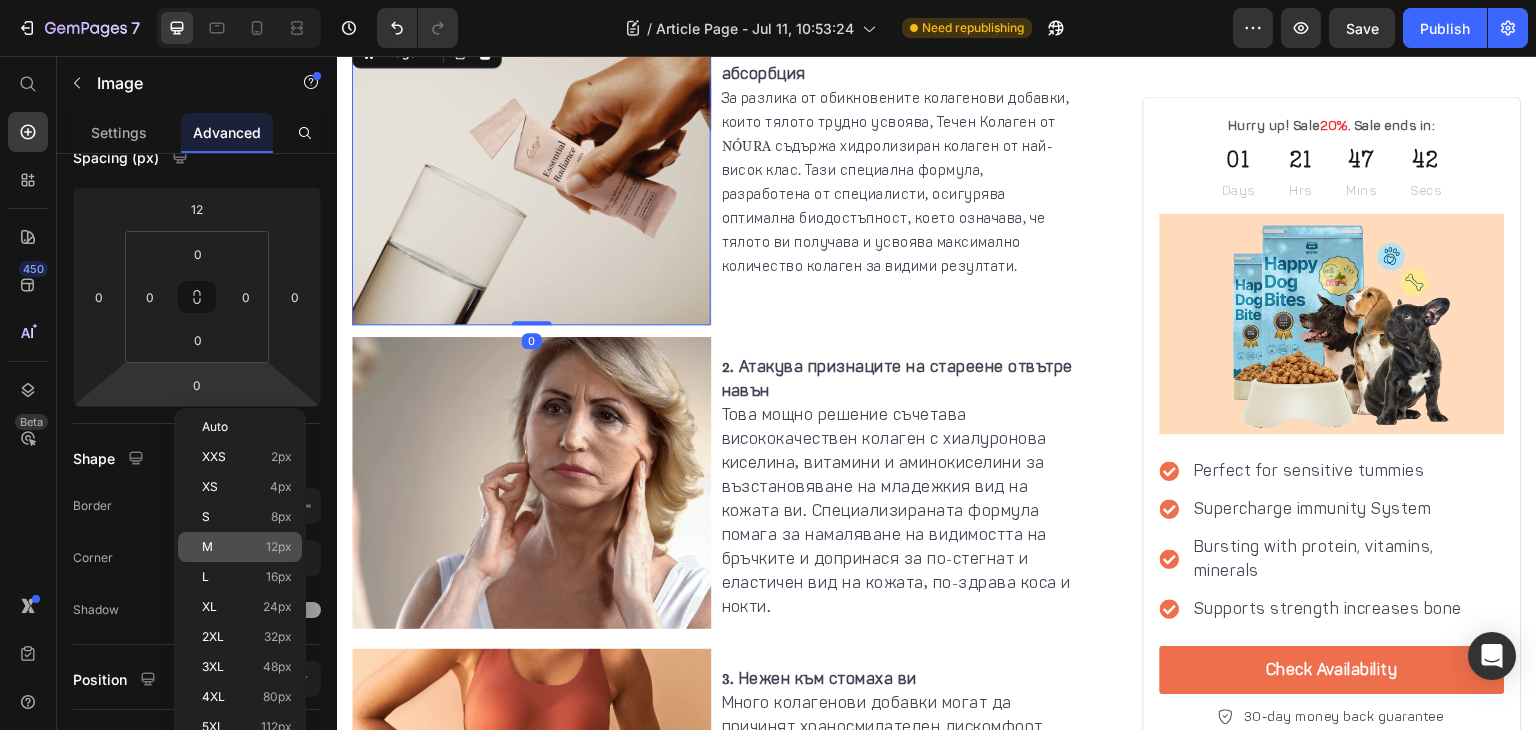 click on "M" at bounding box center (207, 547) 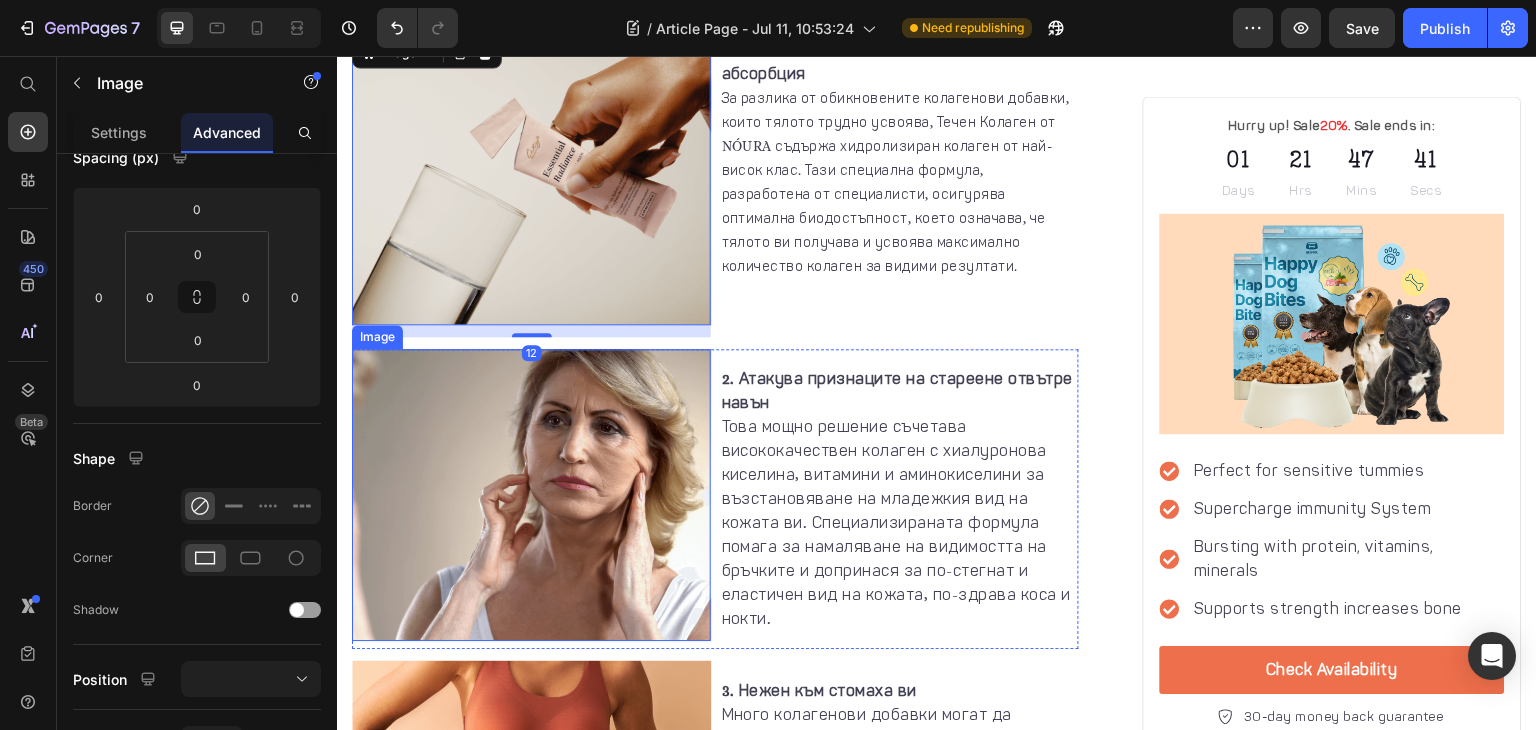 scroll, scrollTop: 228, scrollLeft: 0, axis: vertical 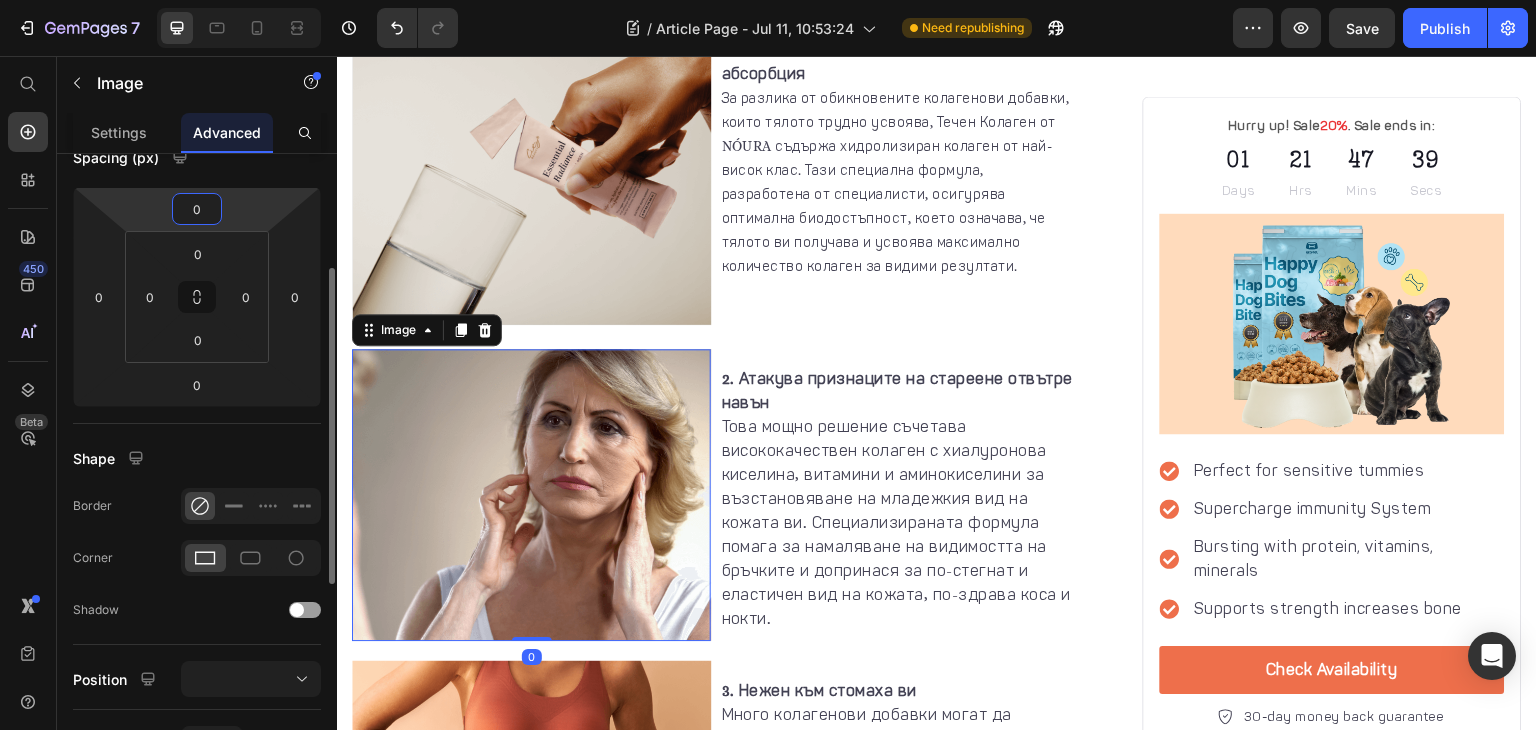 click on "0" at bounding box center [197, 209] 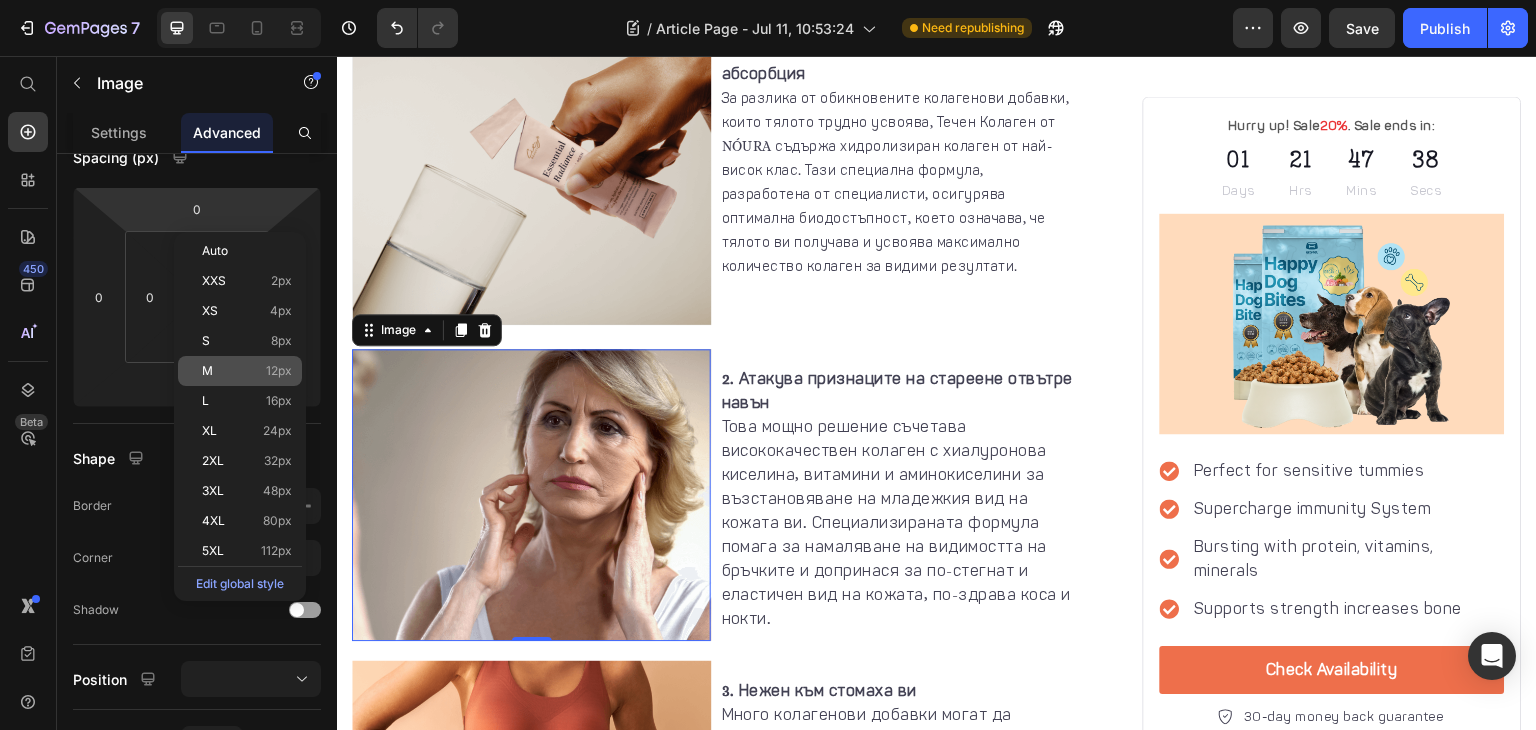 click on "M 12px" at bounding box center (247, 371) 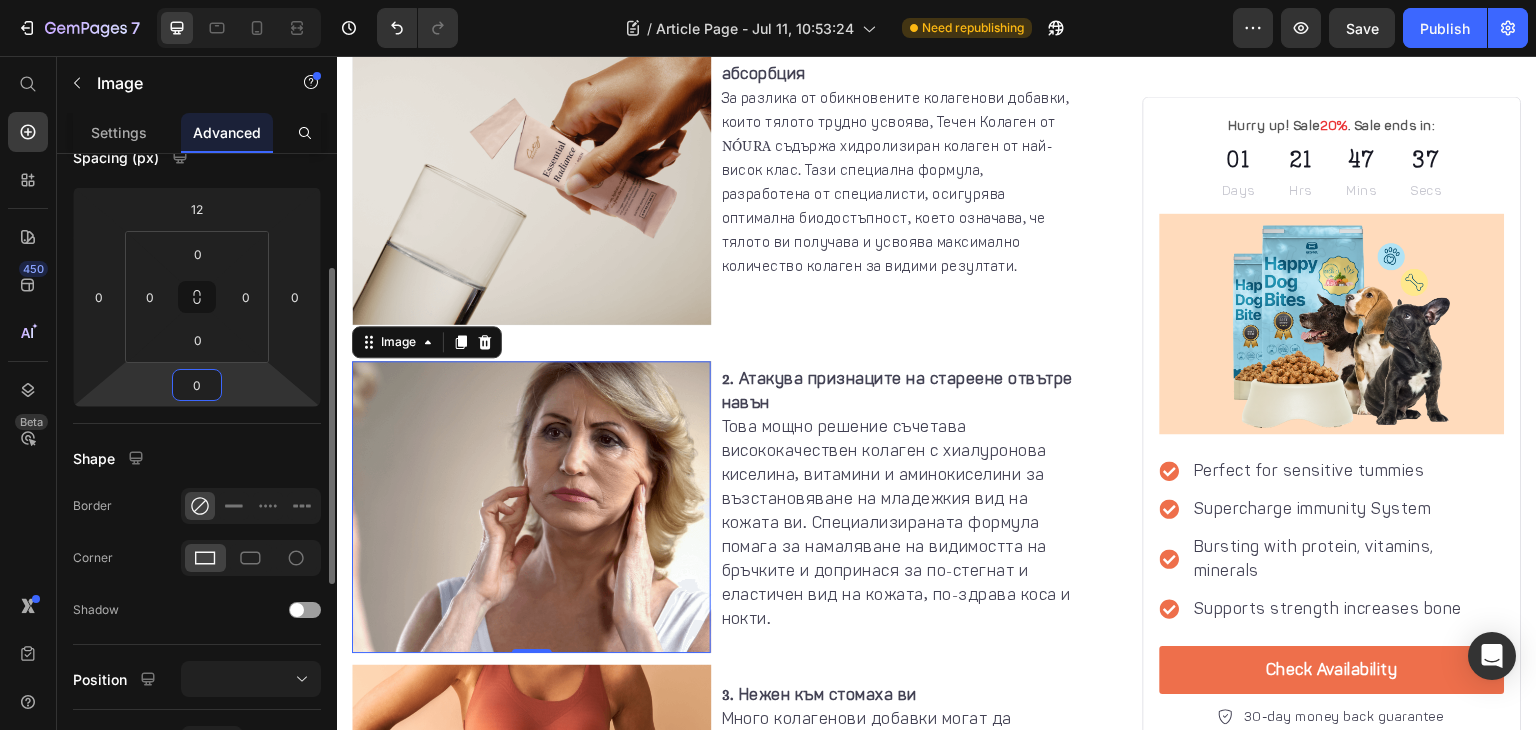 click on "0" at bounding box center (197, 385) 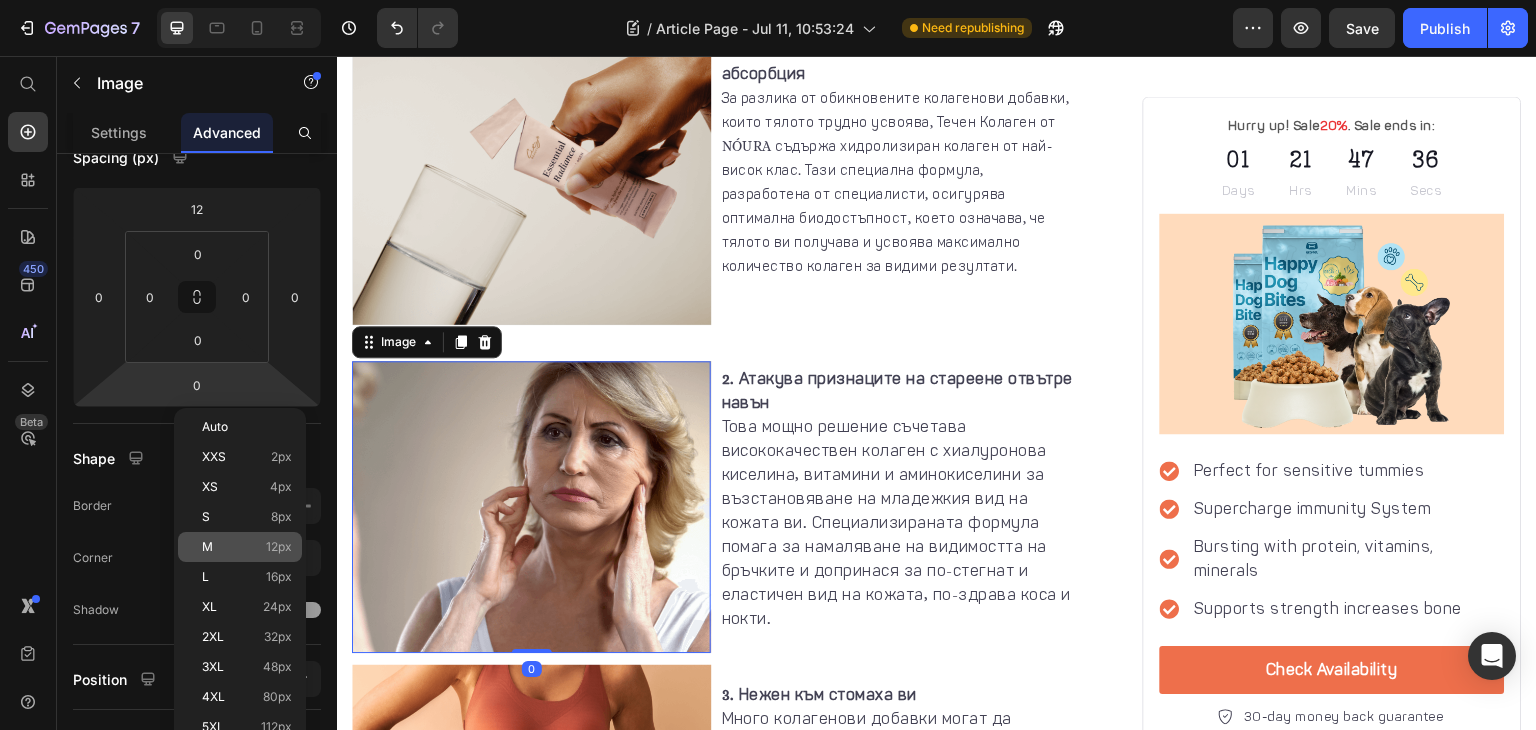 click on "M 12px" 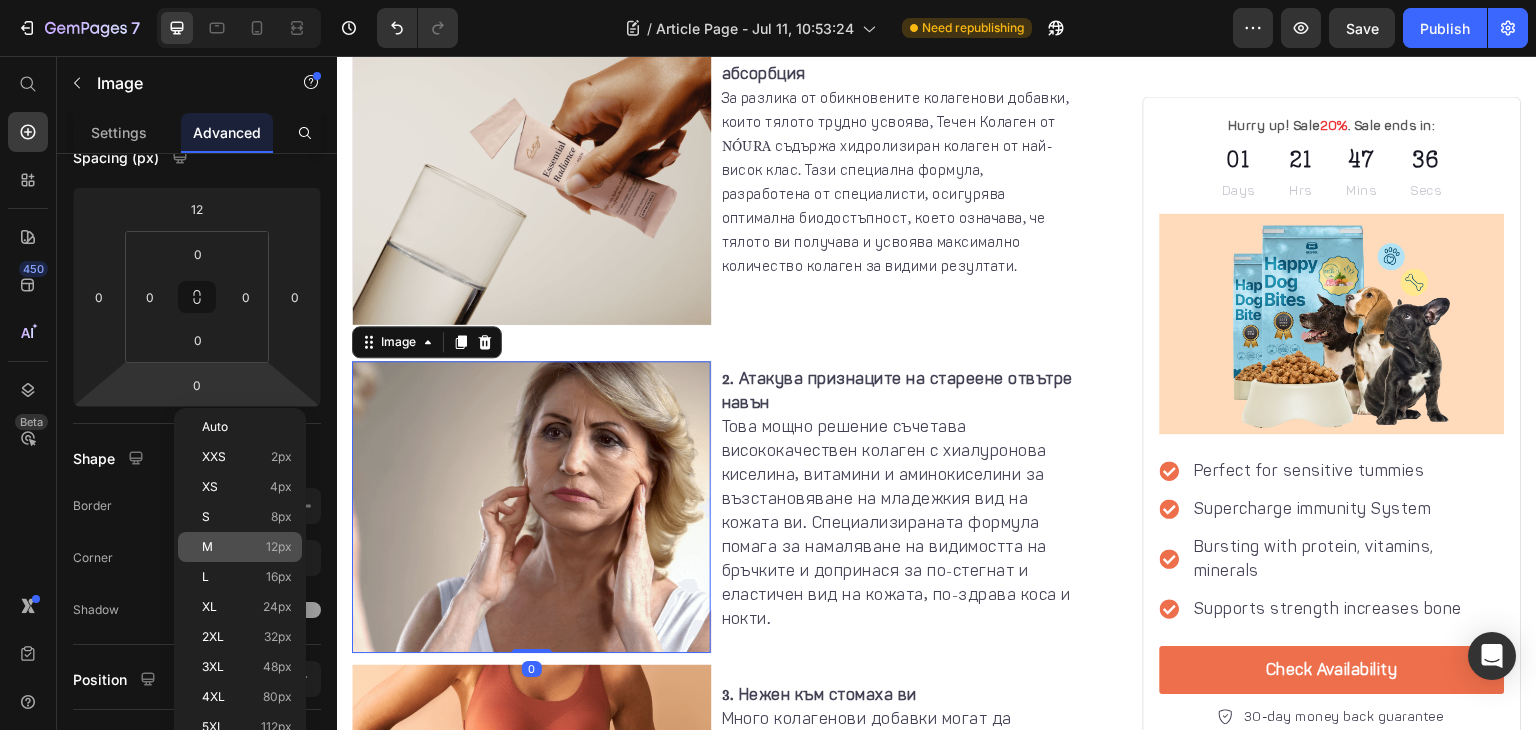type on "12" 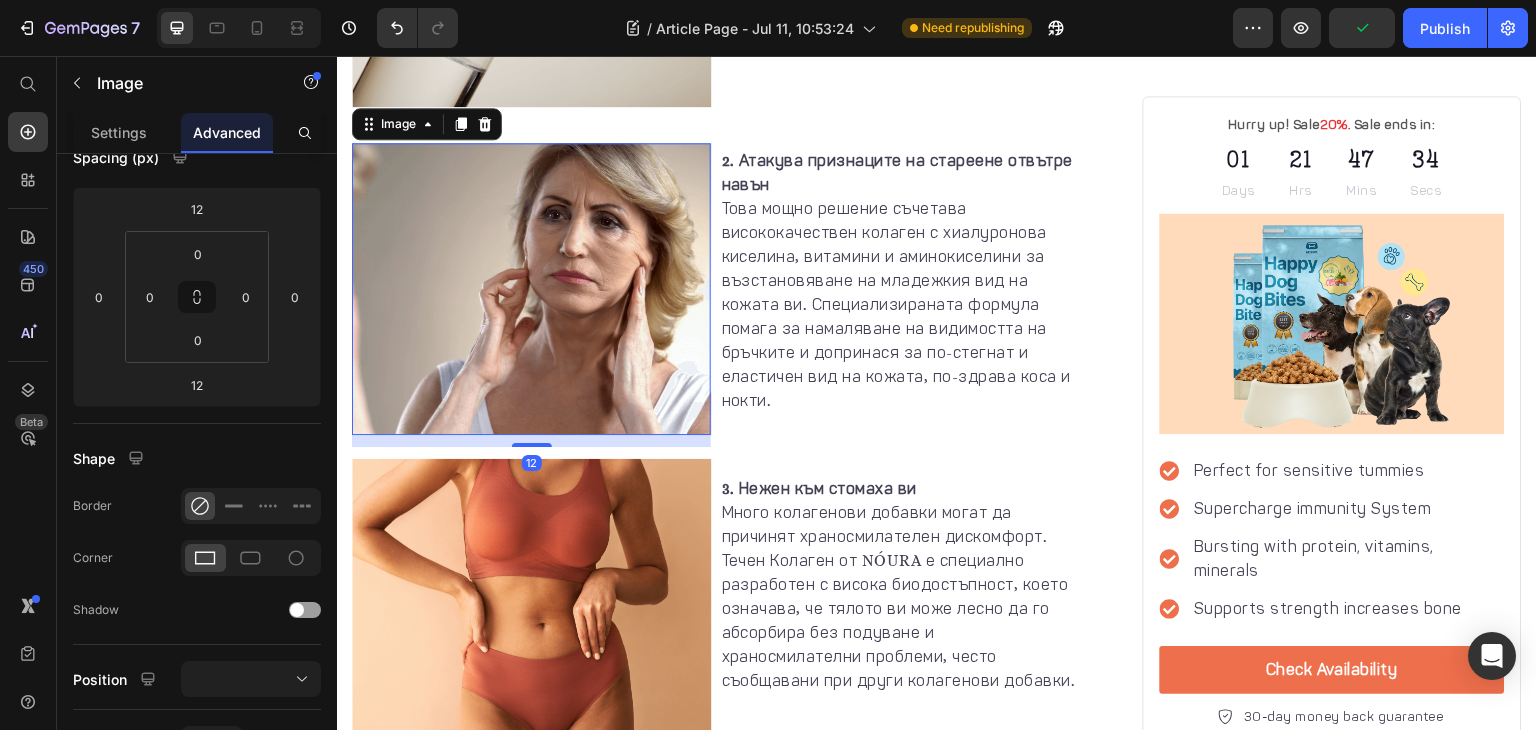 scroll, scrollTop: 2003, scrollLeft: 0, axis: vertical 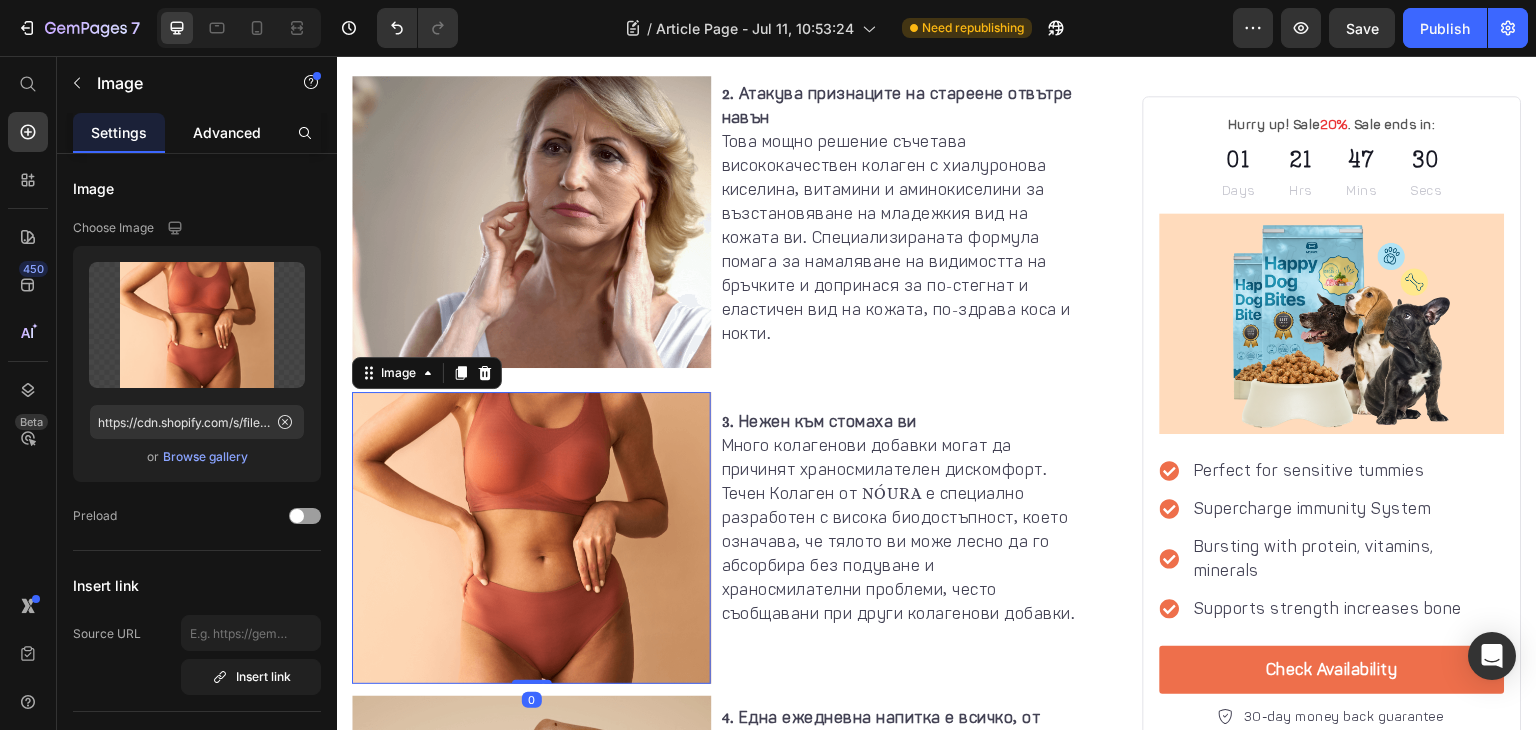 click on "Advanced" 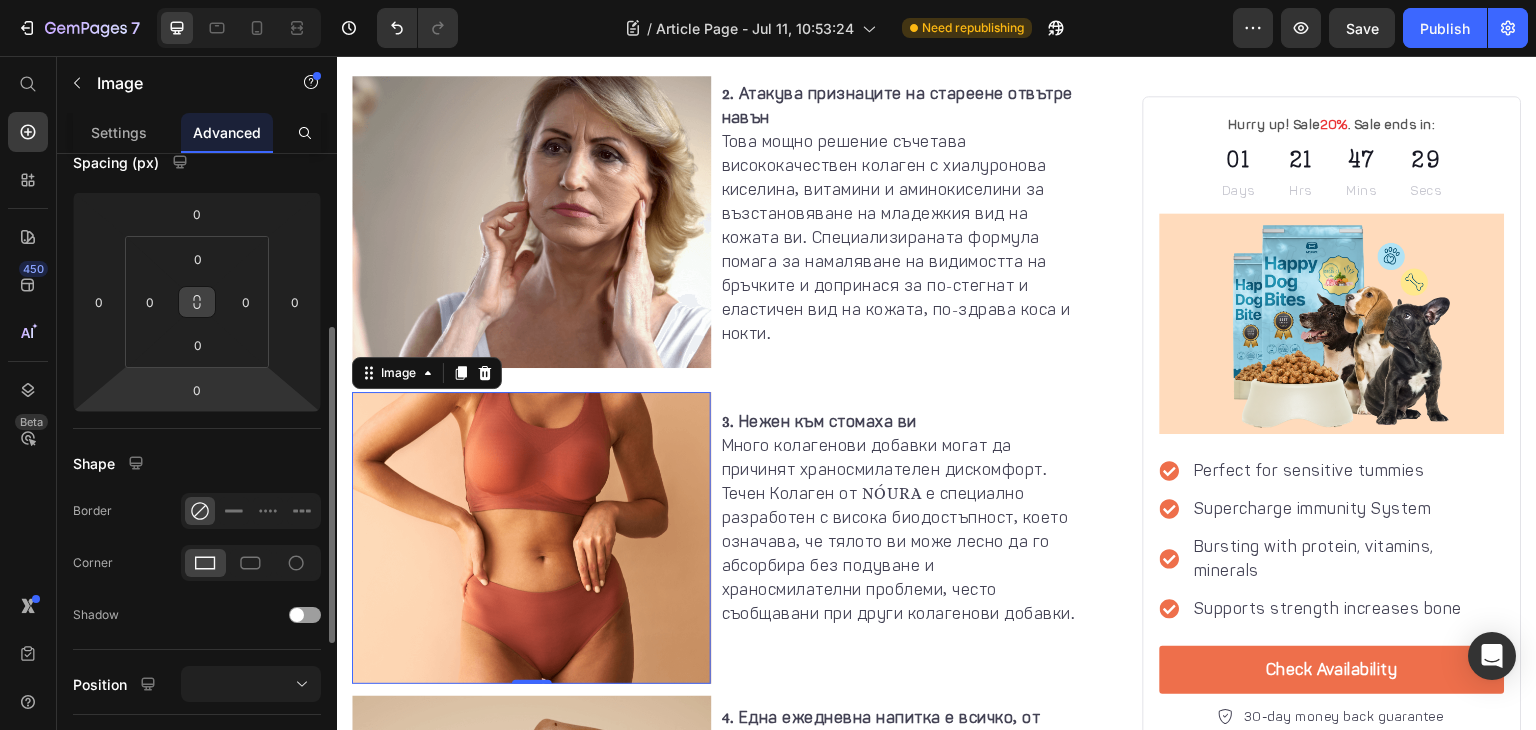 scroll, scrollTop: 200, scrollLeft: 0, axis: vertical 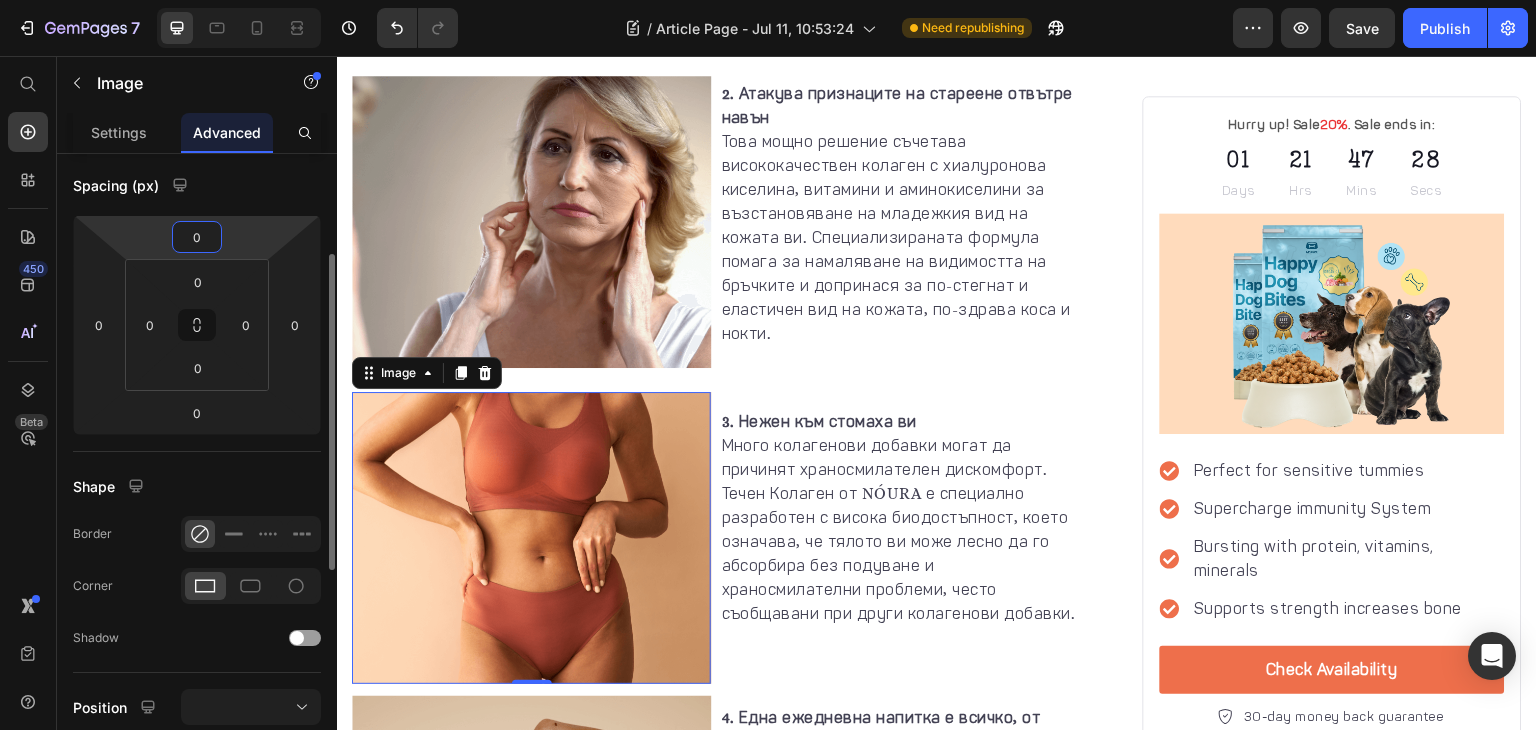 click on "0" at bounding box center [197, 237] 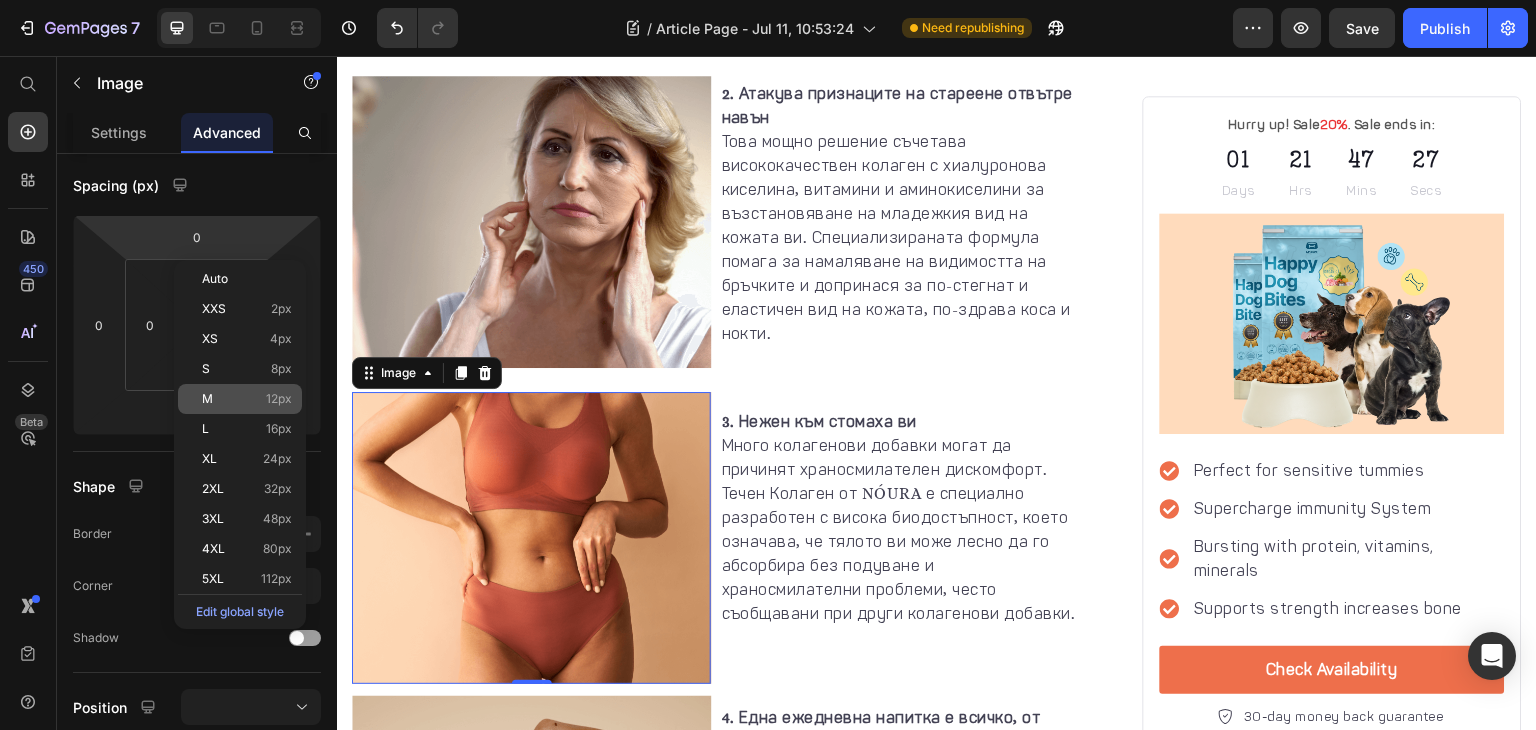click on "M 12px" at bounding box center (247, 399) 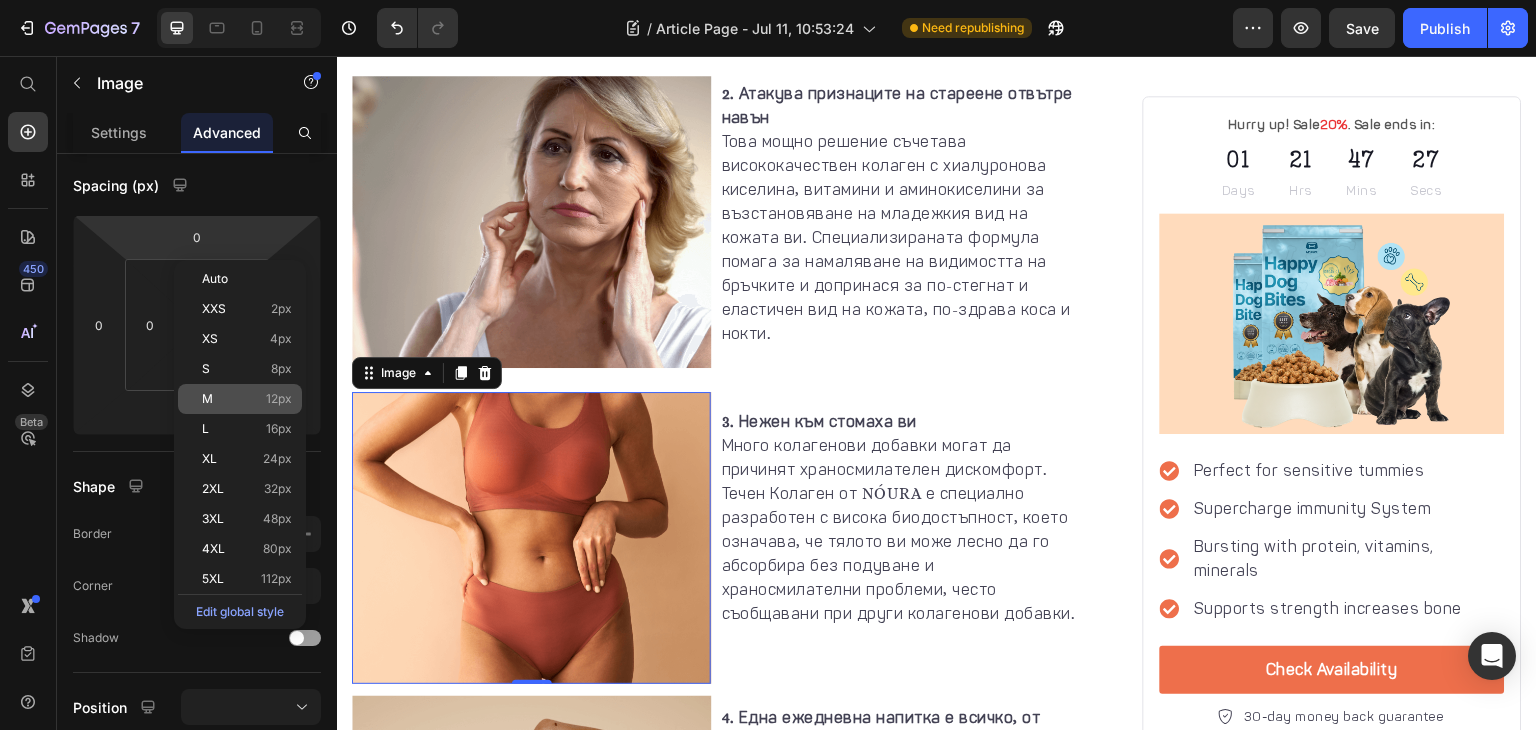 type on "12" 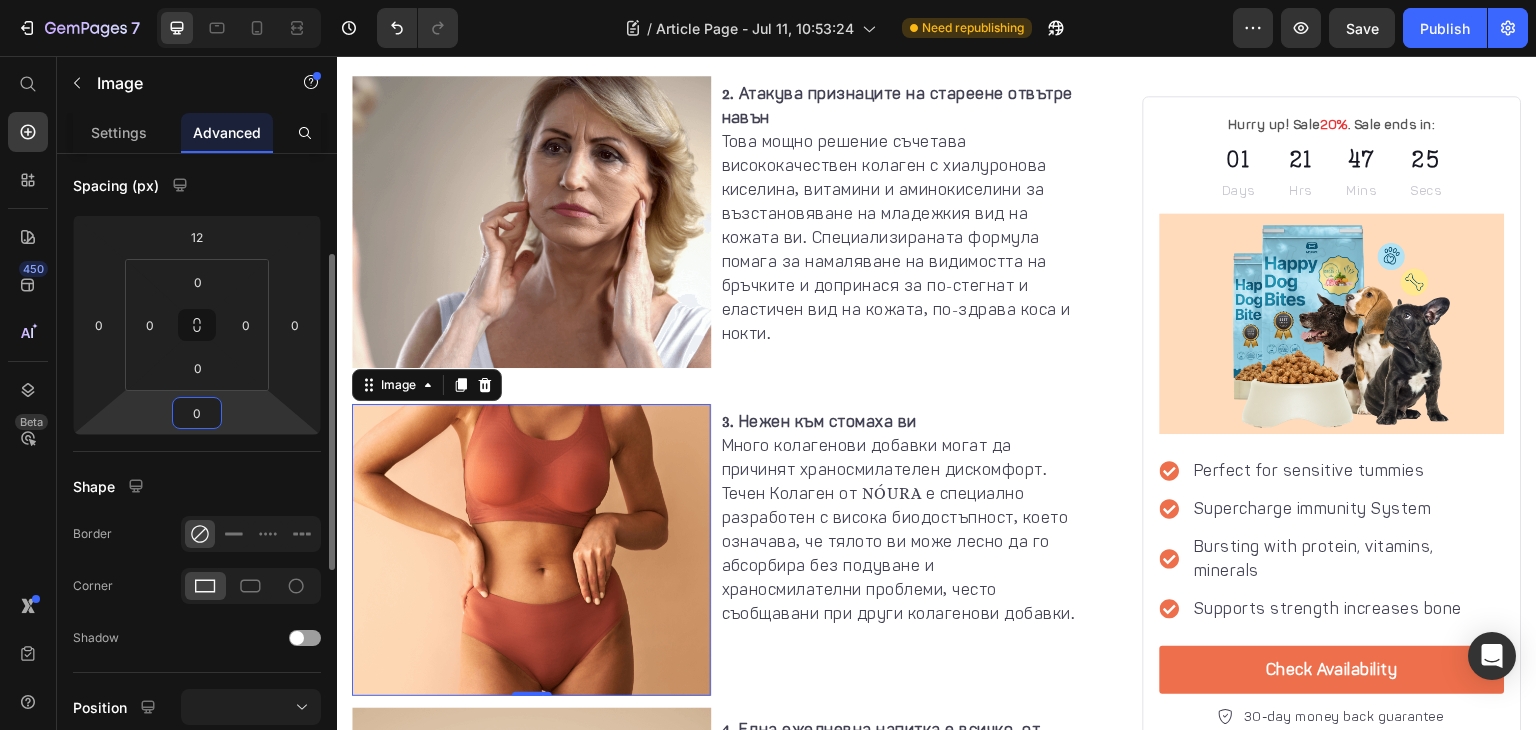 click on "0" at bounding box center [197, 413] 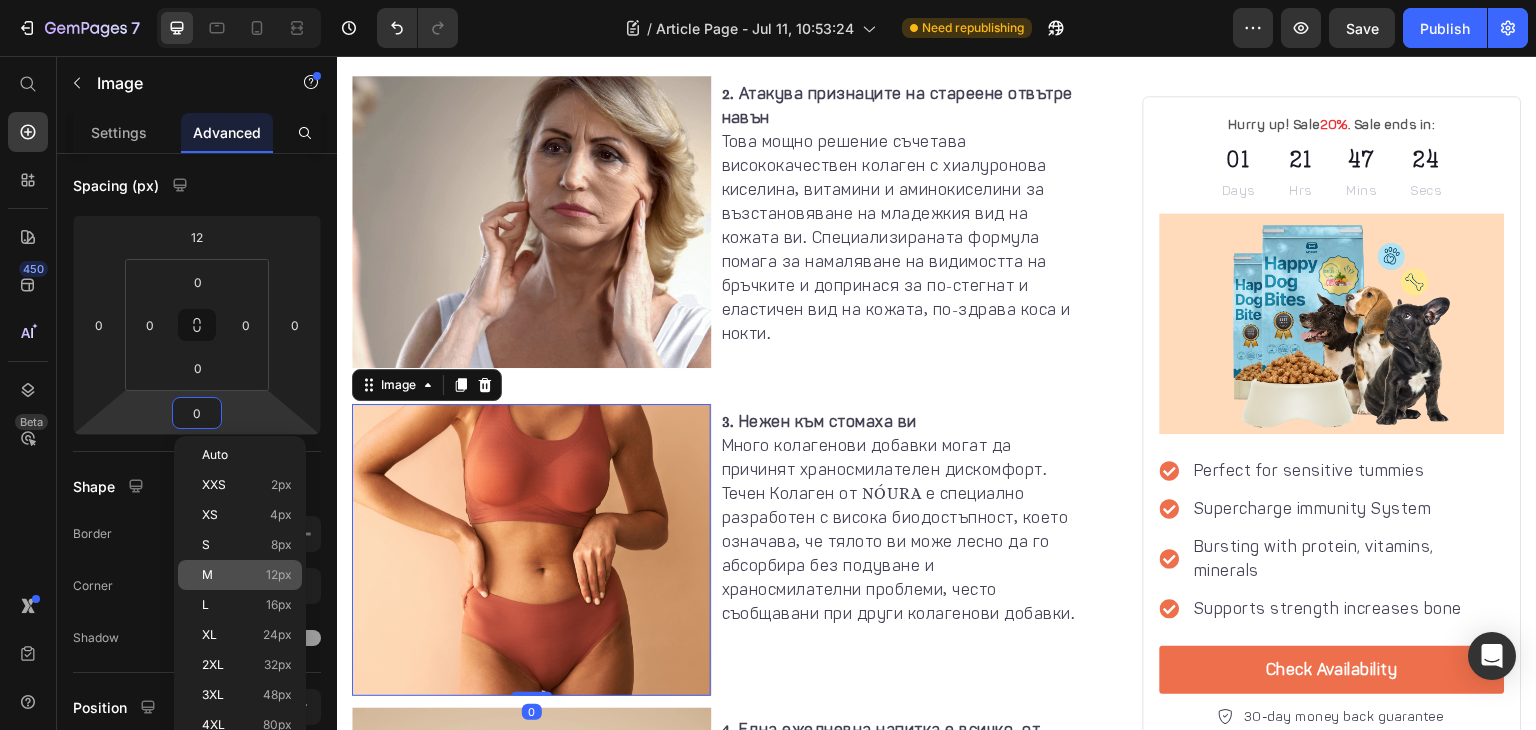 click on "M" at bounding box center (207, 575) 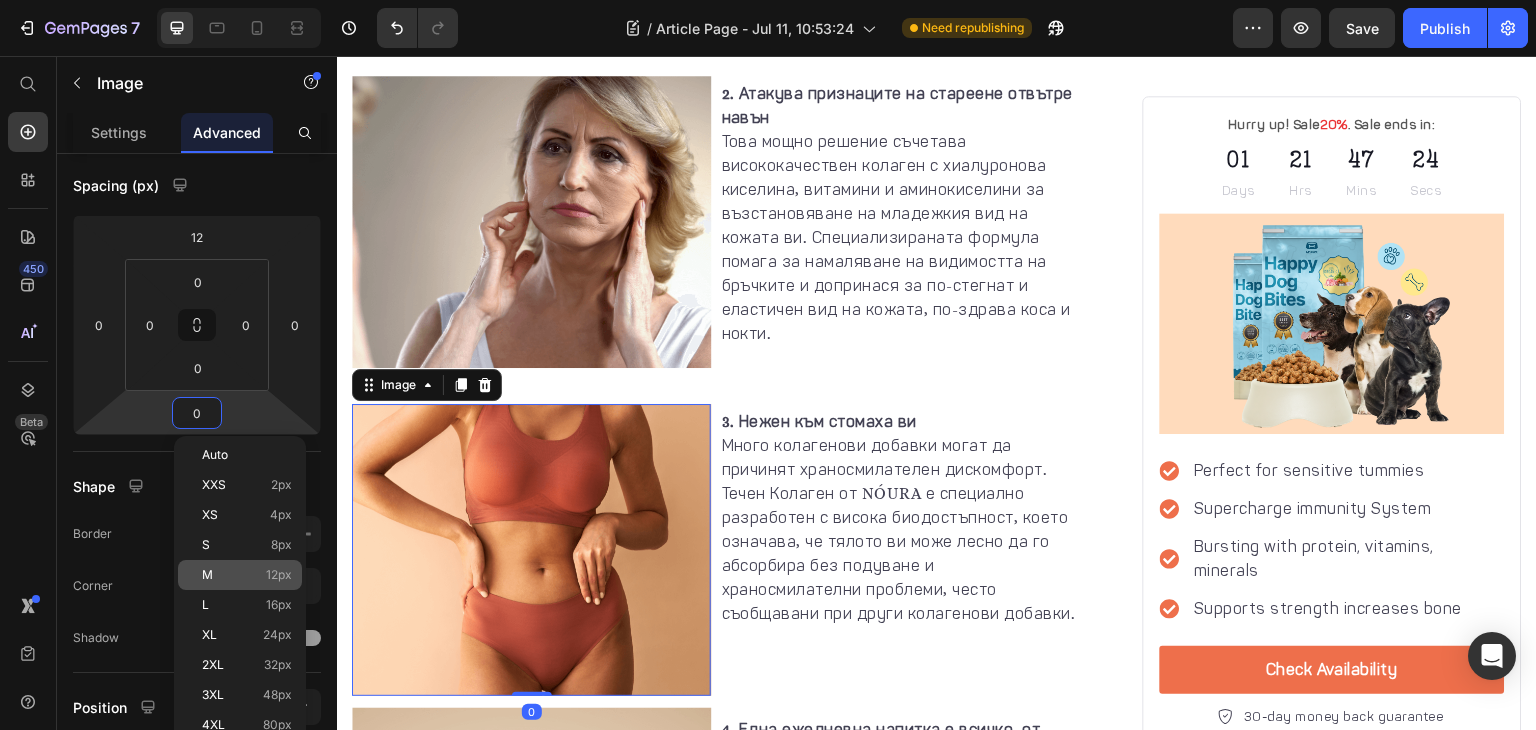 type on "12" 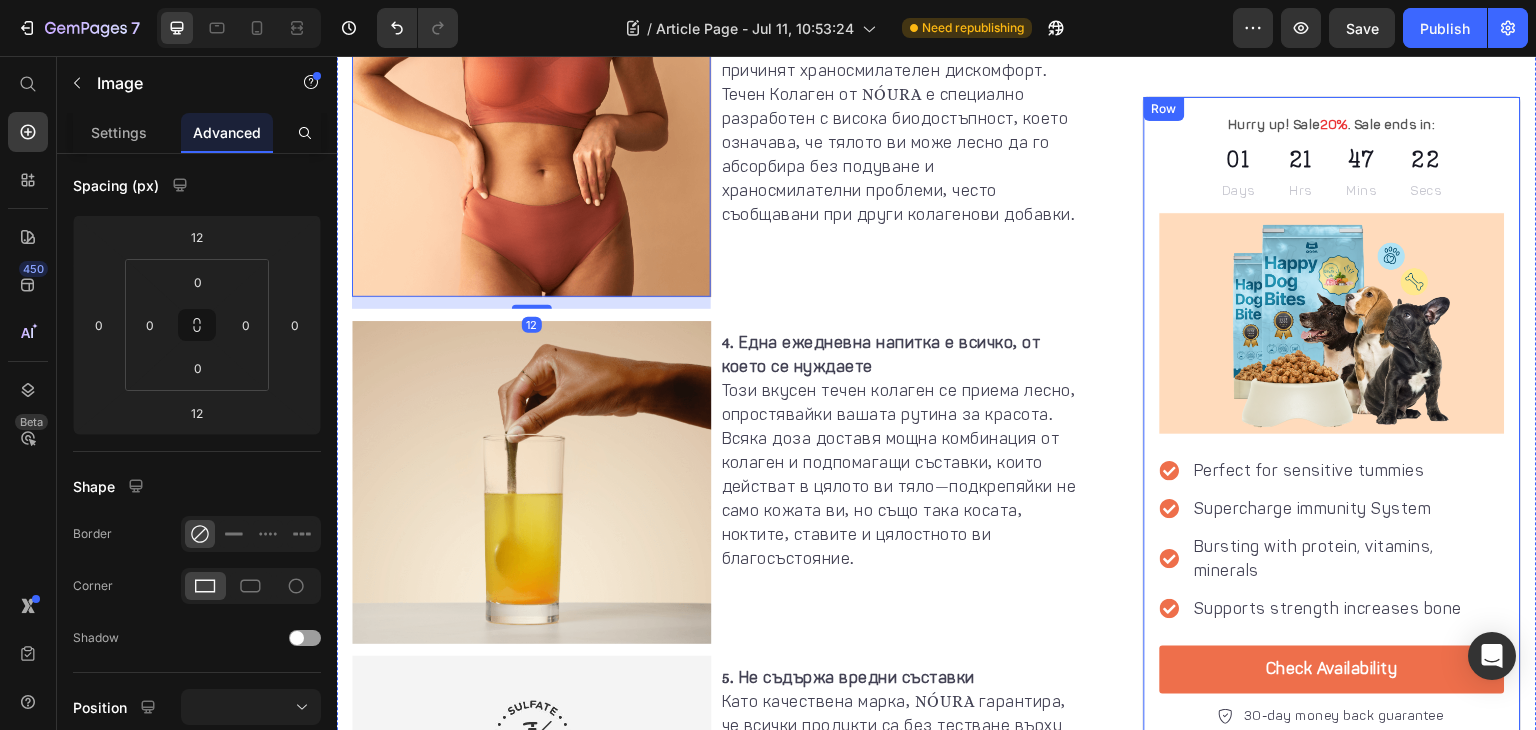 scroll, scrollTop: 2400, scrollLeft: 0, axis: vertical 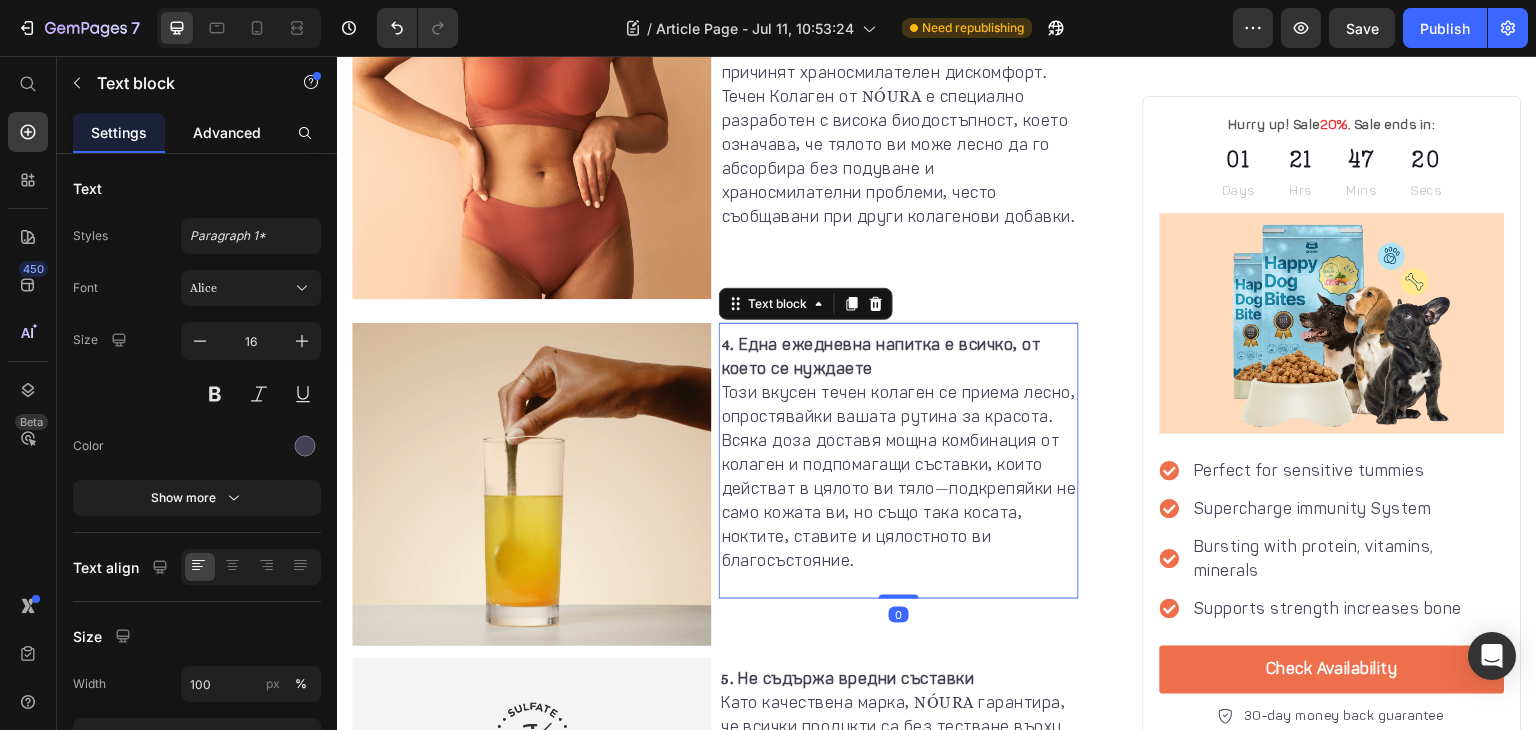 click on "Advanced" at bounding box center (227, 132) 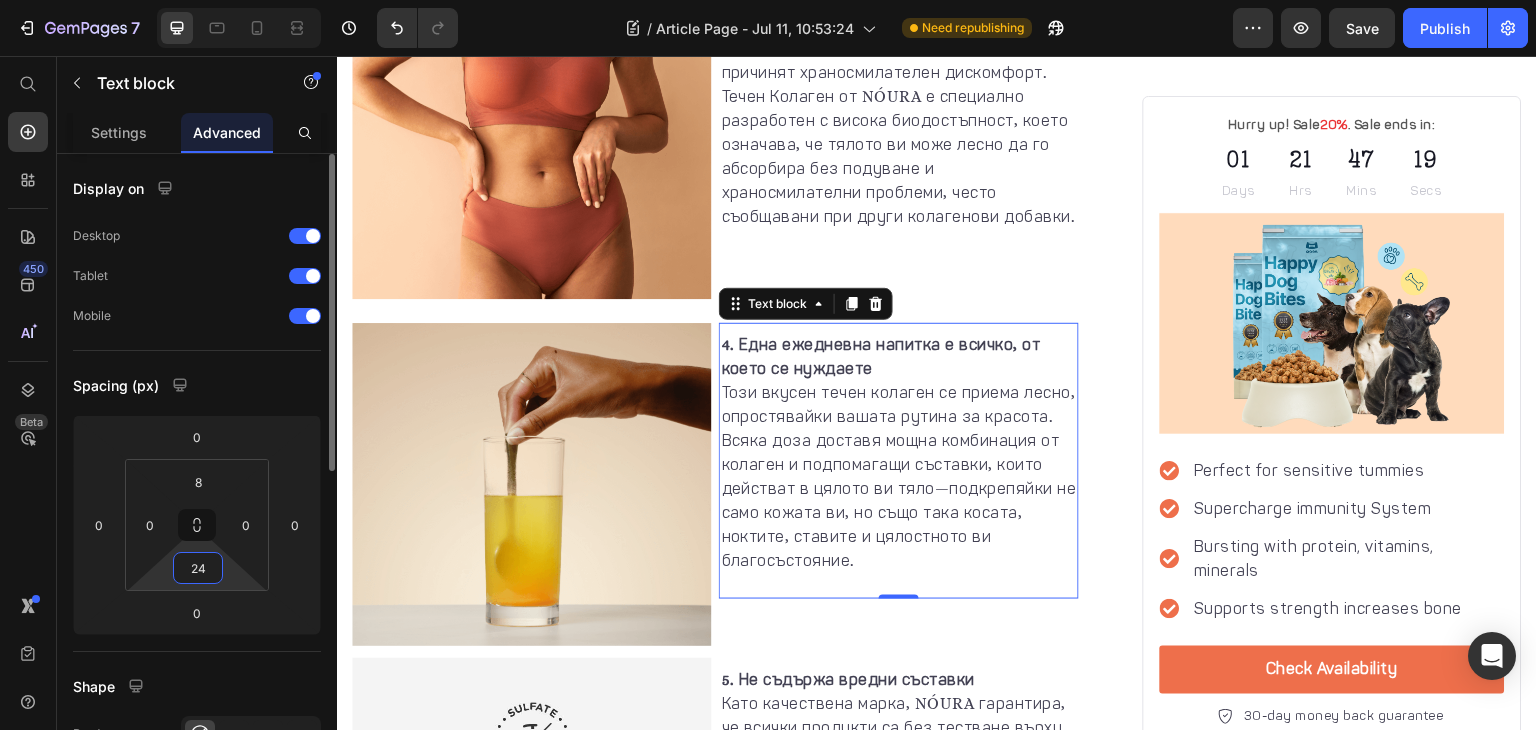 click on "24" at bounding box center (198, 568) 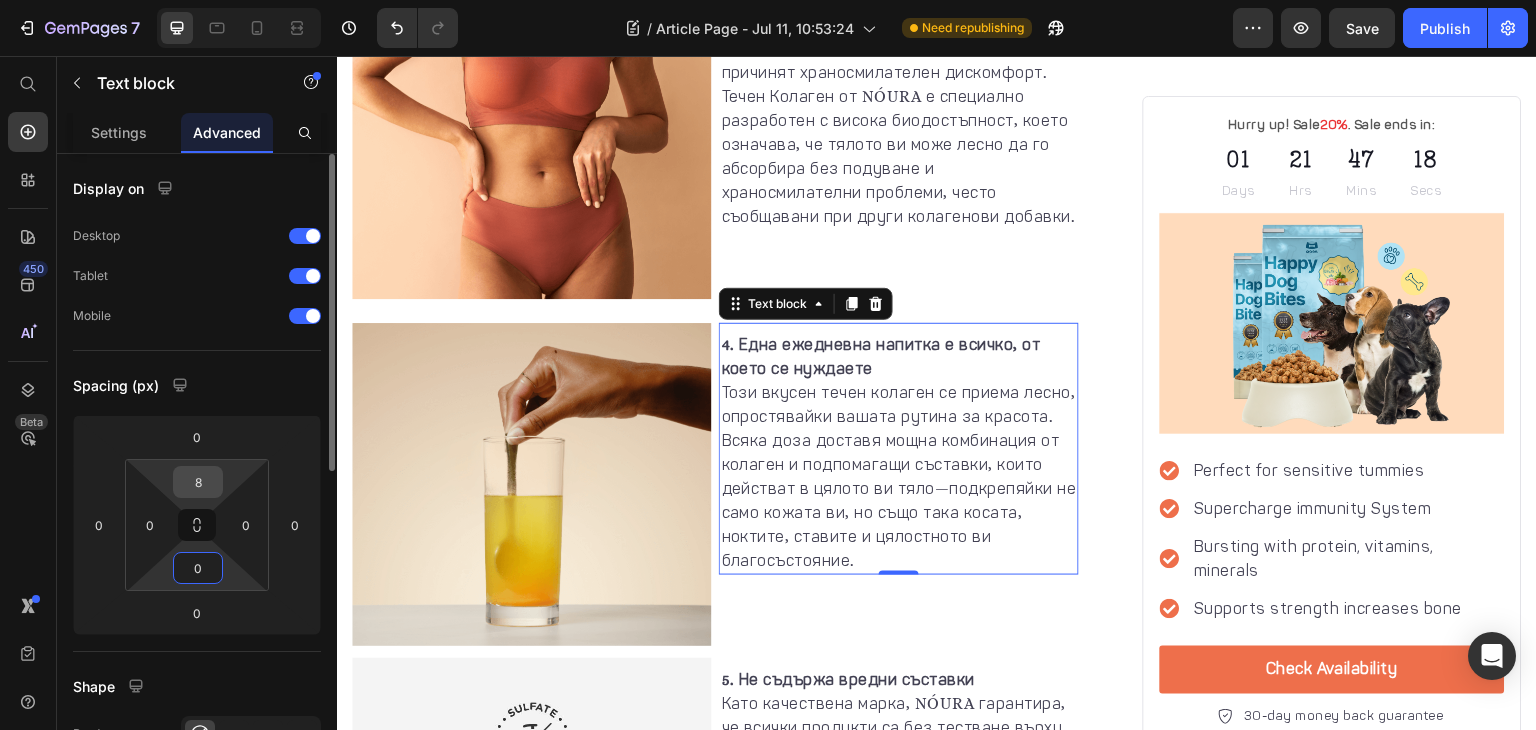 type on "0" 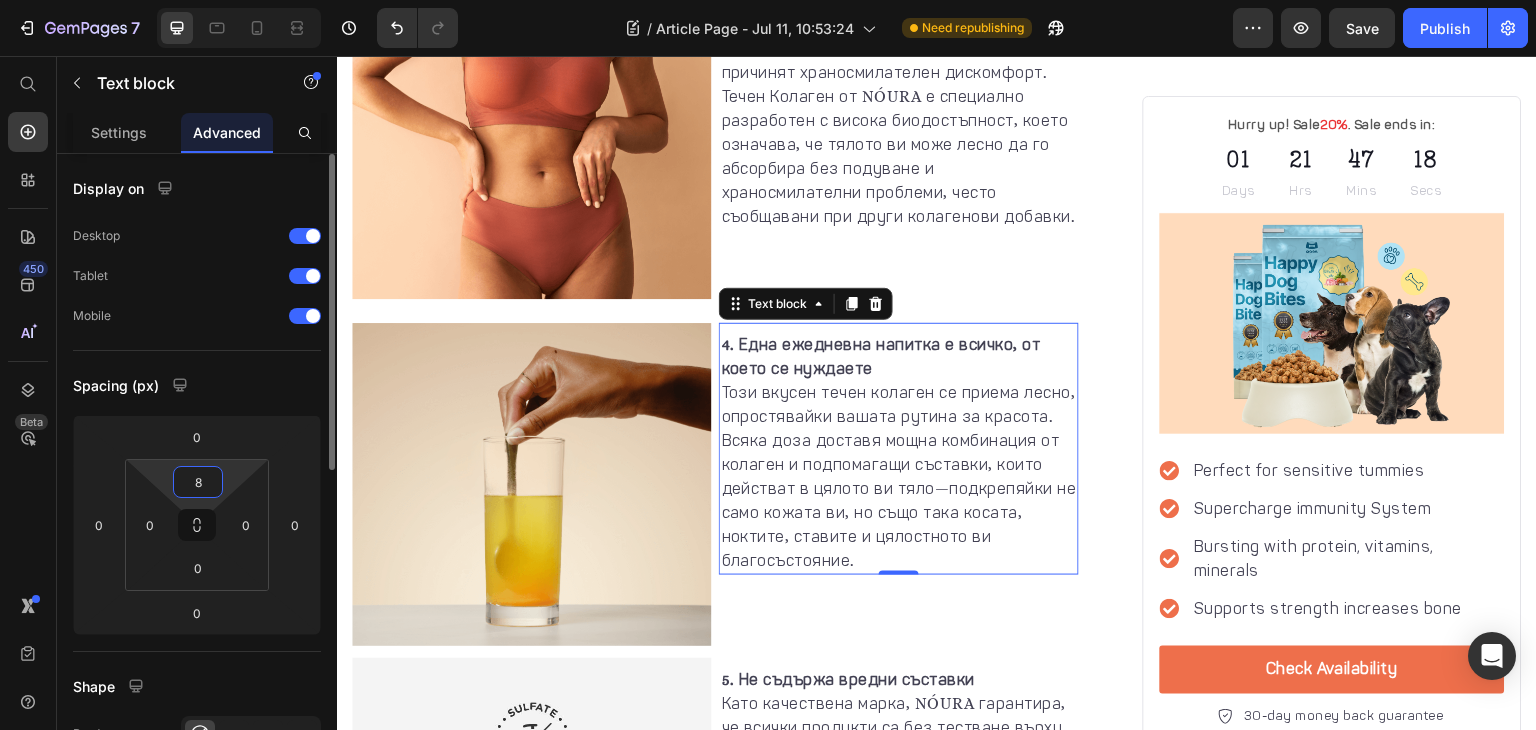 click on "8" at bounding box center (198, 482) 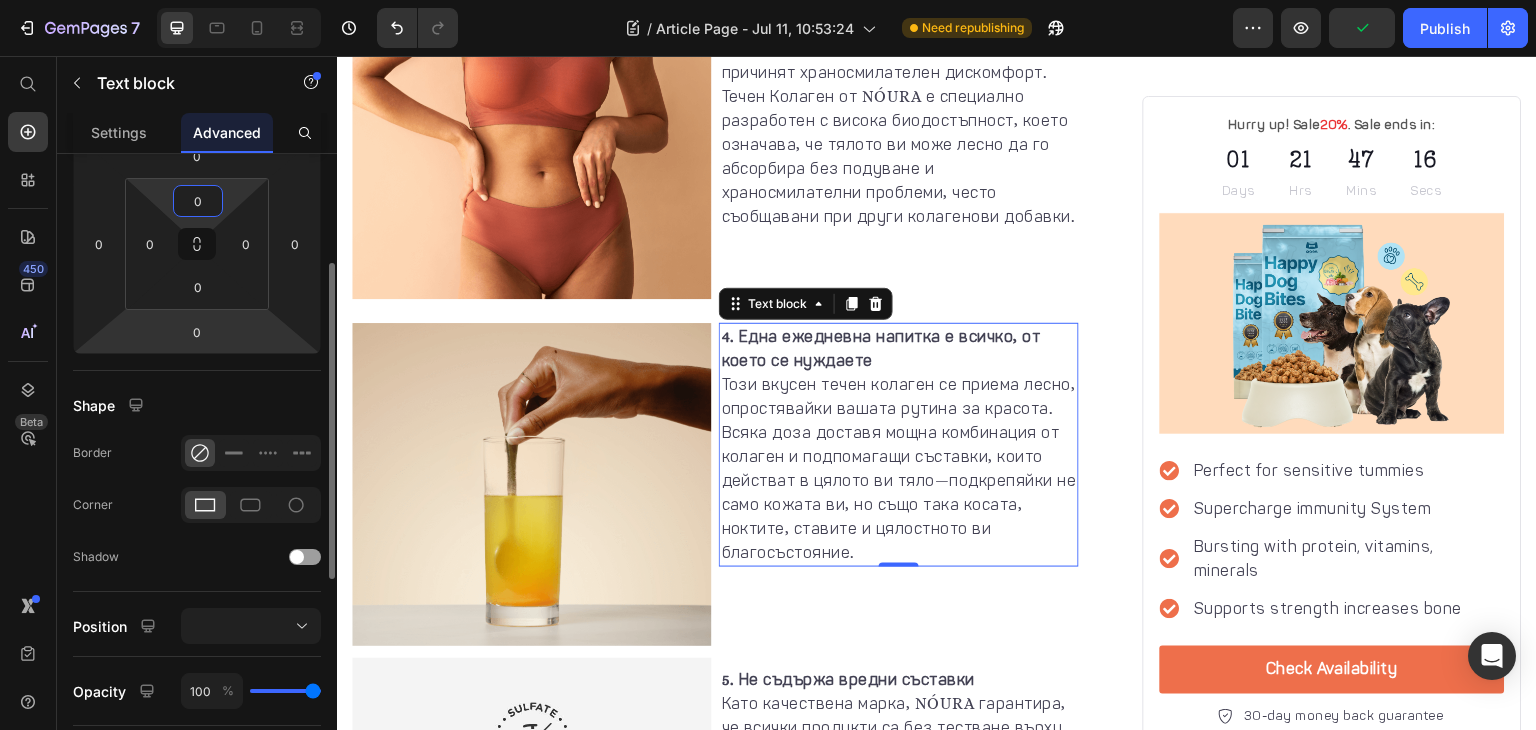 scroll, scrollTop: 257, scrollLeft: 0, axis: vertical 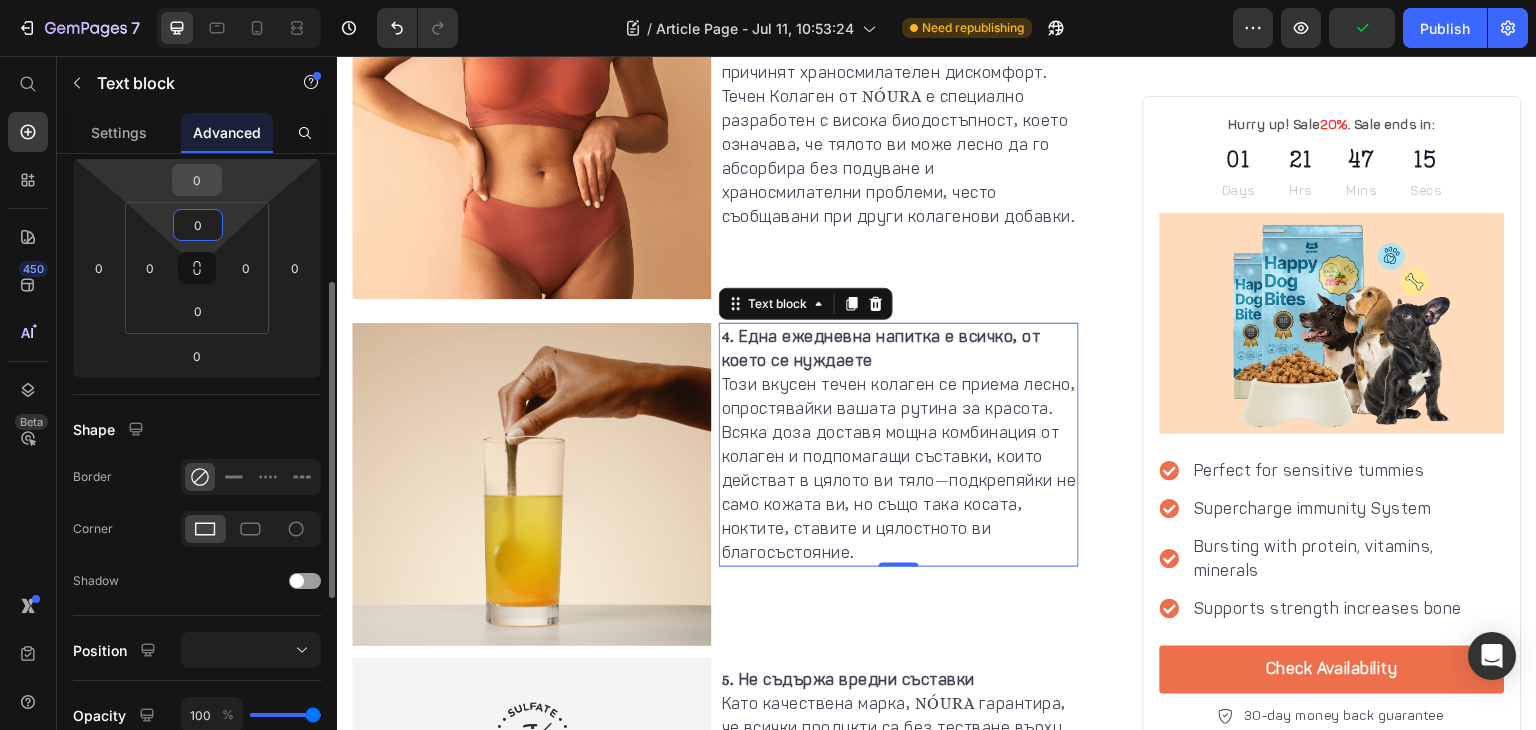 type on "0" 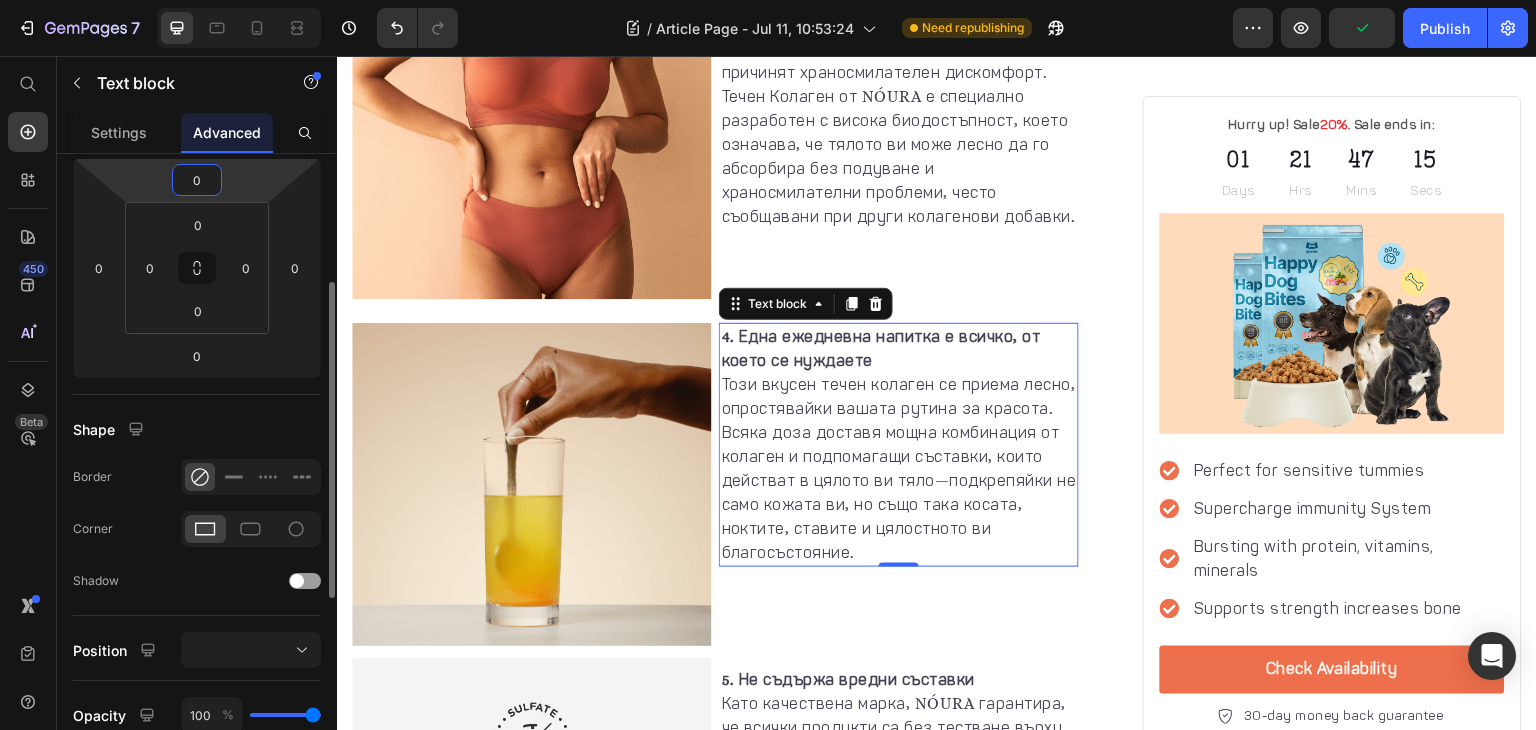 click on "0" at bounding box center (197, 180) 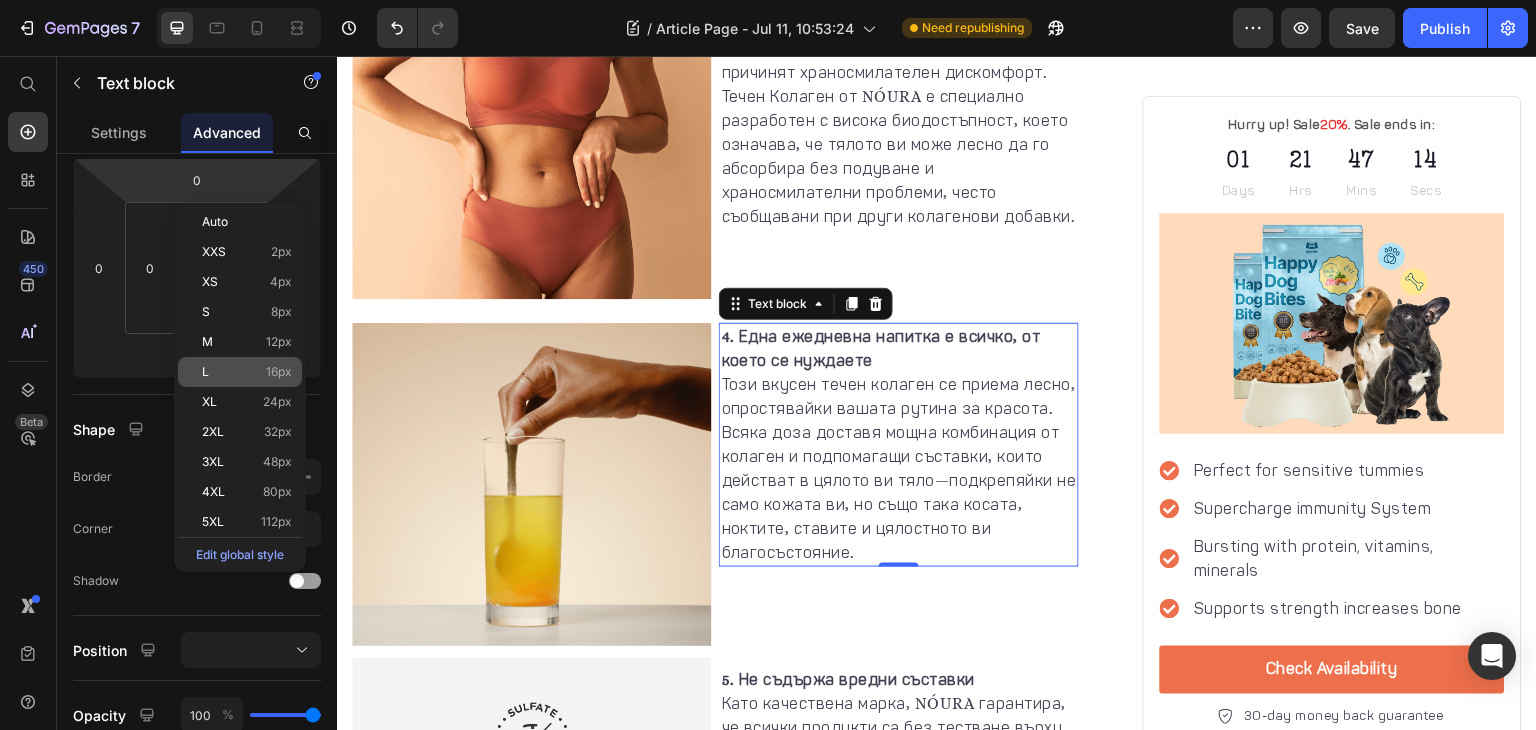 click on "L 16px" 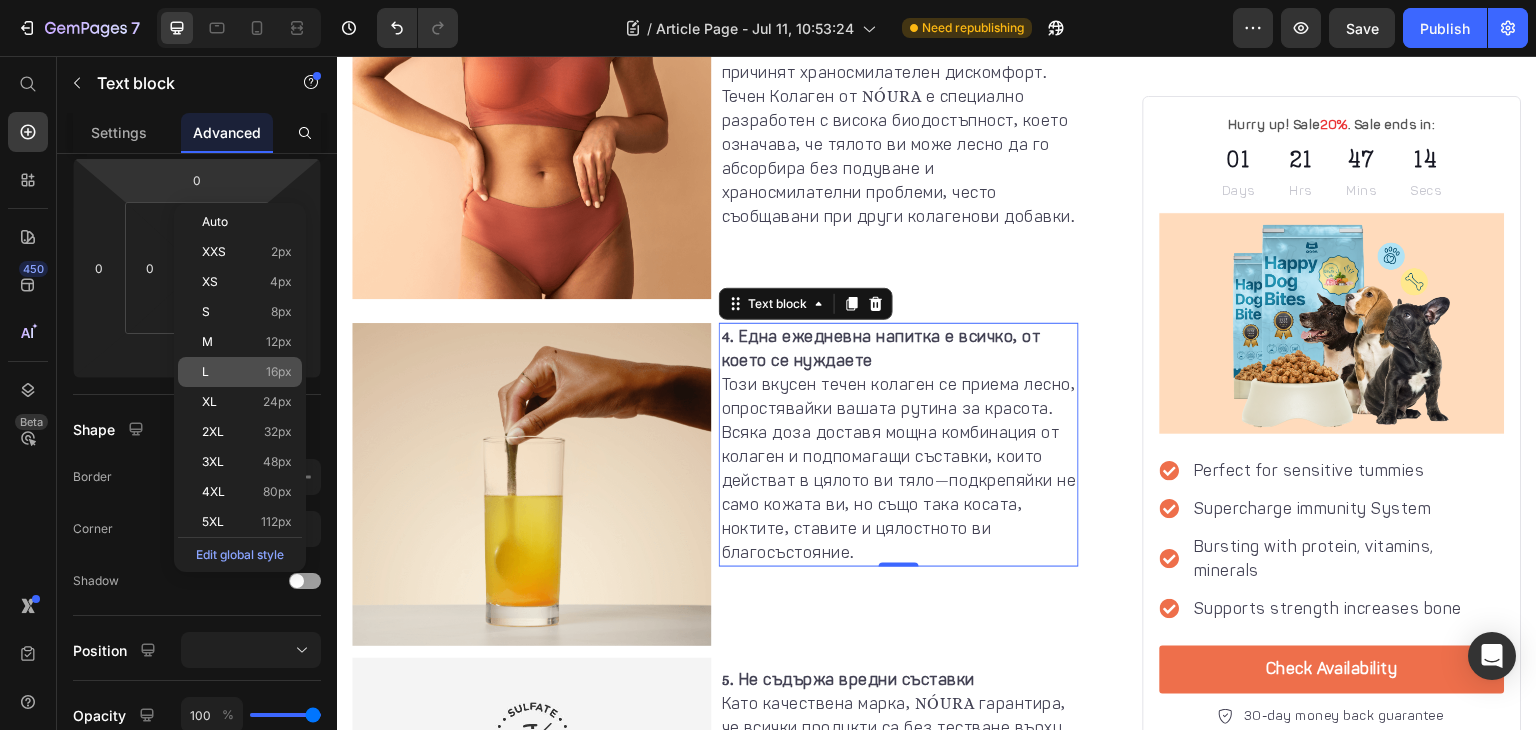 type on "16" 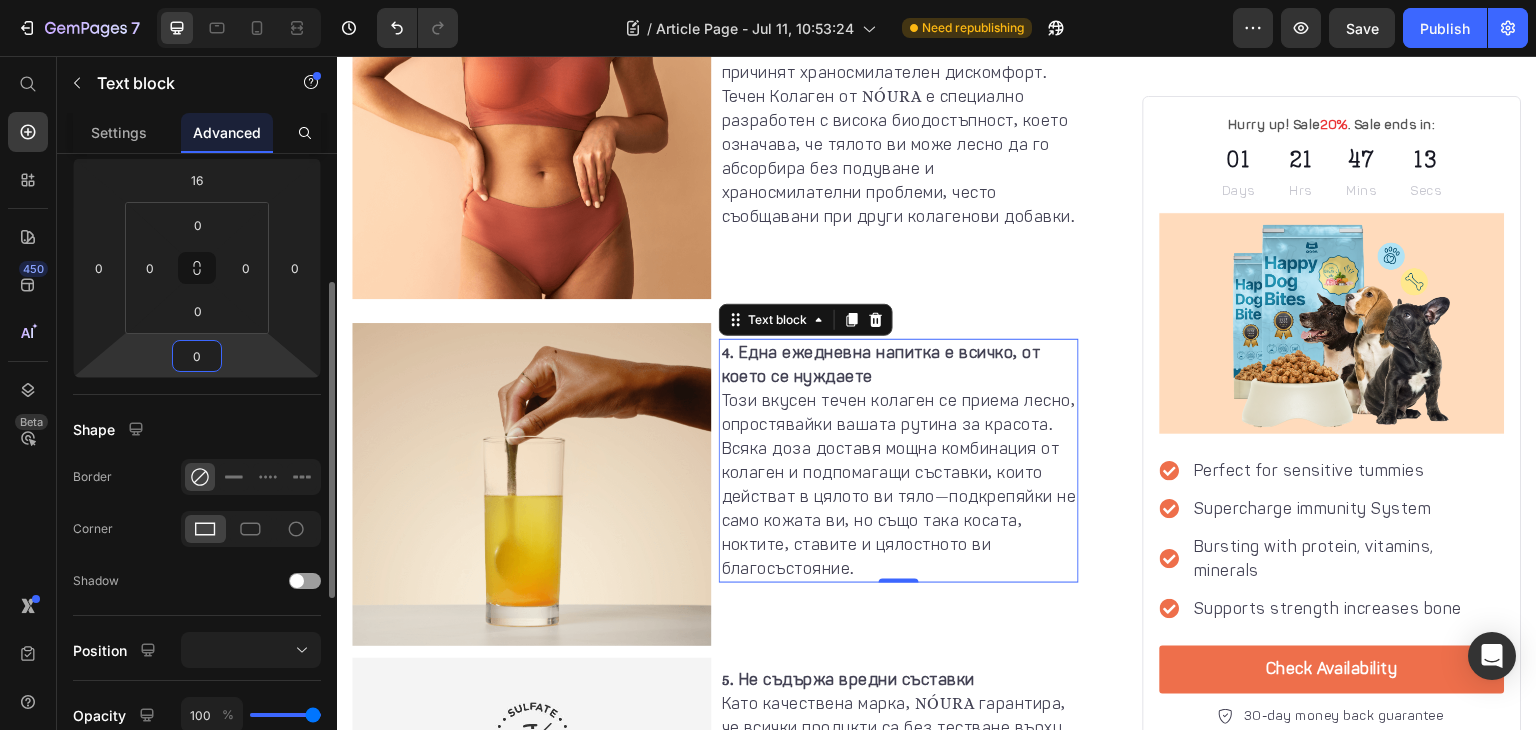 click on "0" at bounding box center (197, 356) 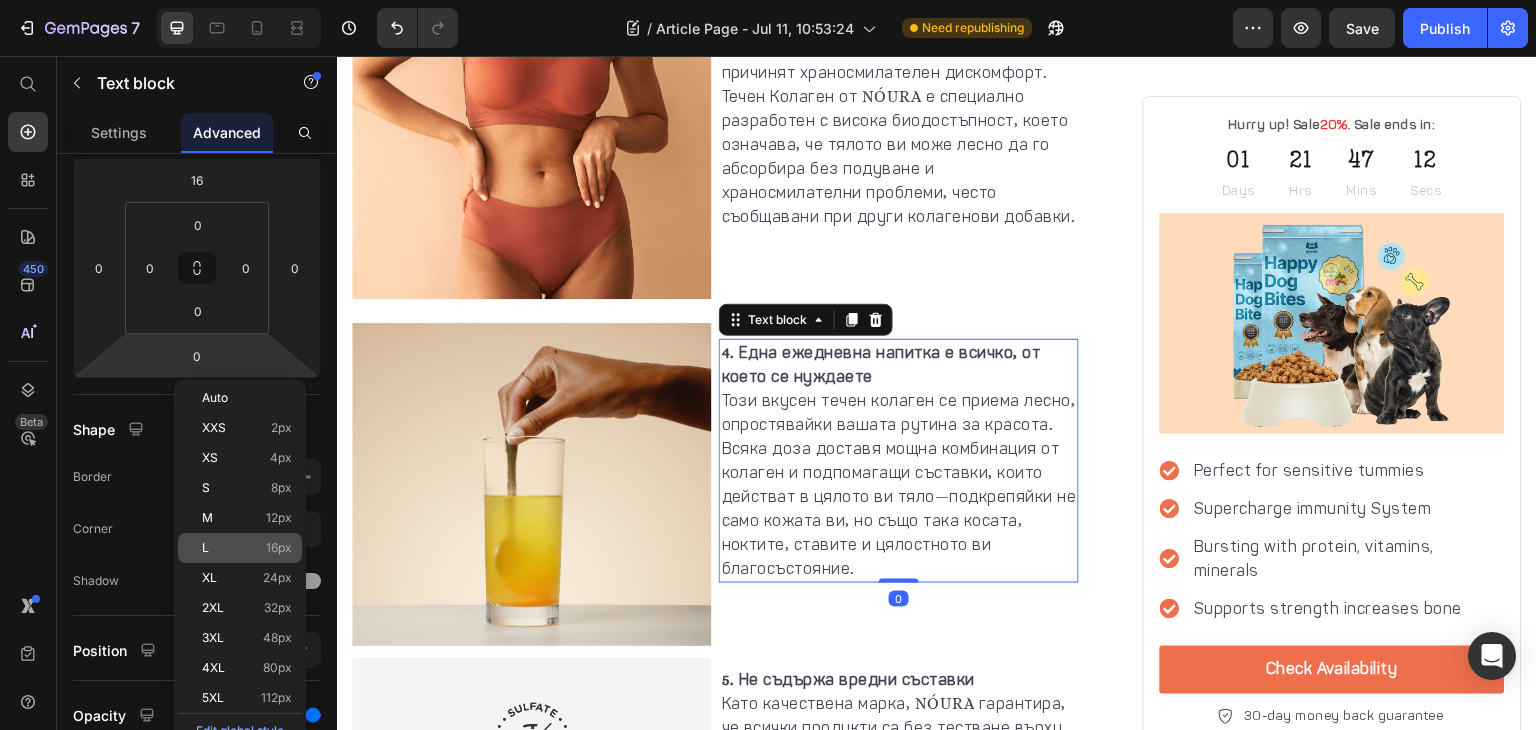 click on "L 16px" at bounding box center [247, 548] 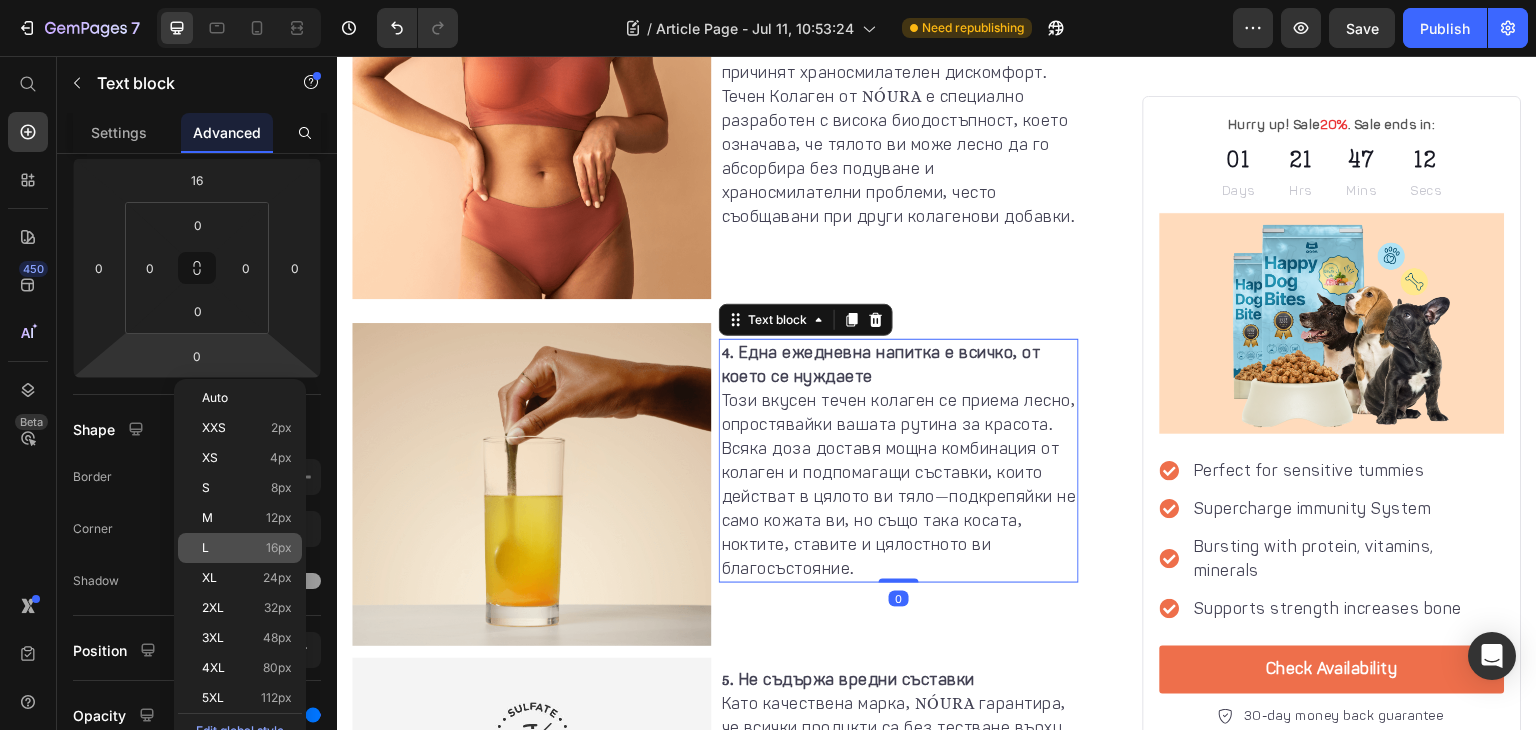 type on "16" 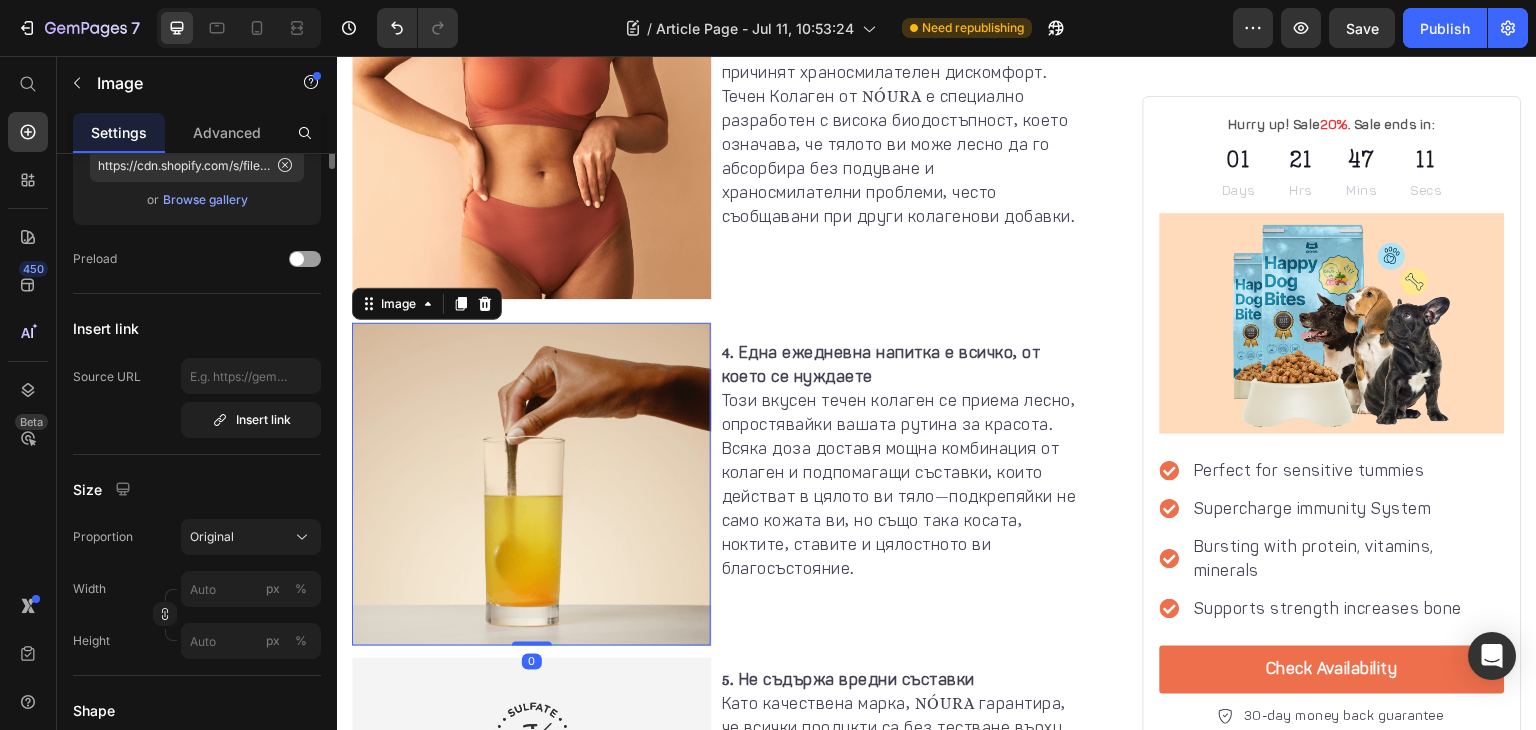 scroll, scrollTop: 0, scrollLeft: 0, axis: both 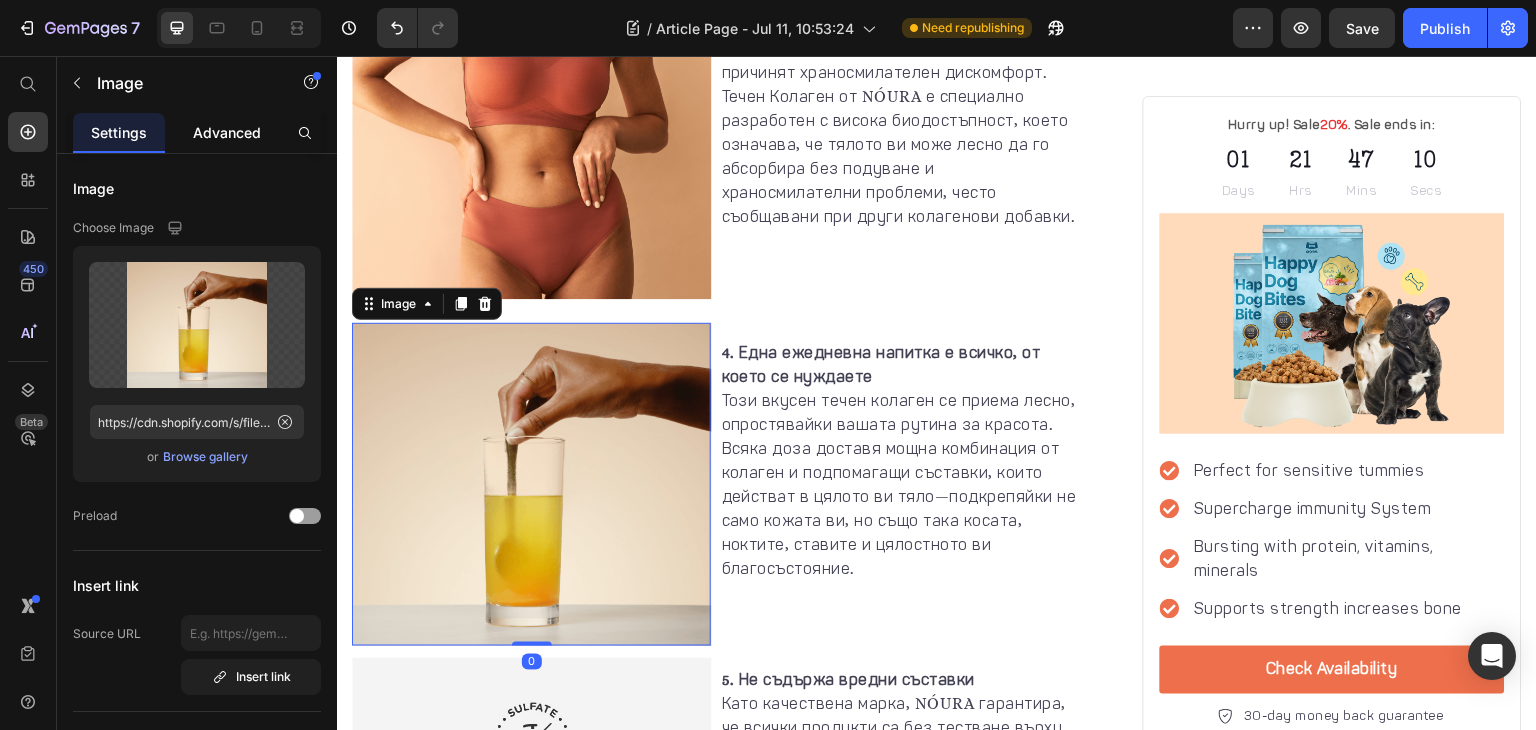 click on "Advanced" at bounding box center (227, 132) 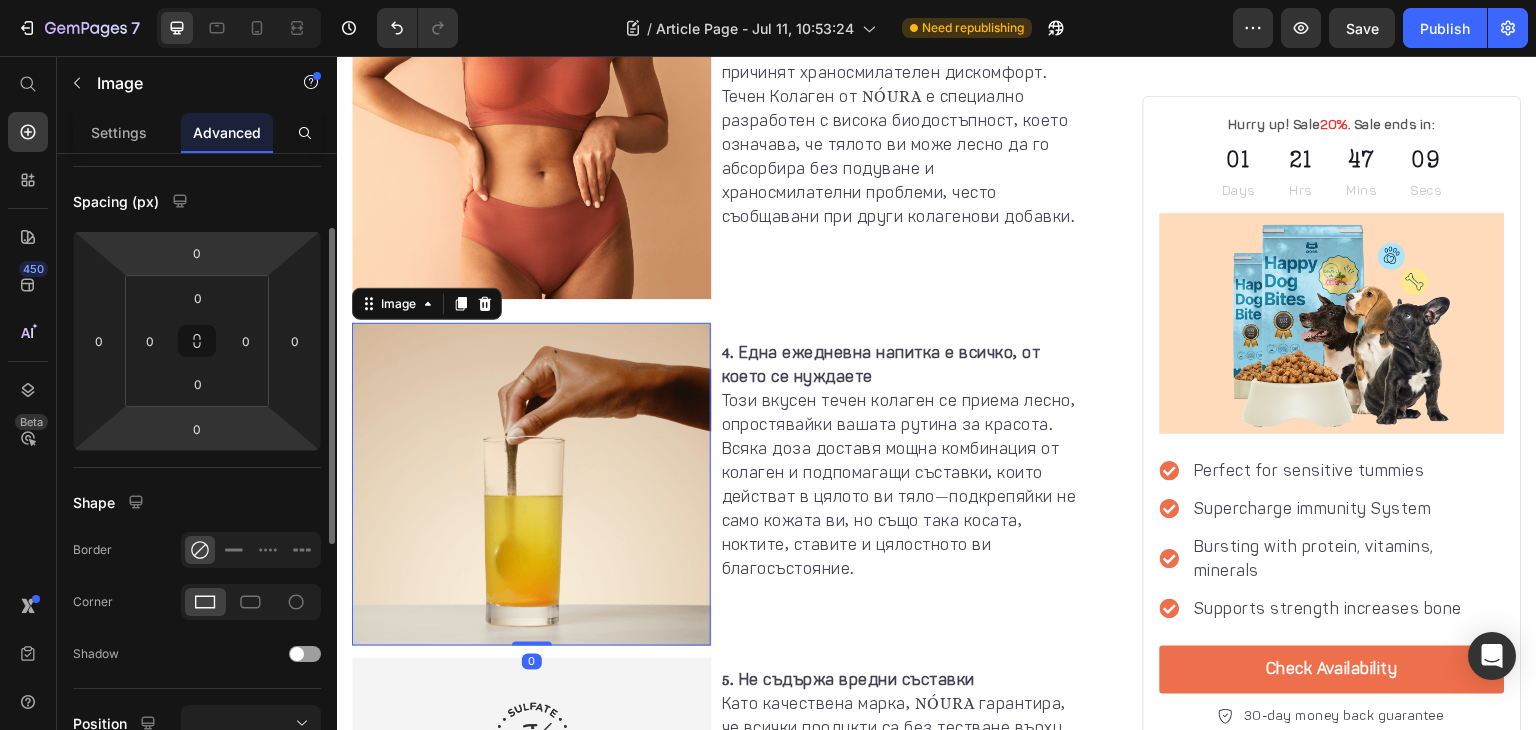 scroll, scrollTop: 186, scrollLeft: 0, axis: vertical 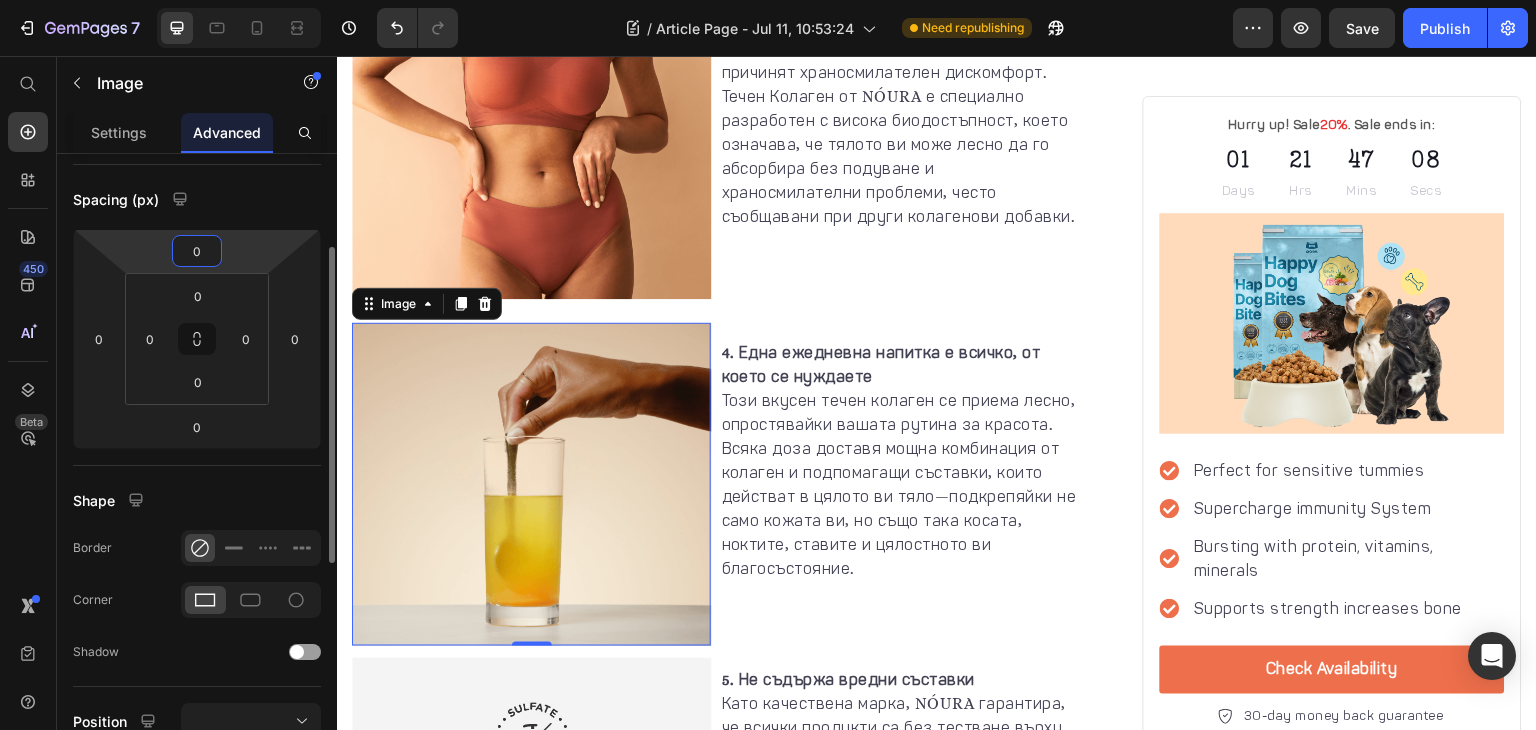 click on "0" at bounding box center [197, 251] 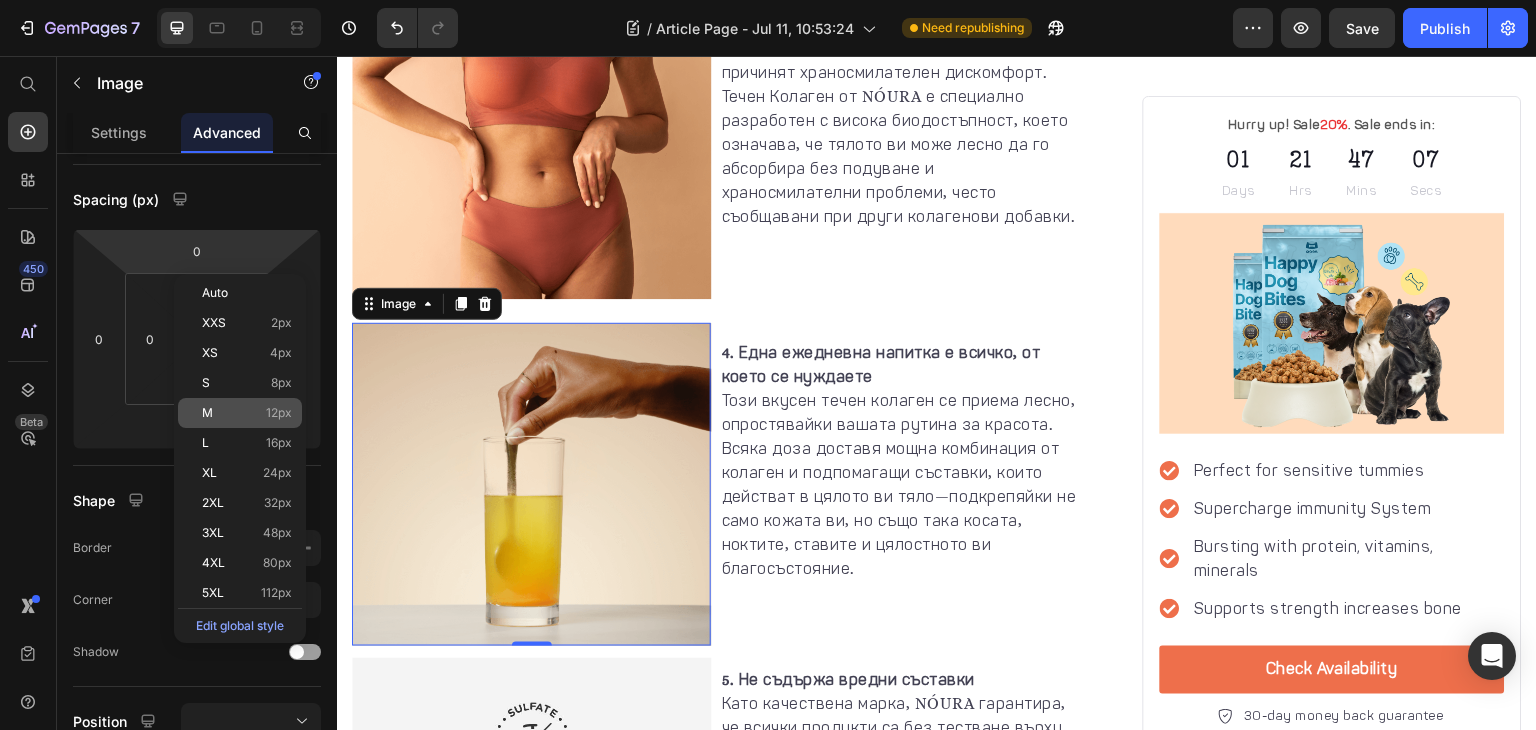 click on "M 12px" at bounding box center [247, 413] 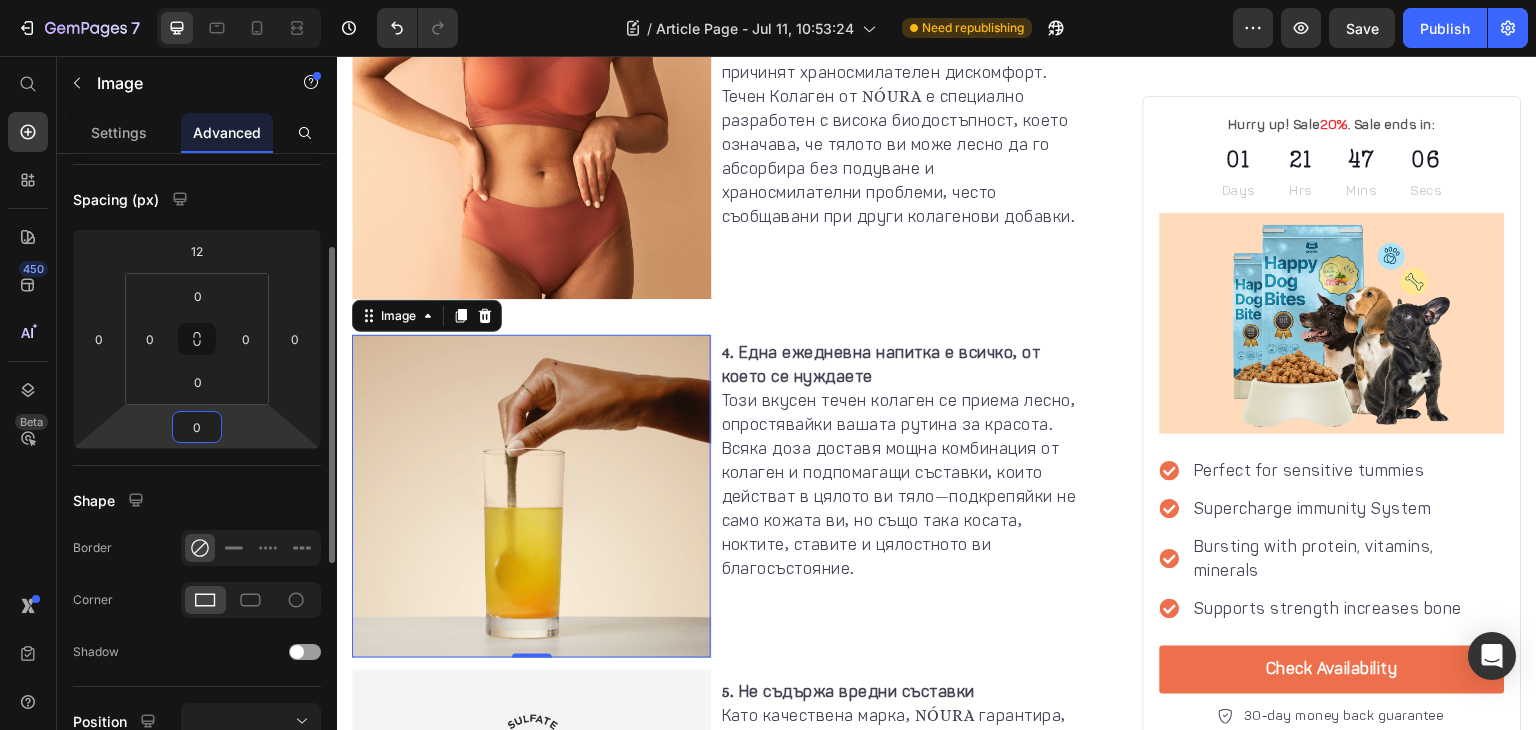 click on "0" at bounding box center (197, 427) 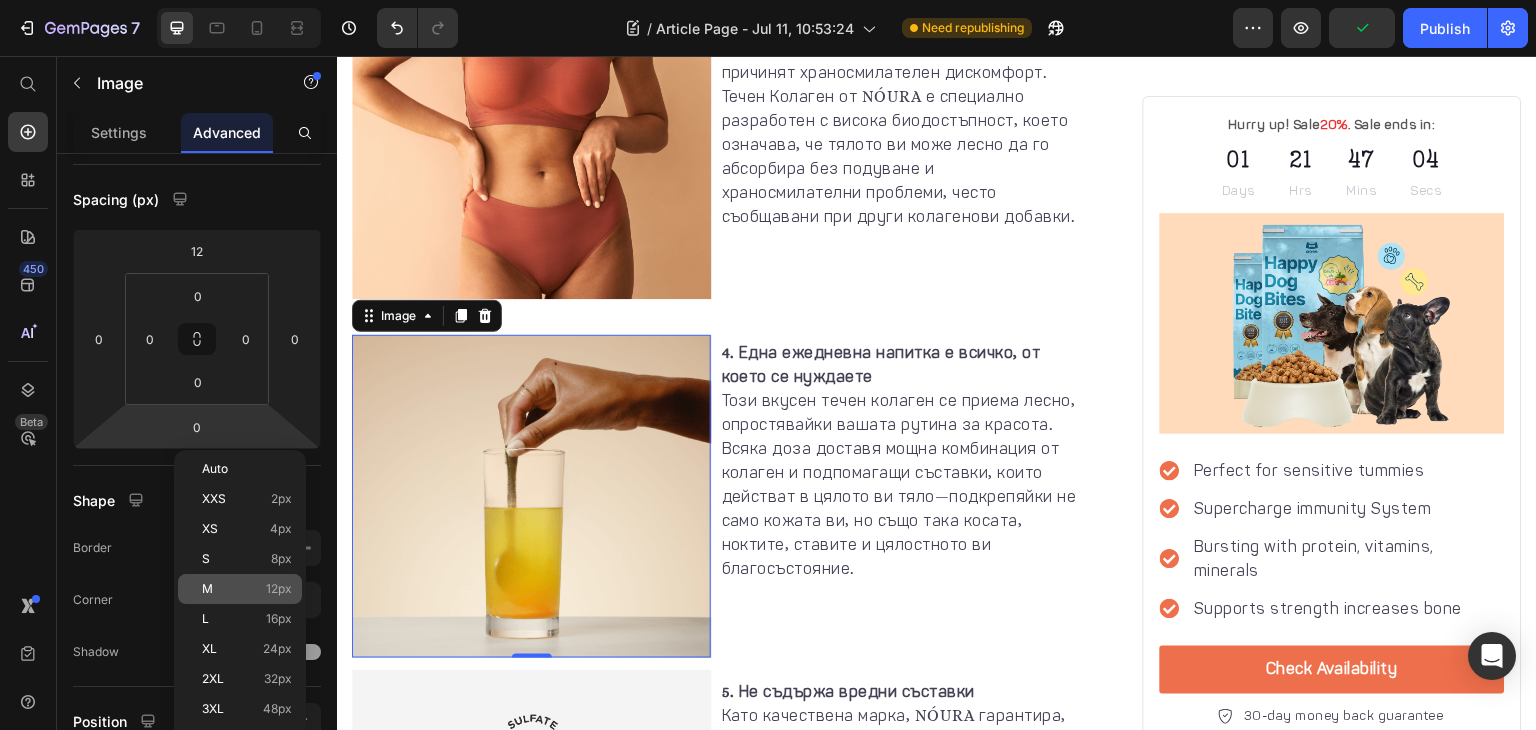 click on "M 12px" at bounding box center (247, 589) 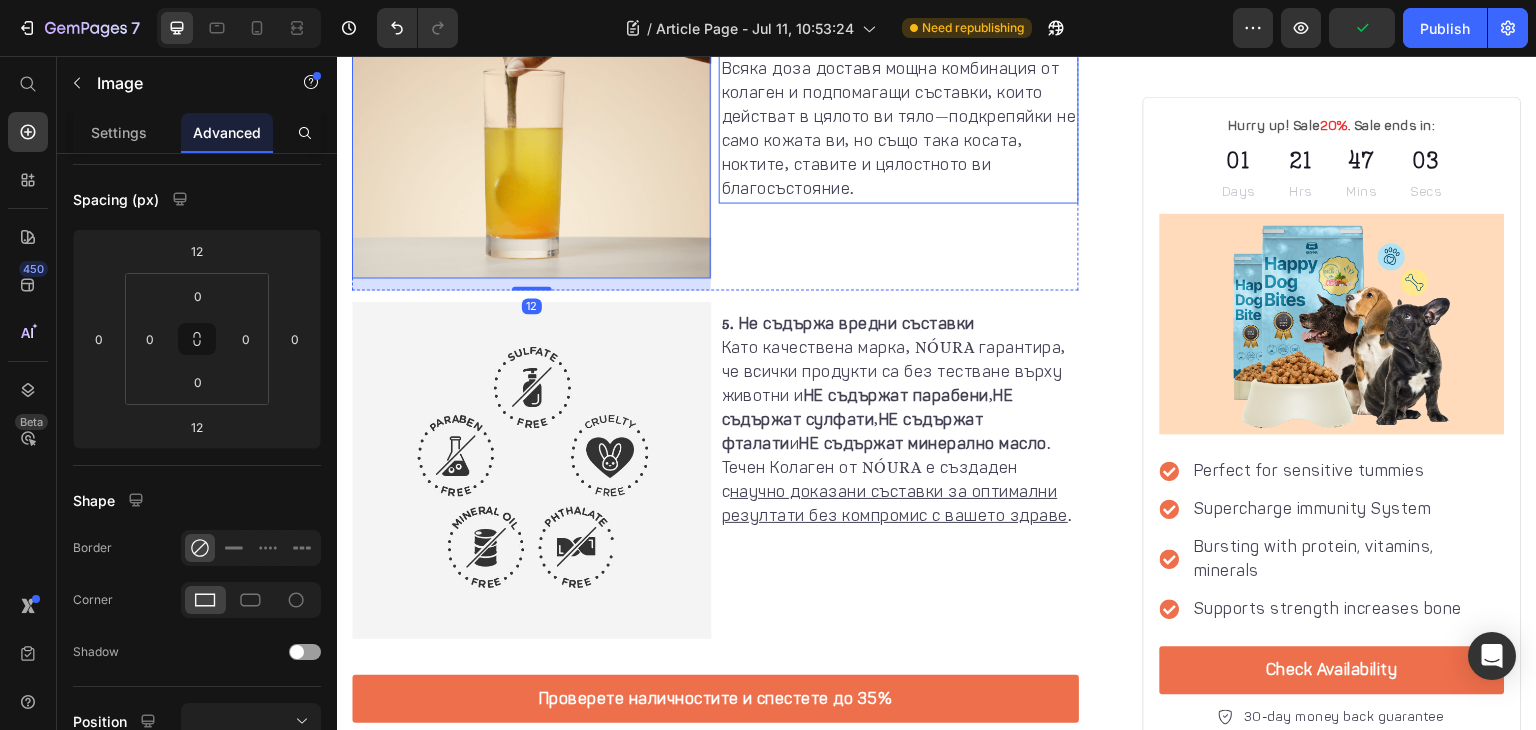 scroll, scrollTop: 2780, scrollLeft: 0, axis: vertical 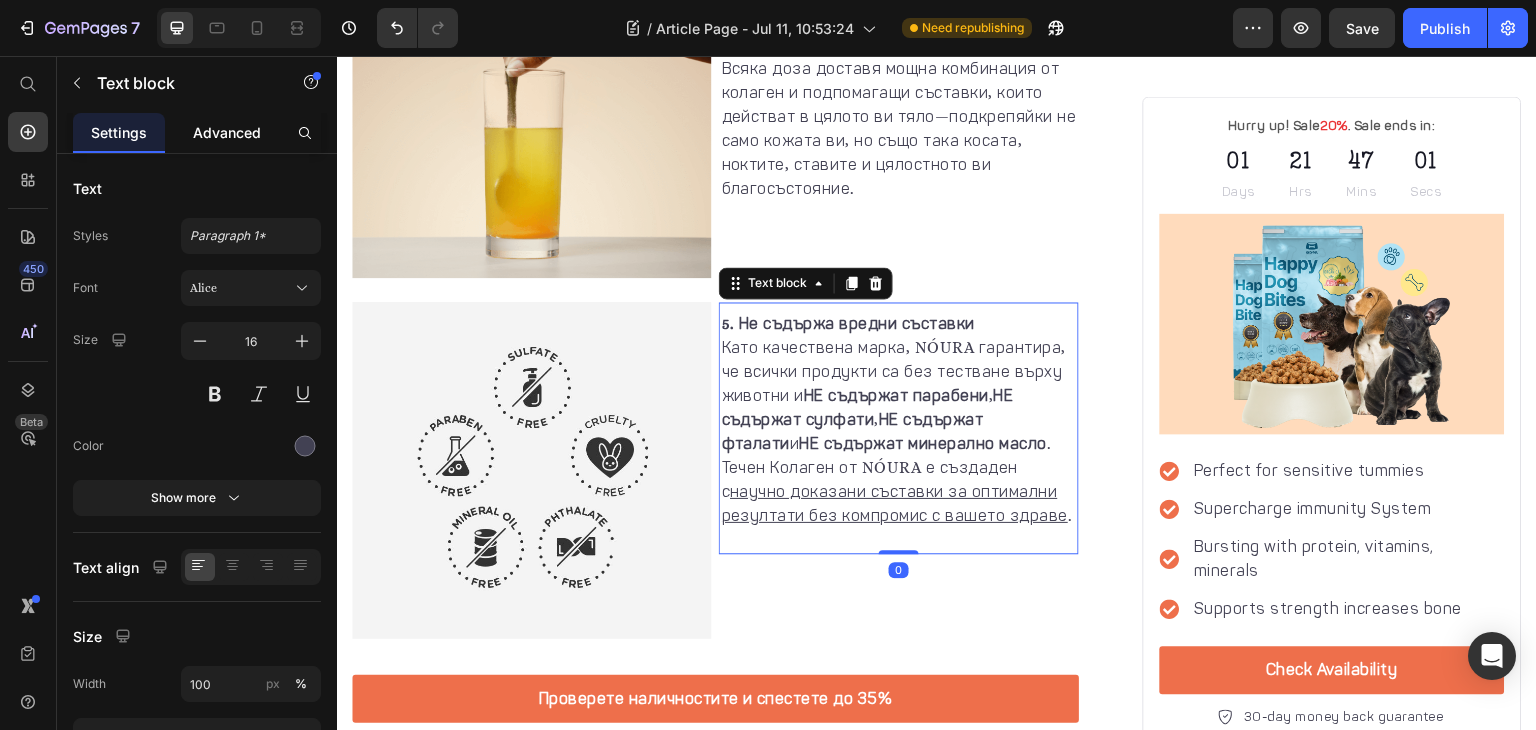 click on "Advanced" at bounding box center (227, 132) 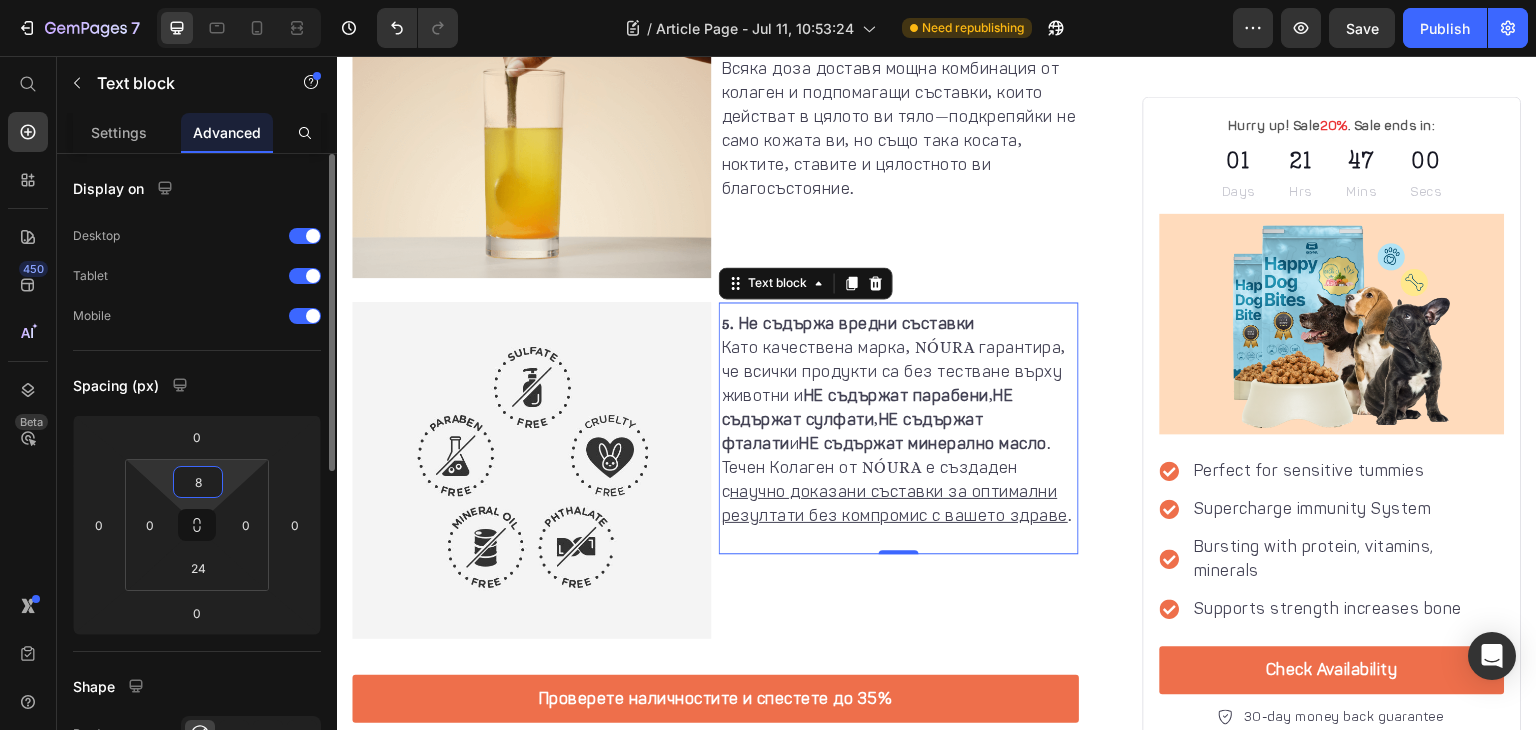 click on "8" at bounding box center [198, 482] 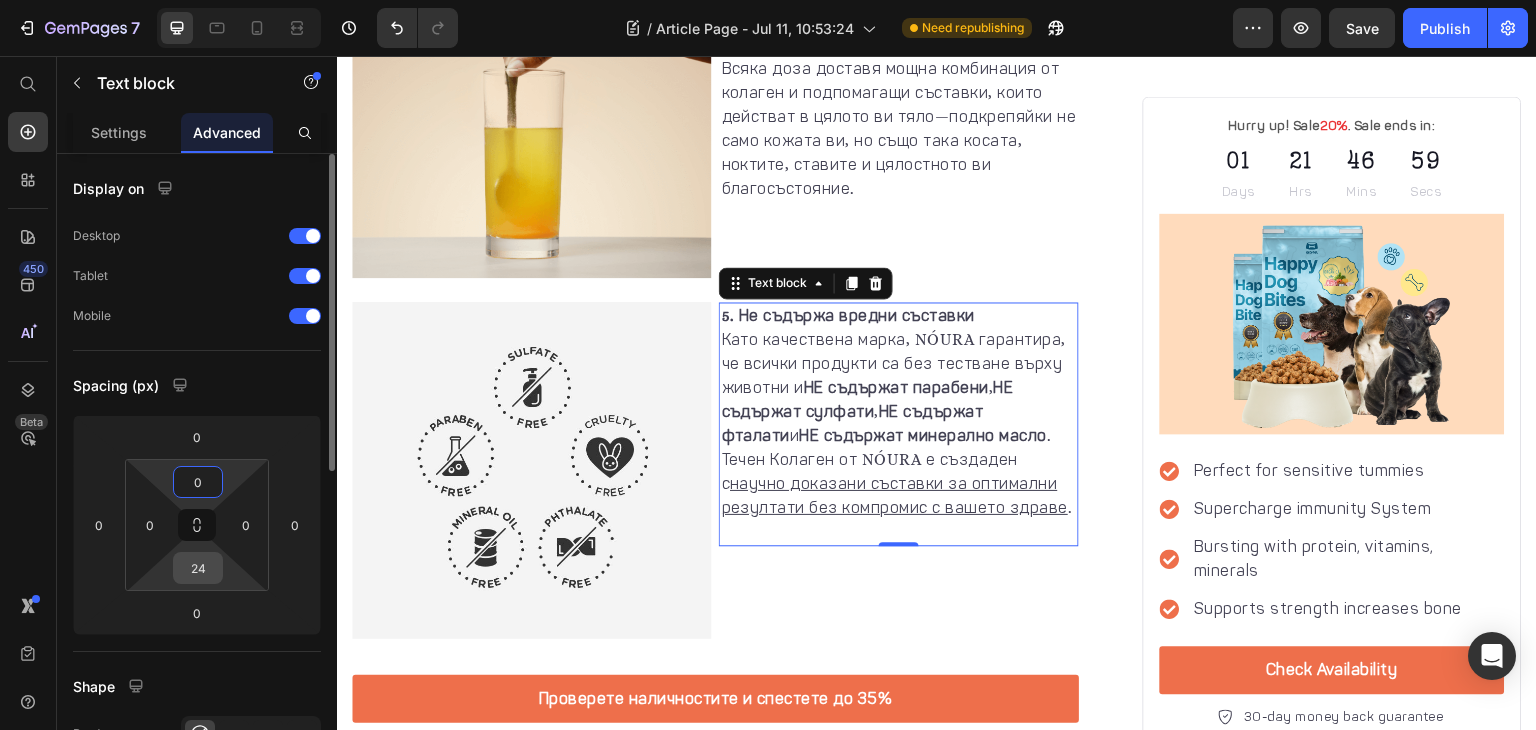 type on "0" 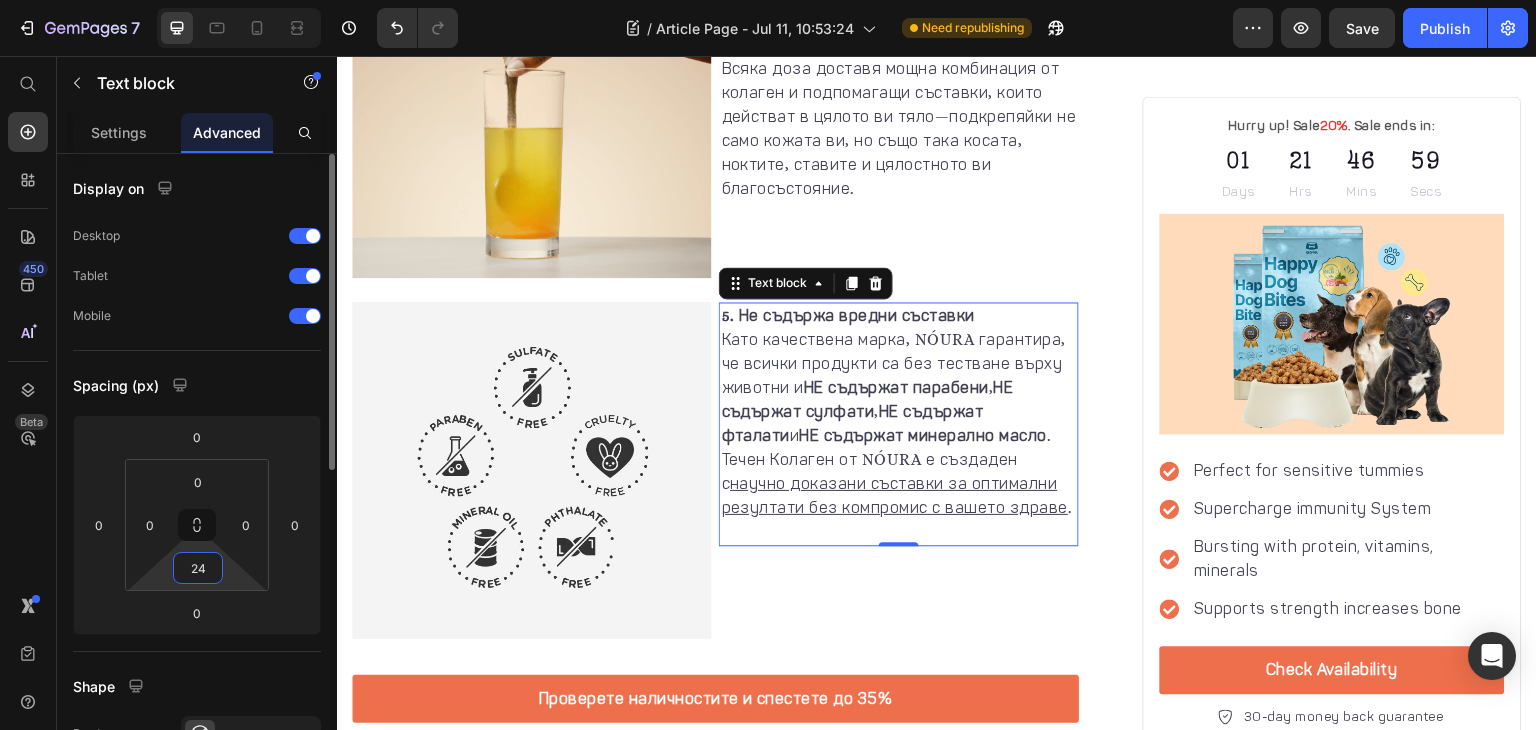 click on "24" at bounding box center [198, 568] 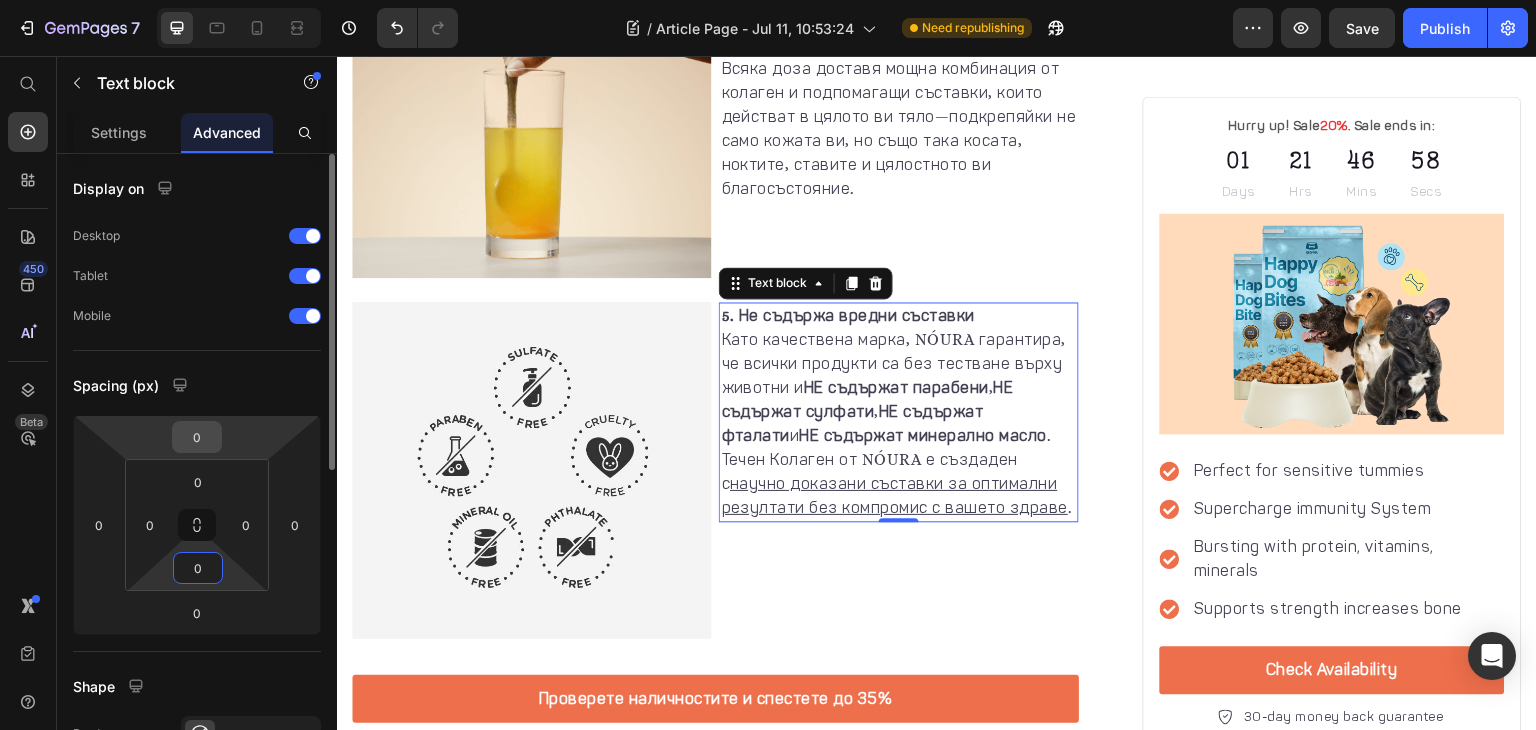 type on "0" 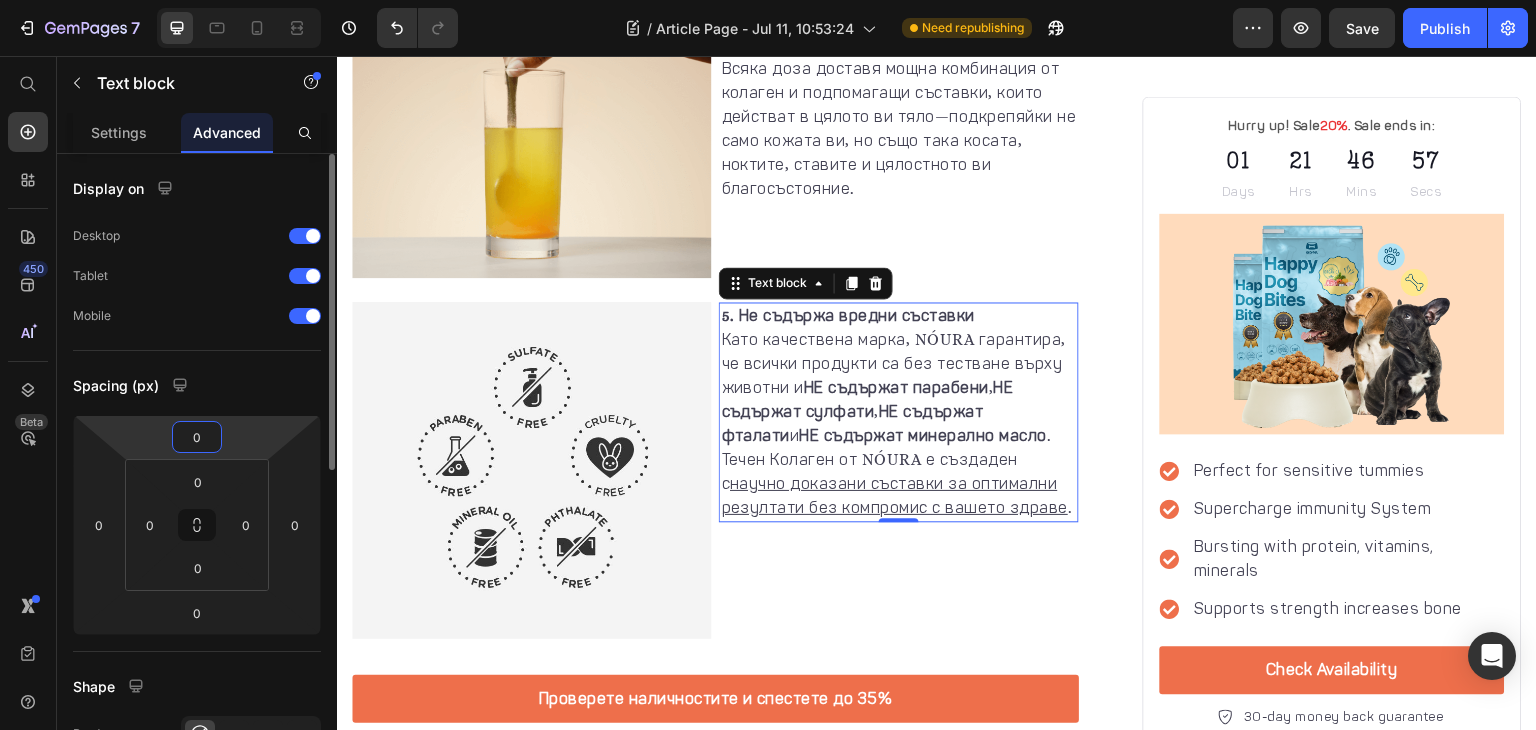 click on "0" at bounding box center [197, 437] 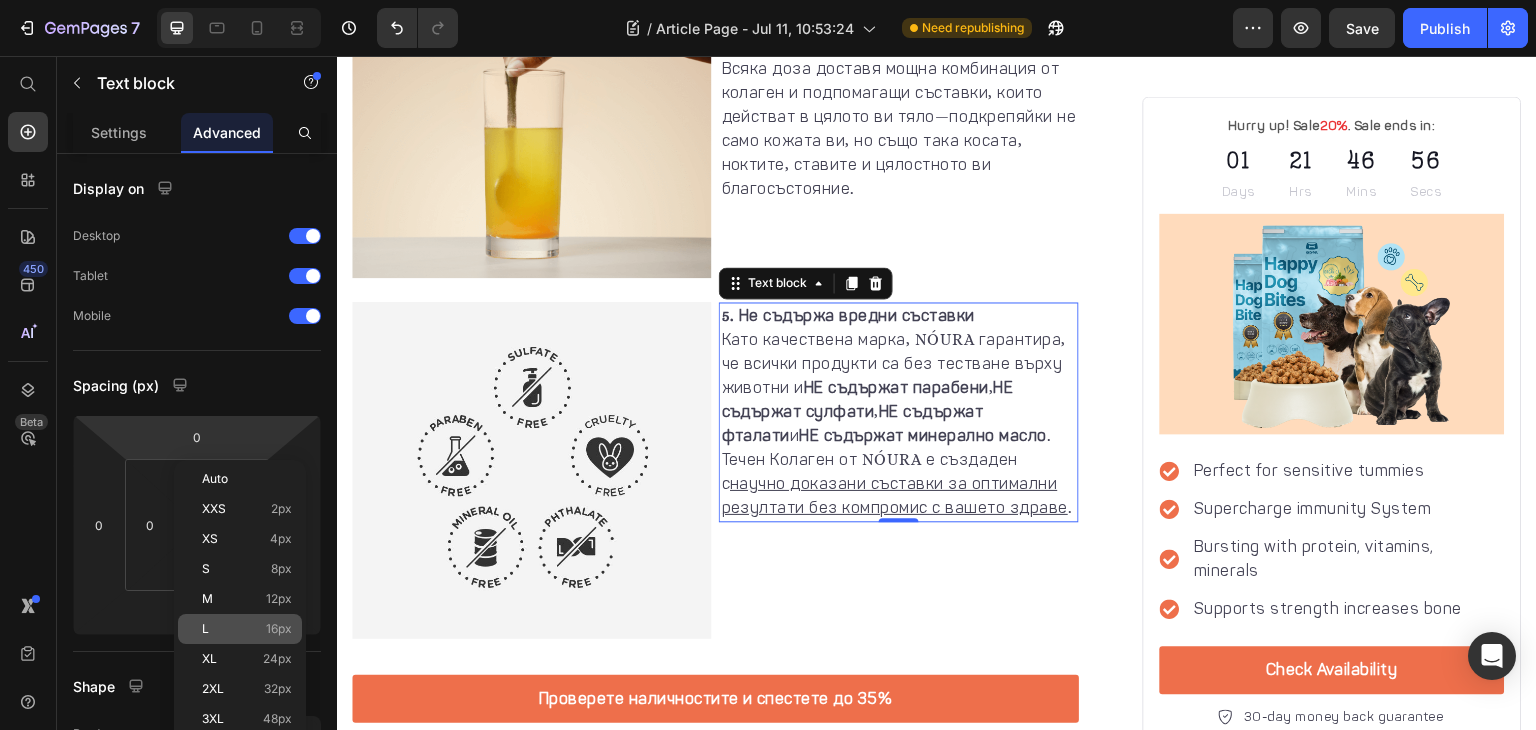click on "L 16px" at bounding box center [247, 629] 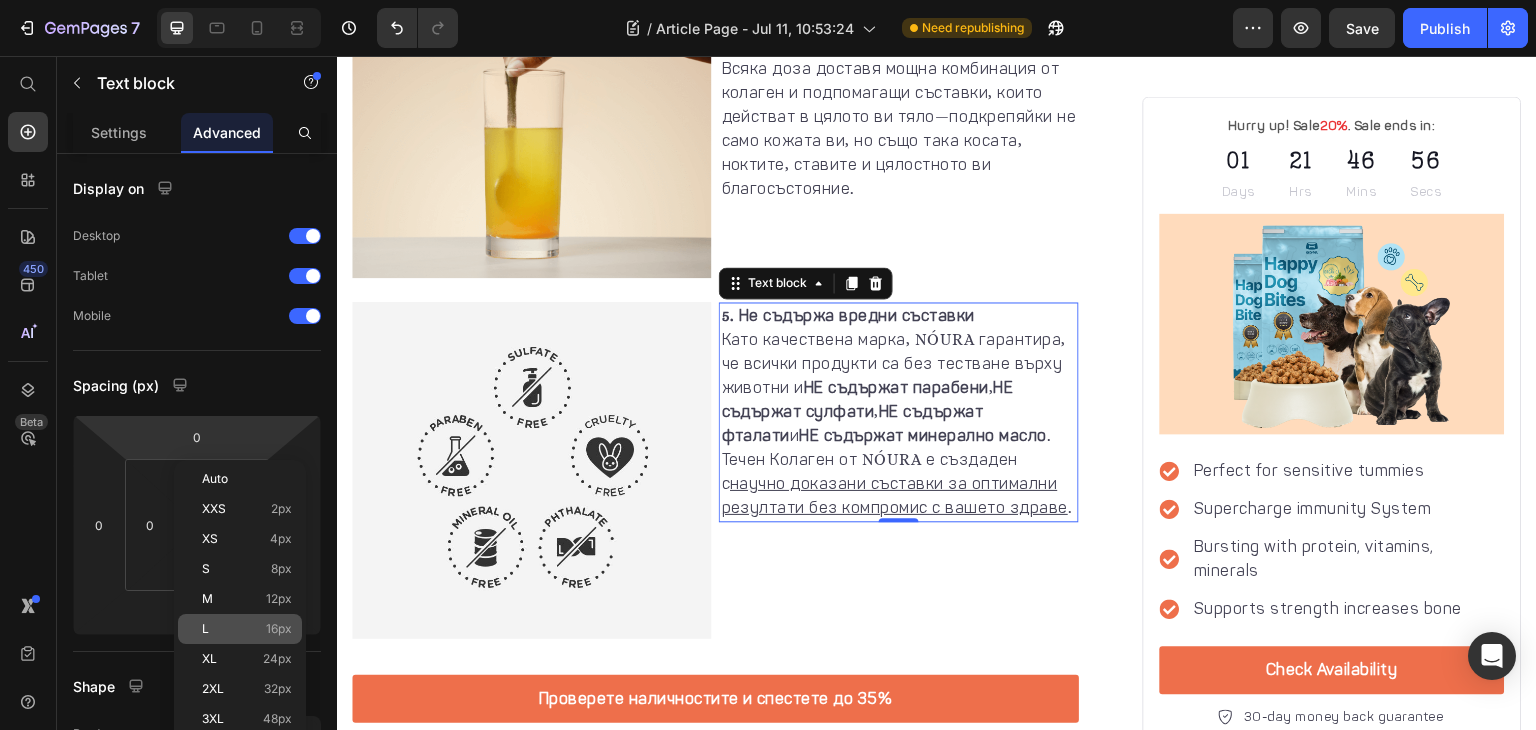 type on "16" 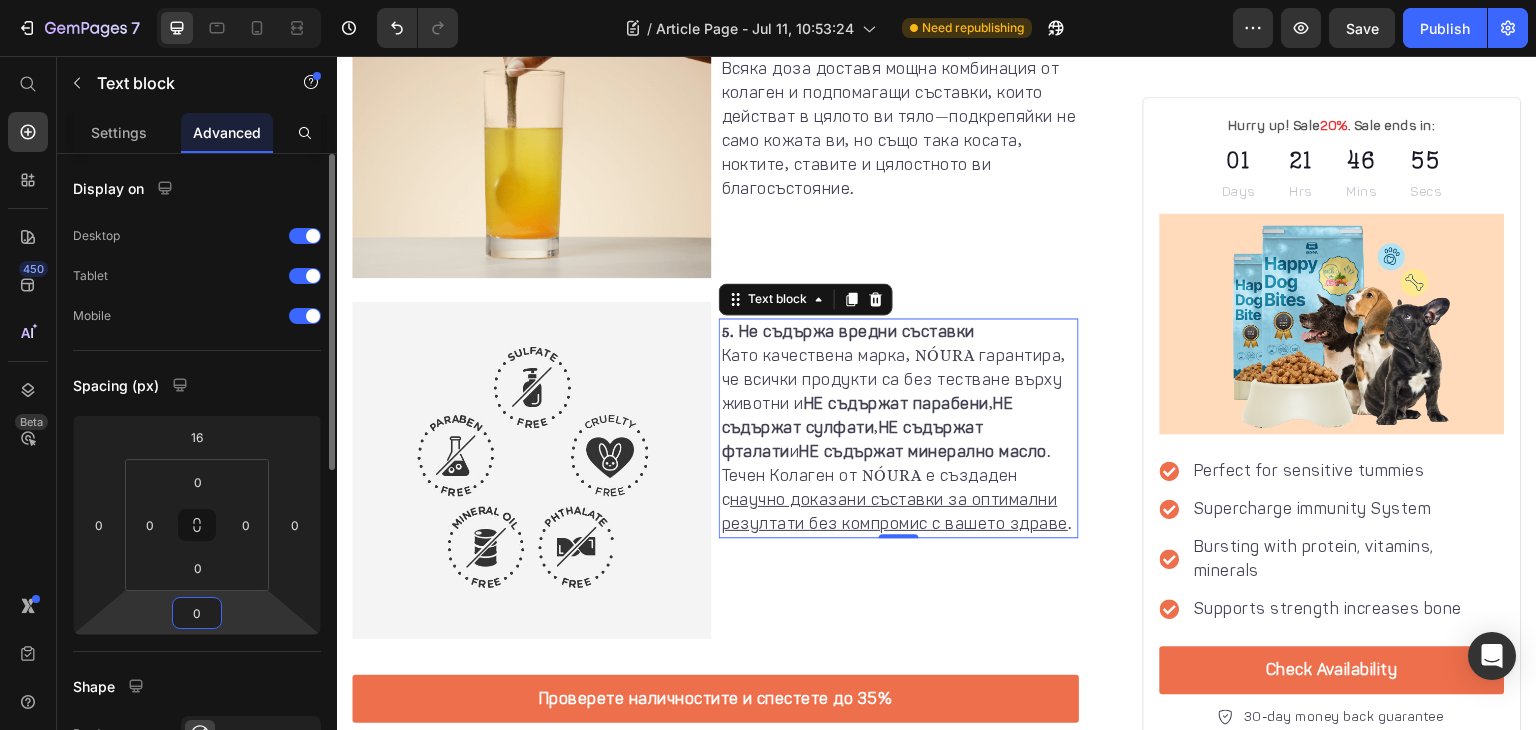 click on "0" at bounding box center (197, 613) 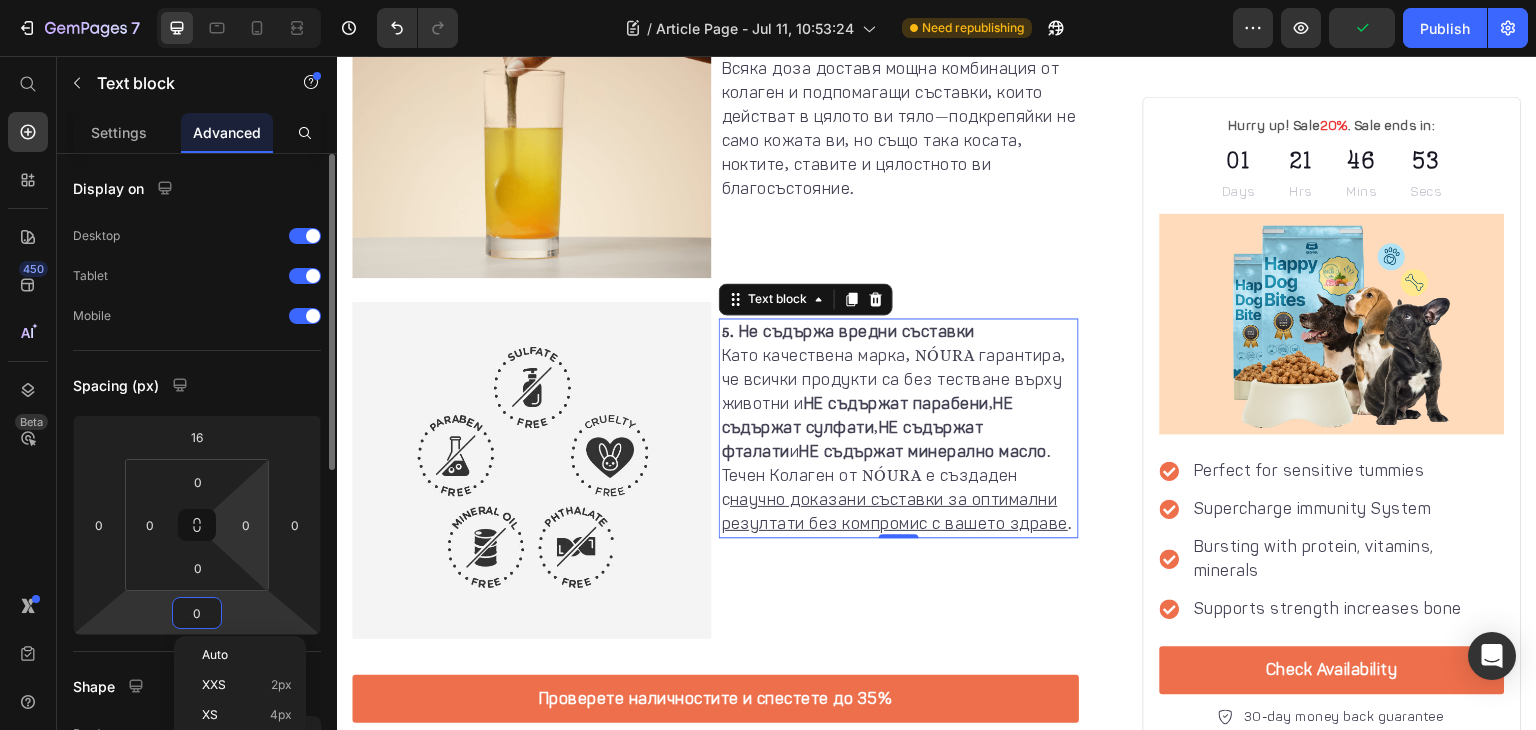 scroll, scrollTop: 93, scrollLeft: 0, axis: vertical 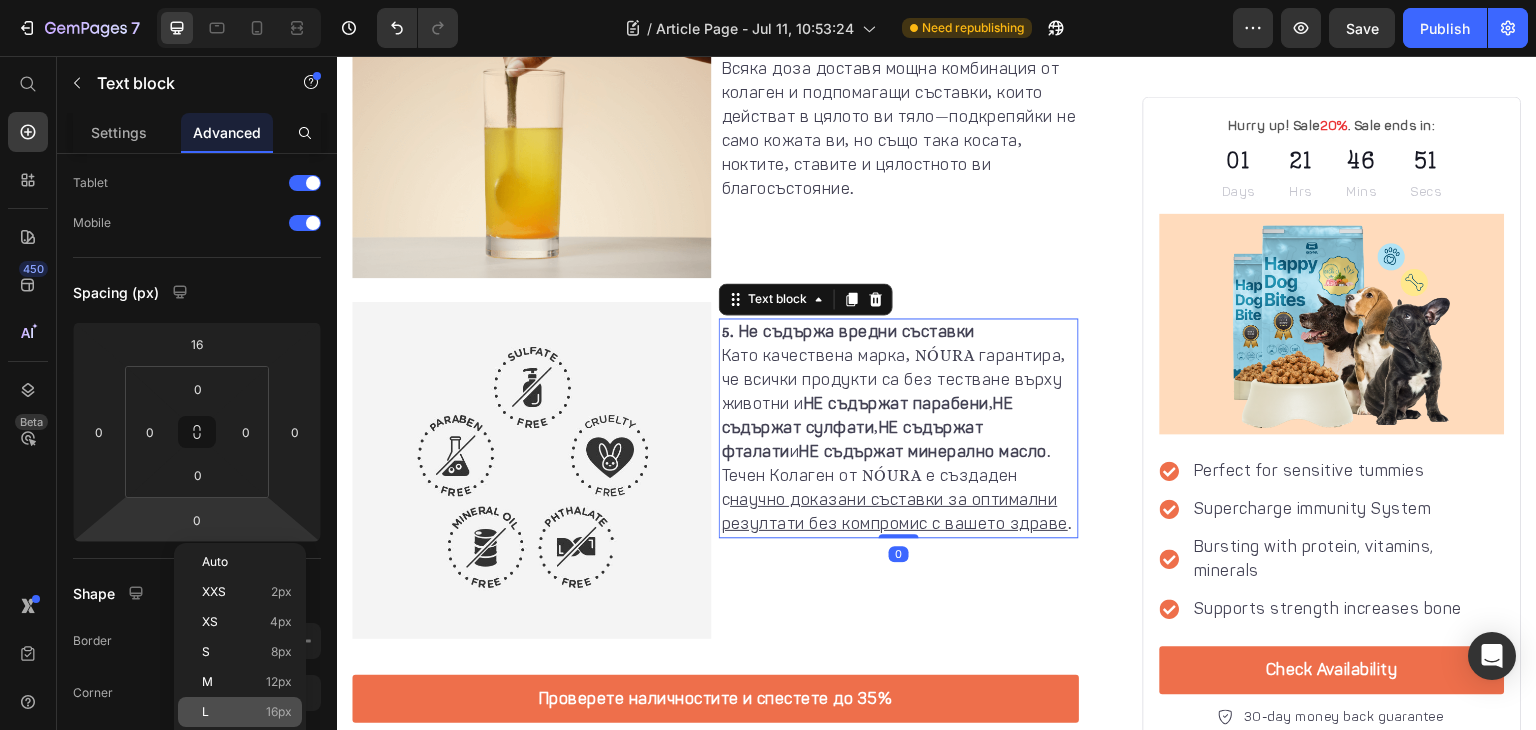 click on "L 16px" 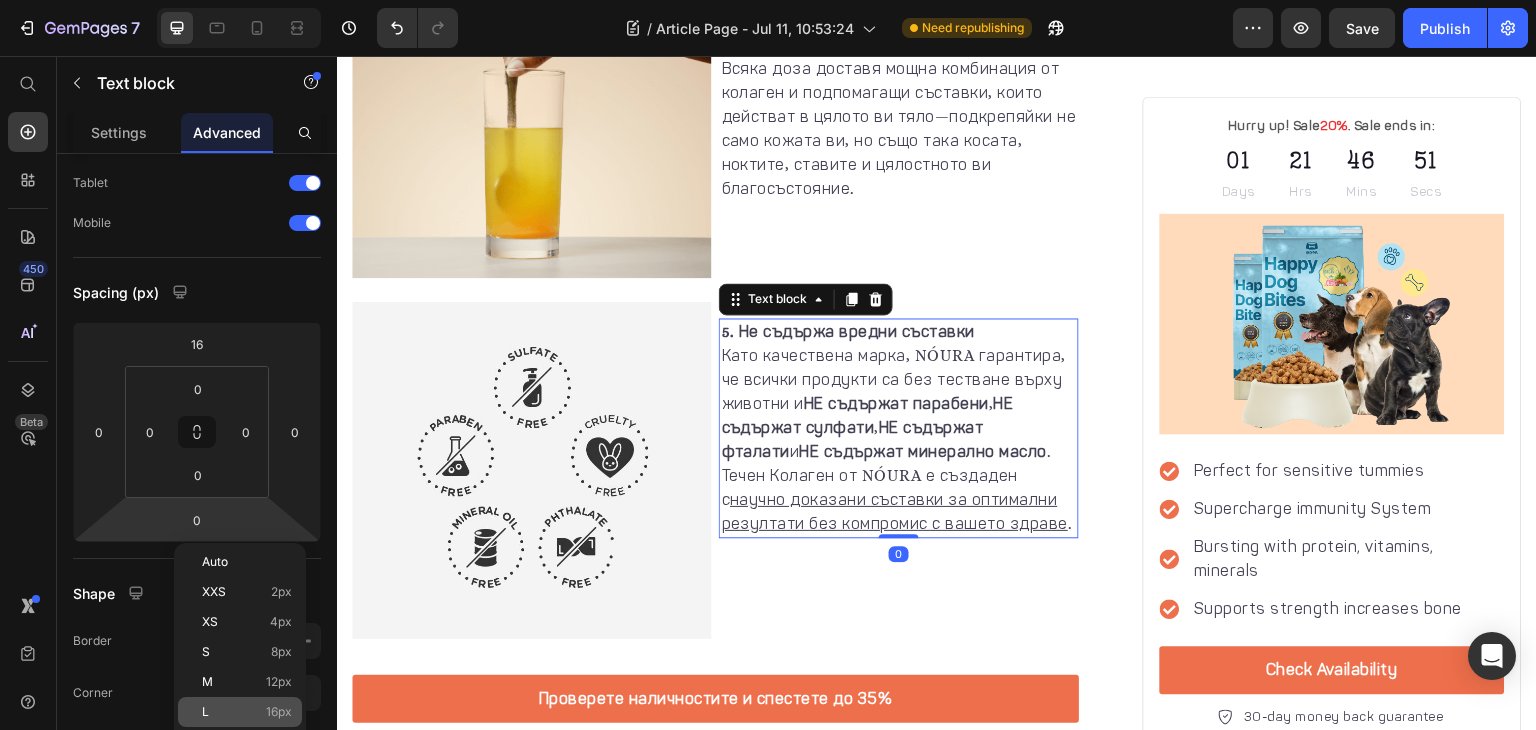 type on "16" 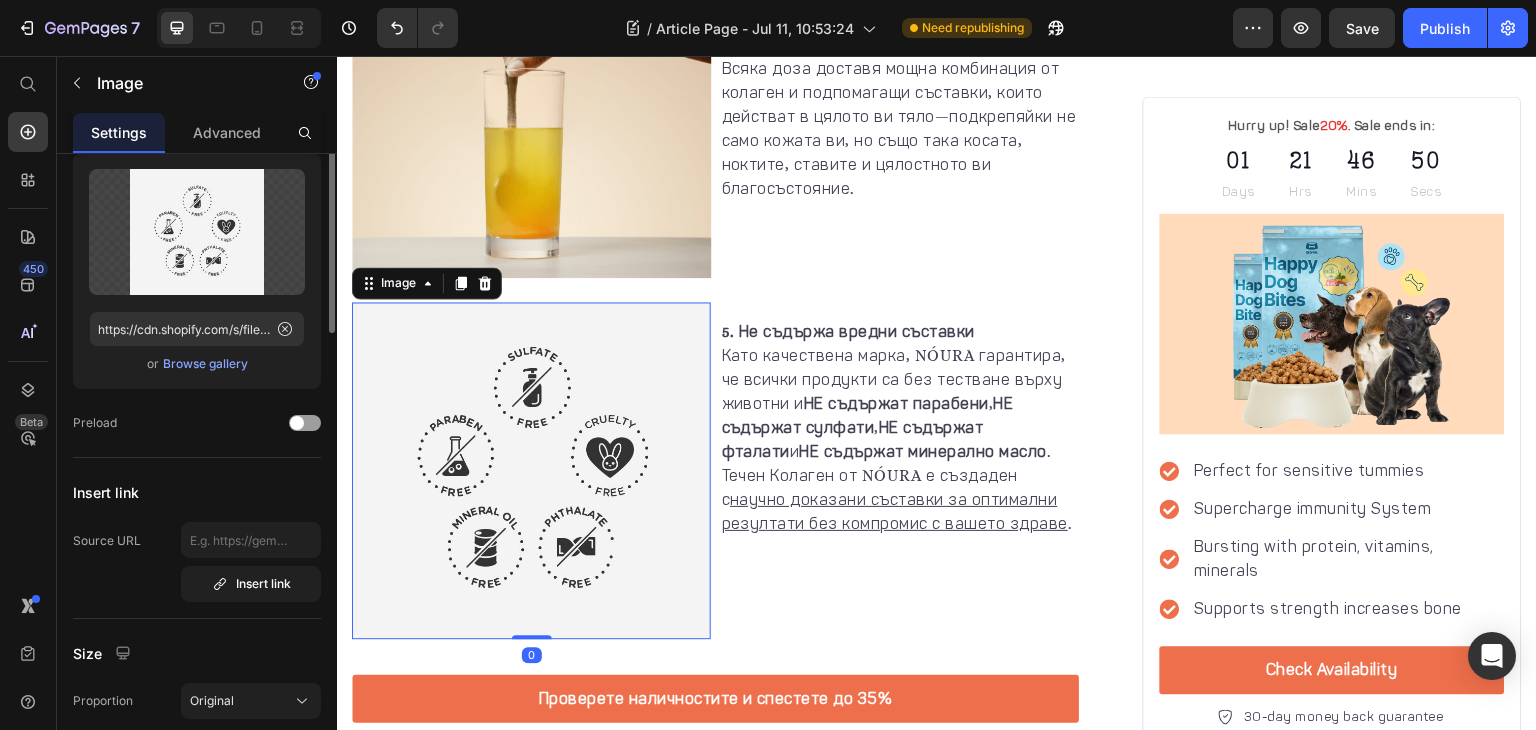 scroll, scrollTop: 0, scrollLeft: 0, axis: both 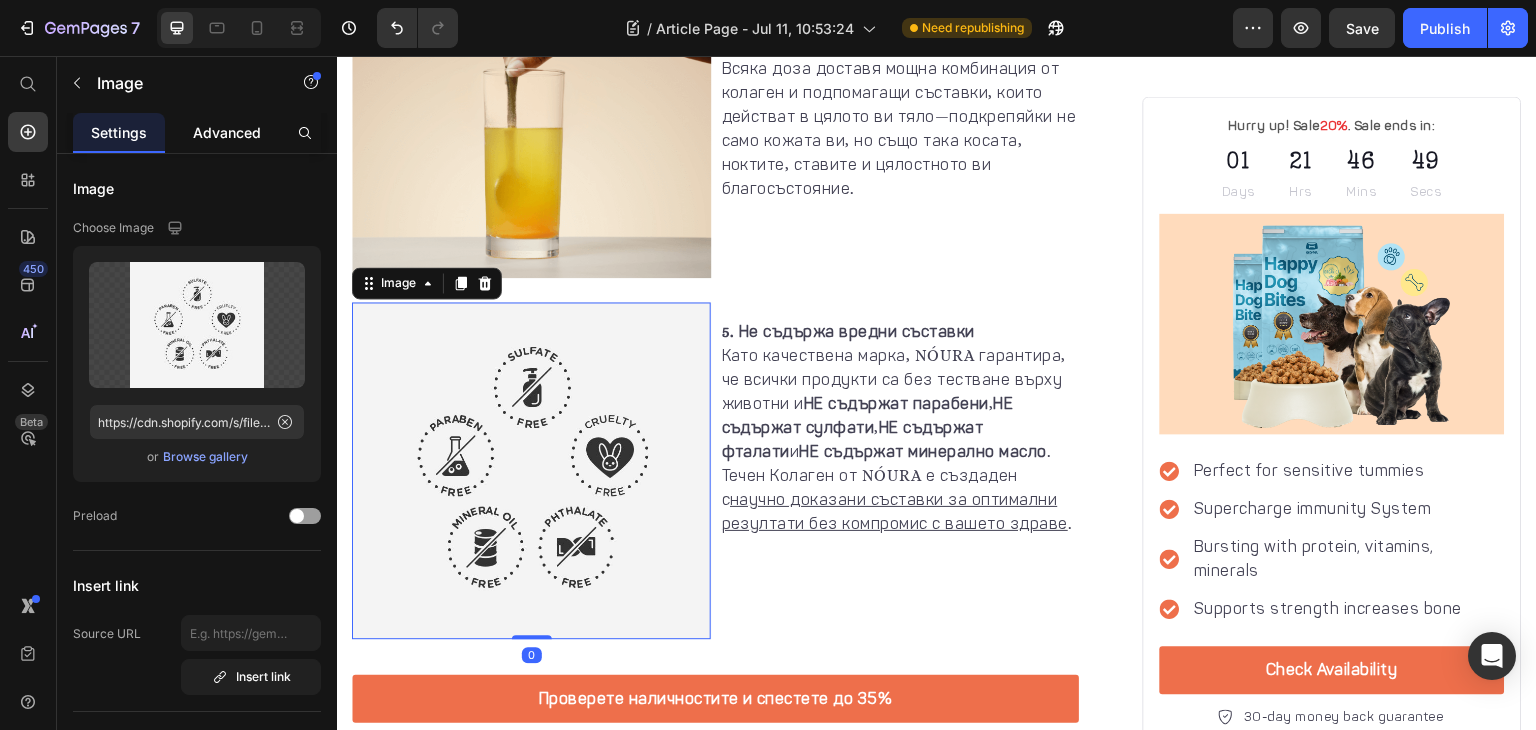 click on "Advanced" 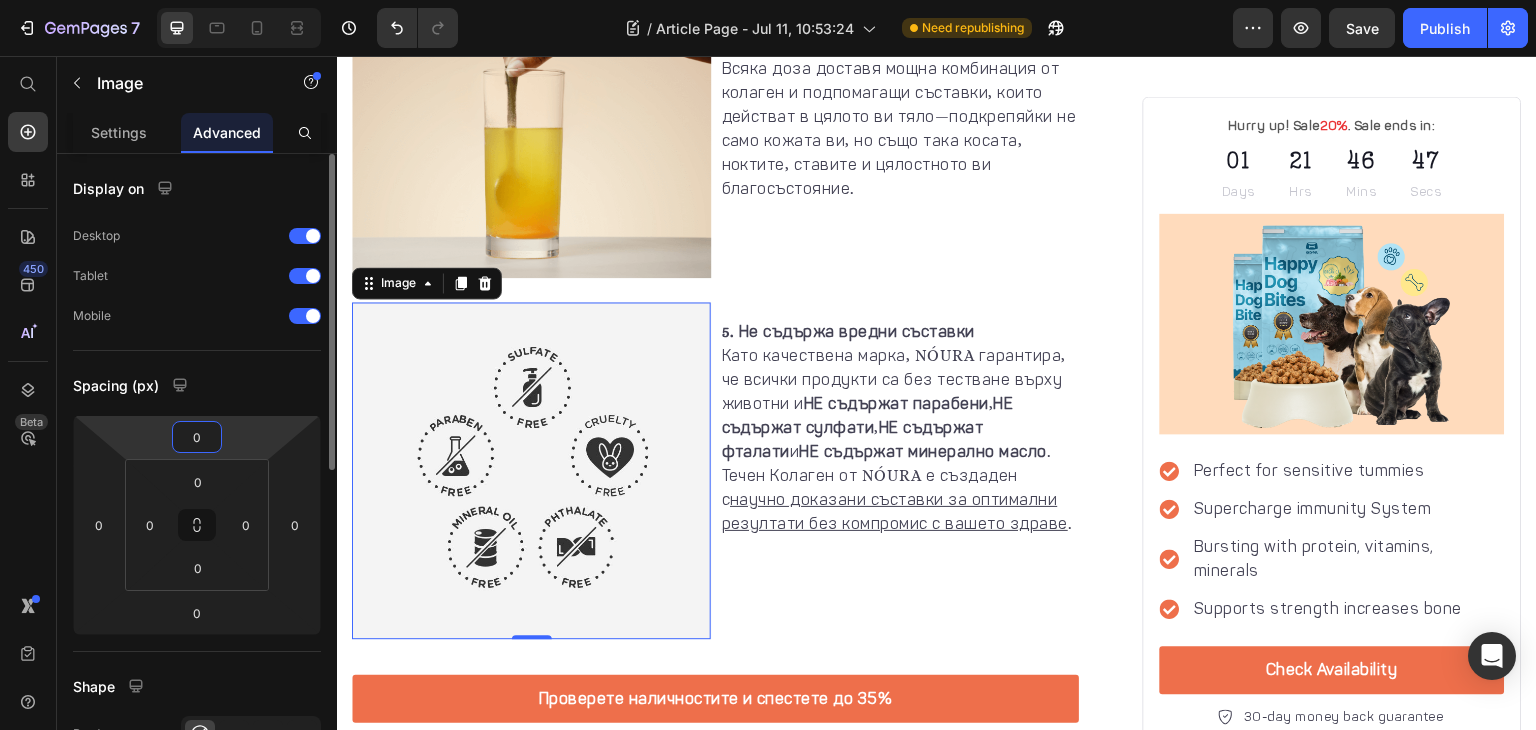 click on "0" at bounding box center (197, 437) 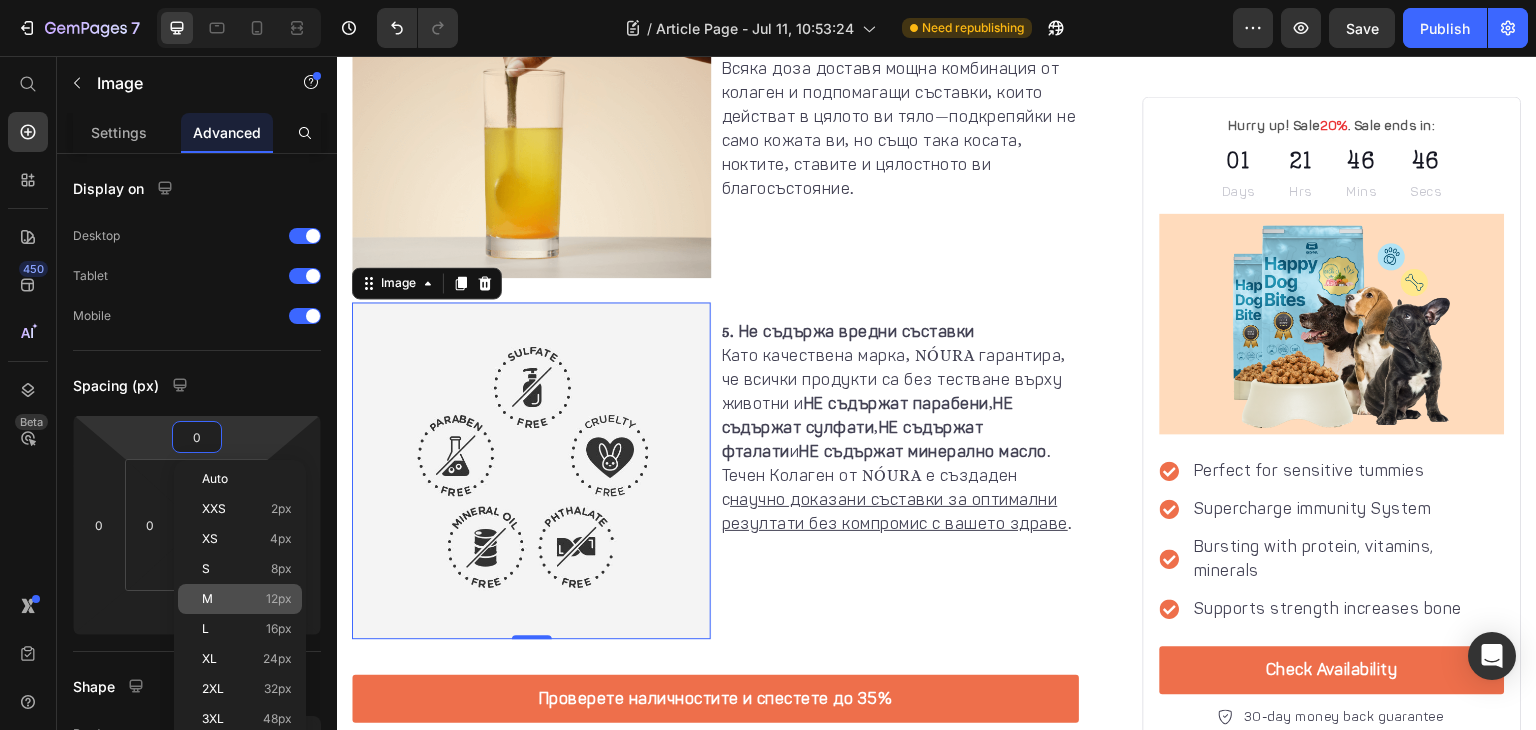 click on "M 12px" at bounding box center [247, 599] 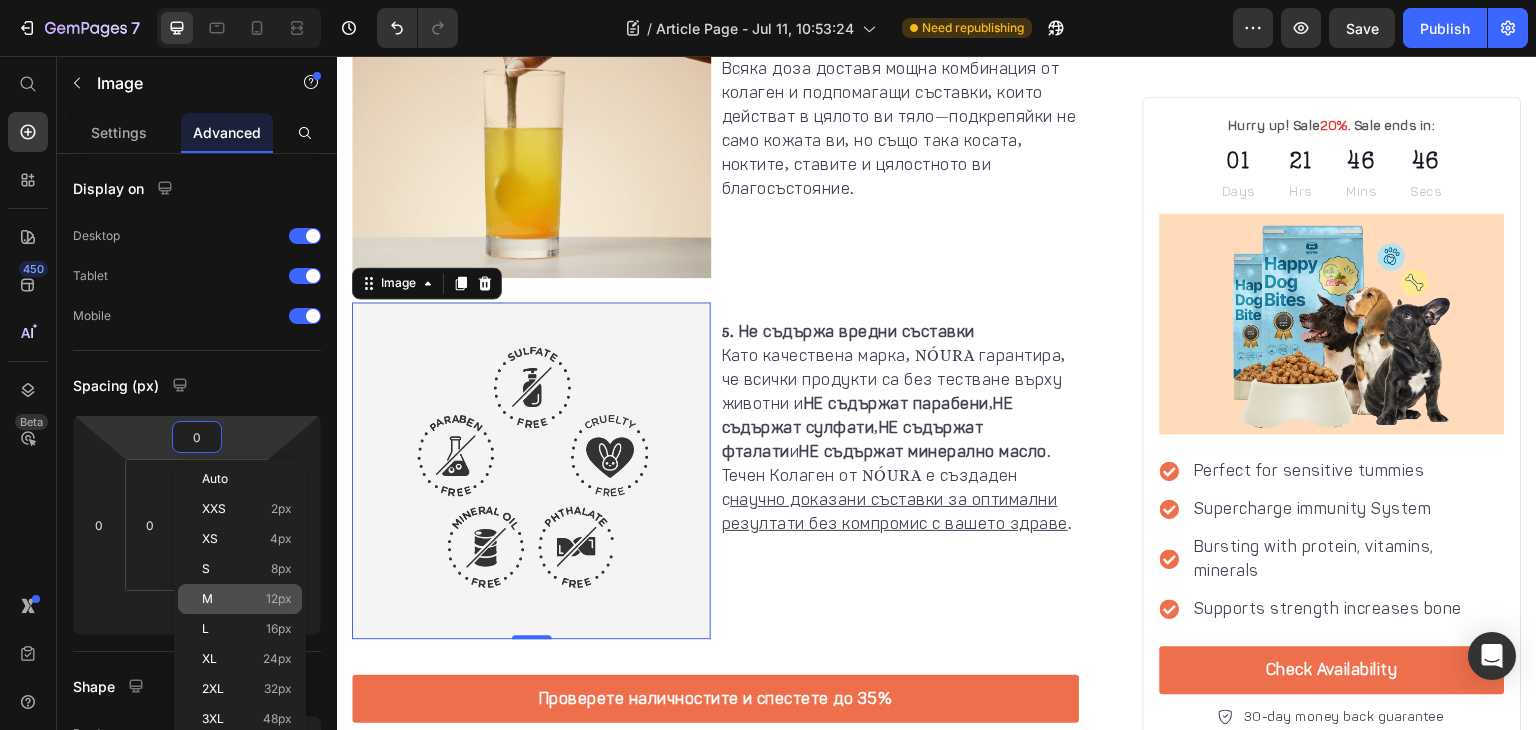 type on "12" 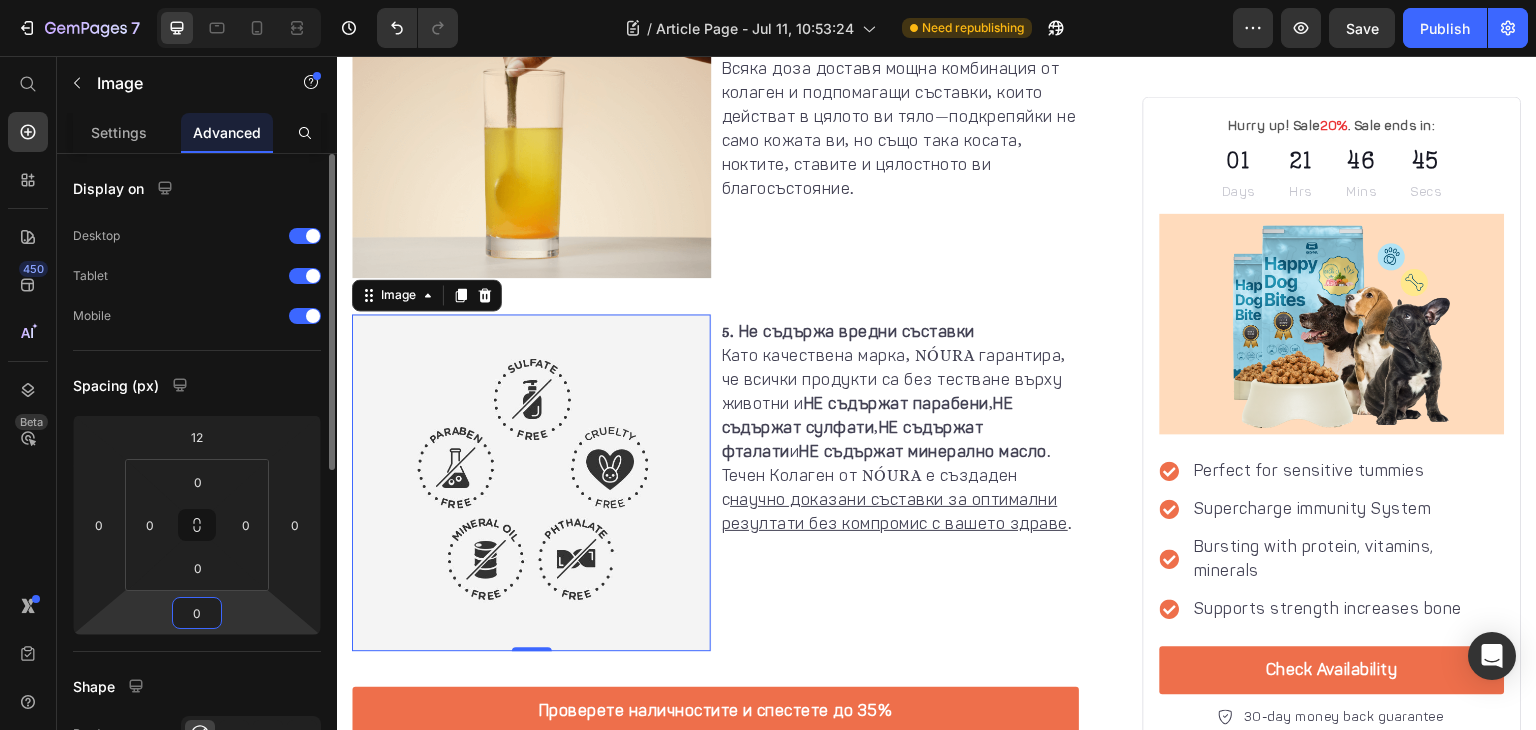 click on "0" at bounding box center [197, 613] 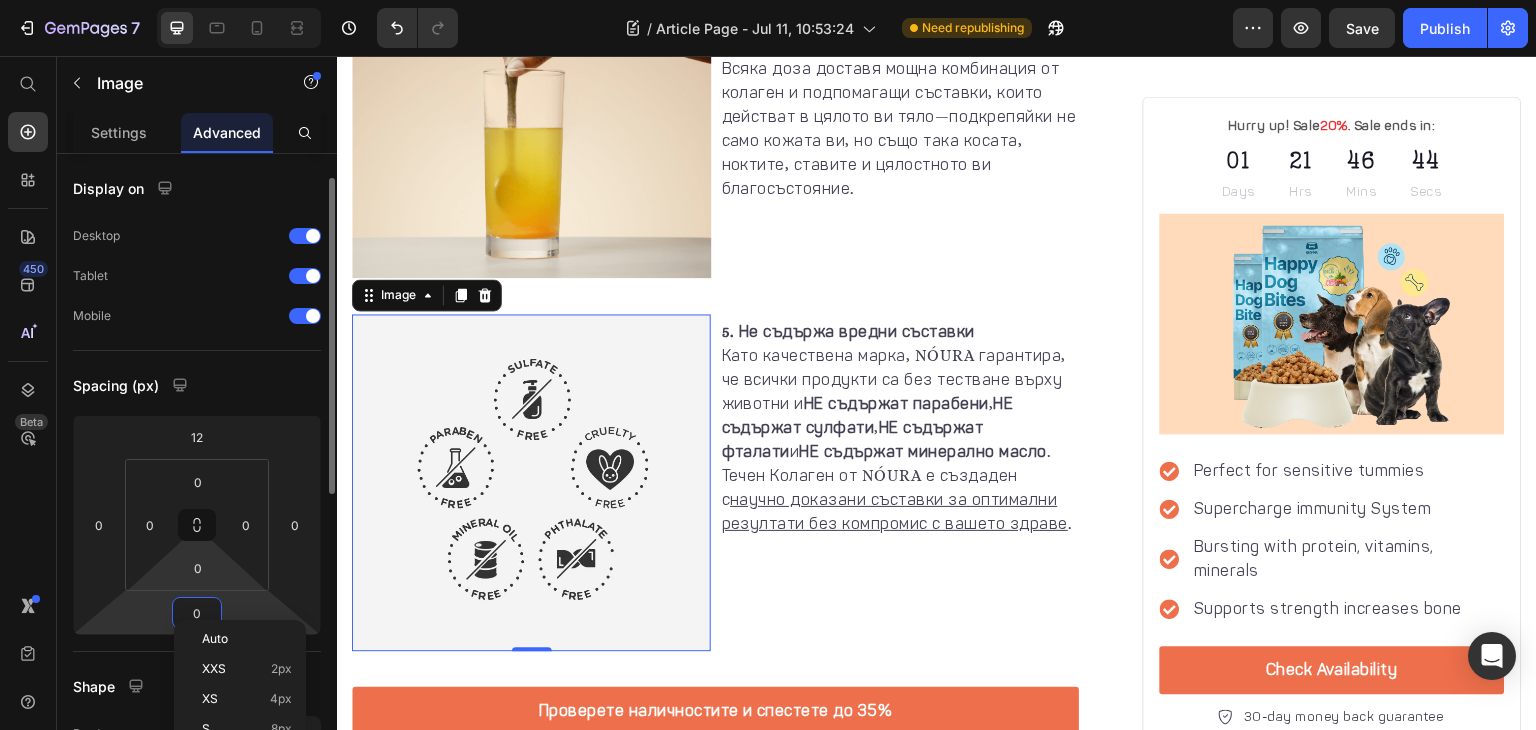 scroll, scrollTop: 76, scrollLeft: 0, axis: vertical 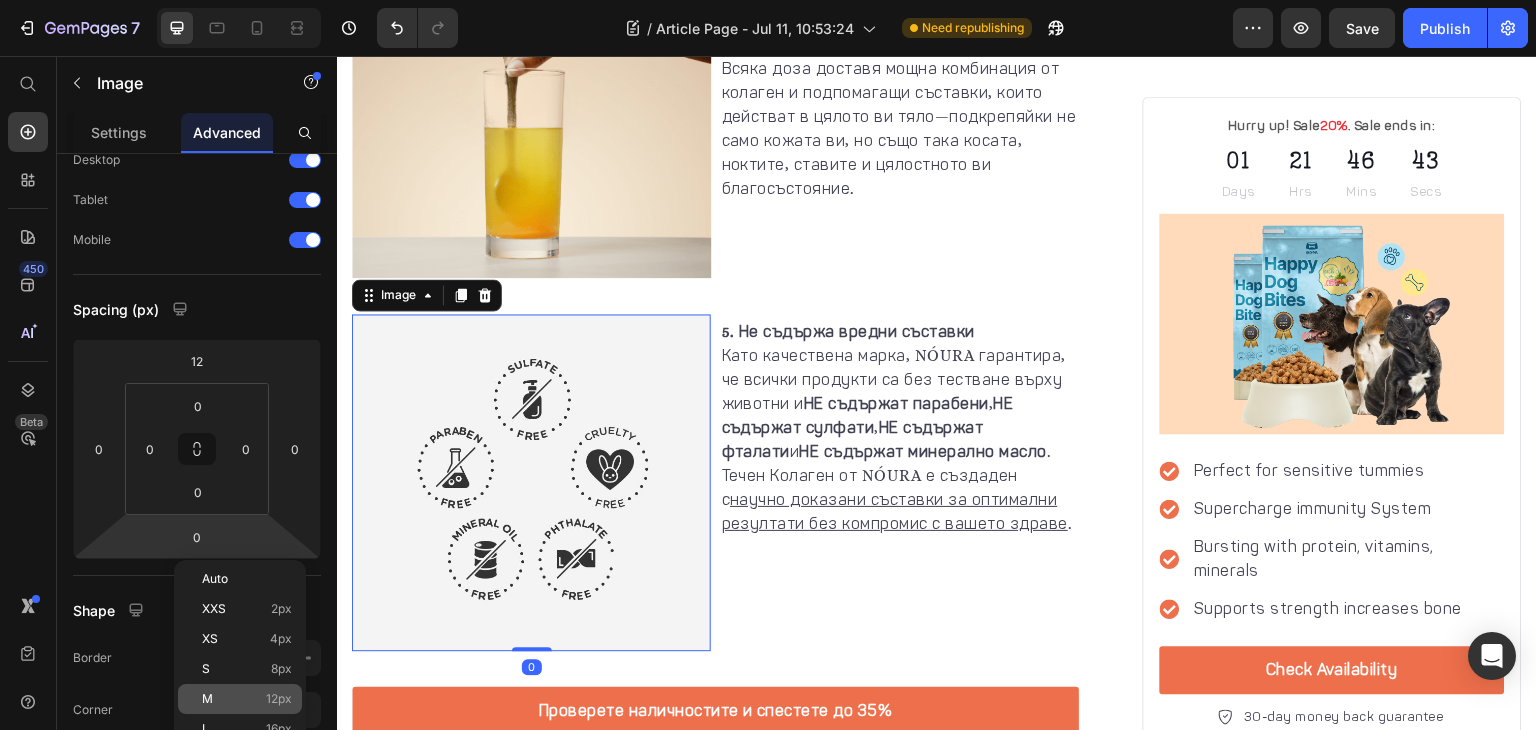click on "M 12px" at bounding box center (247, 699) 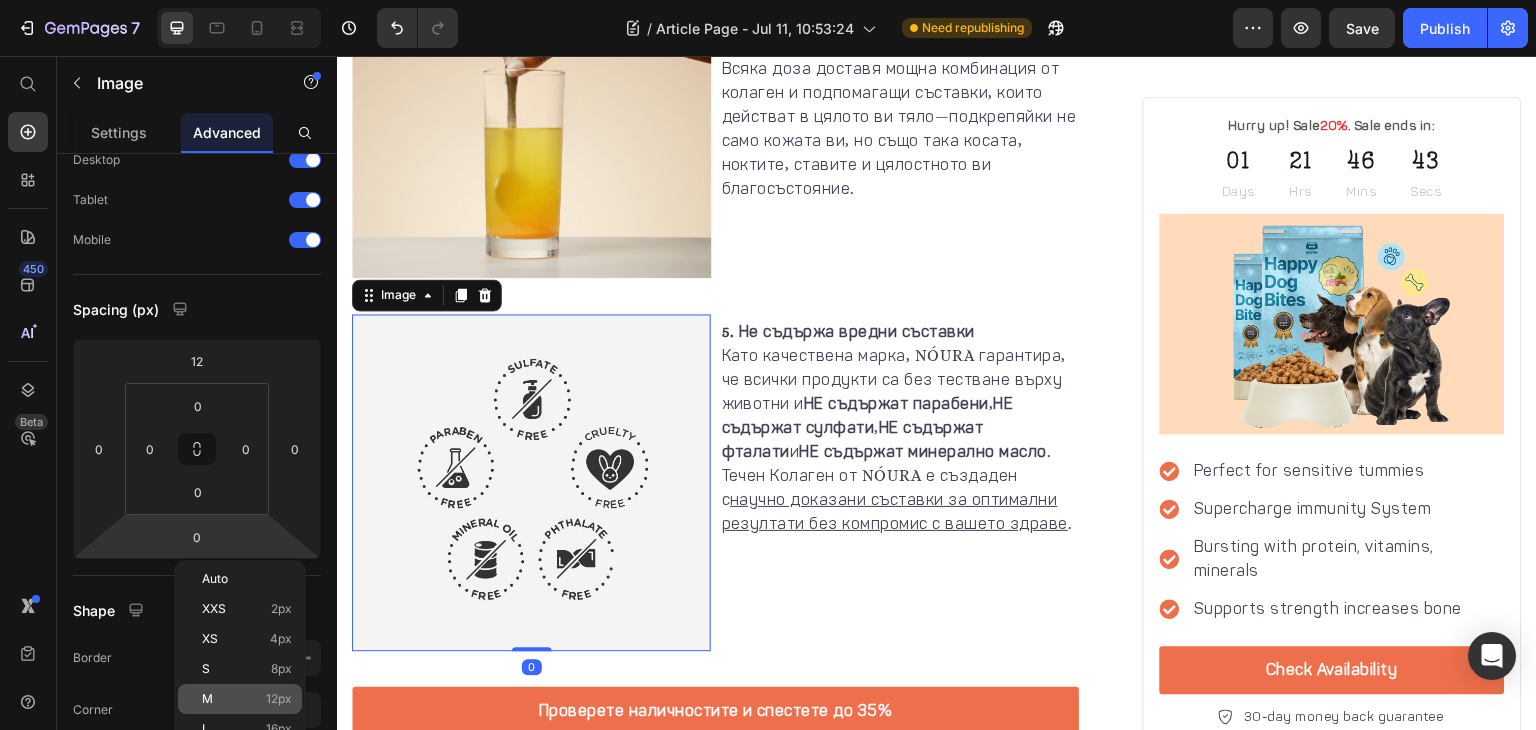 type on "12" 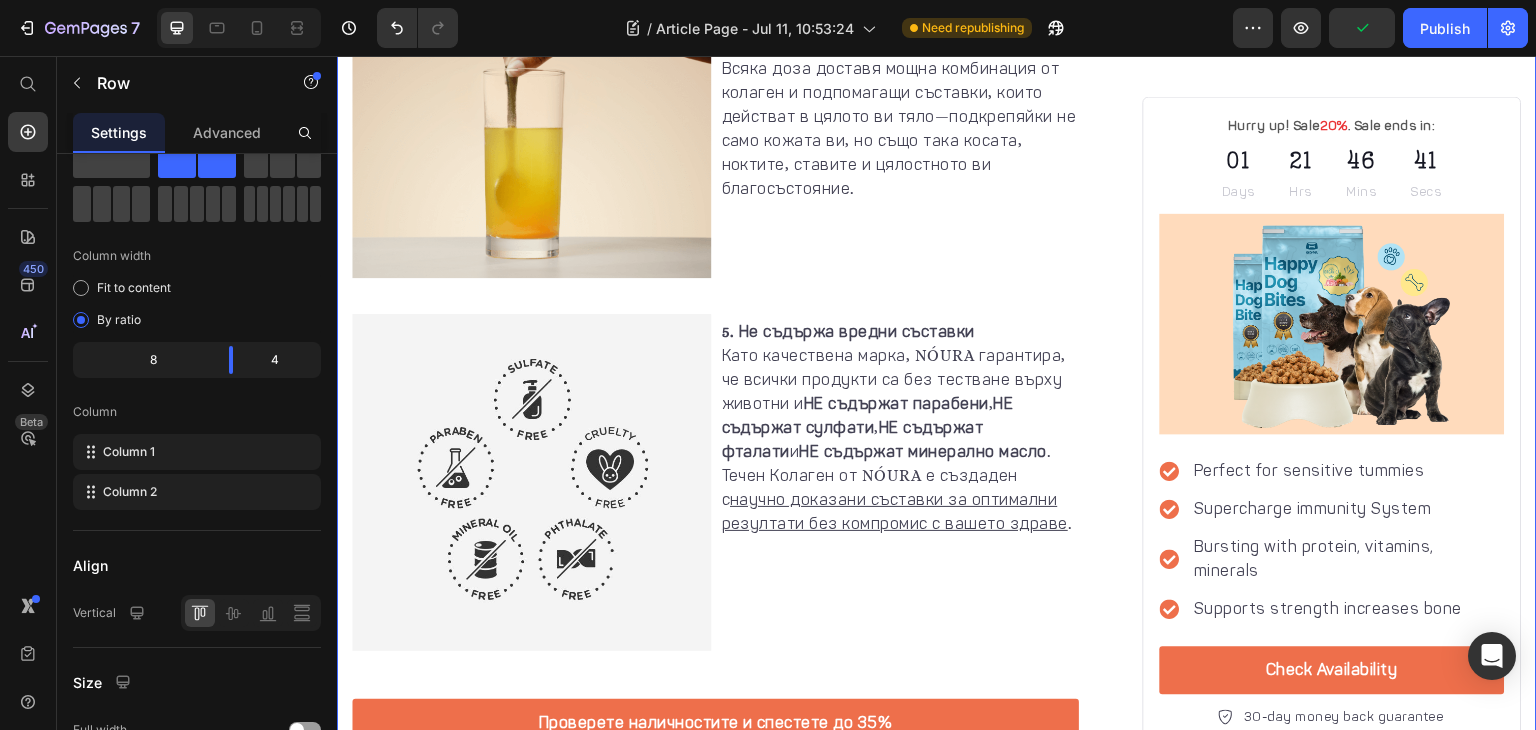 click on "Image [FIRST] [LAST] Text block Advanced list
Drop element here Row Открийте как тази революционна формула с висококачествен колаген стимулира естественото възстановяване на колагена в тялото ви - с мощни активни съставки за видимо по-стегната и сияйна кожа. Text block Image         Text block (Разпродава се за минути) Heading Image Text block Row Image Text block Row Image Text block Row ," at bounding box center (937, 1158) 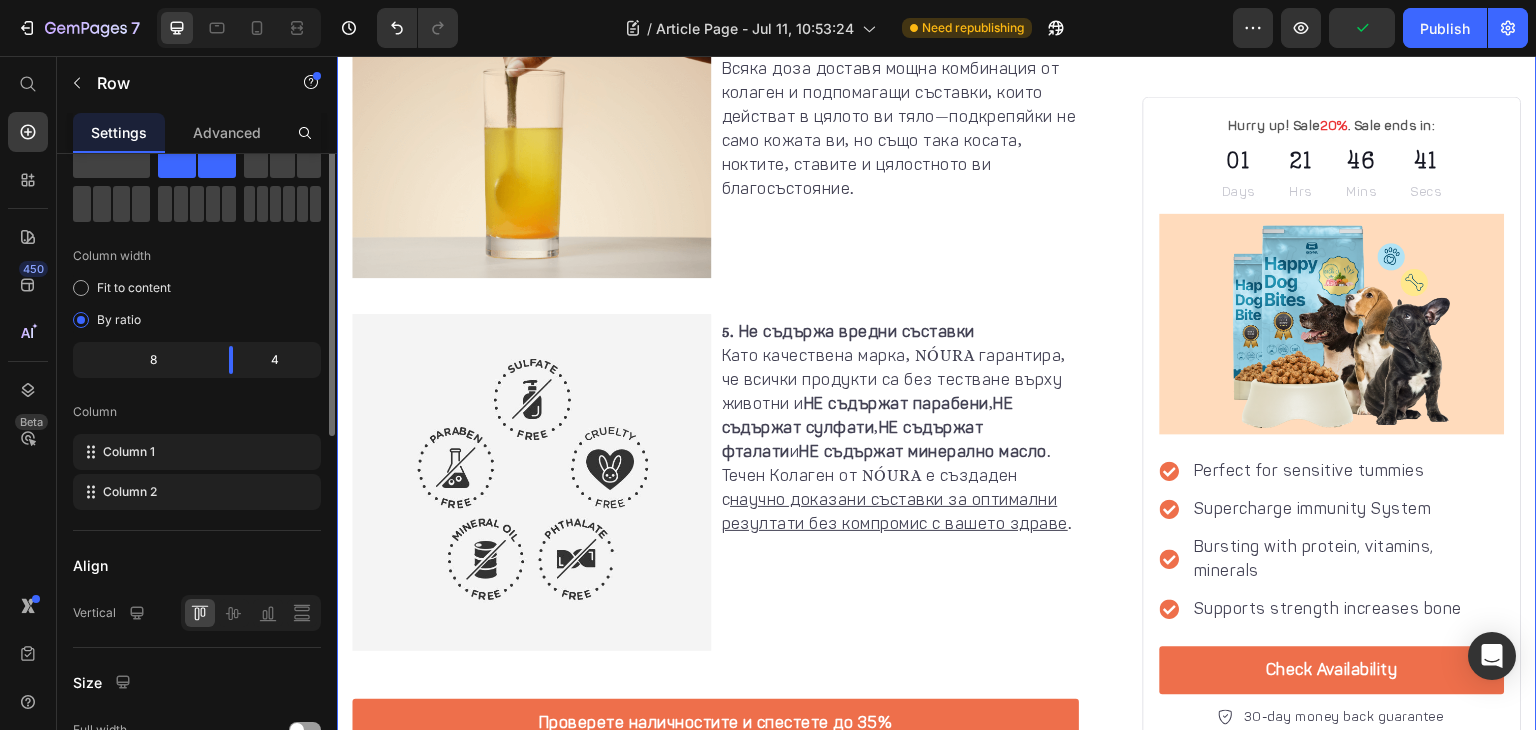 scroll, scrollTop: 0, scrollLeft: 0, axis: both 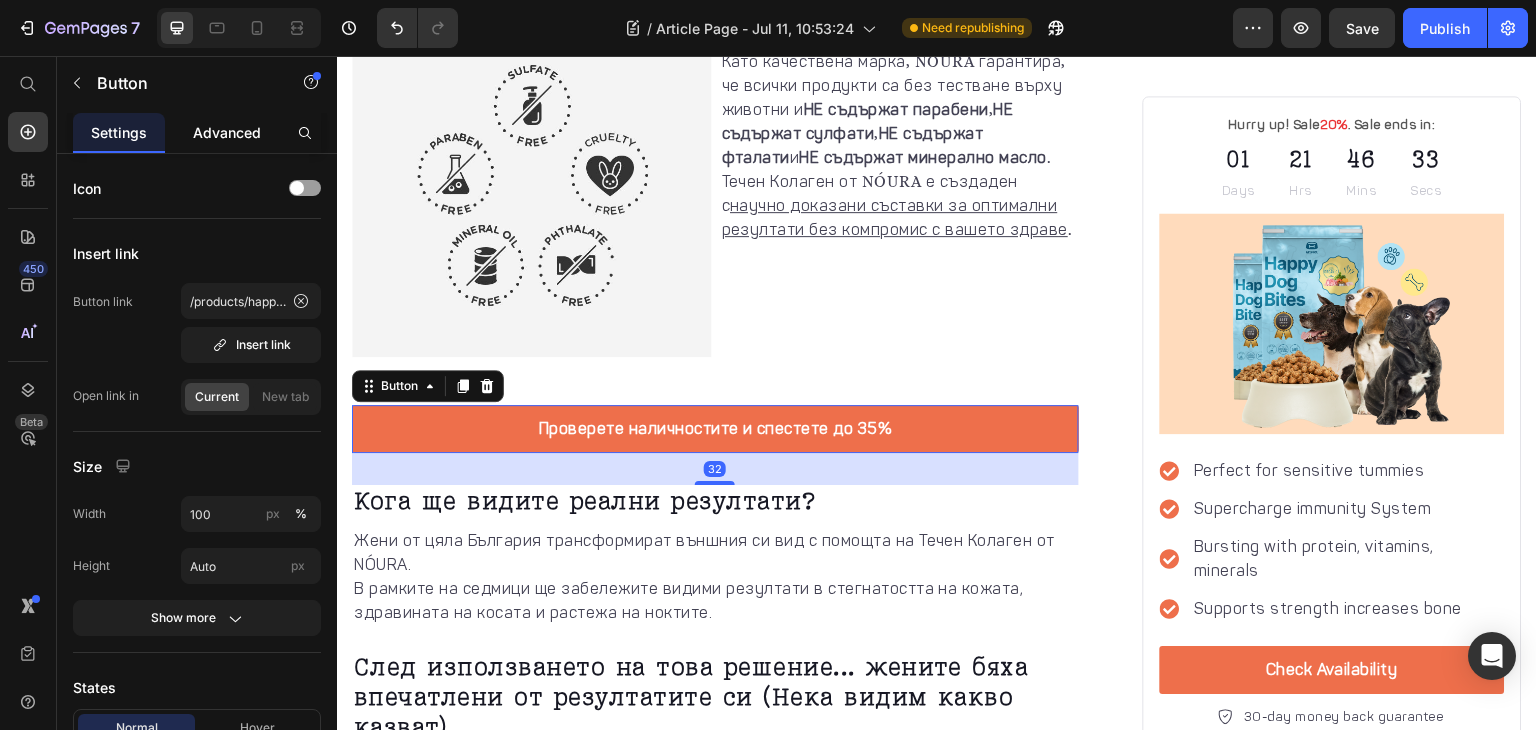 click on "Advanced" at bounding box center [227, 132] 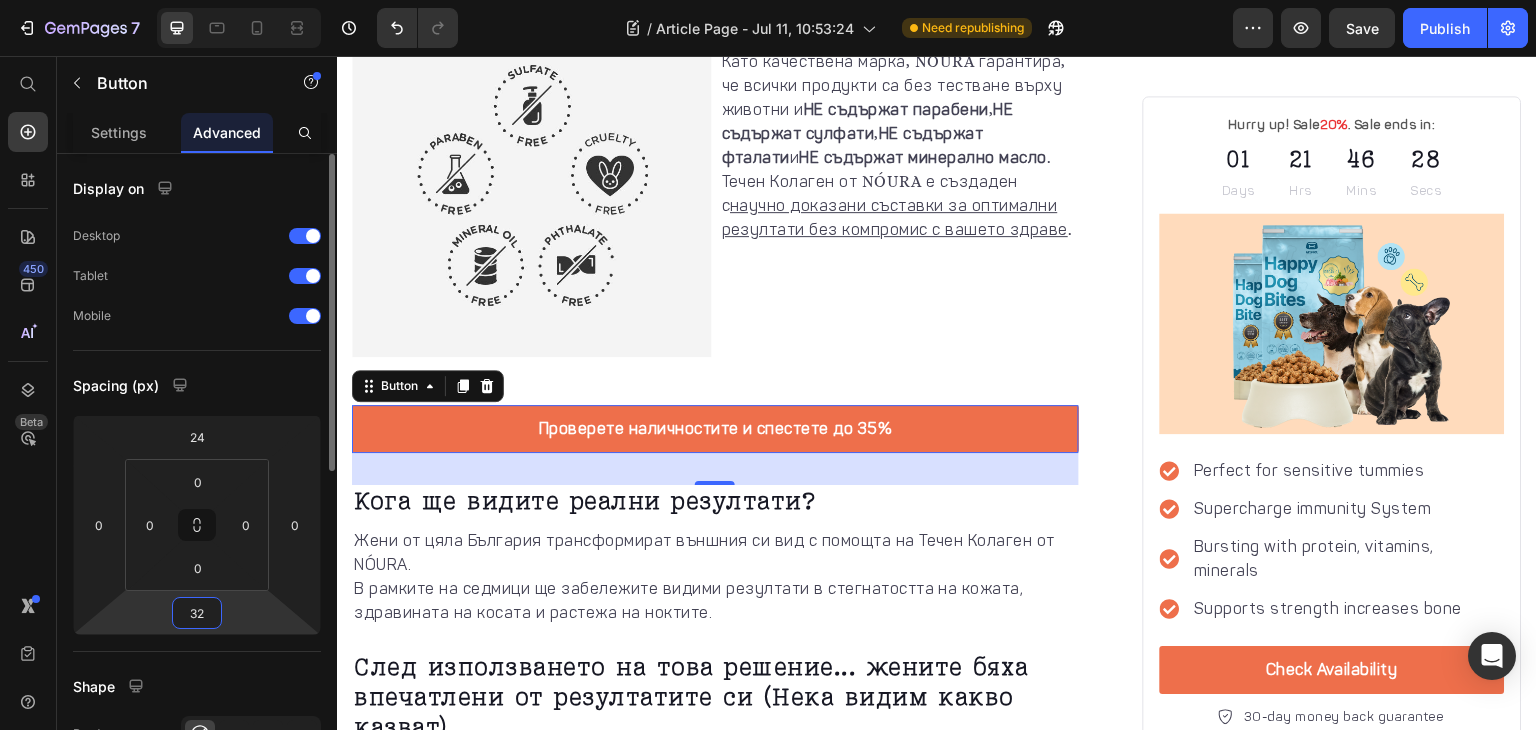 click on "32" at bounding box center [197, 613] 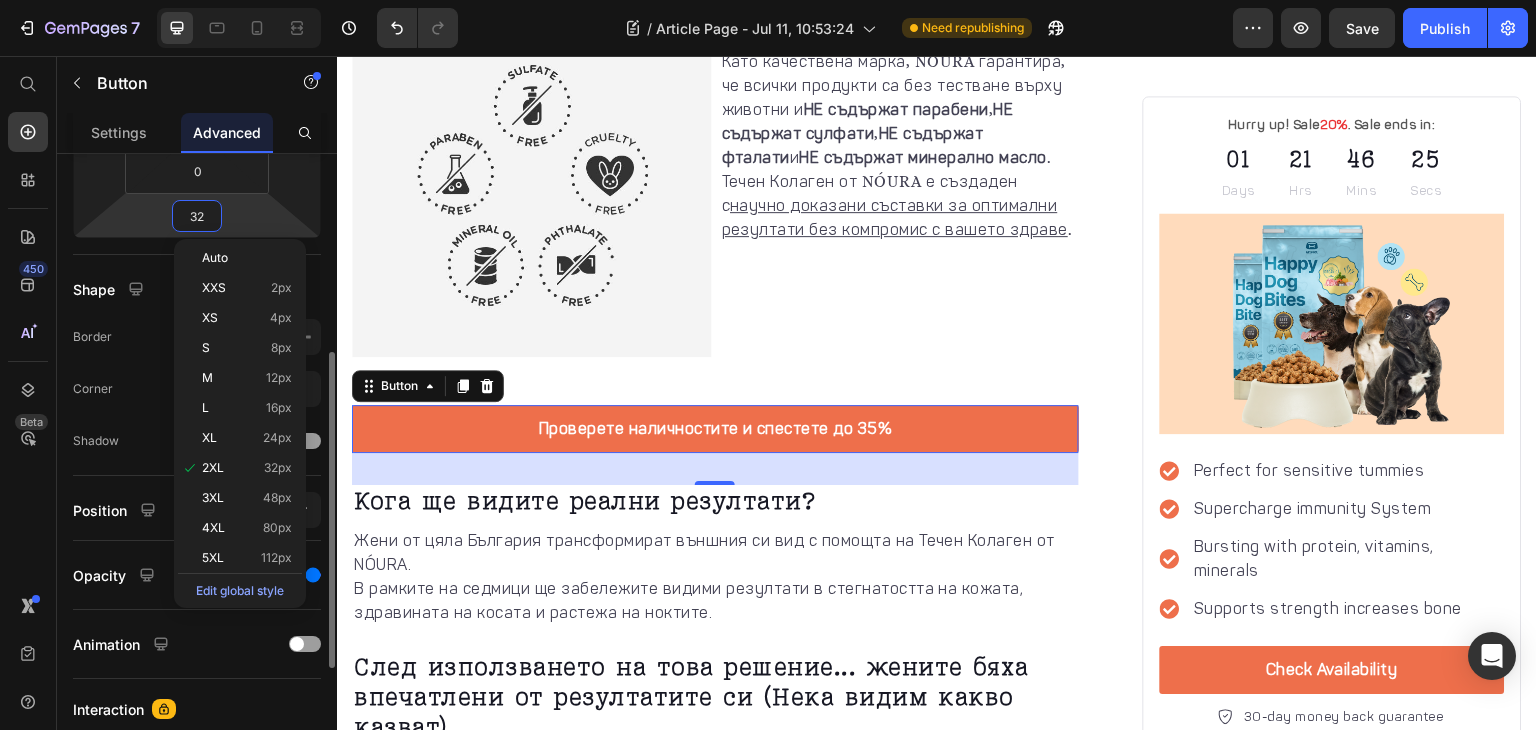 scroll, scrollTop: 396, scrollLeft: 0, axis: vertical 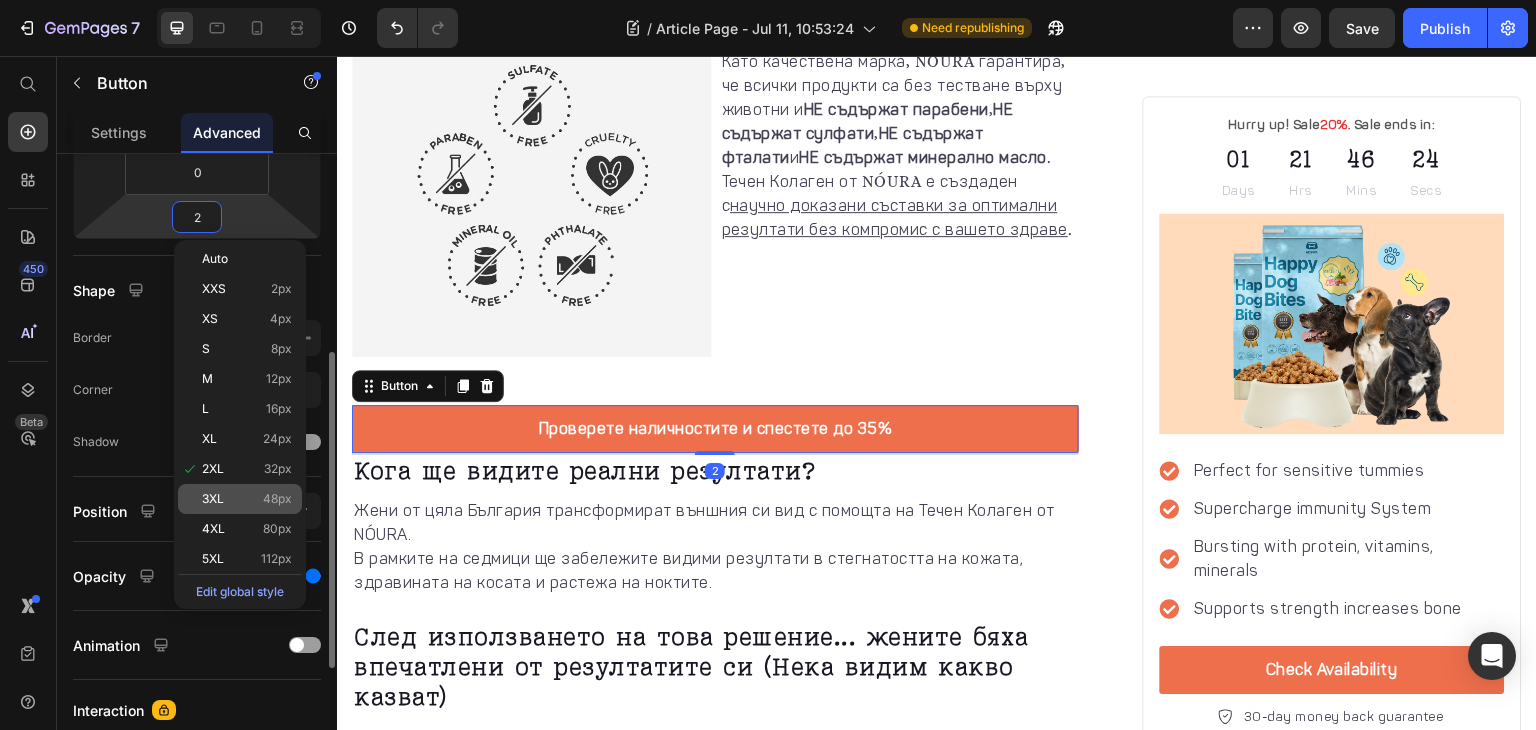 click on "3XL" at bounding box center (213, 499) 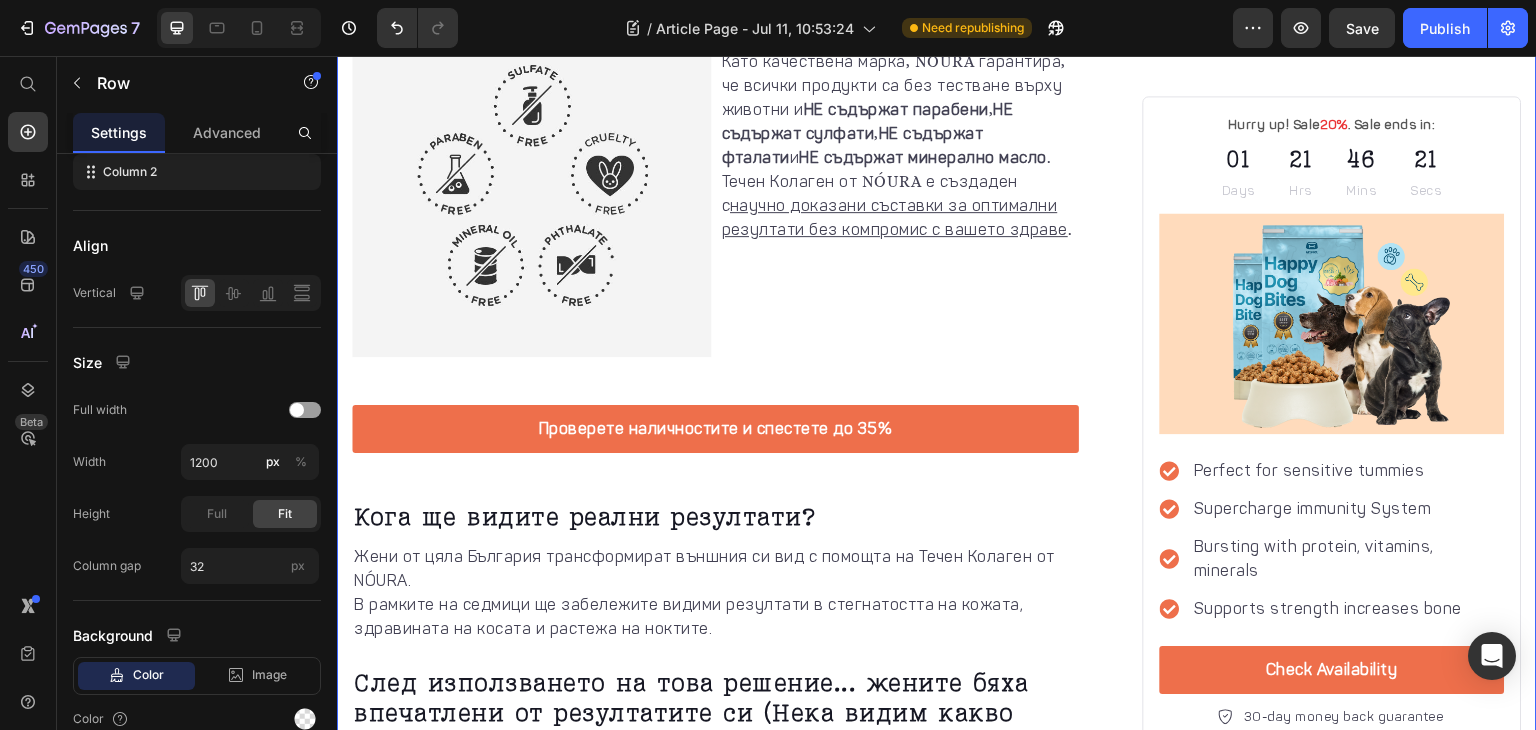 scroll, scrollTop: 0, scrollLeft: 0, axis: both 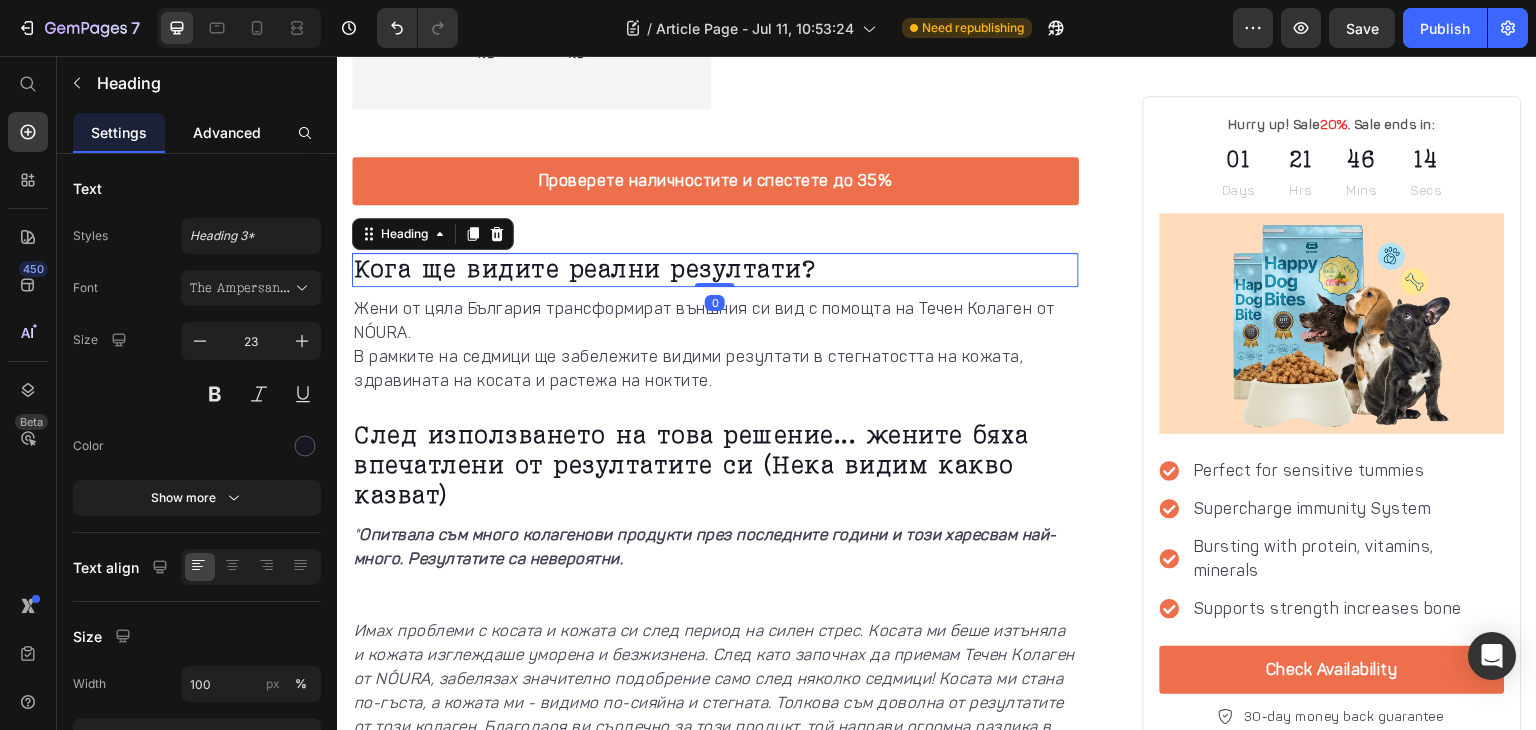 click on "Advanced" at bounding box center [227, 132] 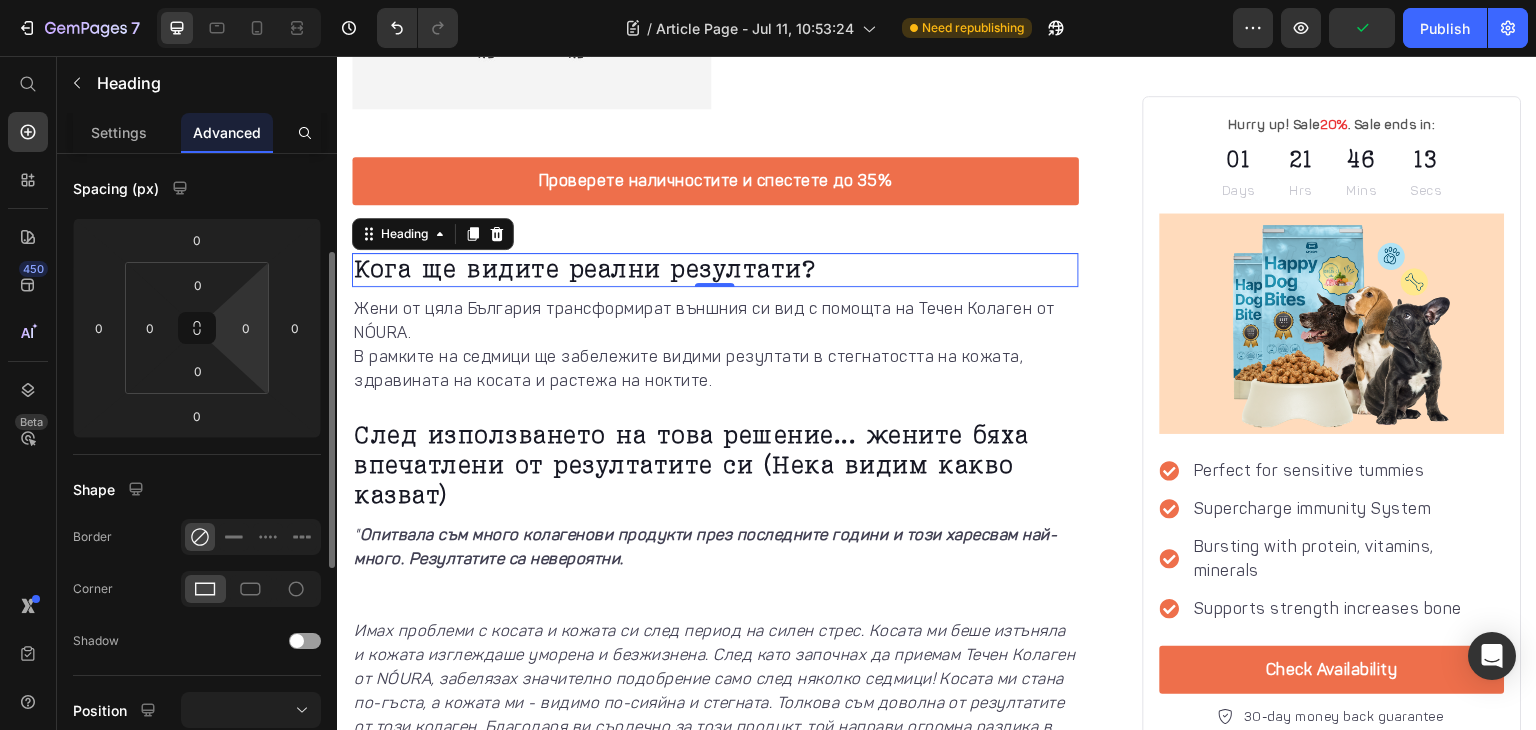 scroll, scrollTop: 200, scrollLeft: 0, axis: vertical 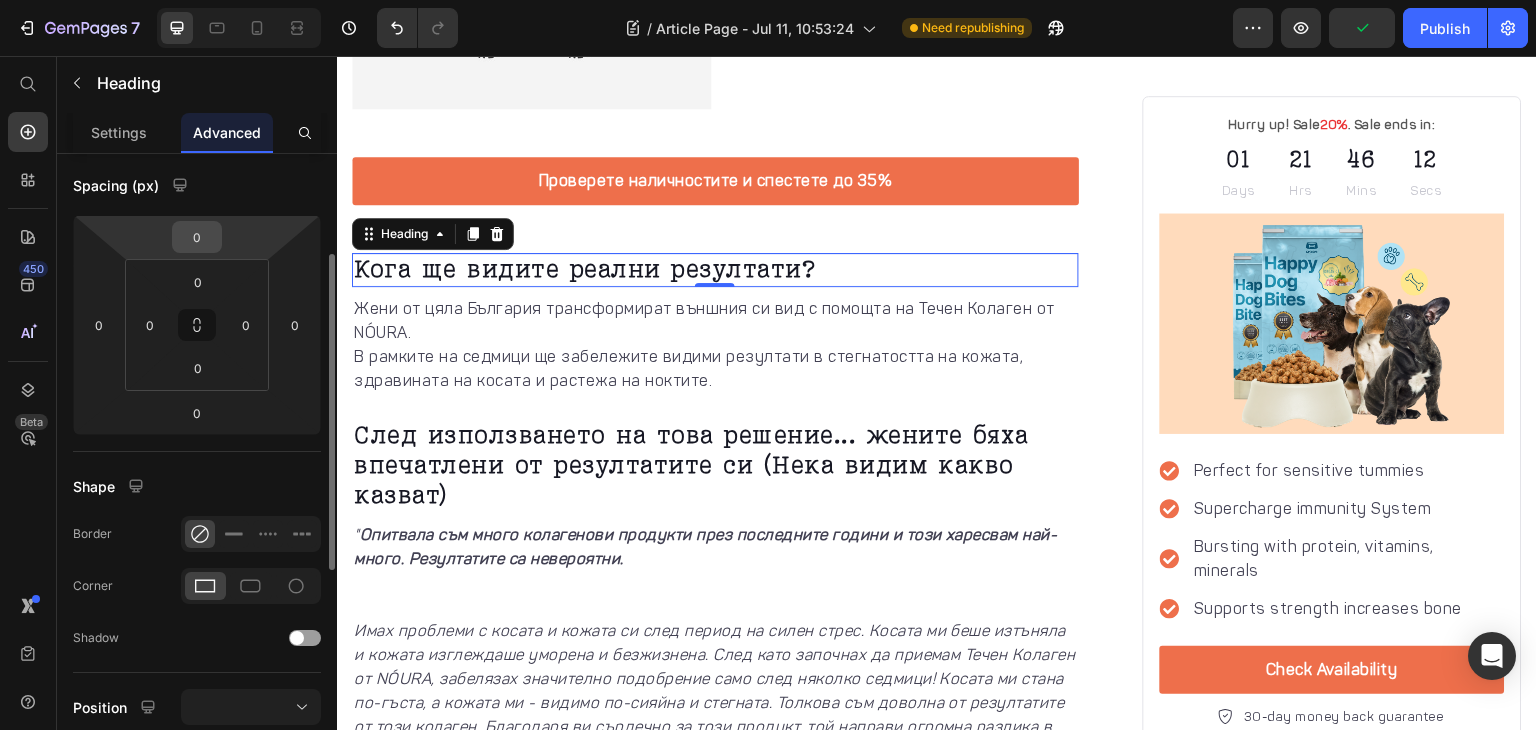 click on "0" at bounding box center [197, 237] 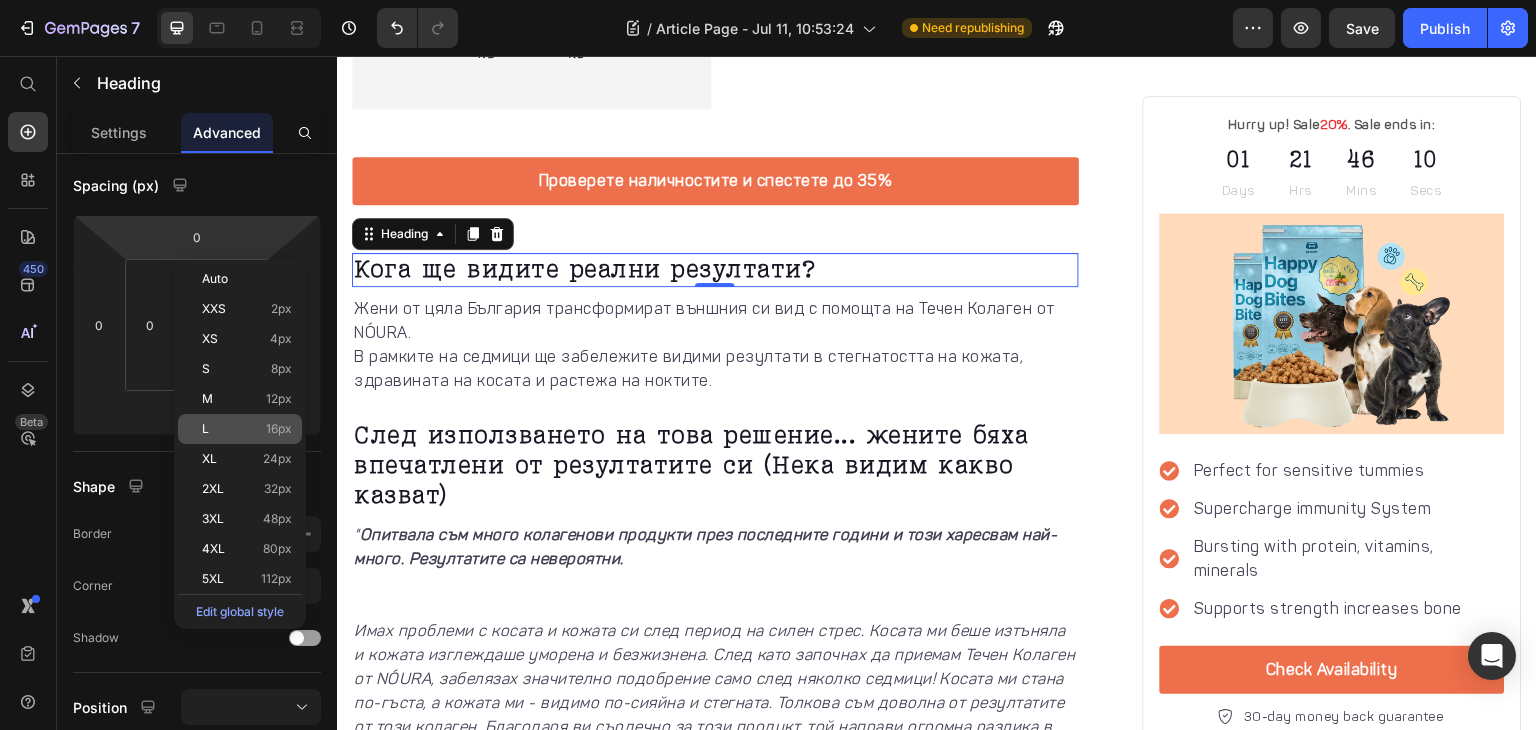 click on "L 16px" at bounding box center [247, 429] 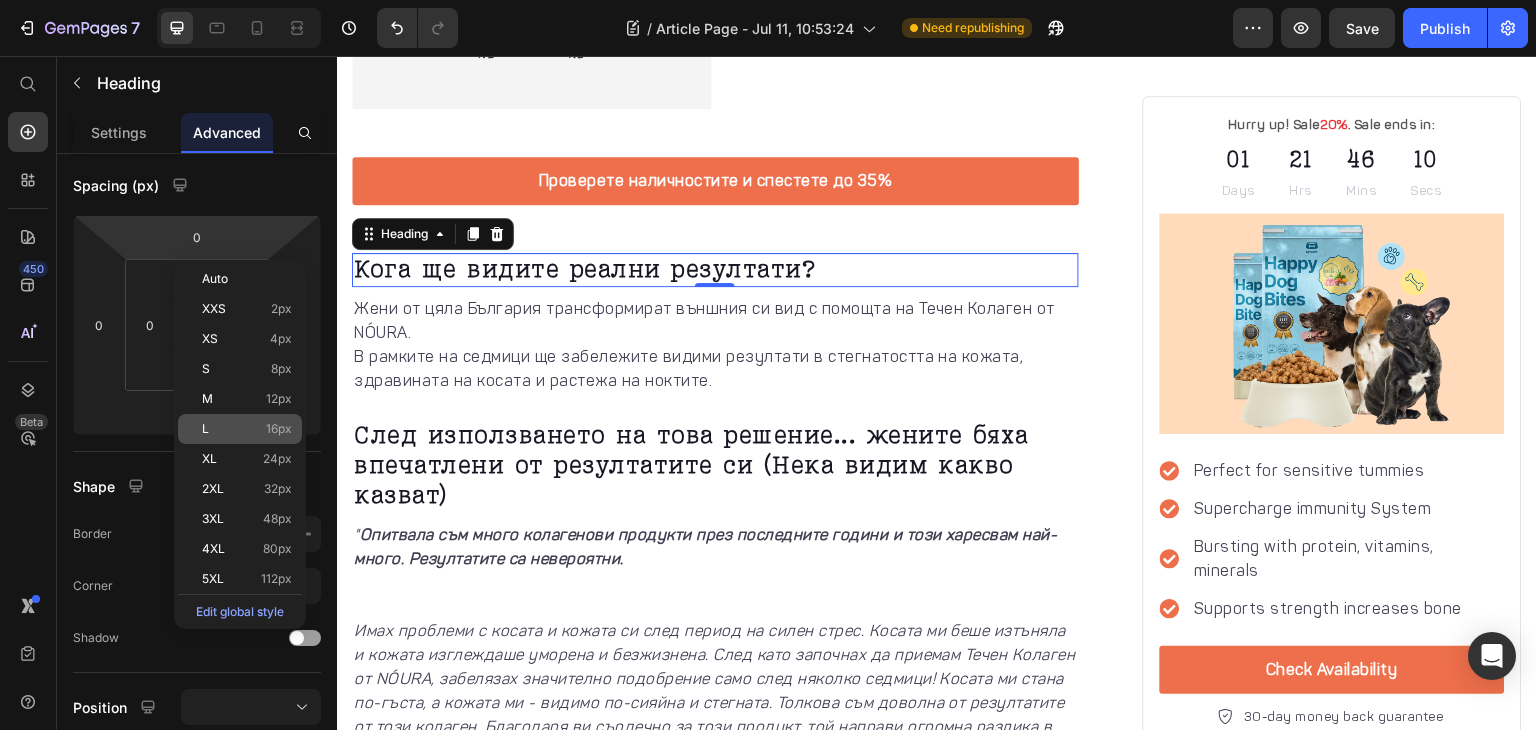 type on "16" 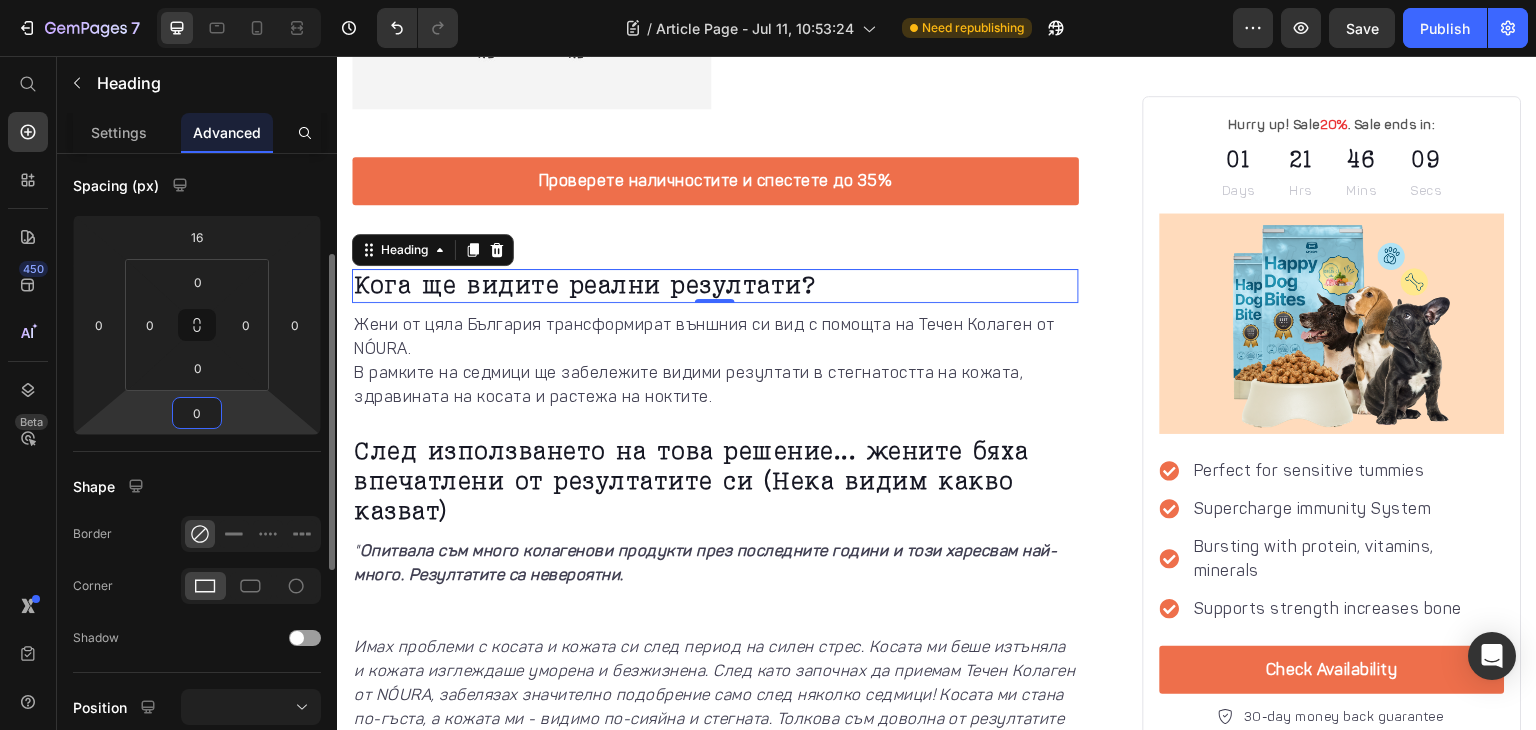 click on "0" at bounding box center [197, 413] 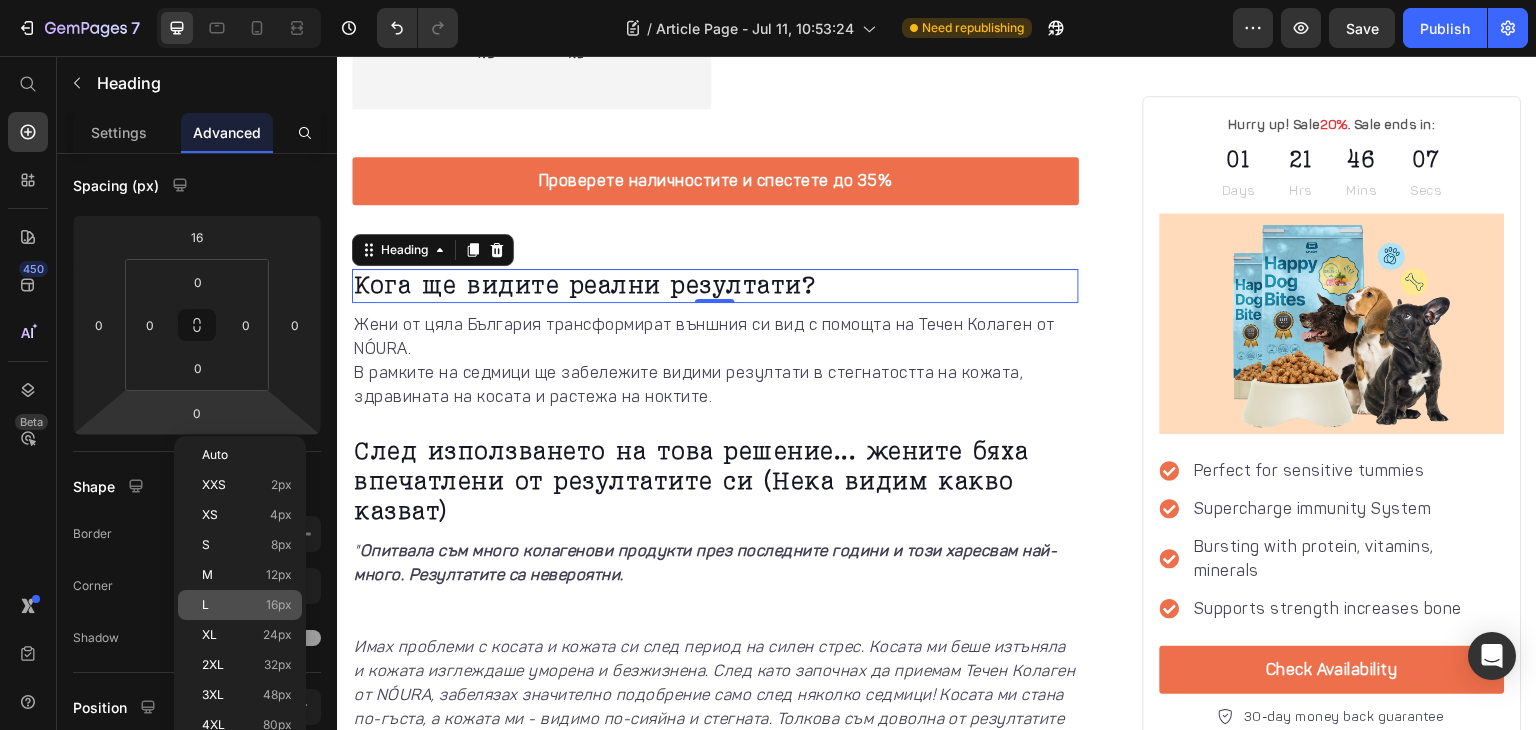 click on "L 16px" at bounding box center (247, 605) 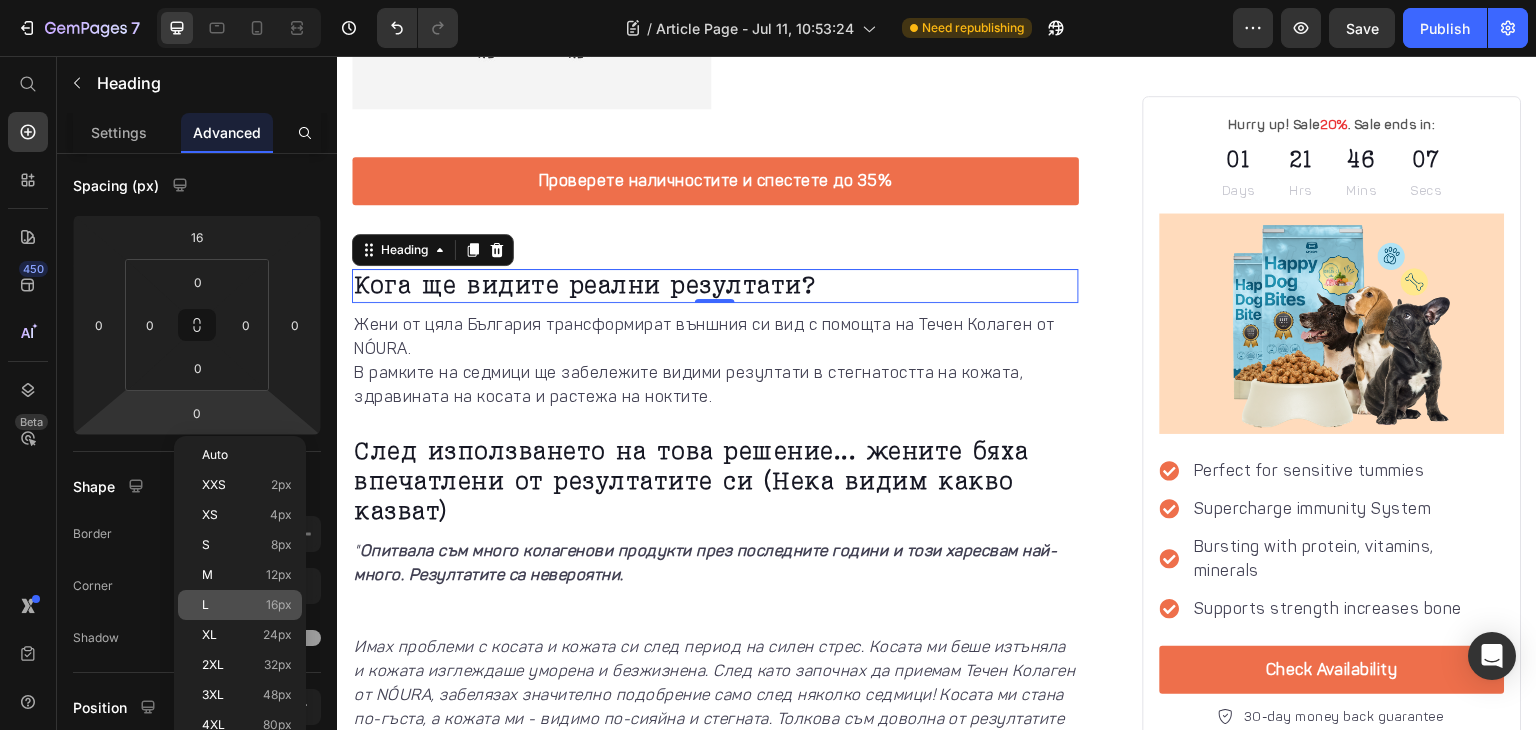 type on "16" 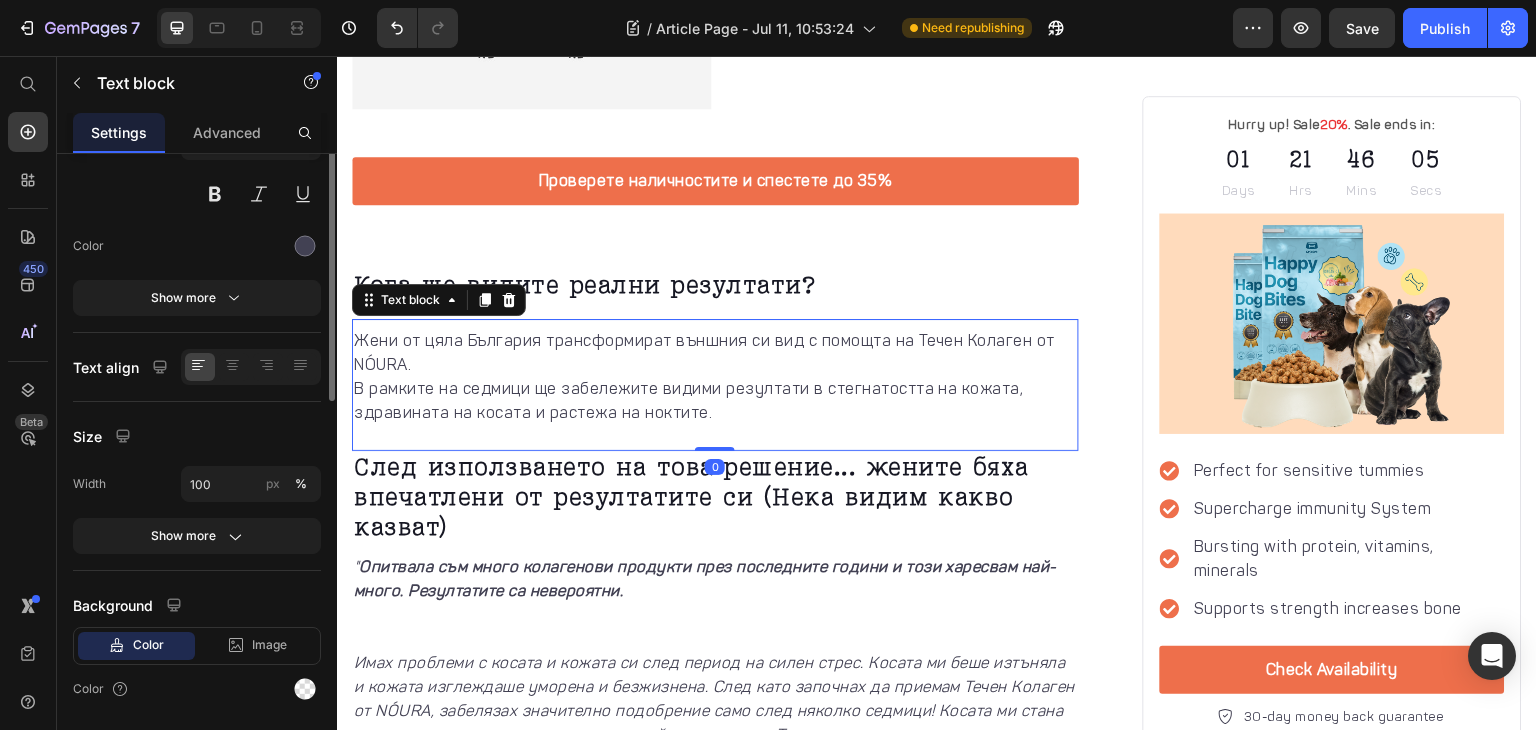 scroll, scrollTop: 0, scrollLeft: 0, axis: both 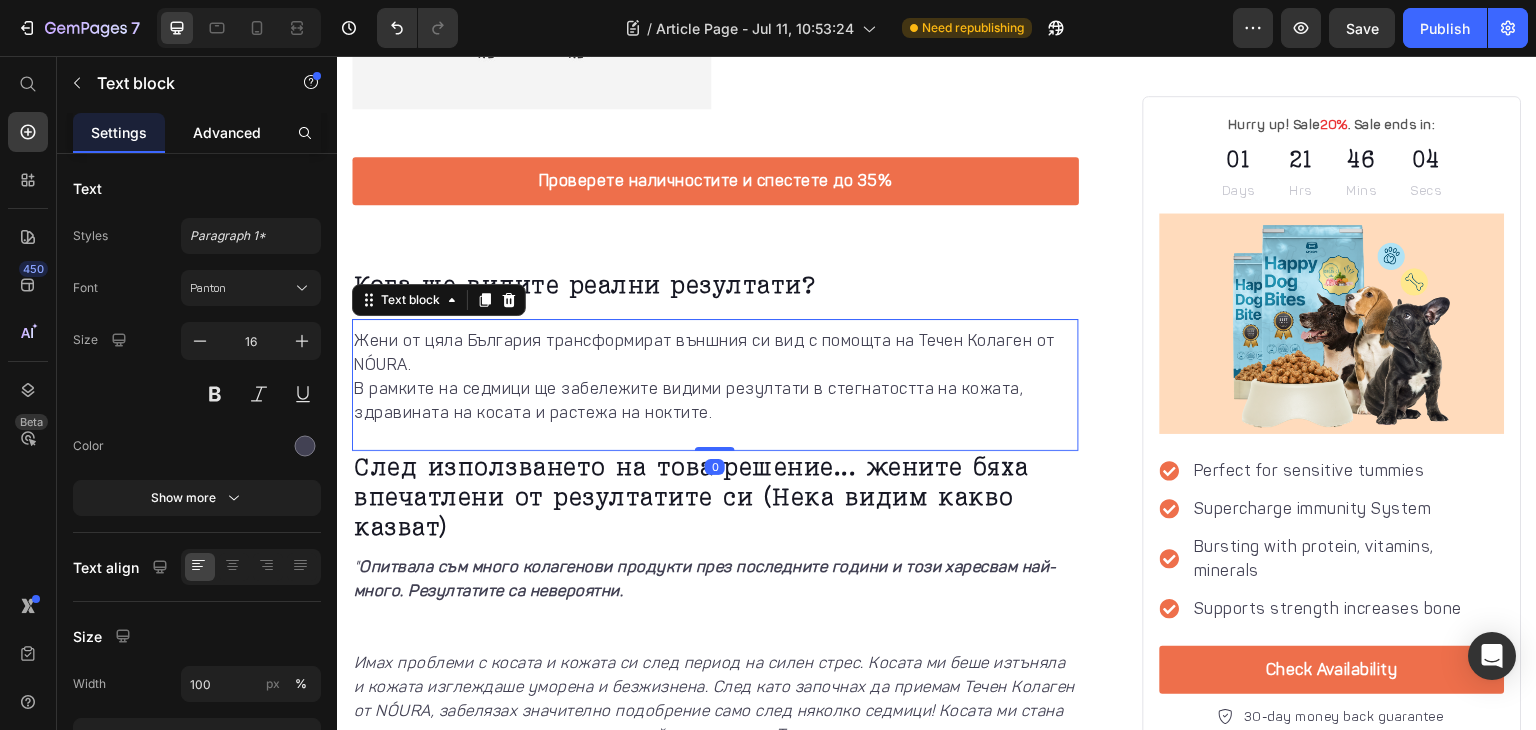 click on "Advanced" at bounding box center (227, 132) 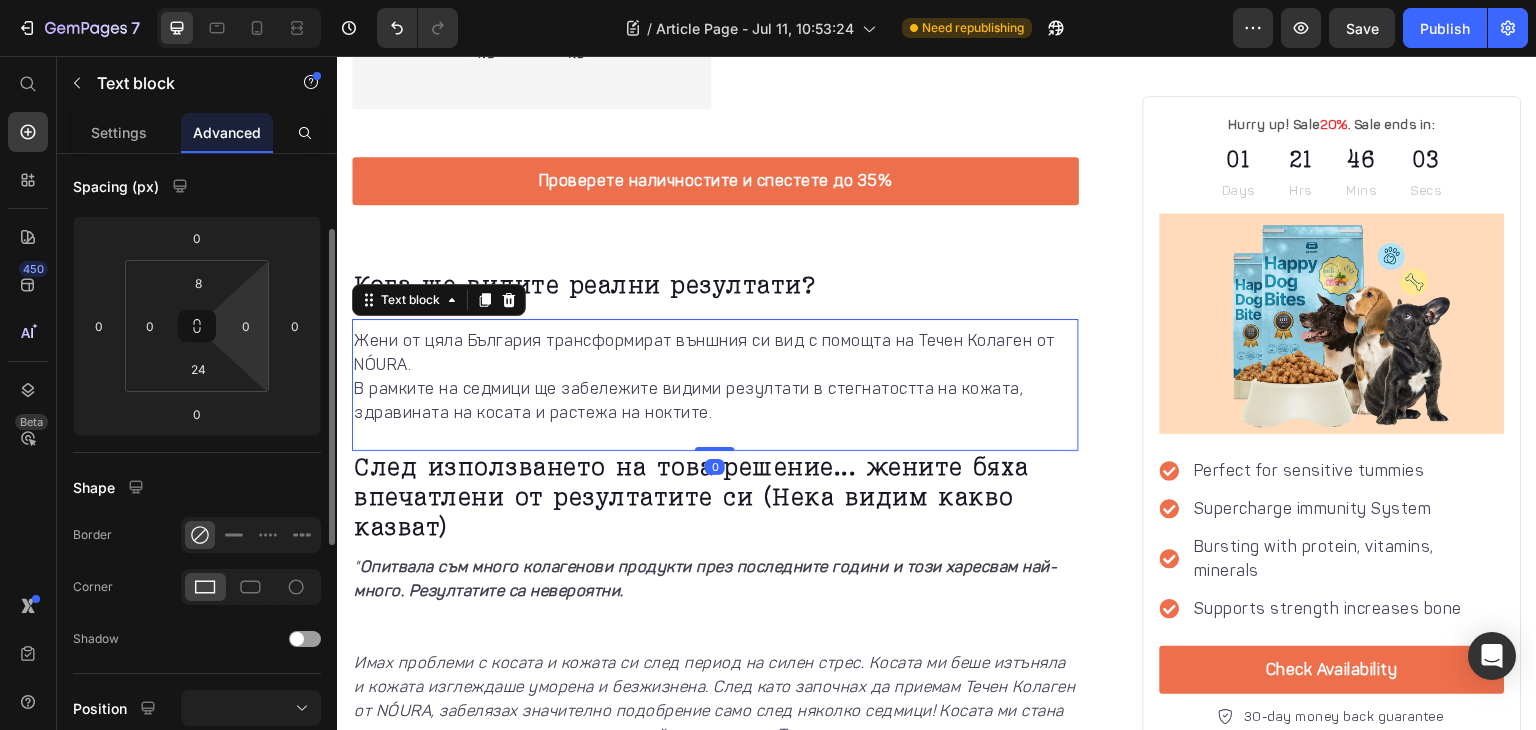 scroll, scrollTop: 204, scrollLeft: 0, axis: vertical 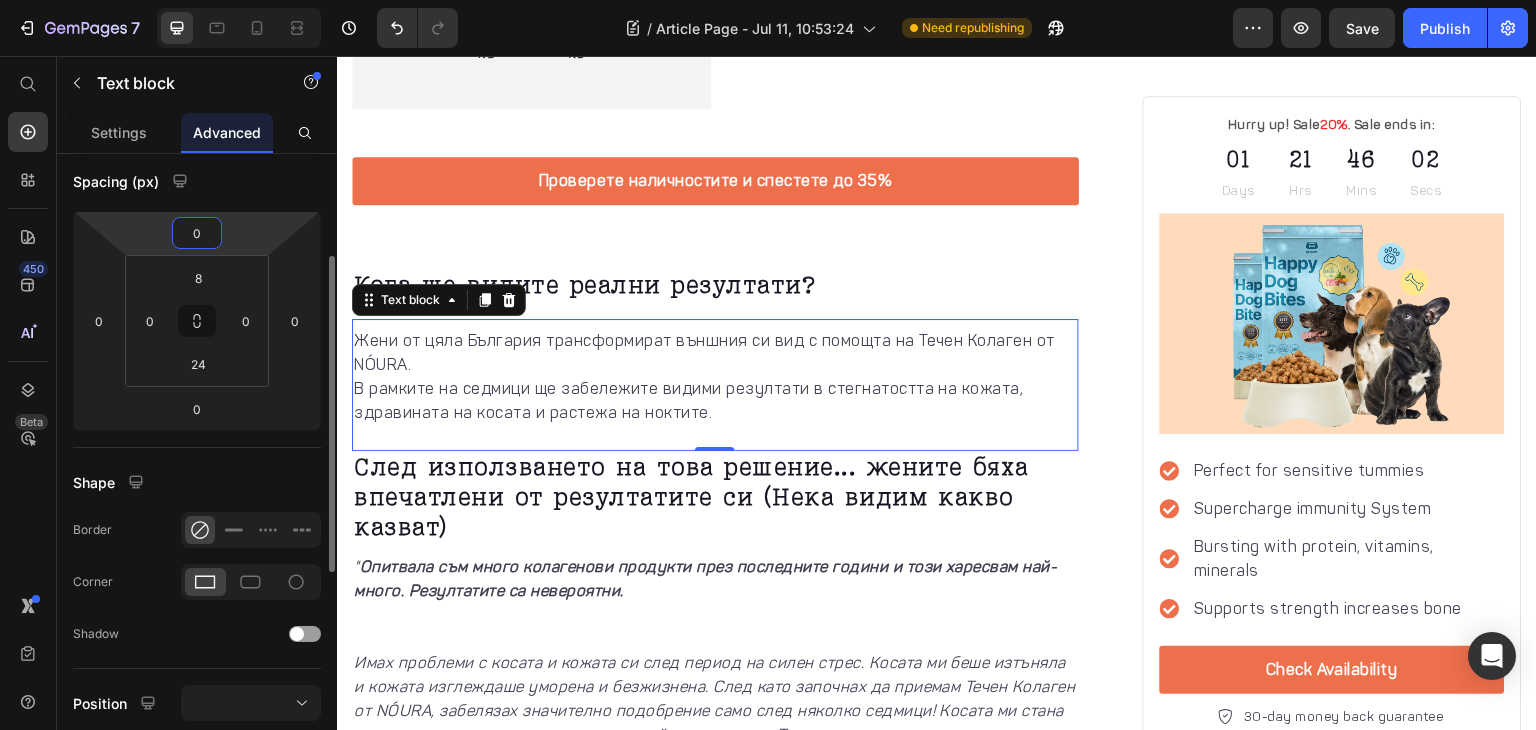 click on "0" at bounding box center (197, 233) 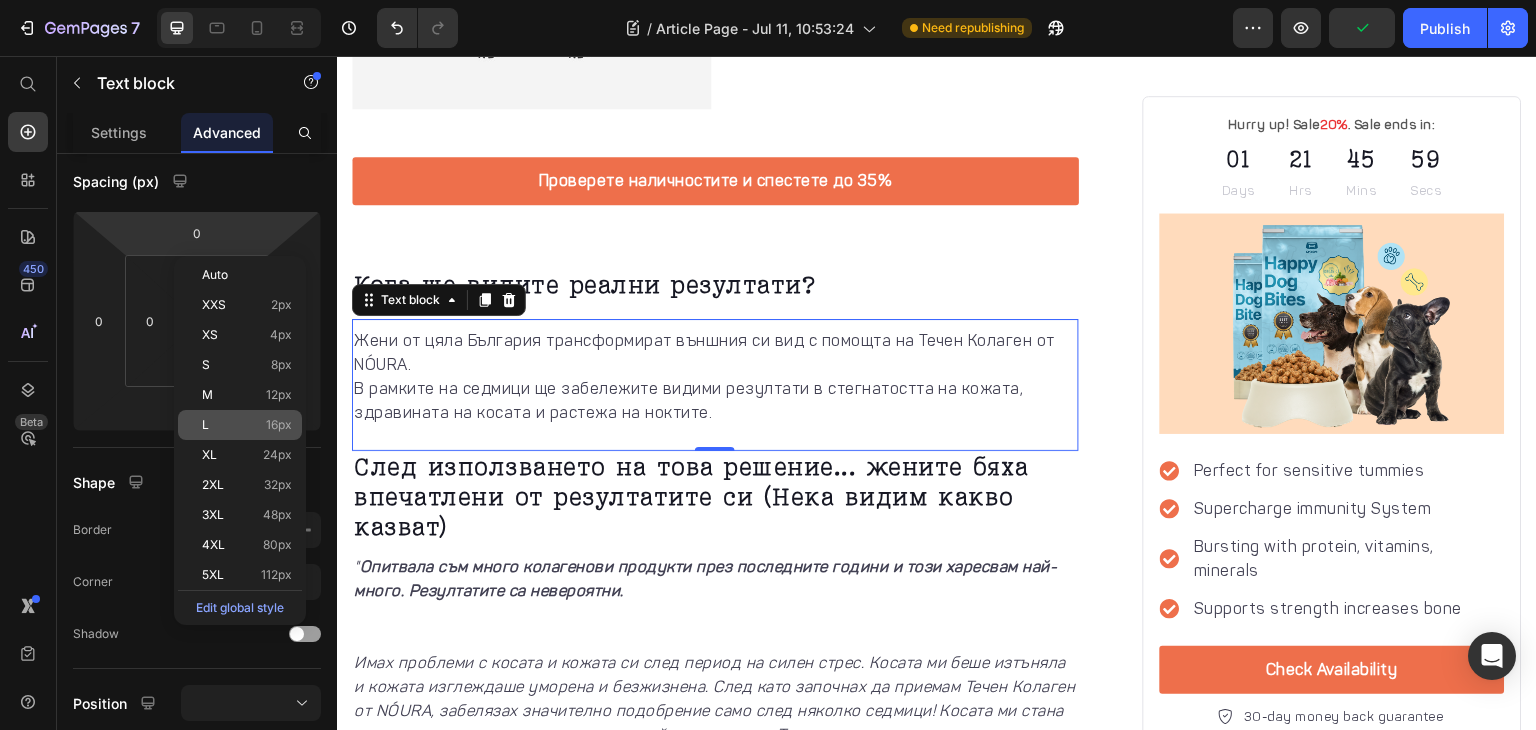 click on "L 16px" at bounding box center (247, 425) 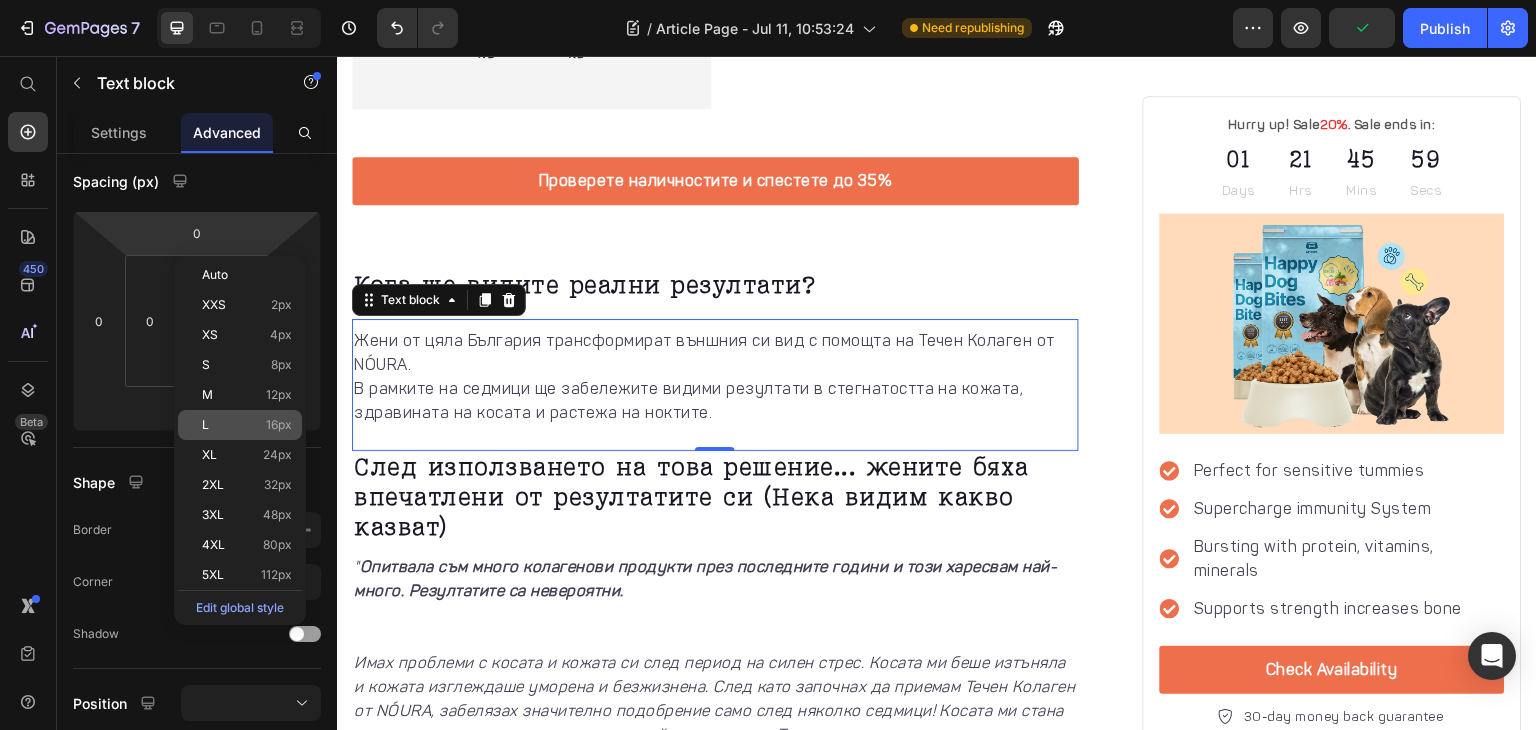 type on "16" 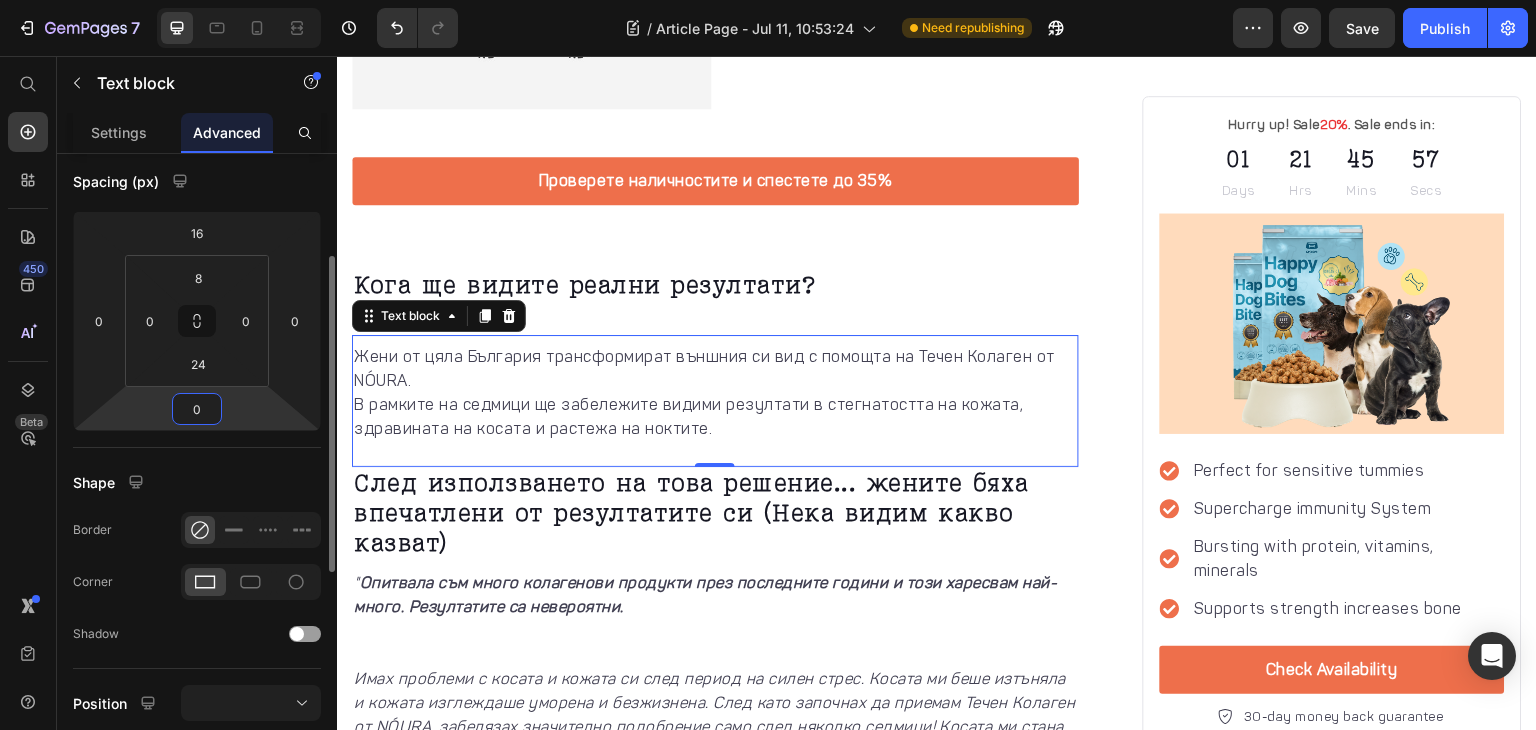 click on "0" at bounding box center (197, 409) 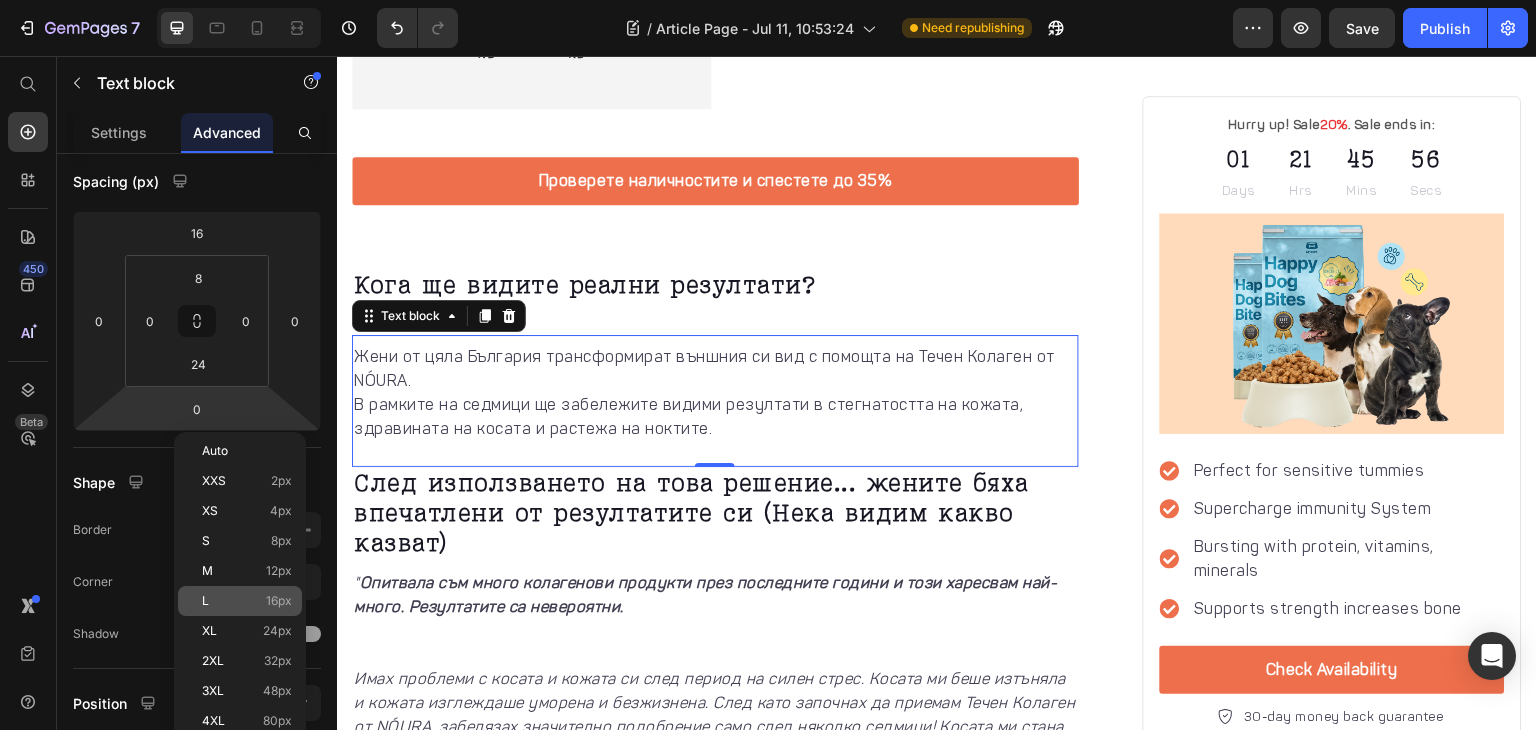 click on "L 16px" at bounding box center (247, 601) 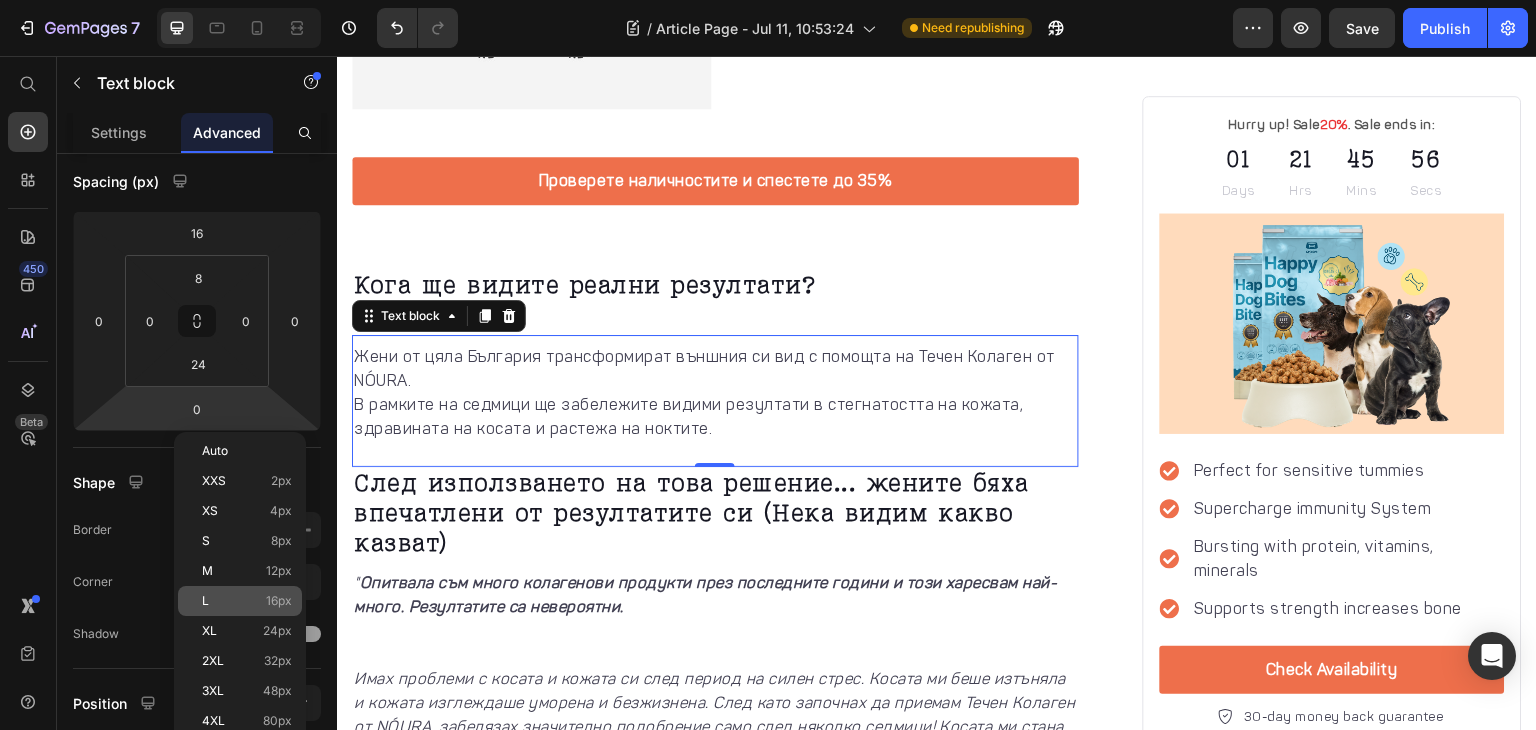 type on "16" 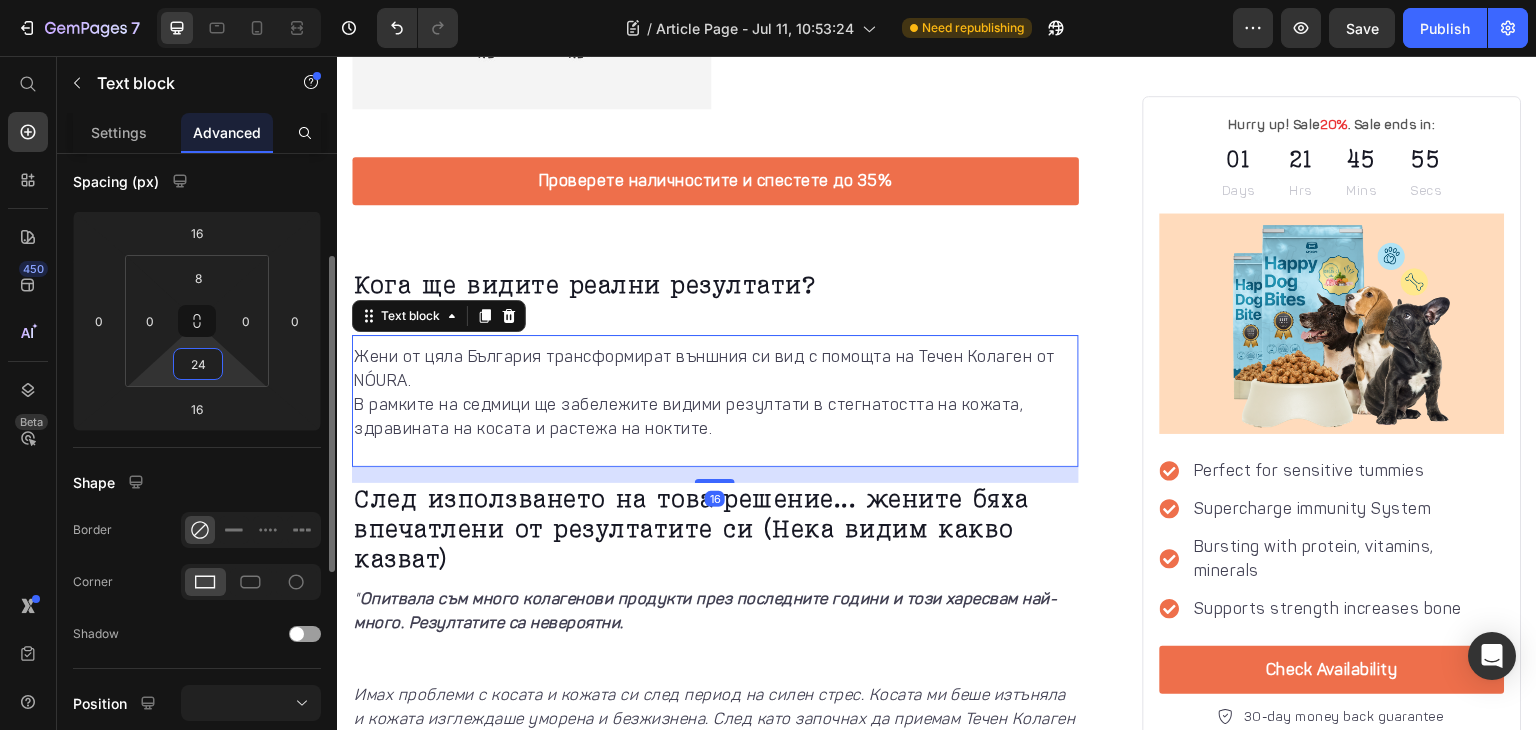 click on "24" at bounding box center [198, 364] 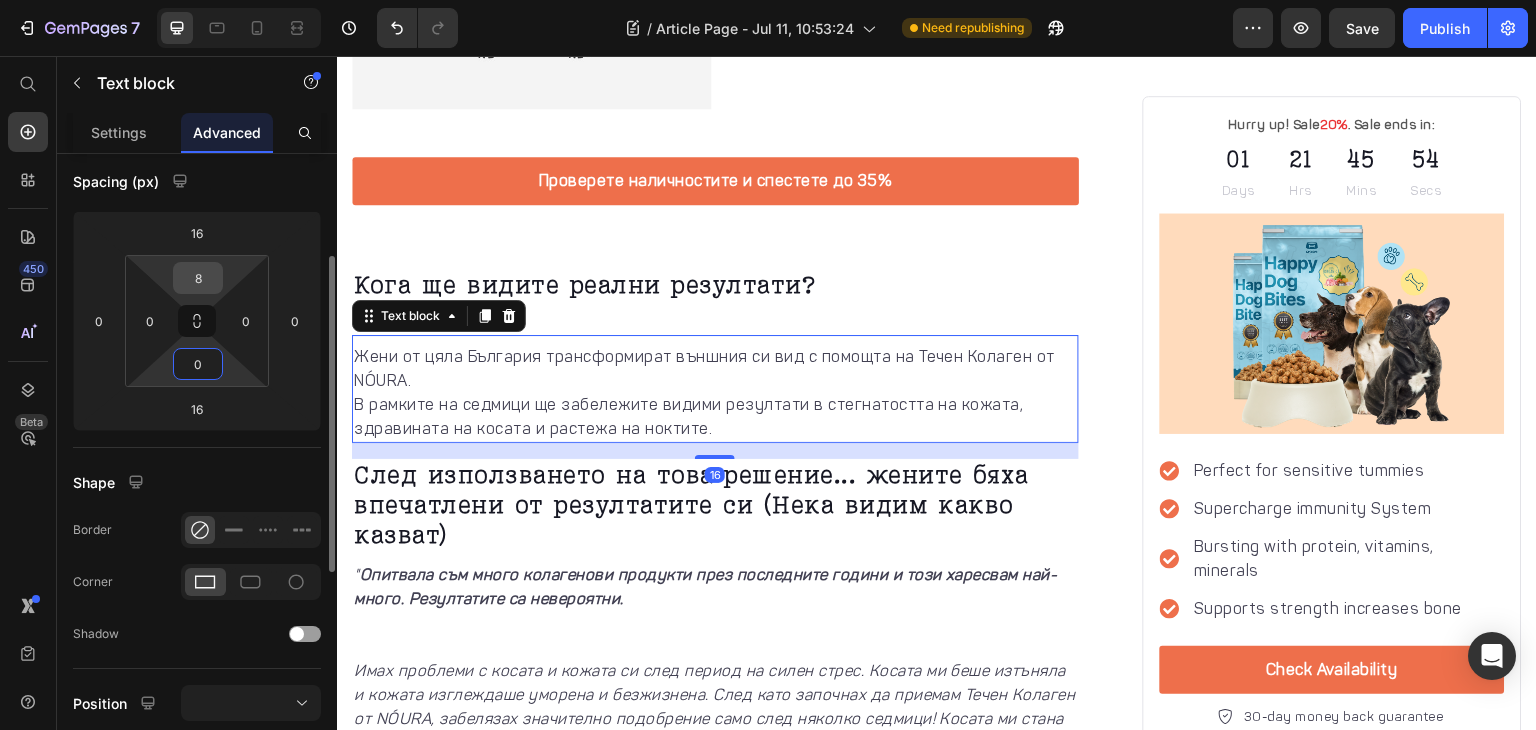 type on "0" 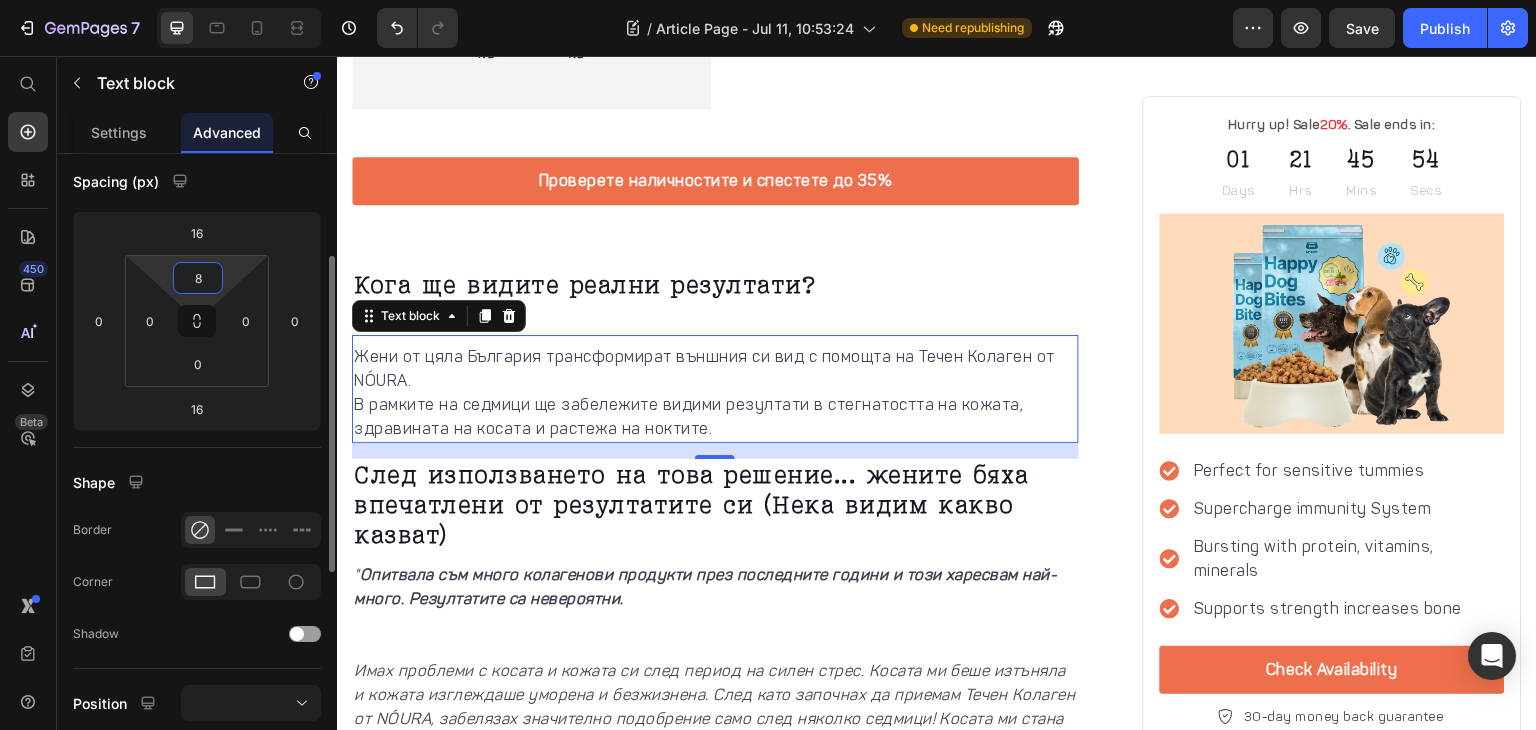 click on "8" at bounding box center (198, 278) 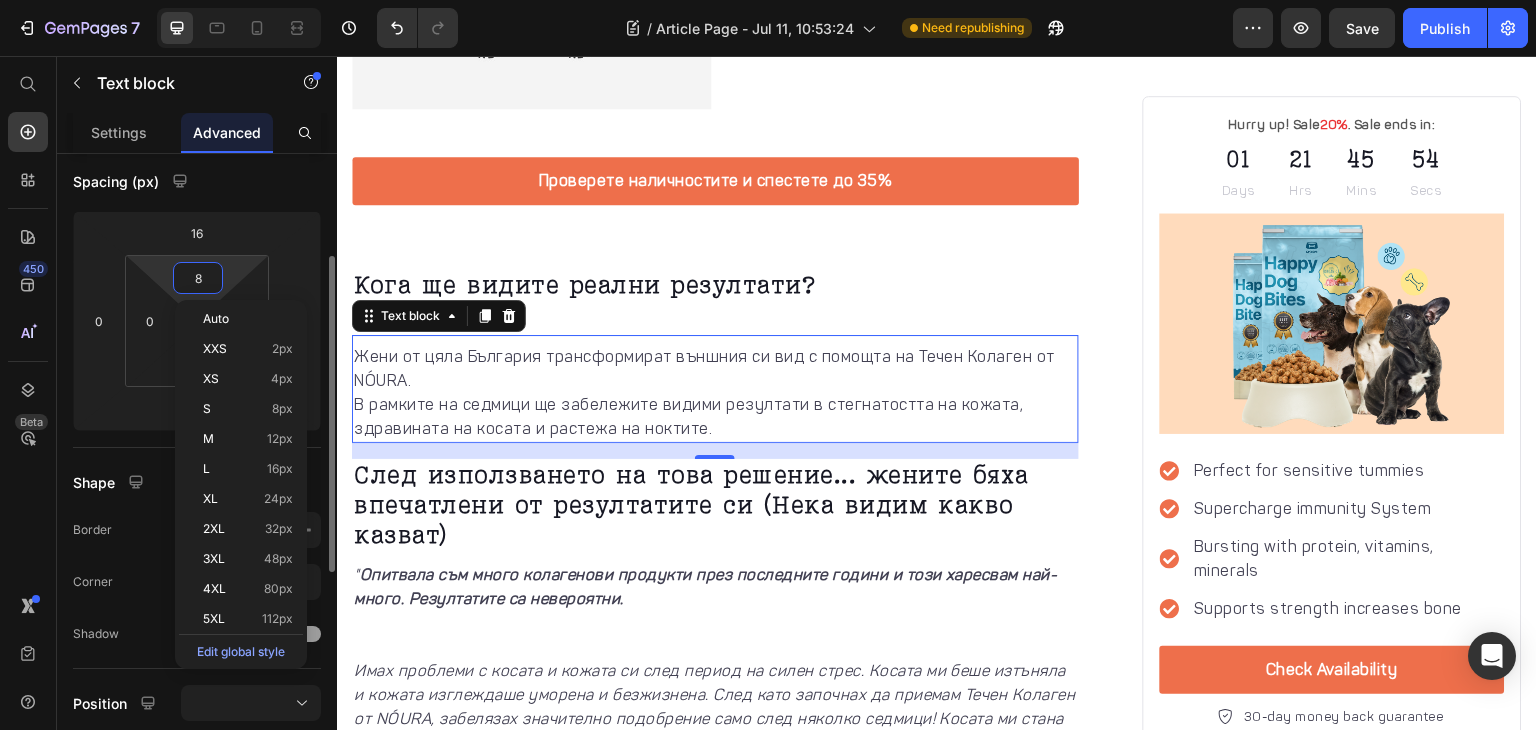 type on "0" 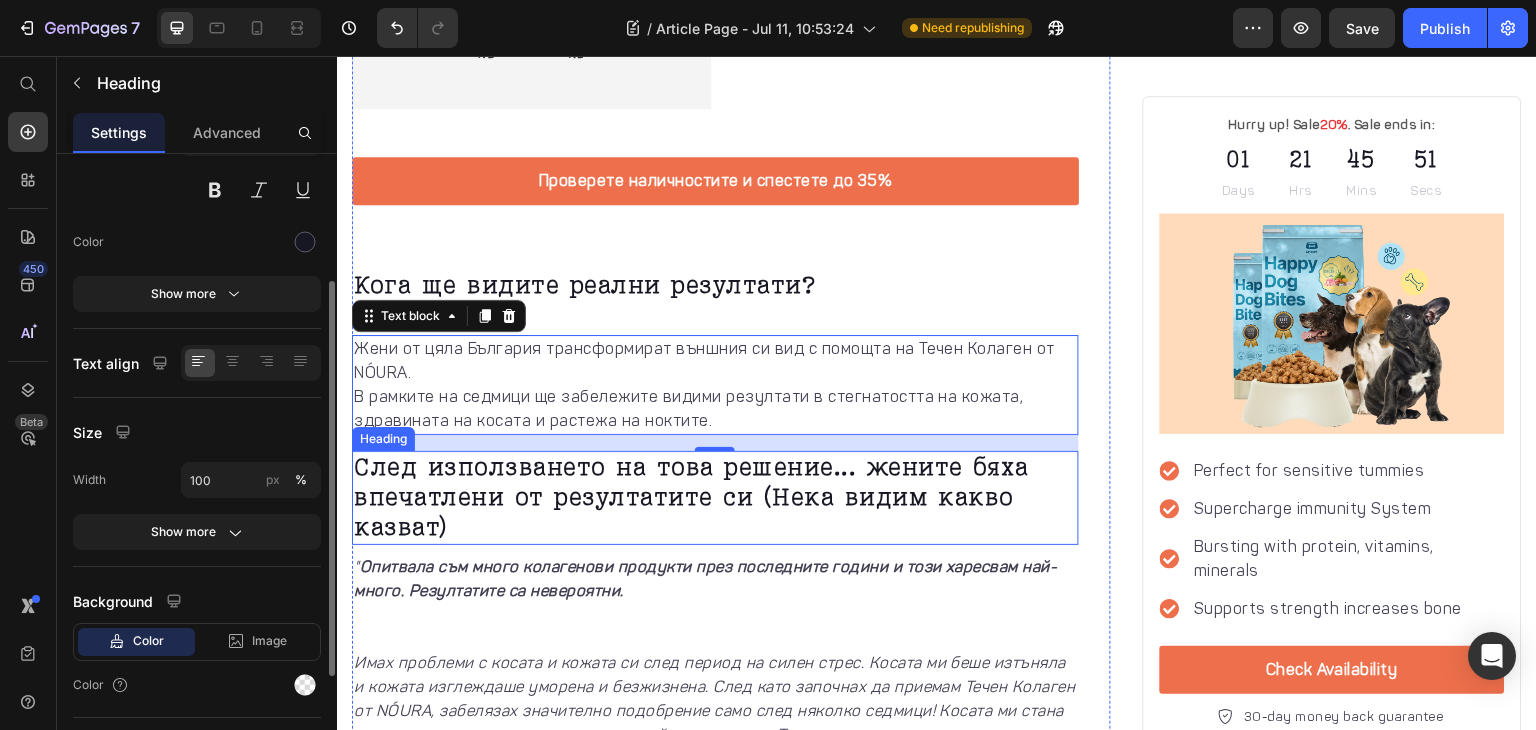 click on "След използването на това решение... жените бяха впечатлени от резултатите си (Нека видим какво казват)" at bounding box center [715, 498] 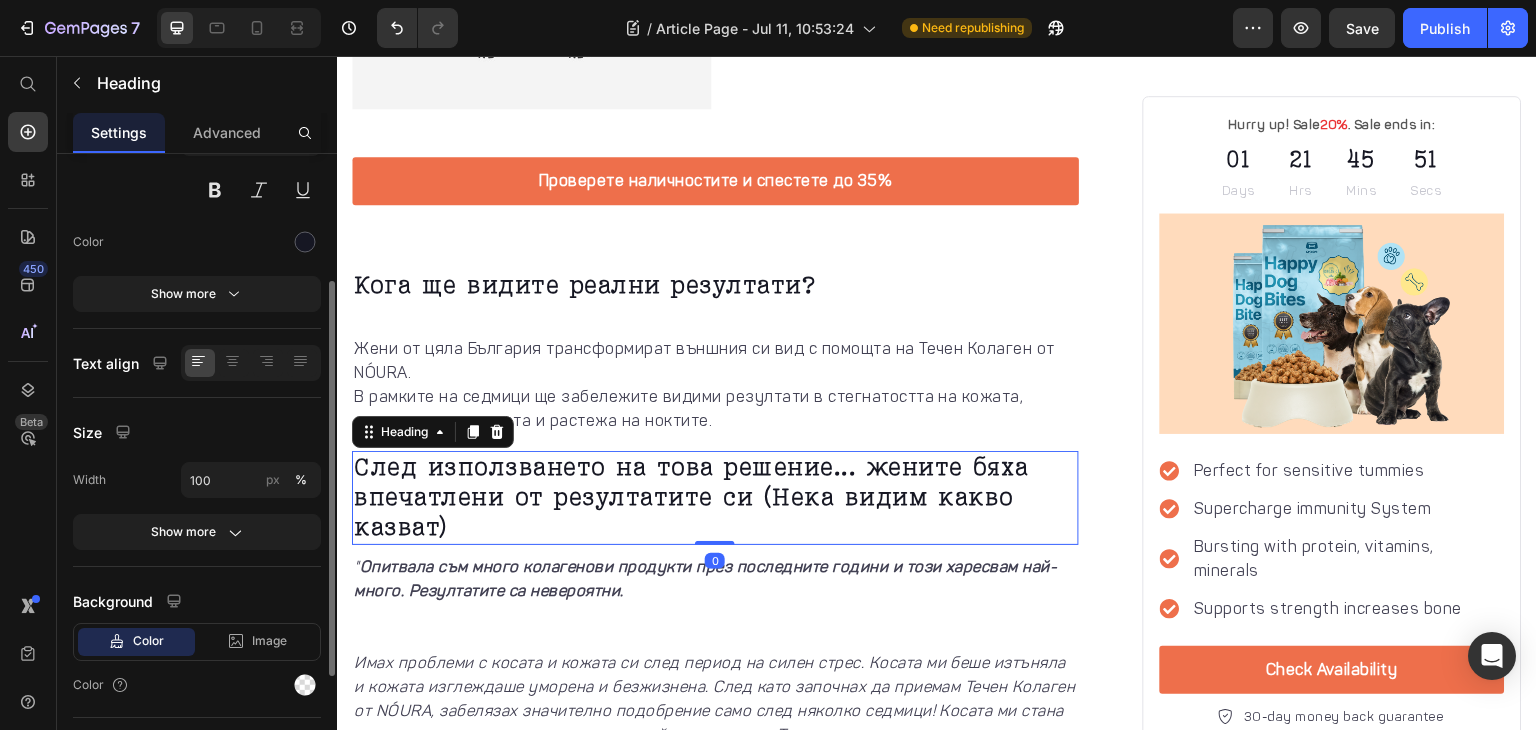 scroll, scrollTop: 0, scrollLeft: 0, axis: both 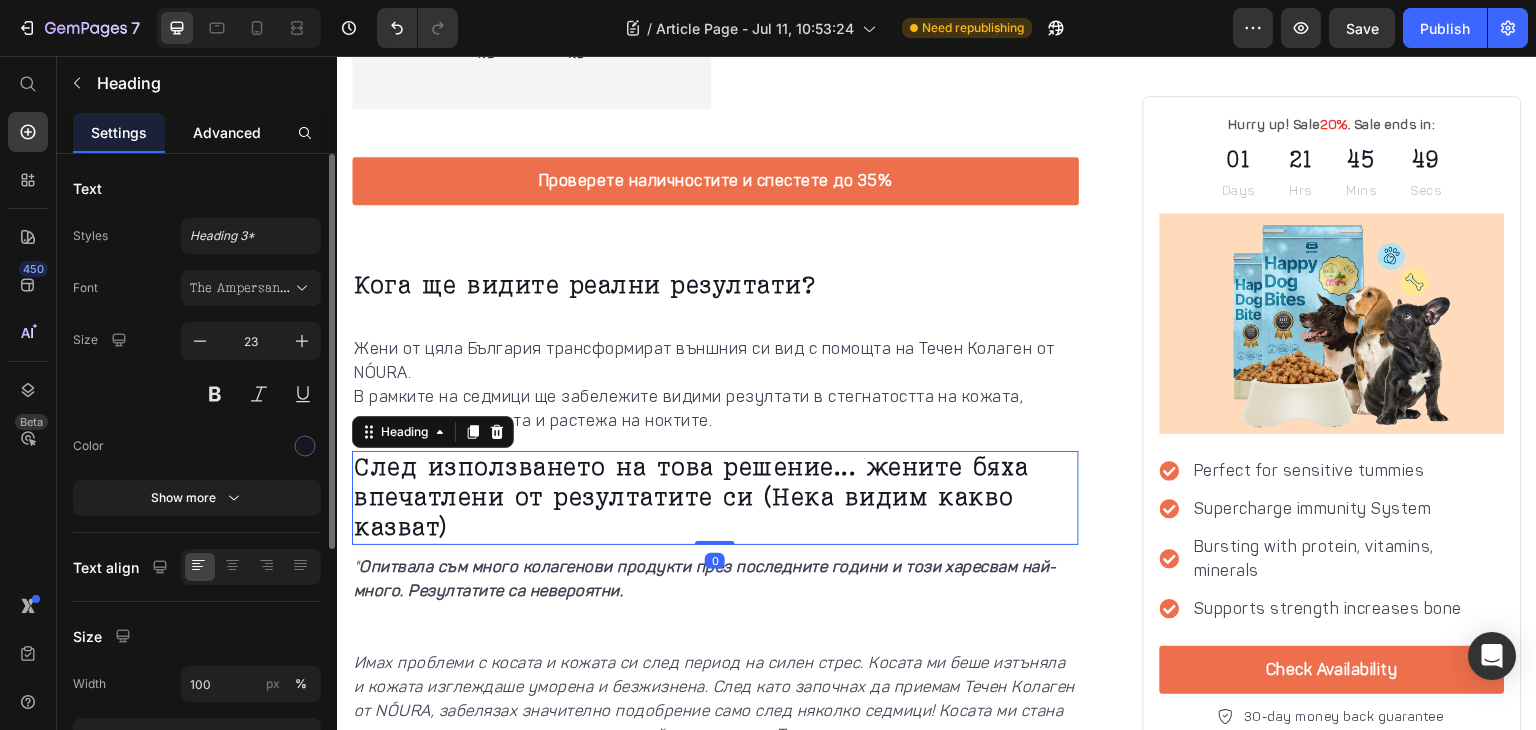 click on "Advanced" at bounding box center (227, 132) 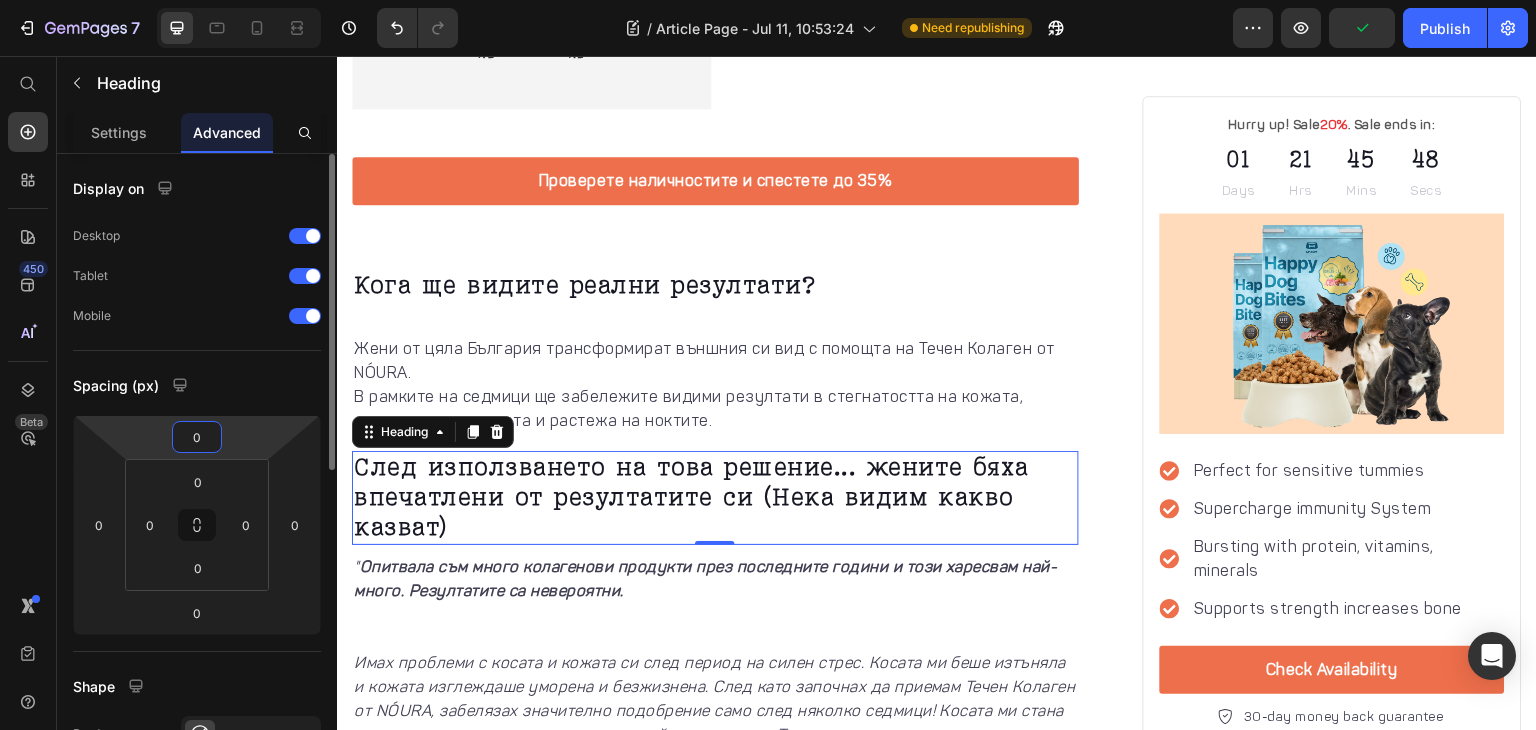 click on "0" at bounding box center (197, 437) 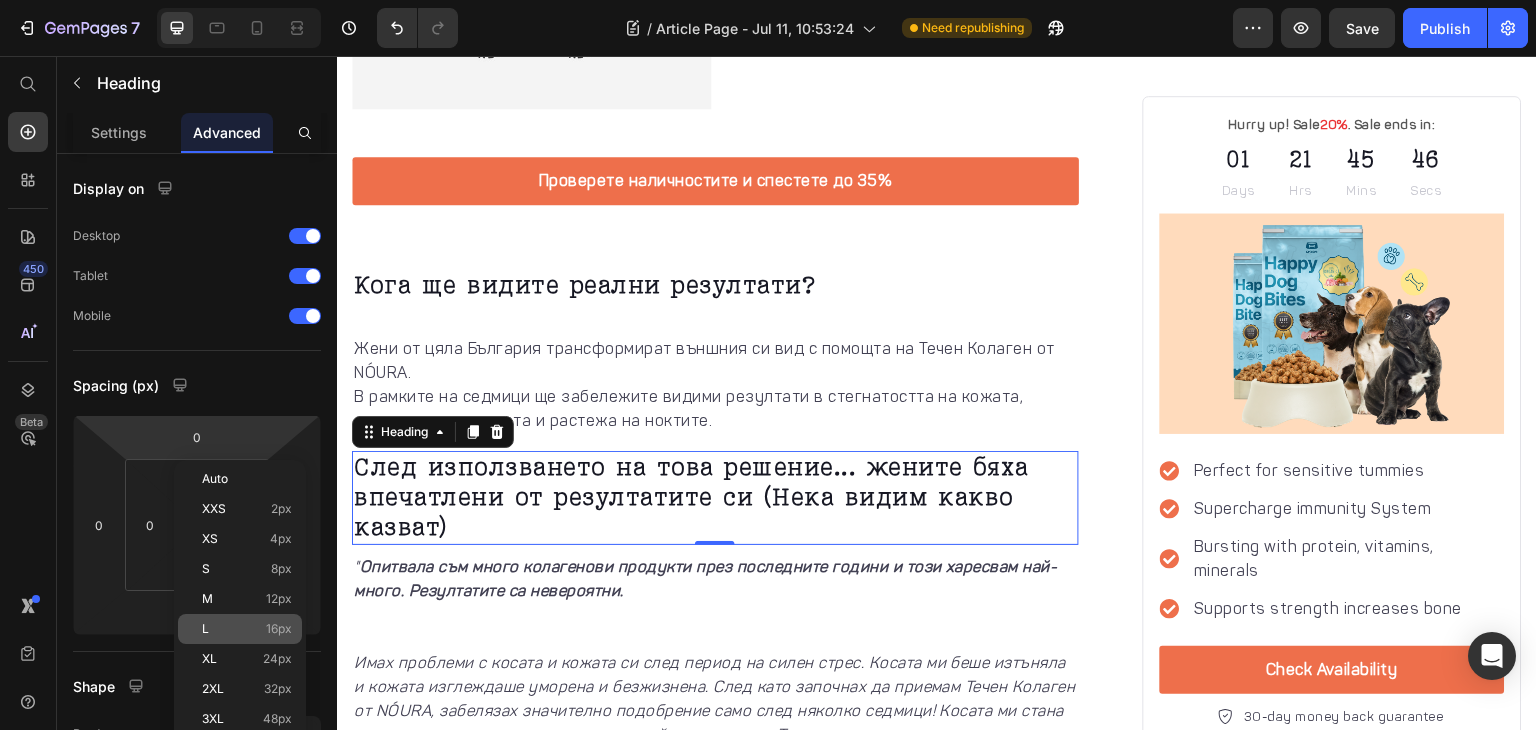 click on "L 16px" 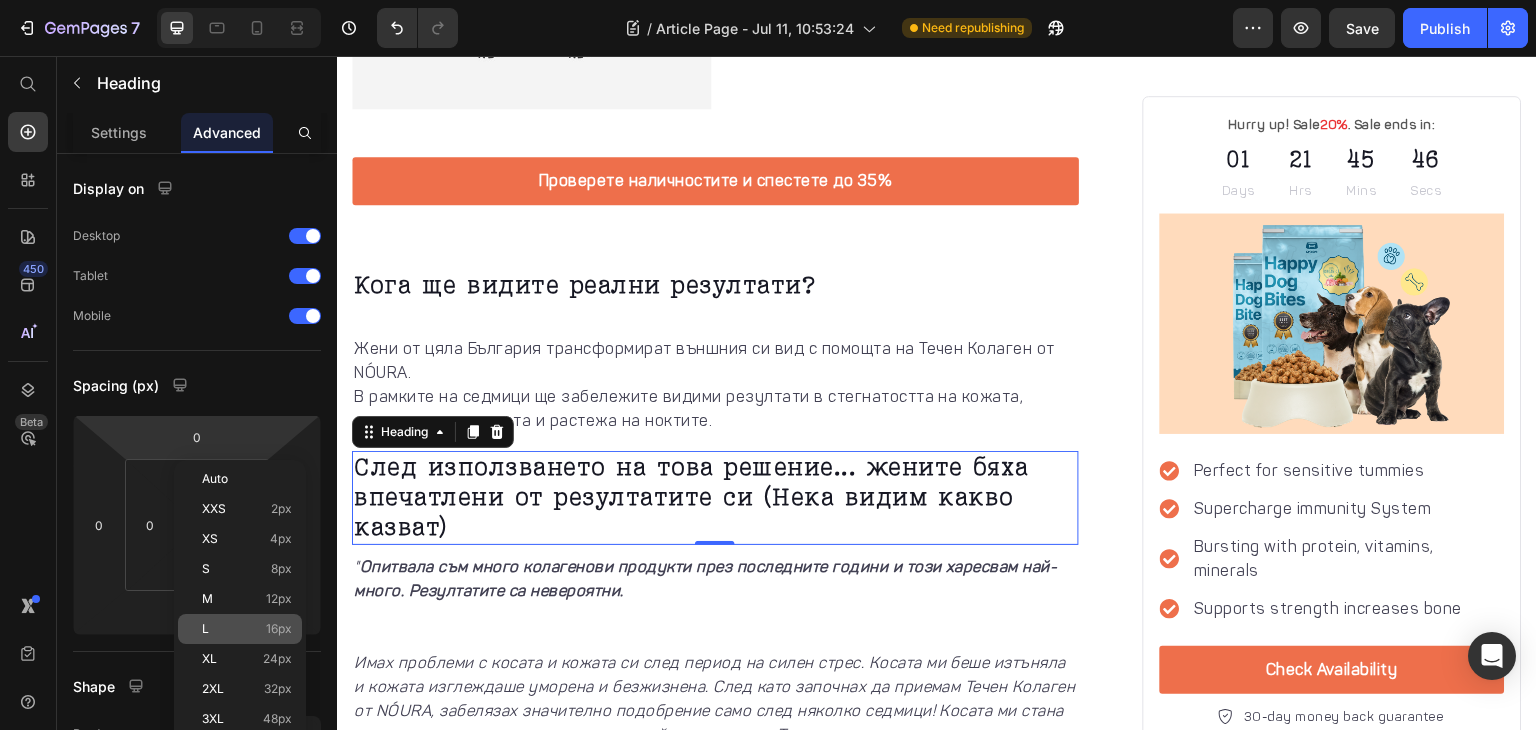 type on "16" 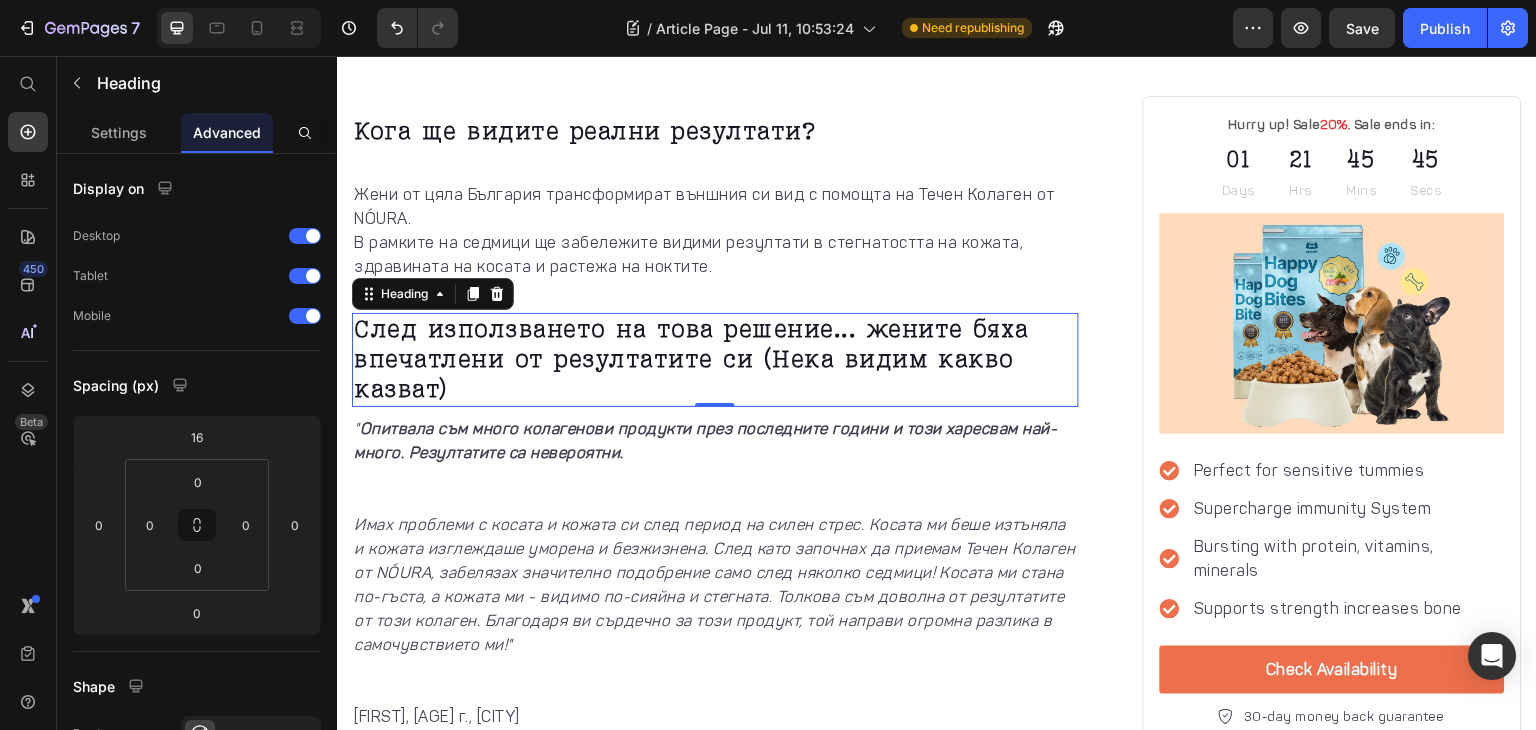 scroll, scrollTop: 3490, scrollLeft: 0, axis: vertical 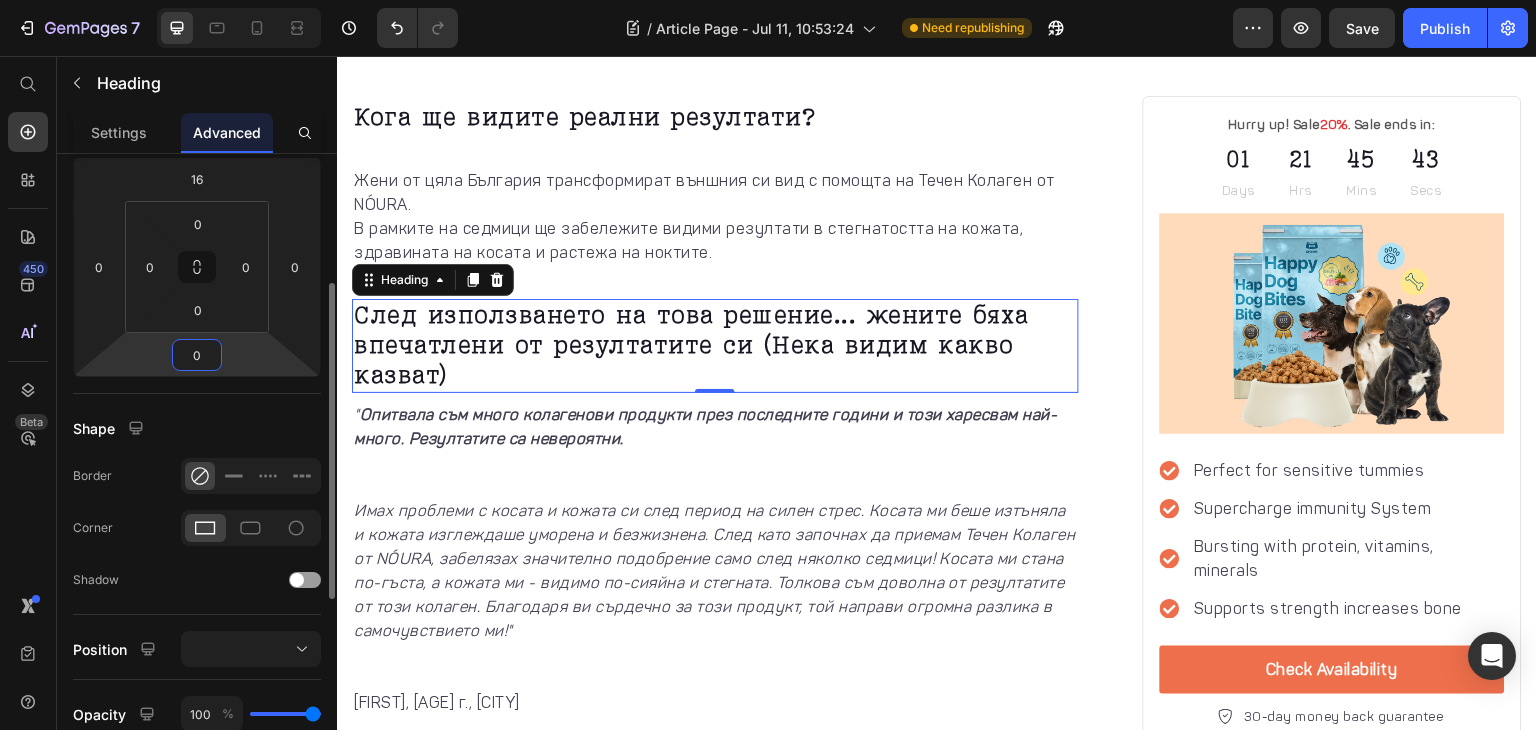 click on "0" at bounding box center (197, 355) 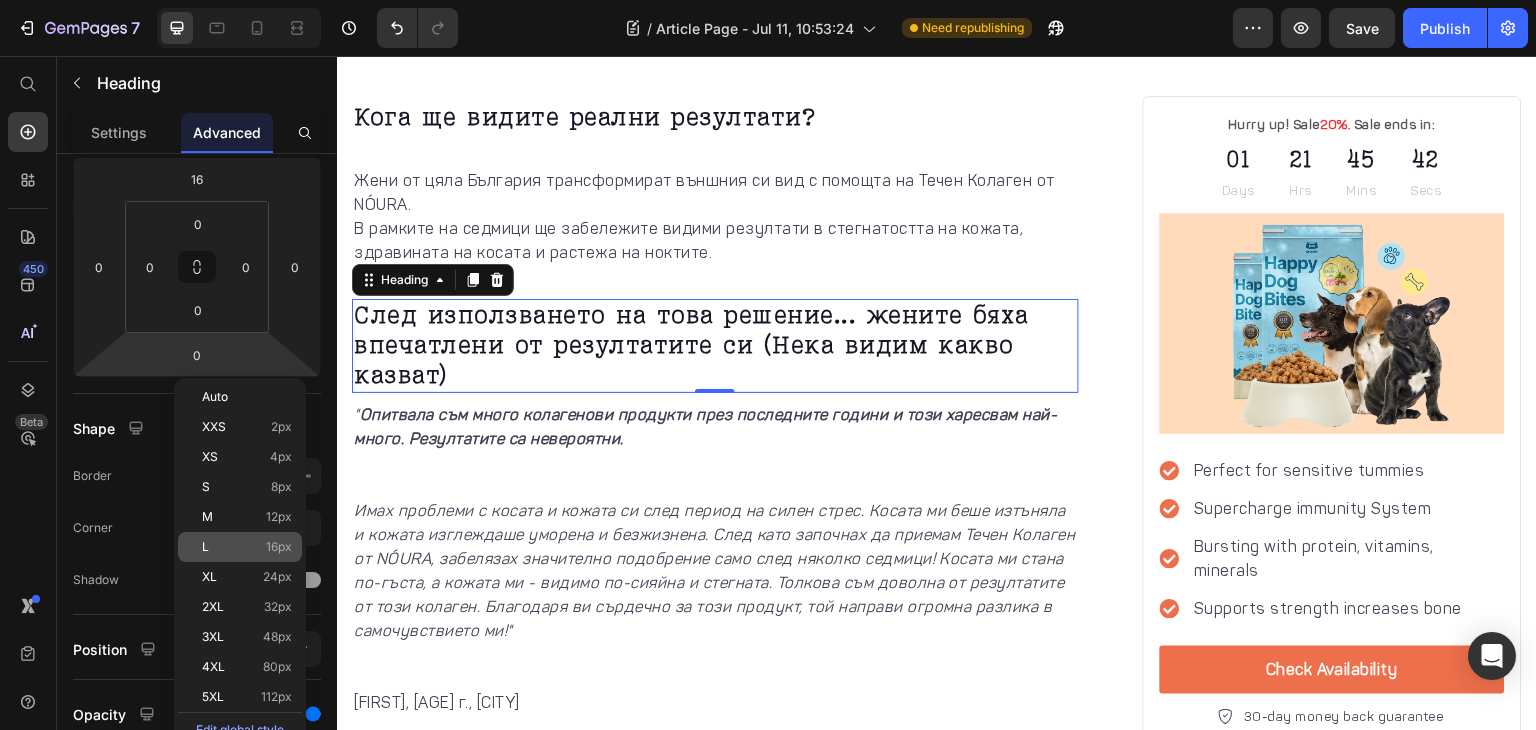click on "L 16px" 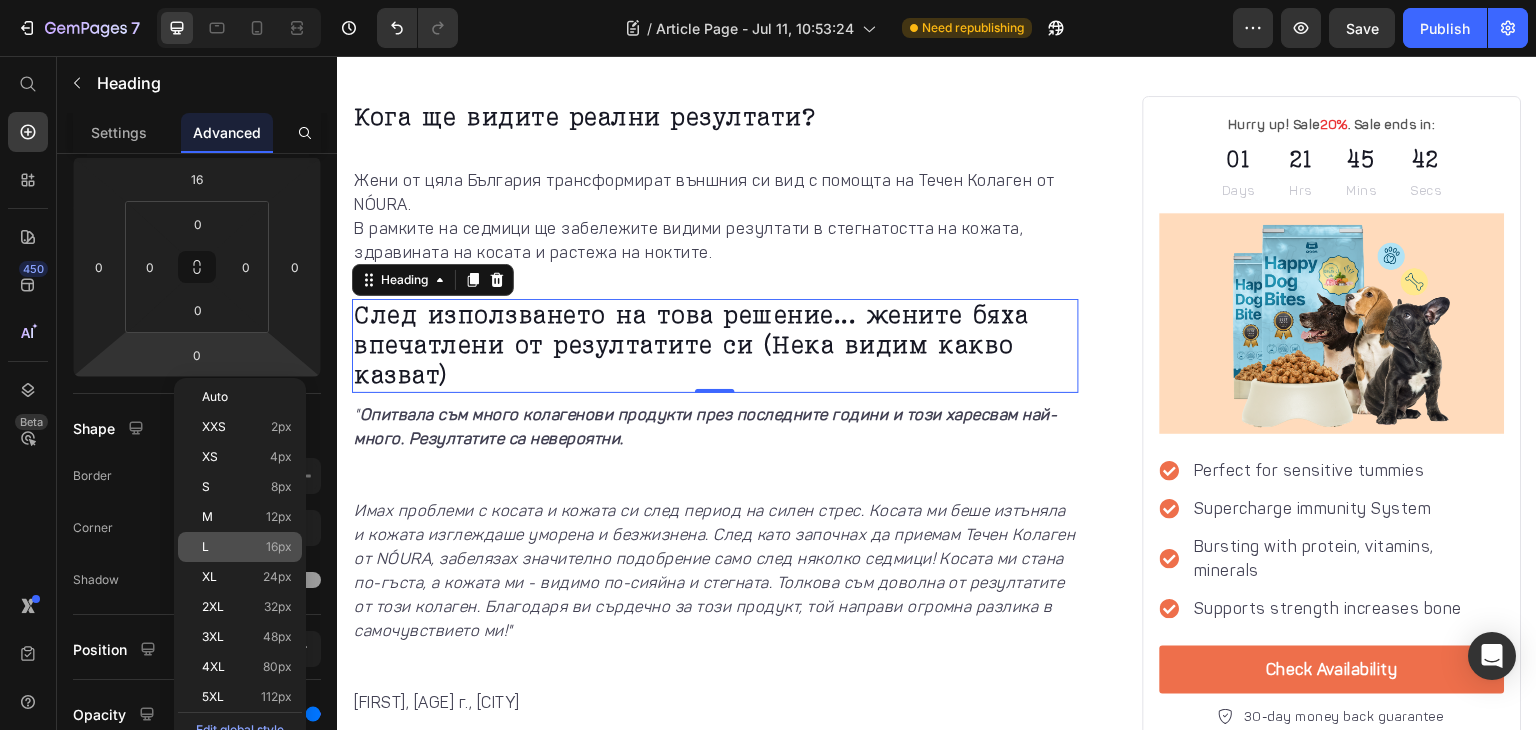 type on "16" 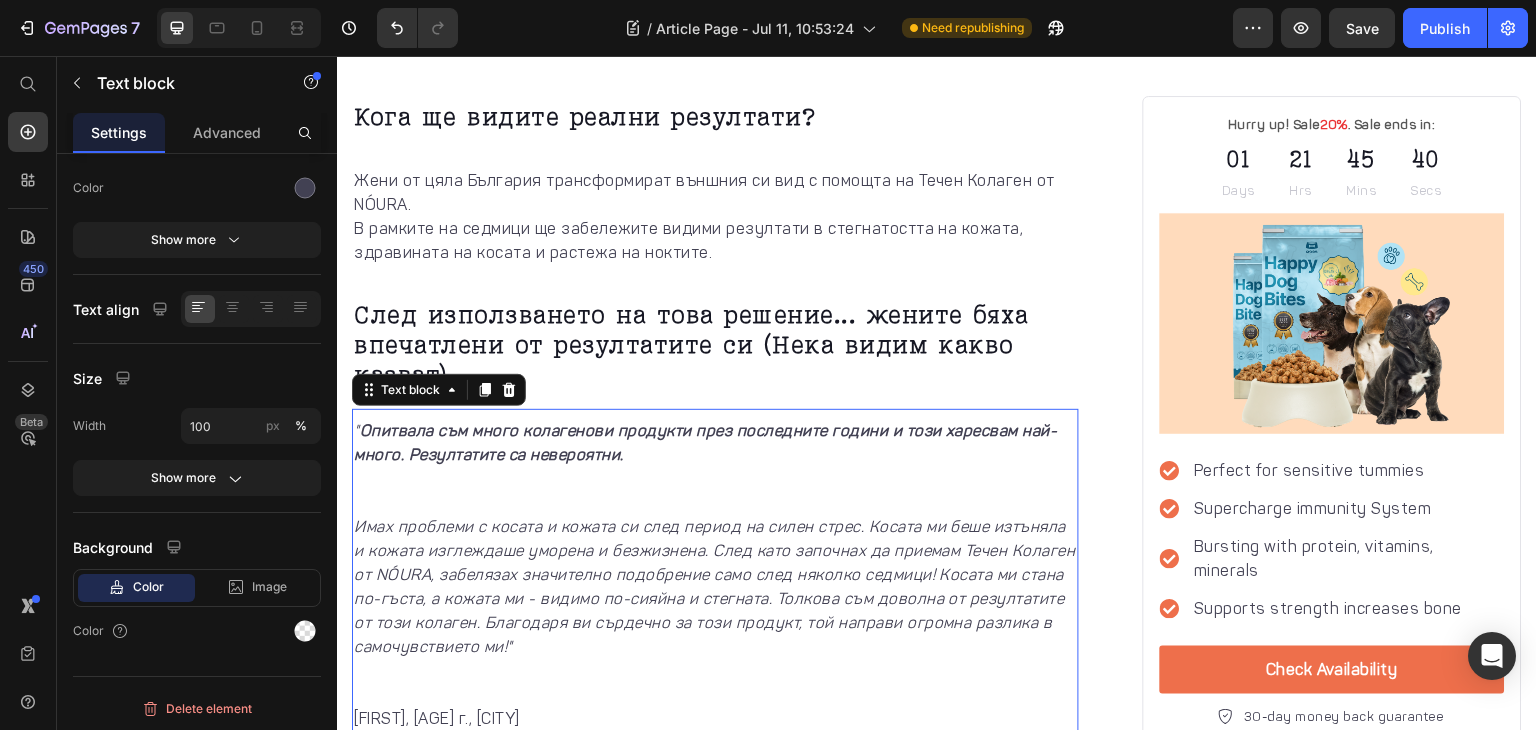 scroll, scrollTop: 0, scrollLeft: 0, axis: both 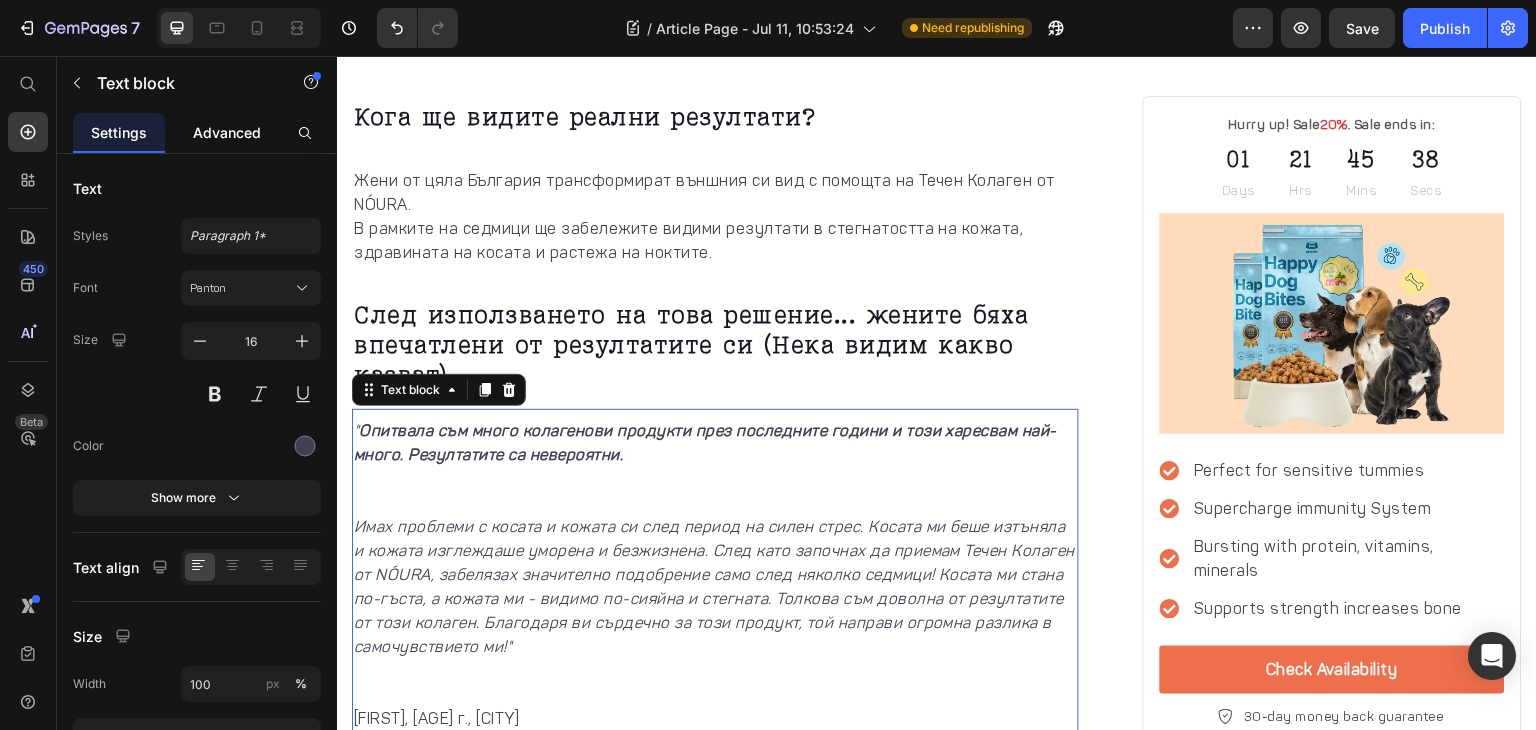 click on "Advanced" at bounding box center [227, 132] 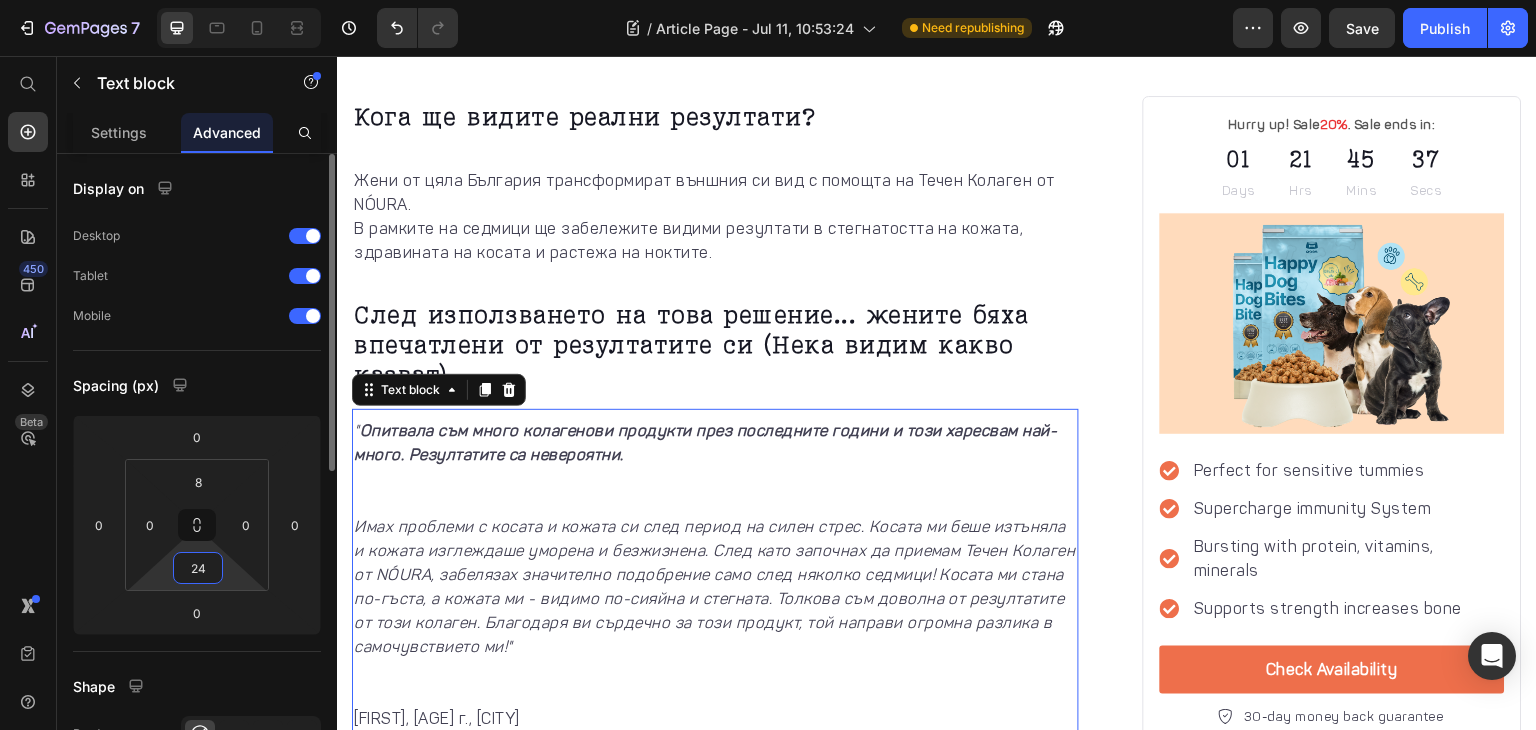 click on "24" at bounding box center [198, 568] 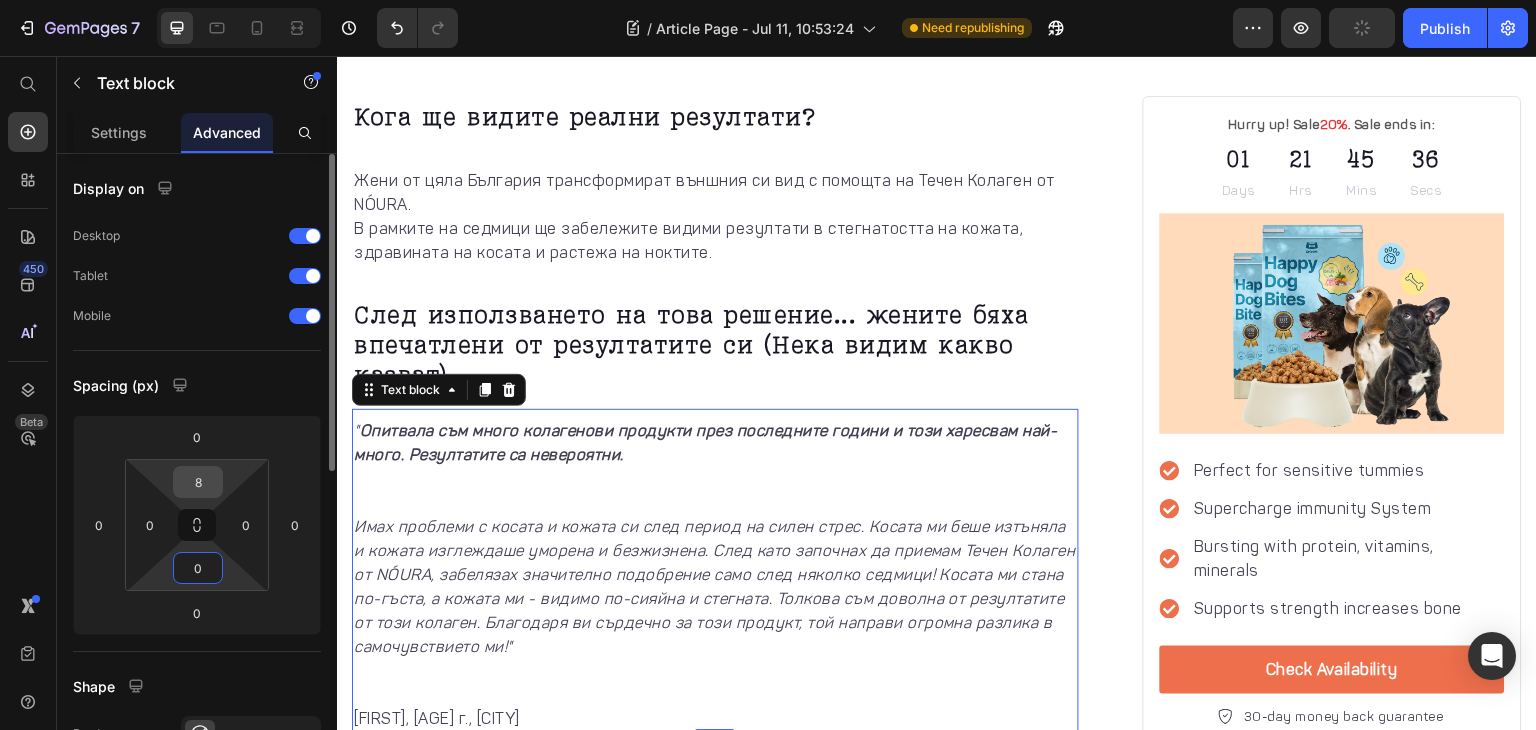 type on "0" 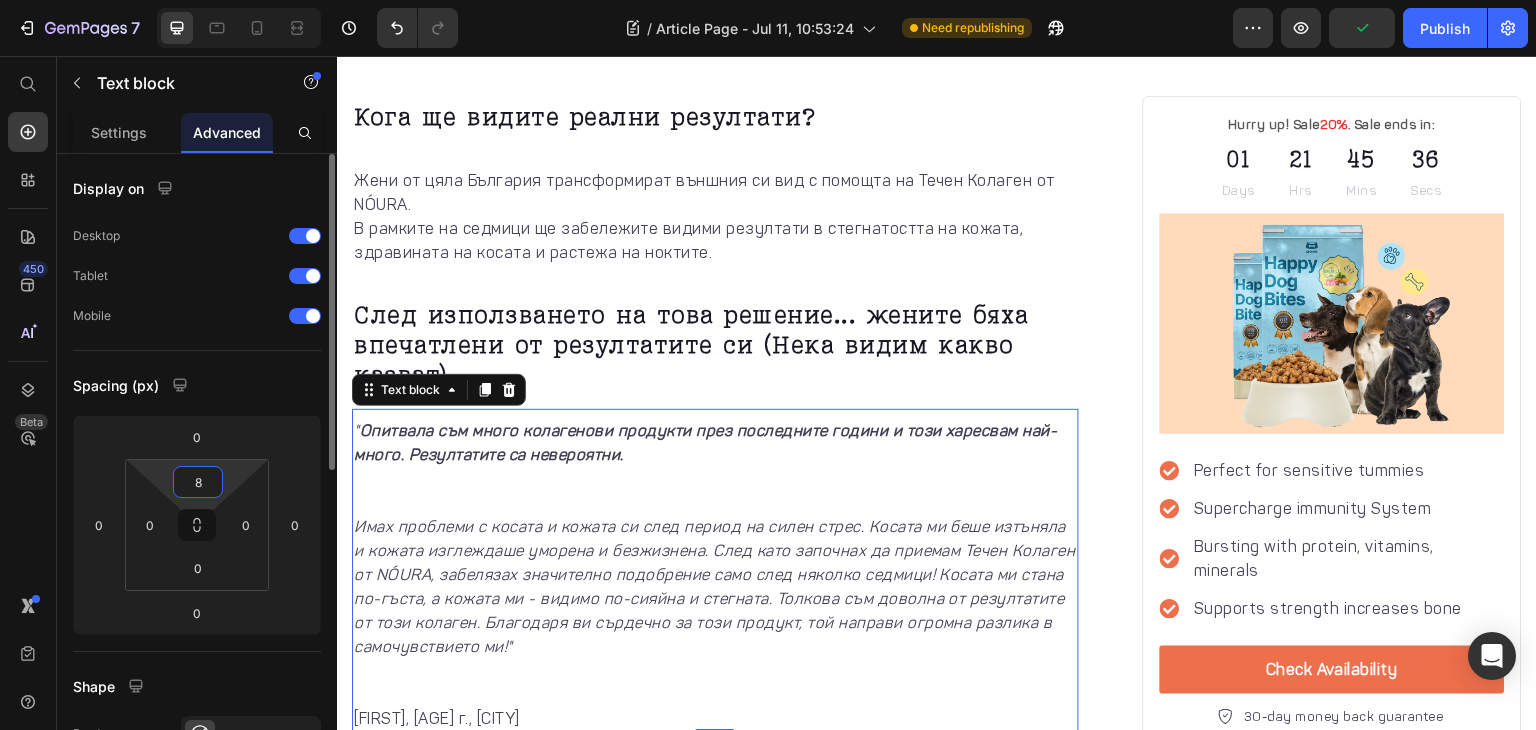 click on "8" at bounding box center [198, 482] 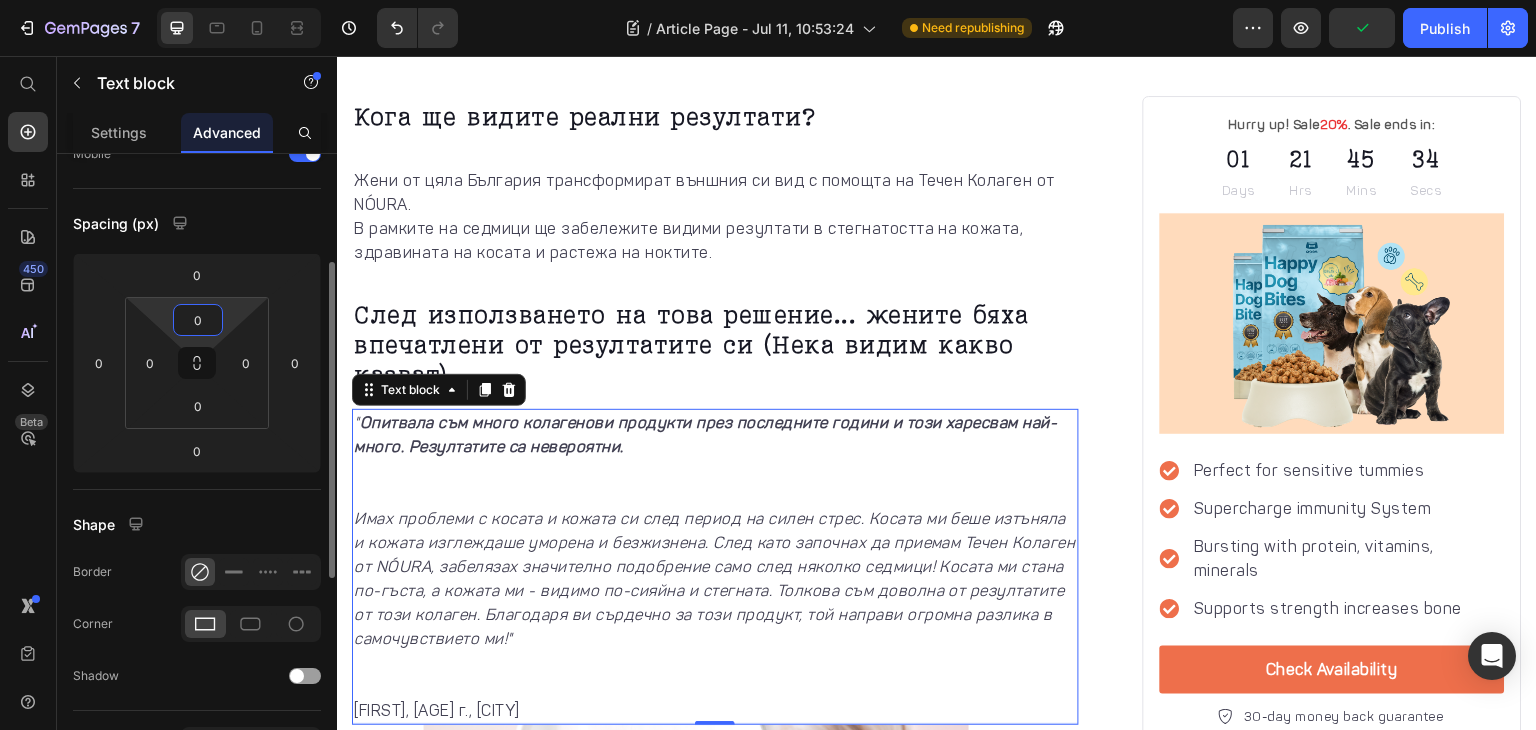 scroll, scrollTop: 180, scrollLeft: 0, axis: vertical 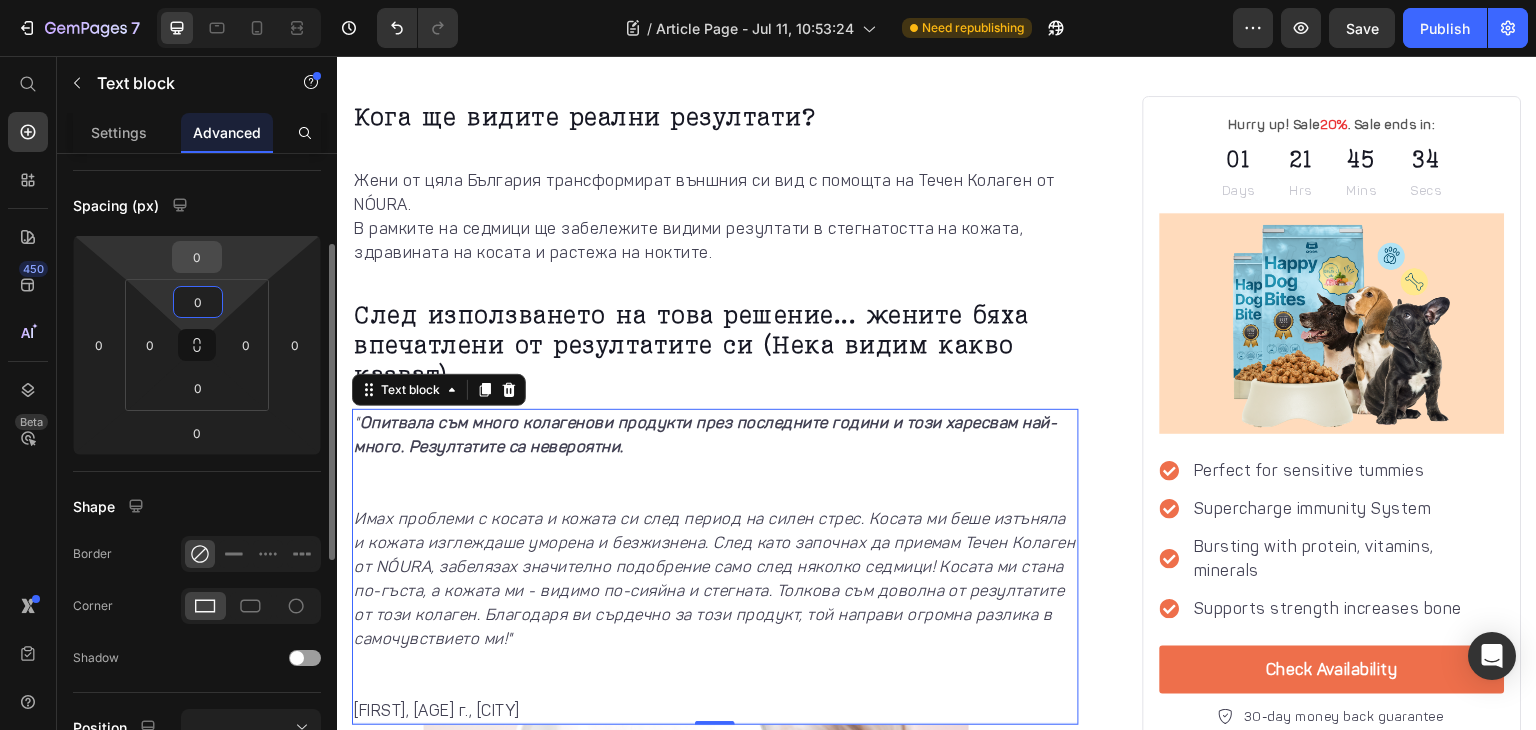 type on "0" 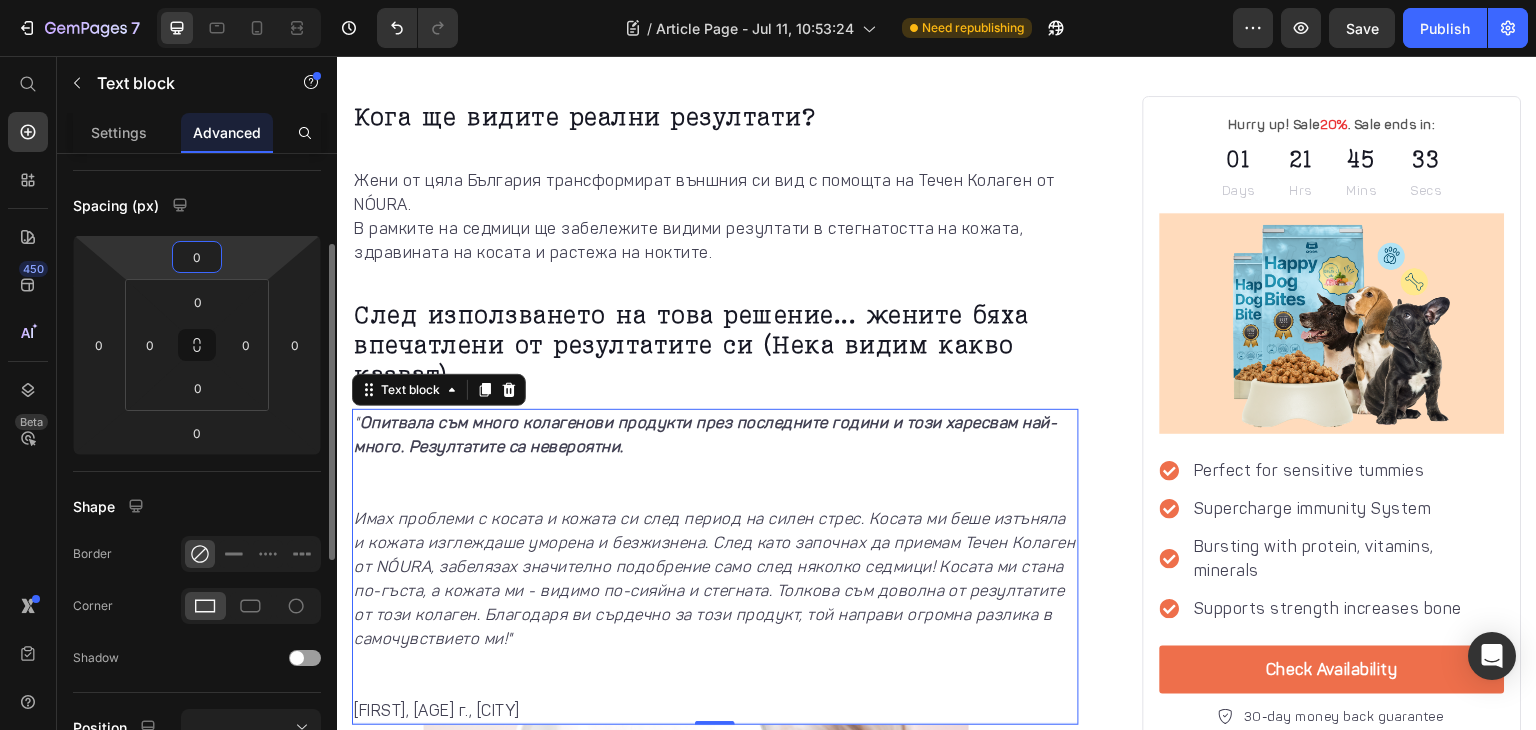 click on "0" at bounding box center [197, 257] 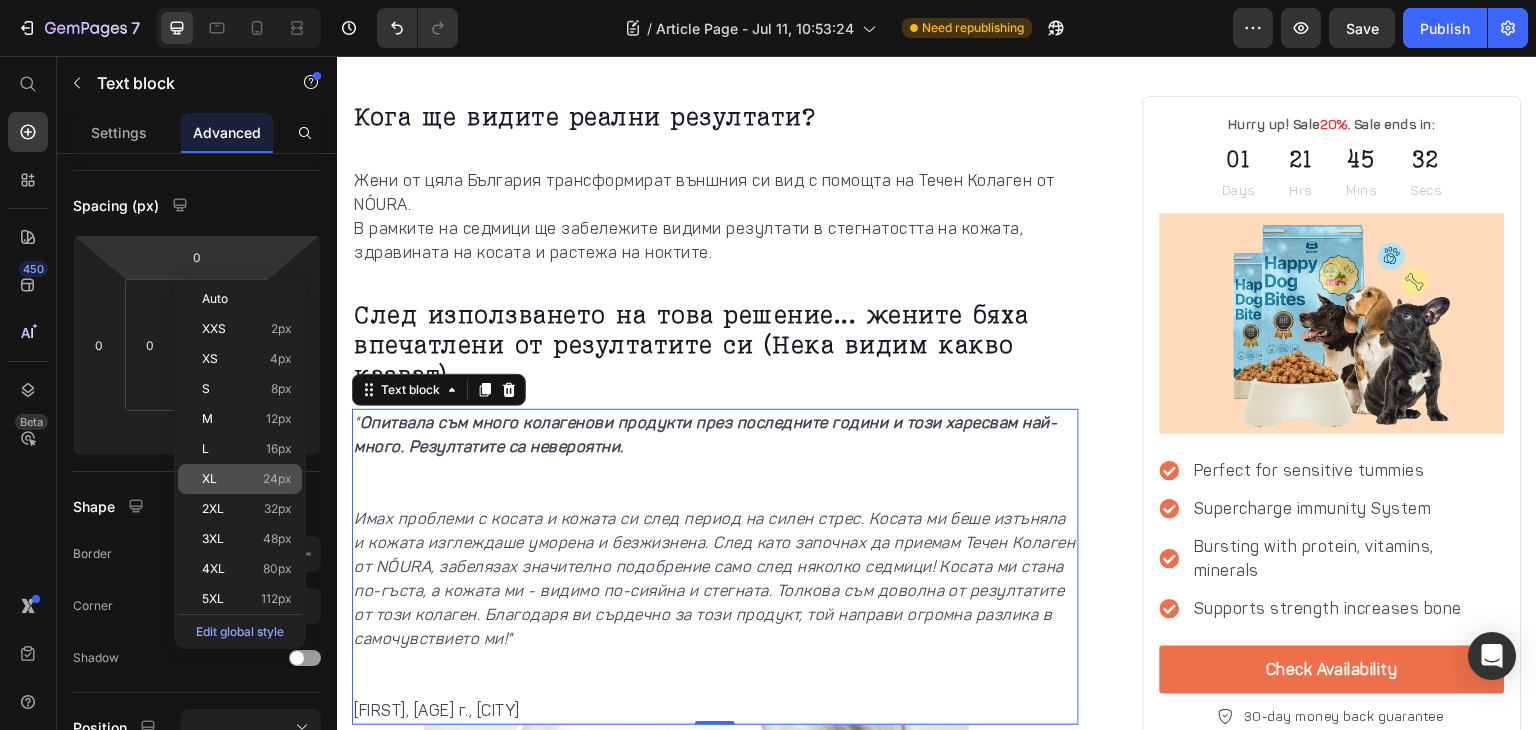 click on "XL 24px" at bounding box center (247, 479) 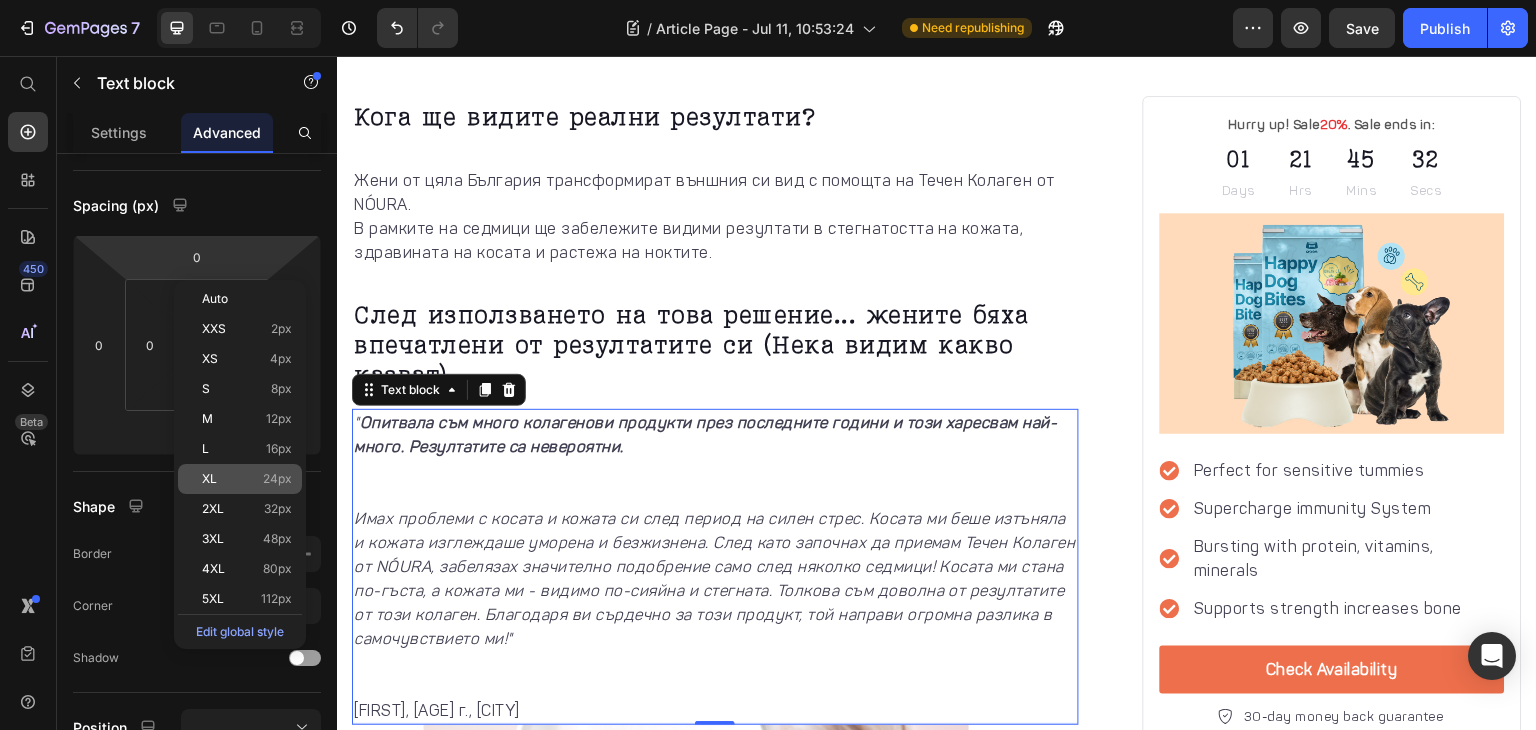 type on "24" 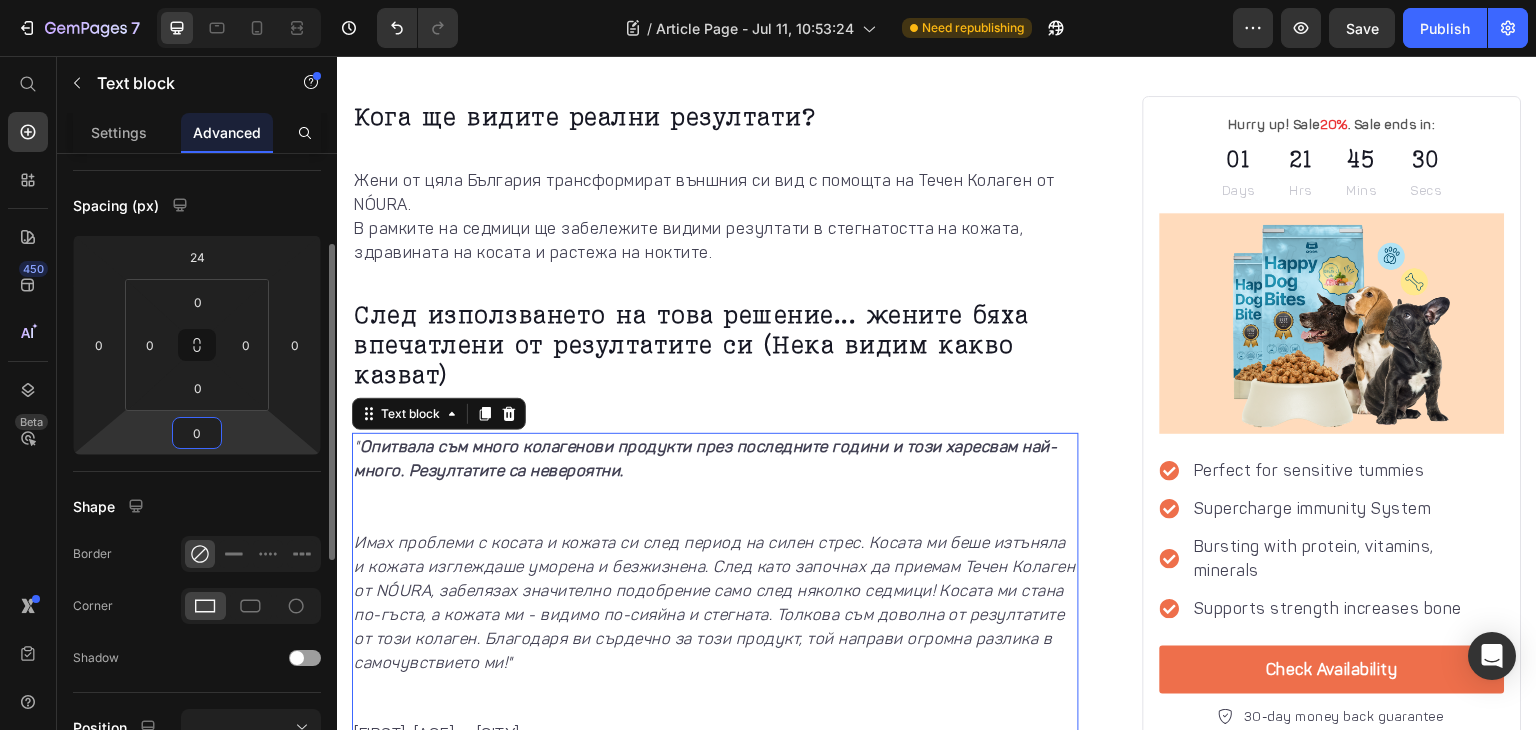 click on "0" at bounding box center [197, 433] 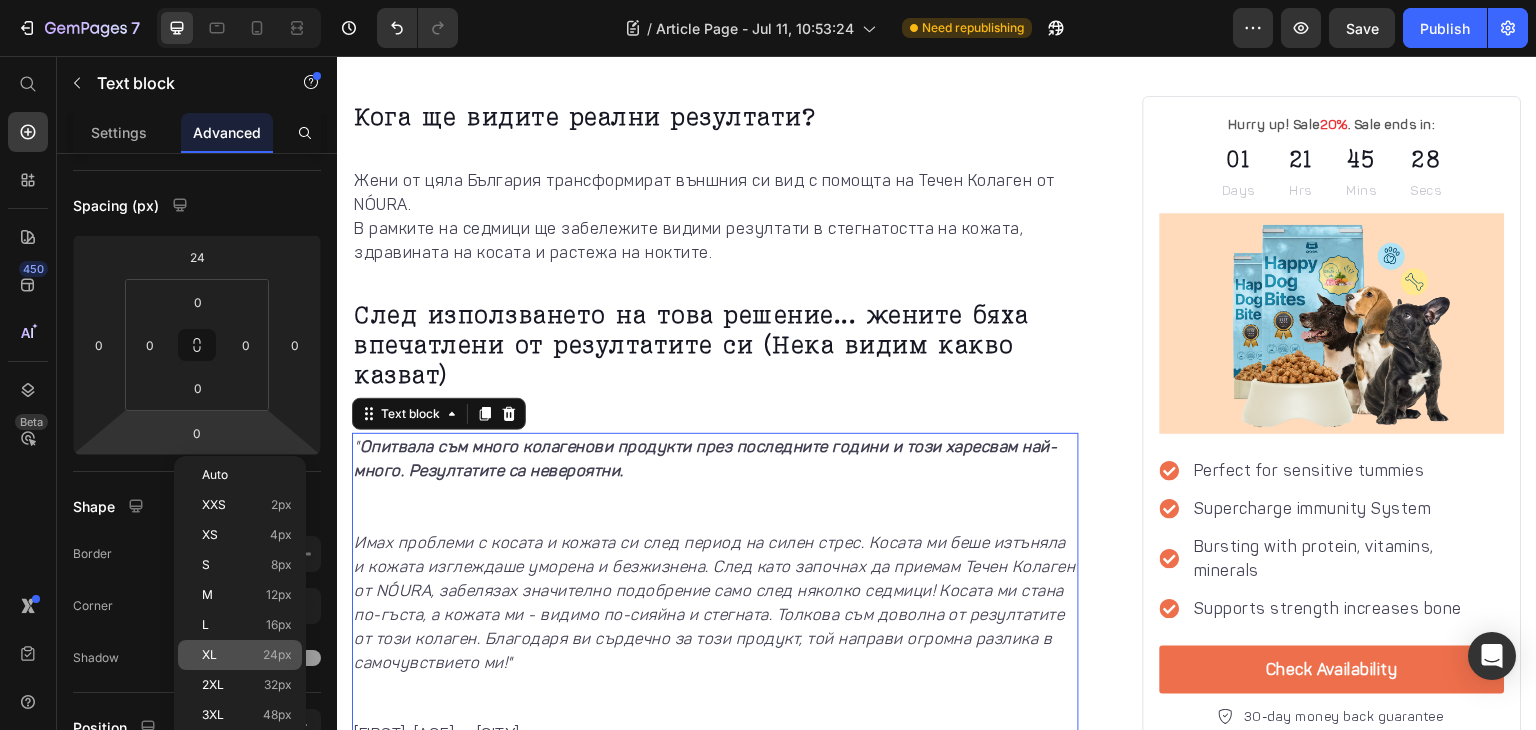 click on "XL" at bounding box center [209, 655] 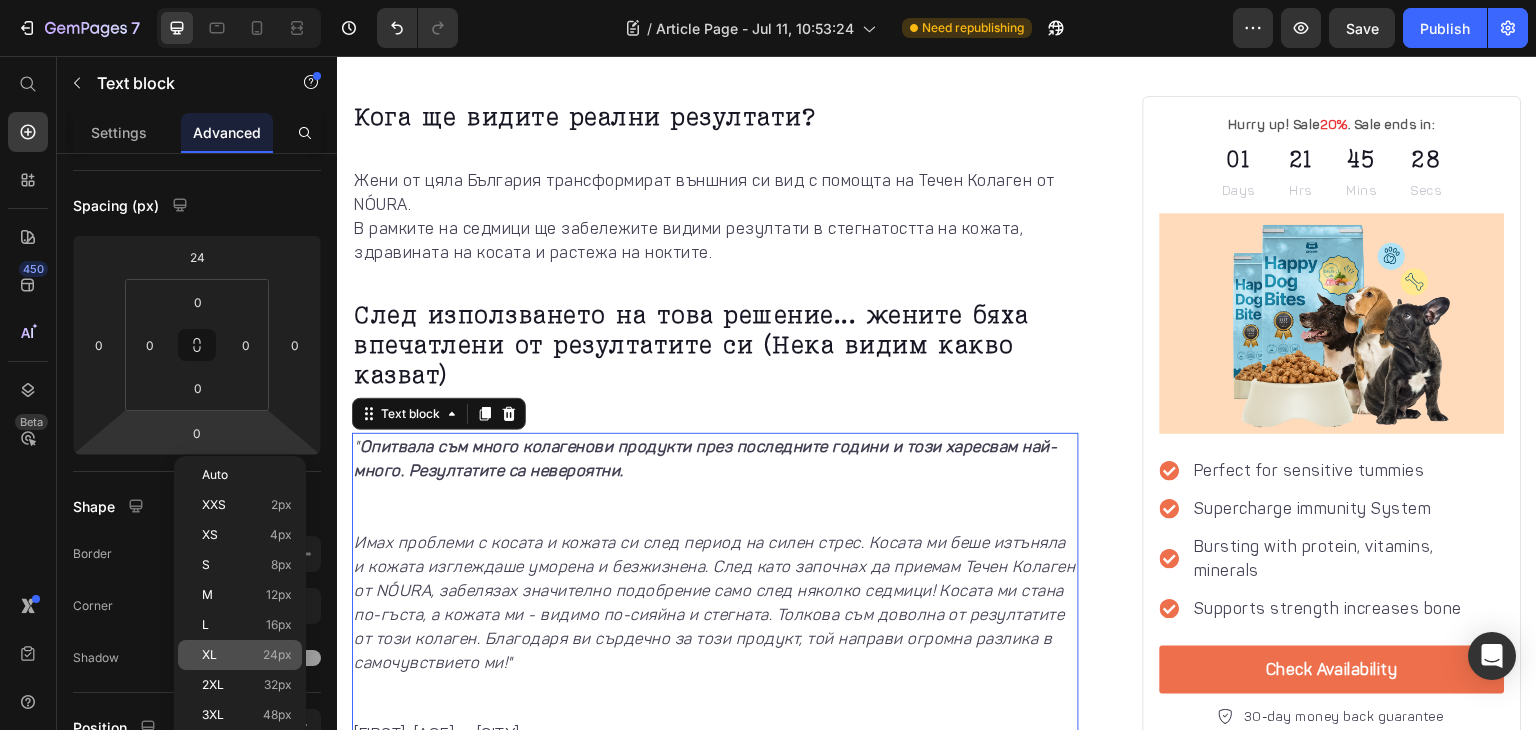 type on "24" 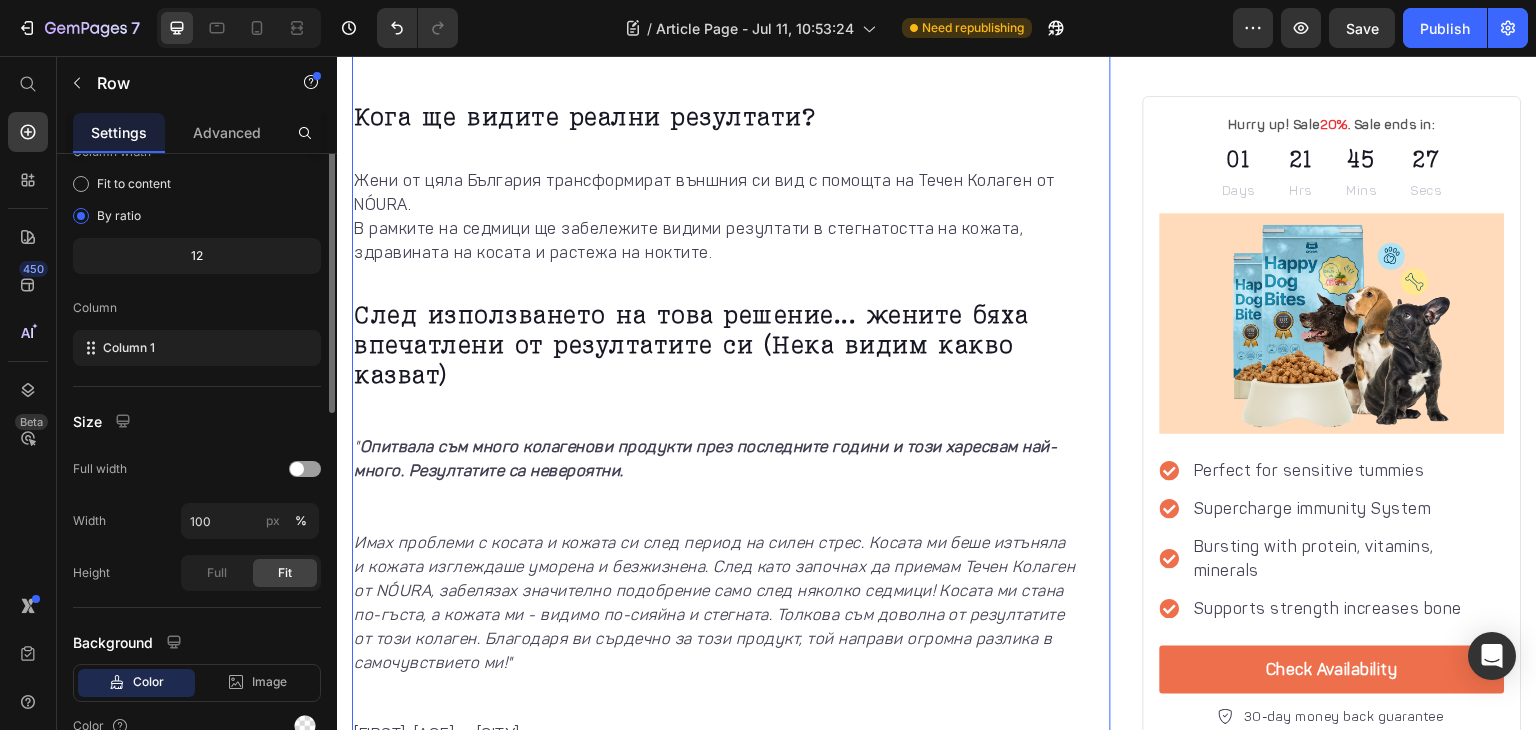 scroll, scrollTop: 0, scrollLeft: 0, axis: both 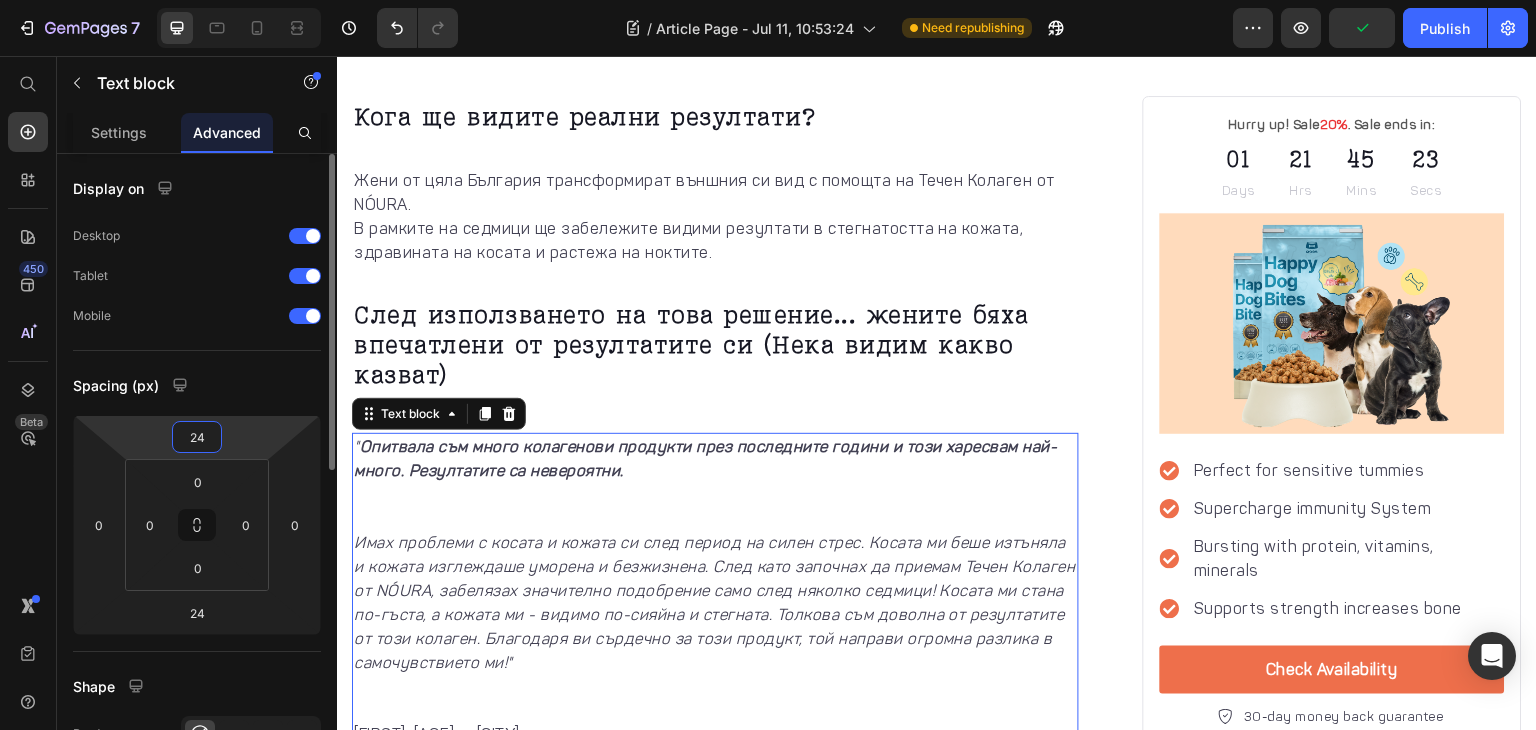 click on "24" at bounding box center [197, 437] 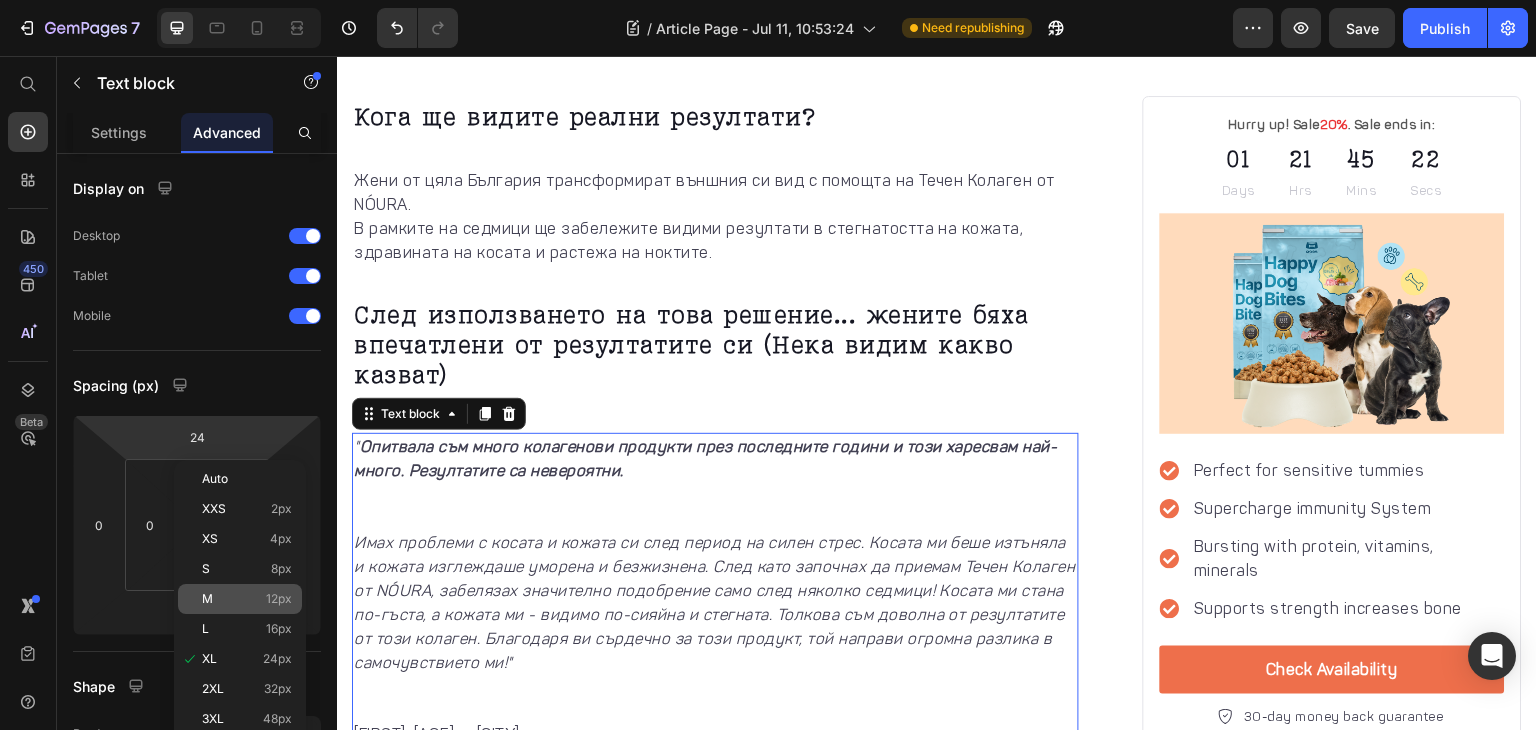 click on "M" at bounding box center [207, 599] 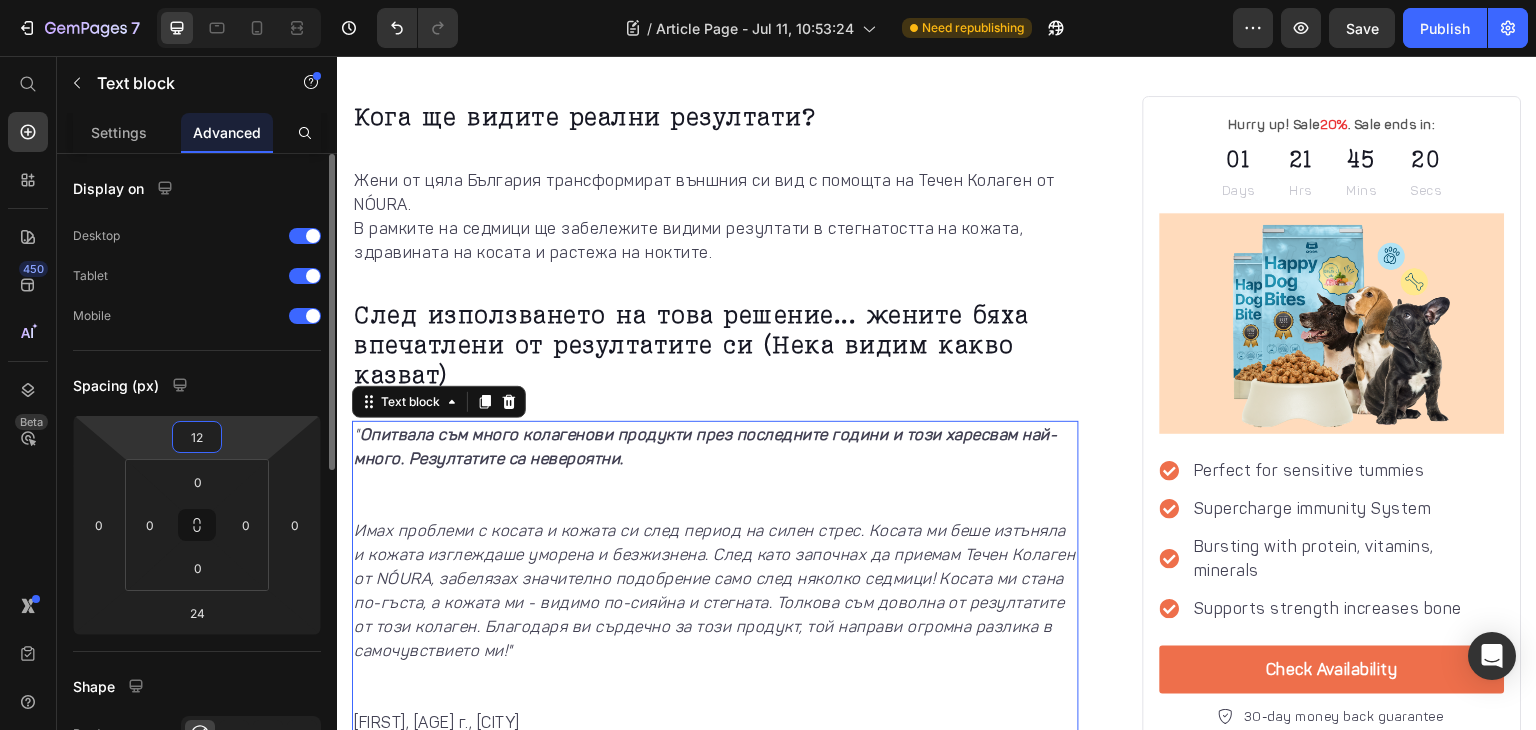 click on "12" at bounding box center (197, 437) 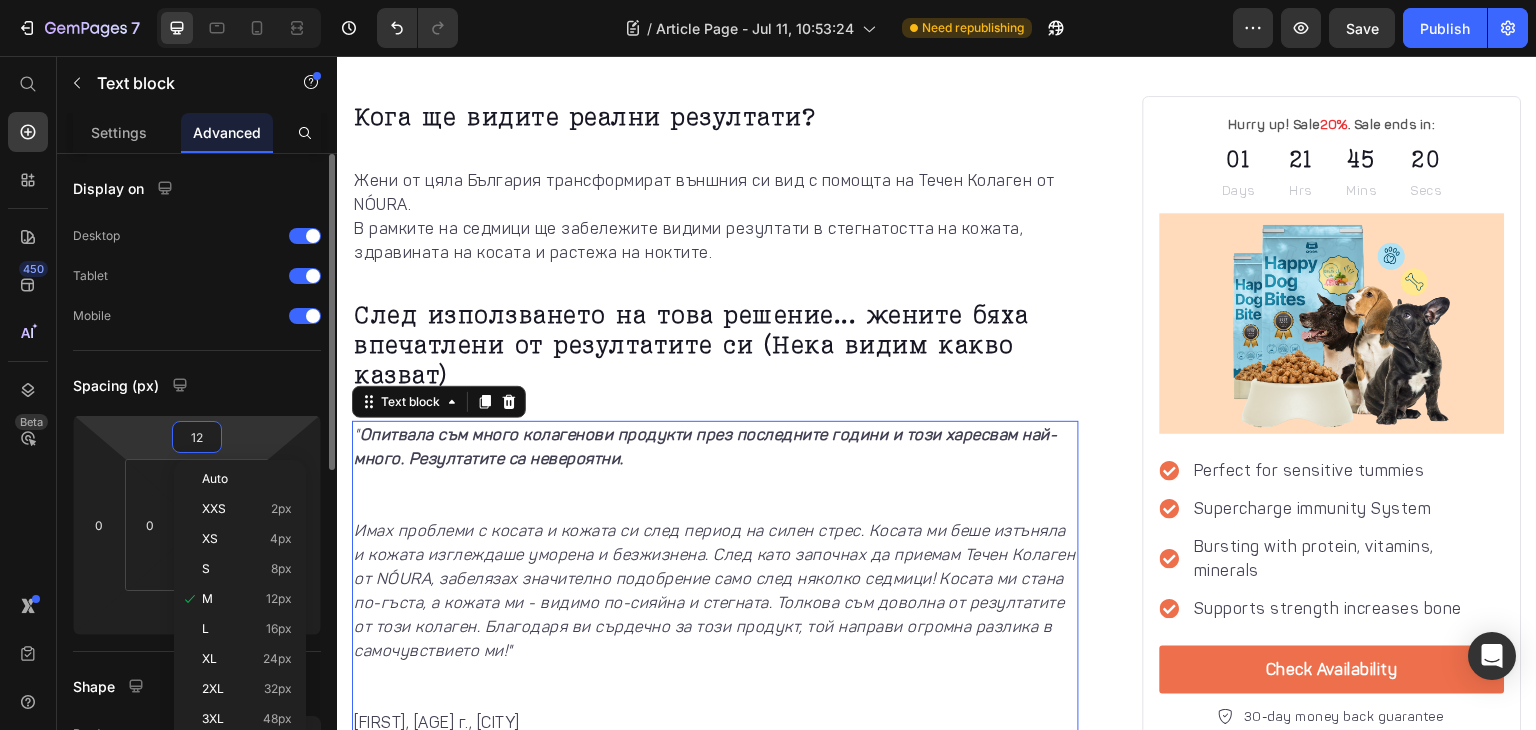 type on "0" 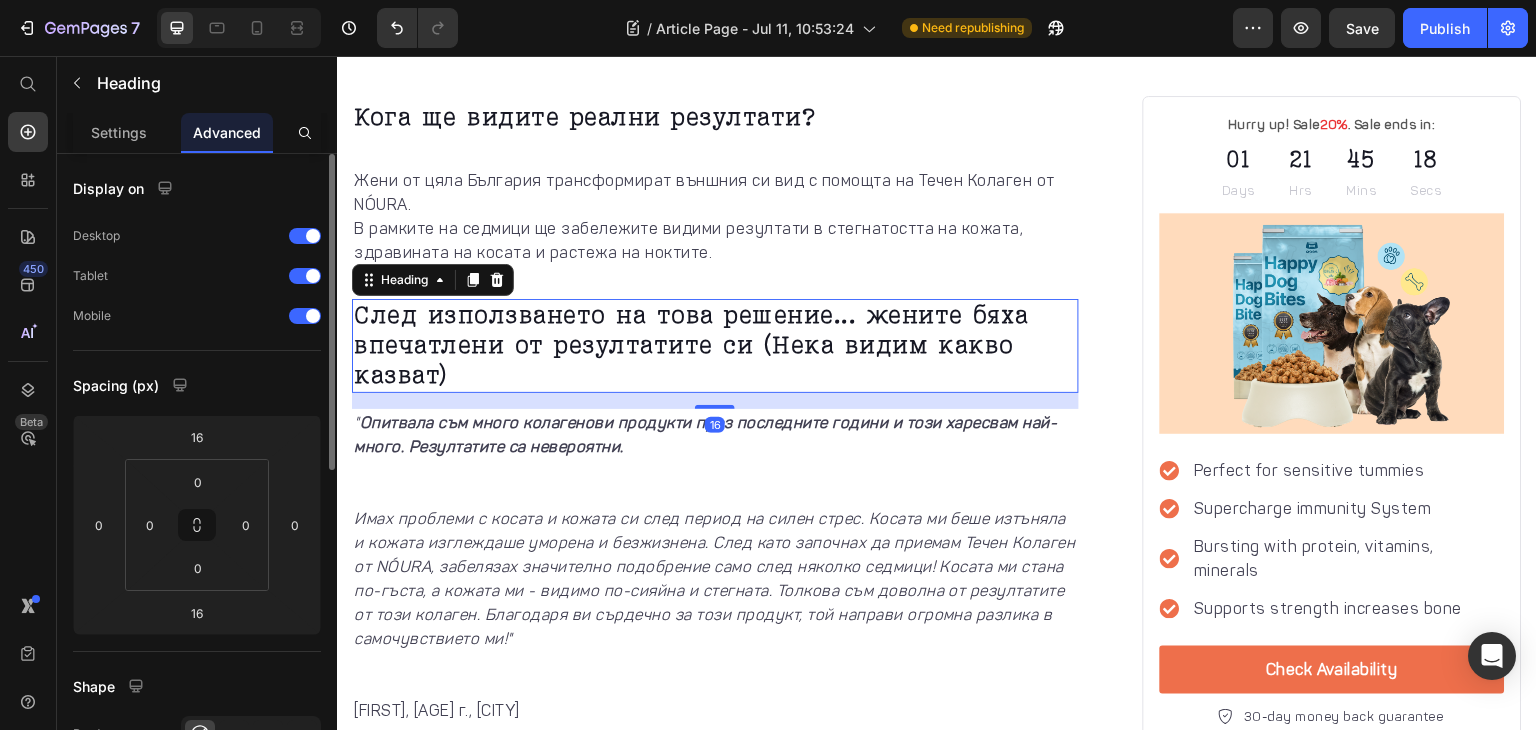 click on "След използването на това решение... жените бяха впечатлени от резултатите си (Нека видим какво казват)" at bounding box center (715, 346) 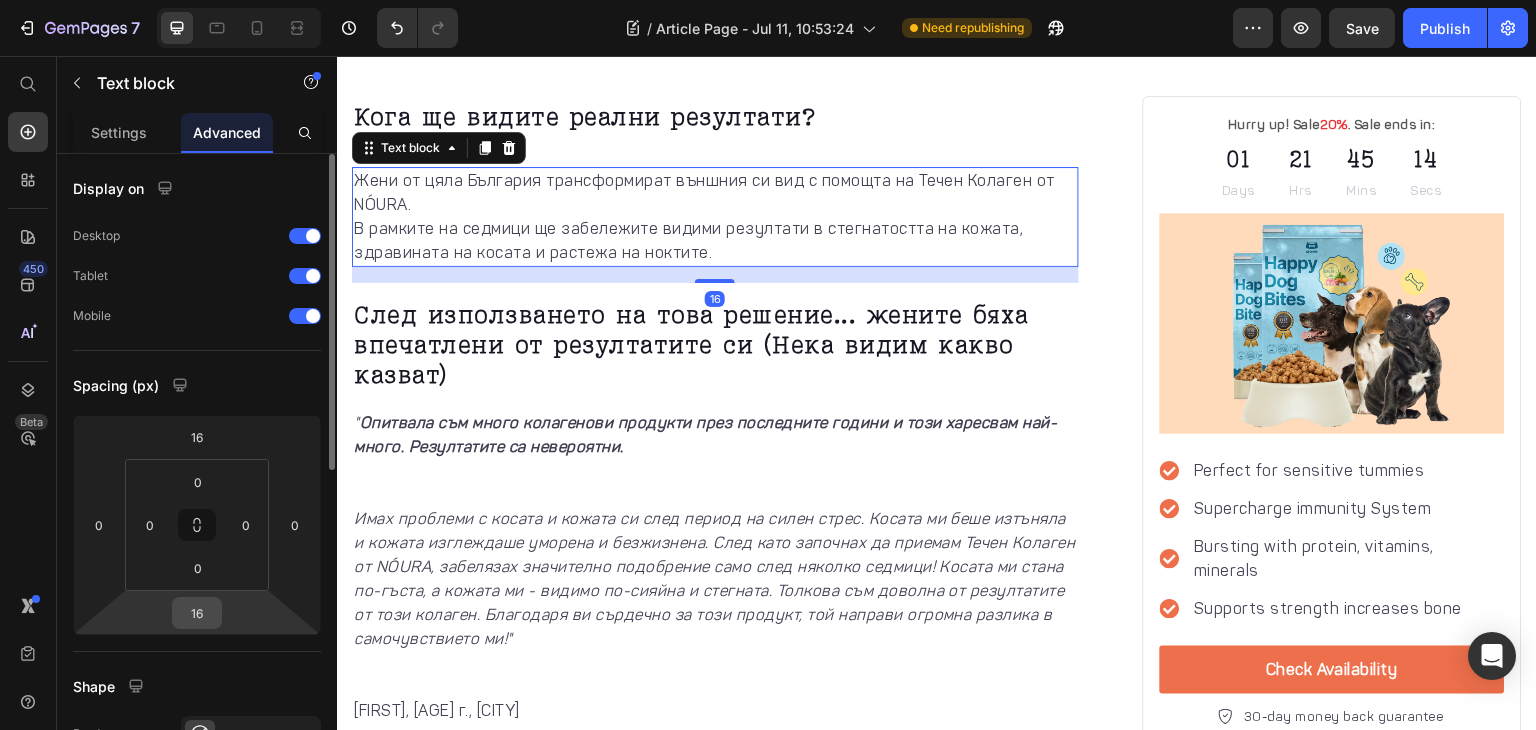 click on "16" at bounding box center [197, 613] 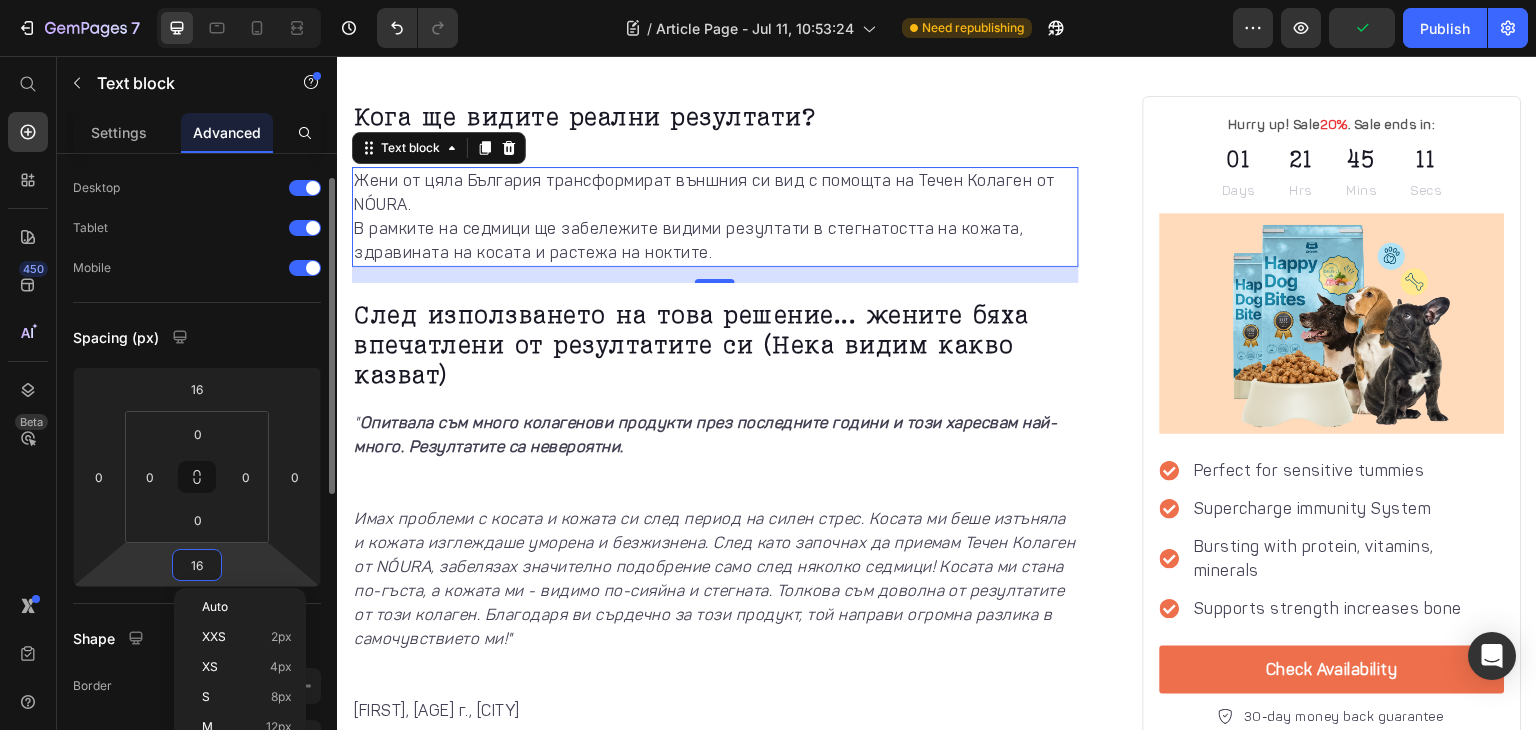 scroll, scrollTop: 122, scrollLeft: 0, axis: vertical 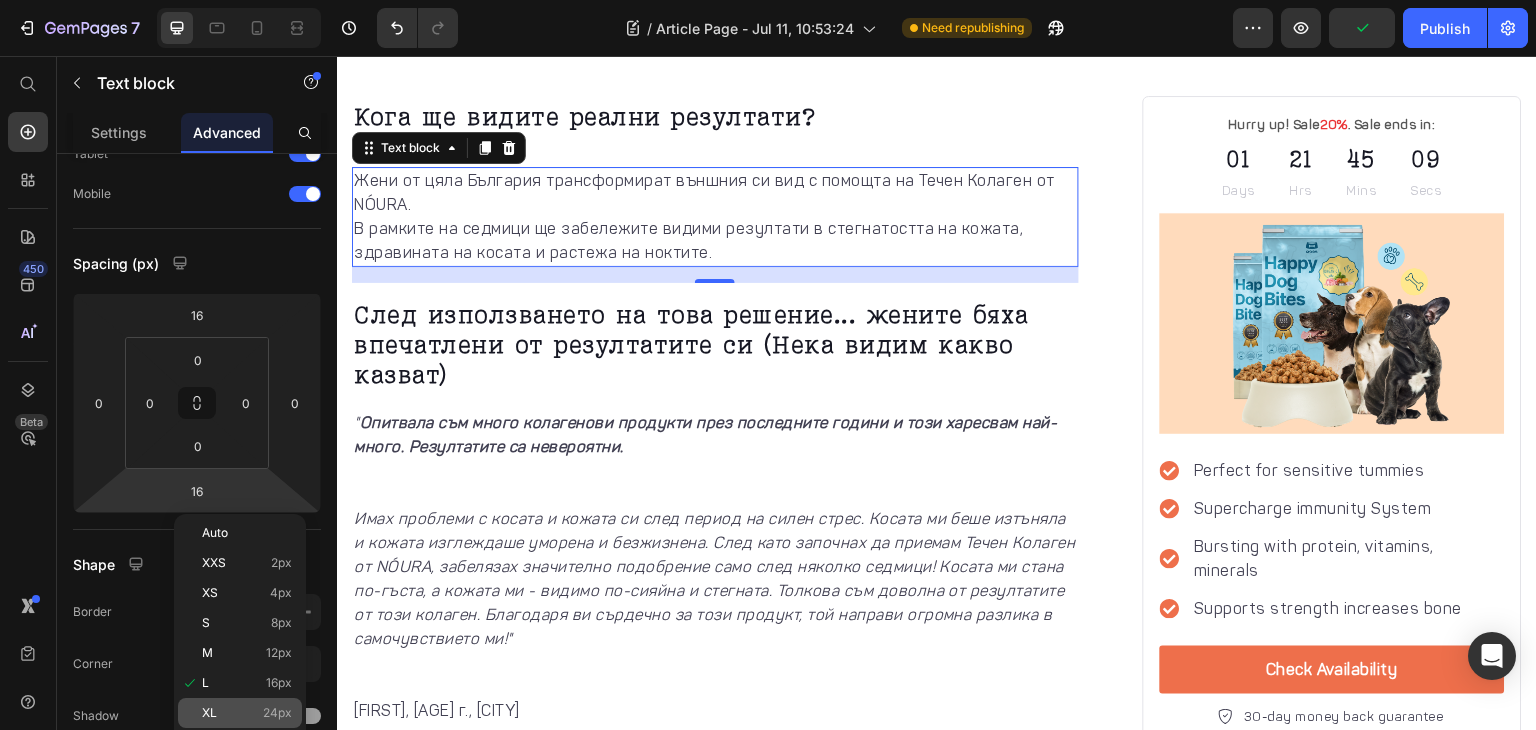 click on "XL" at bounding box center (209, 713) 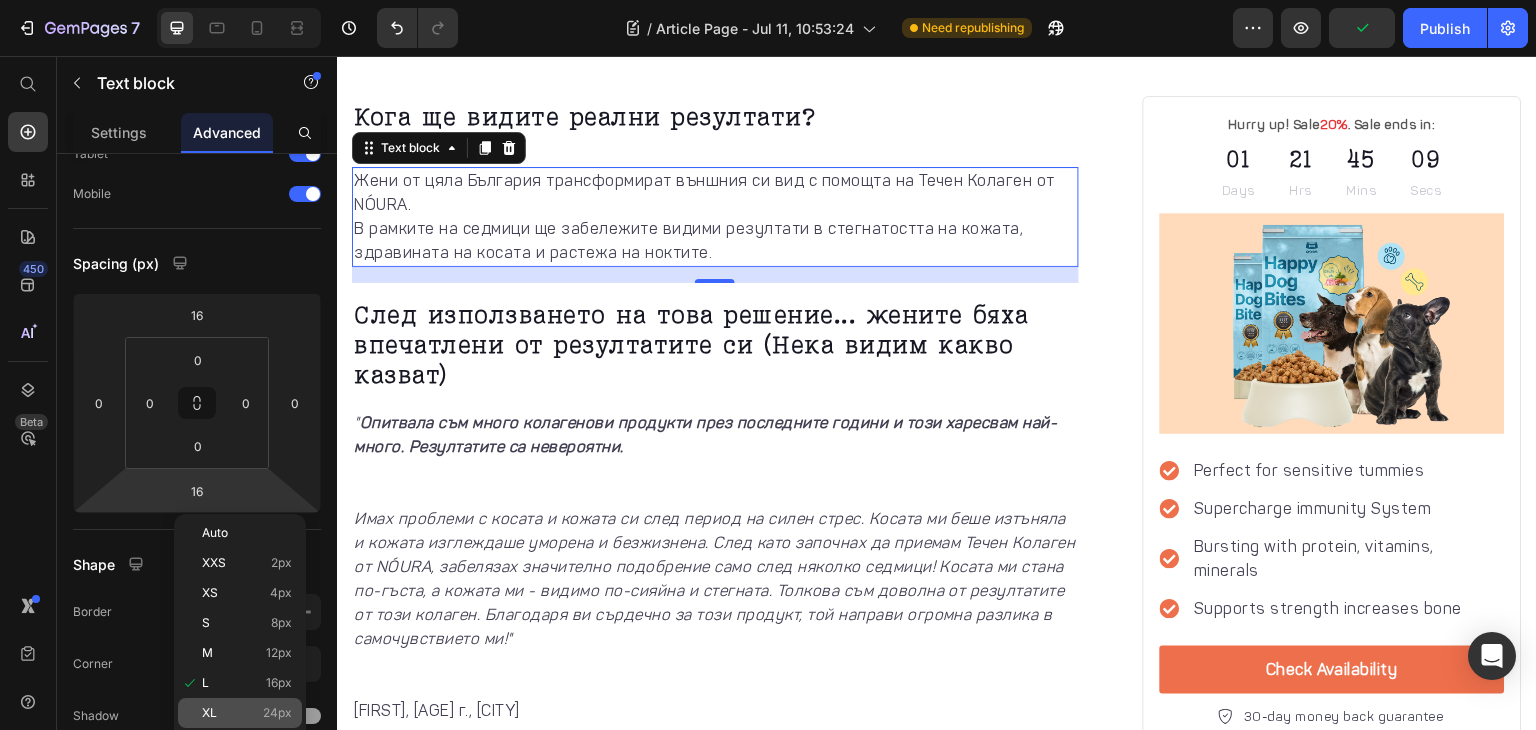 type on "24" 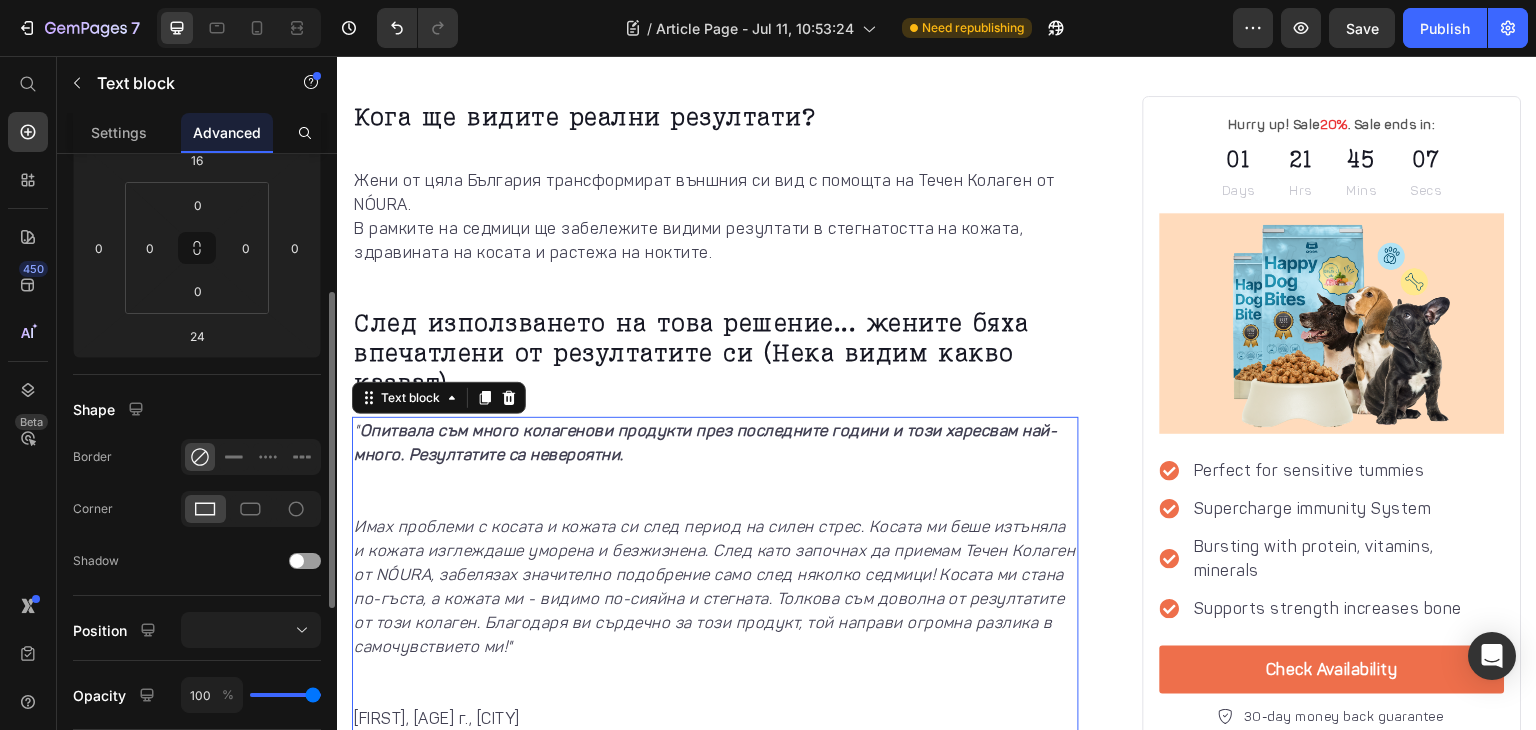 scroll, scrollTop: 276, scrollLeft: 0, axis: vertical 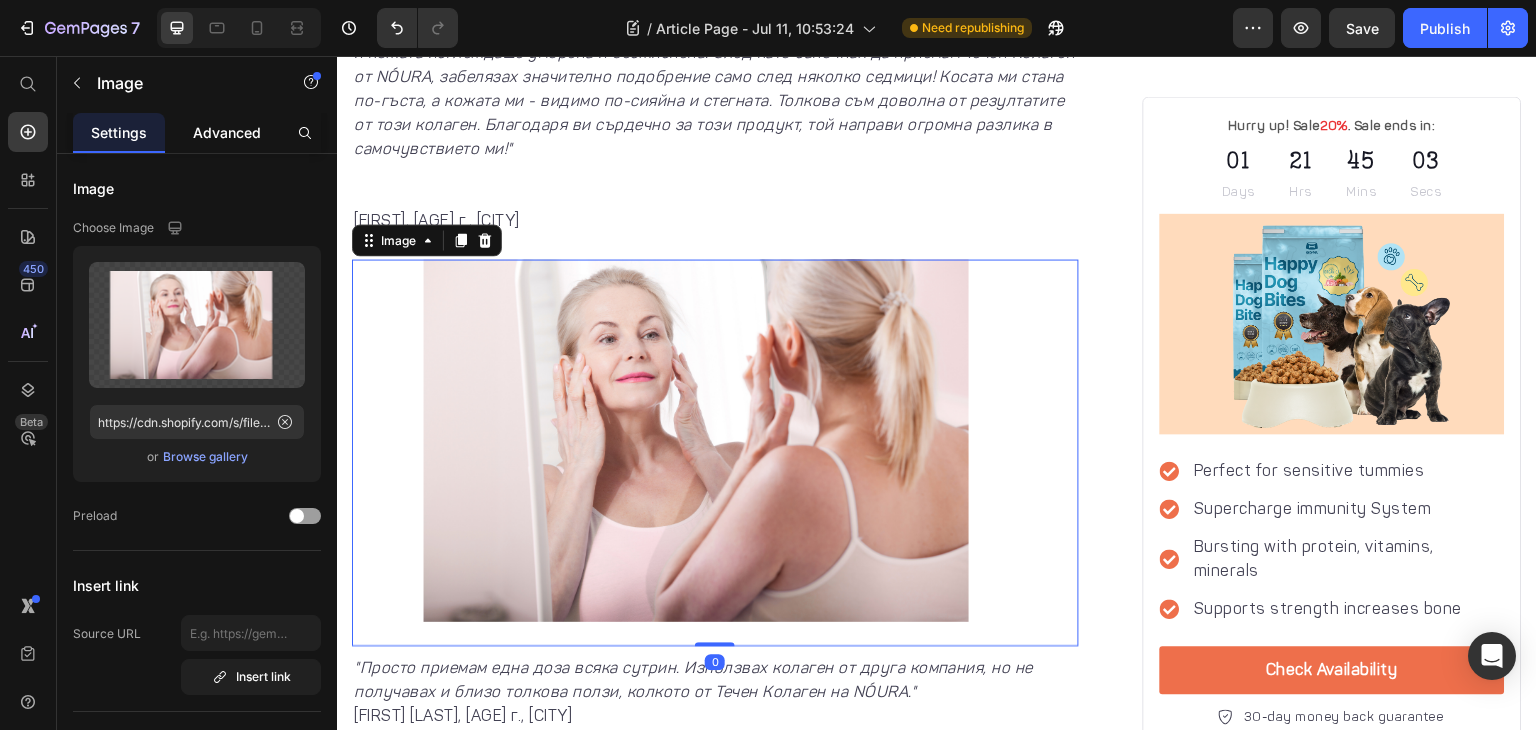 click on "Advanced" at bounding box center (227, 132) 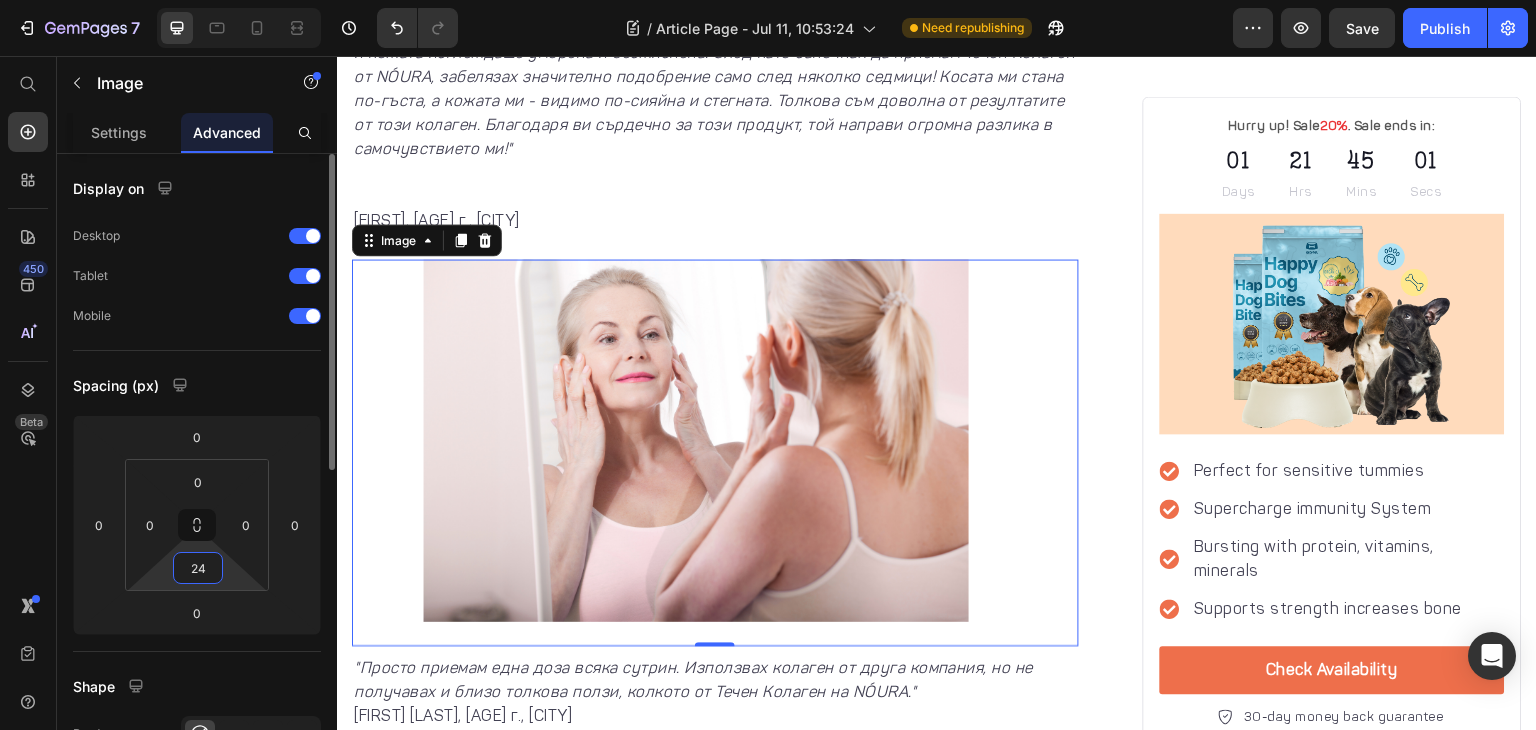 click on "24" at bounding box center [198, 568] 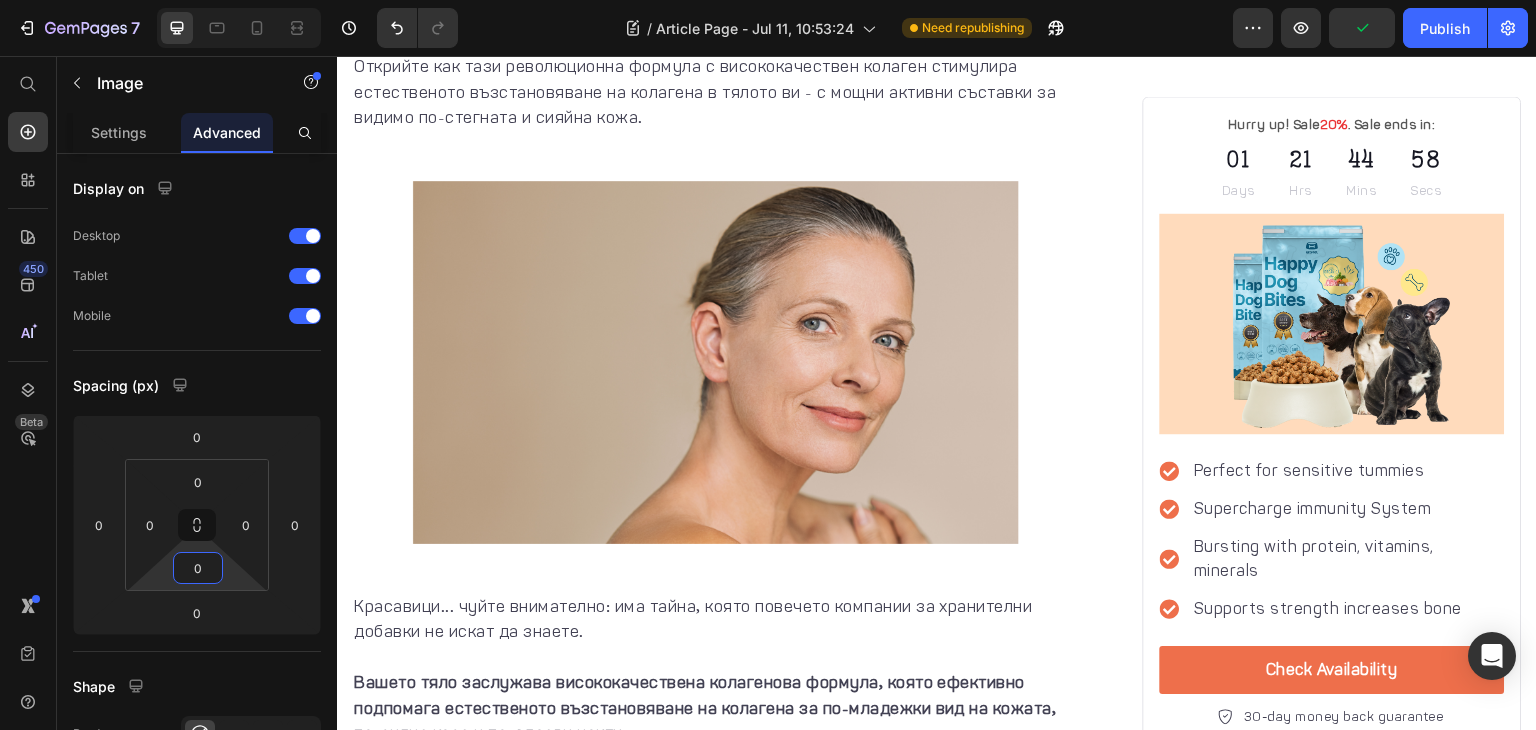 scroll, scrollTop: 524, scrollLeft: 0, axis: vertical 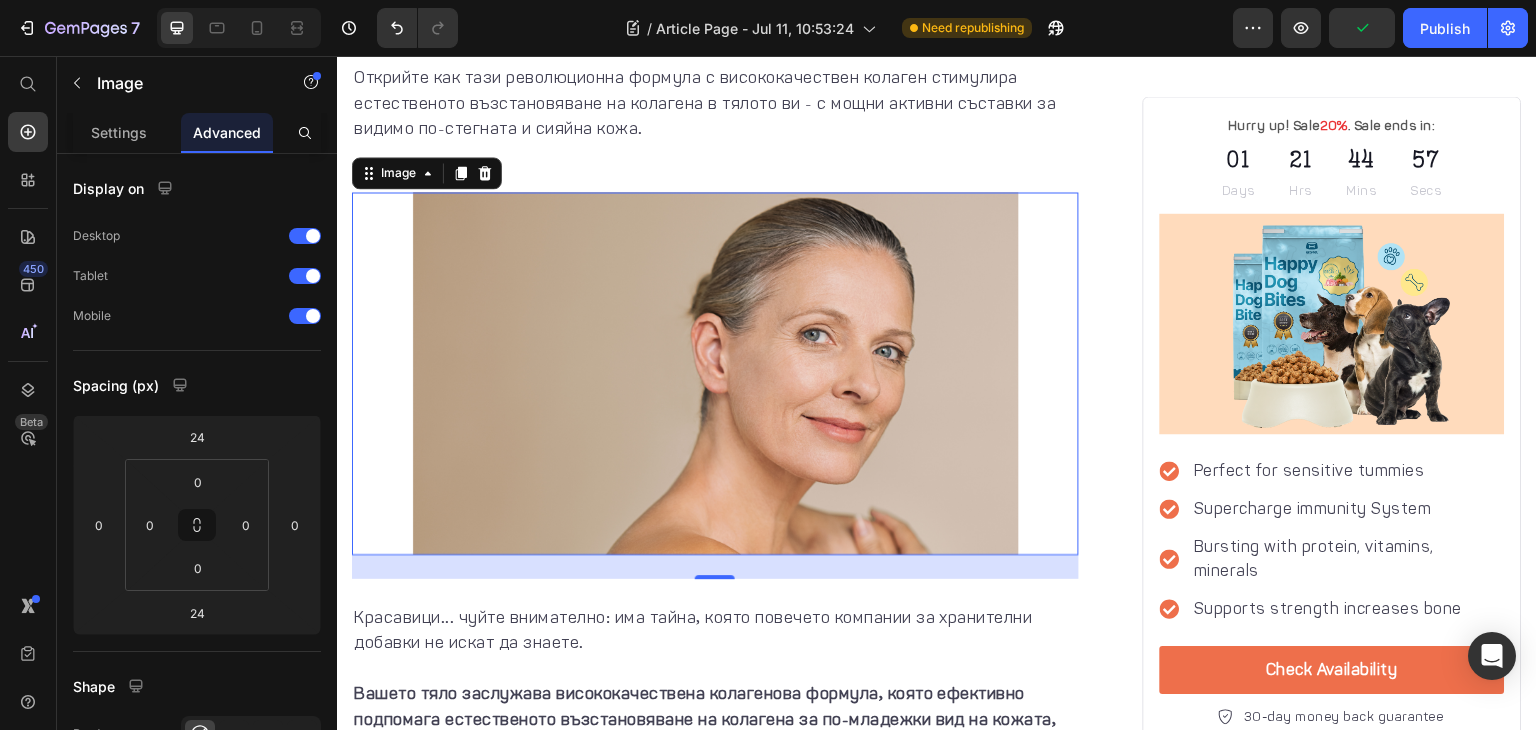click at bounding box center (715, 373) 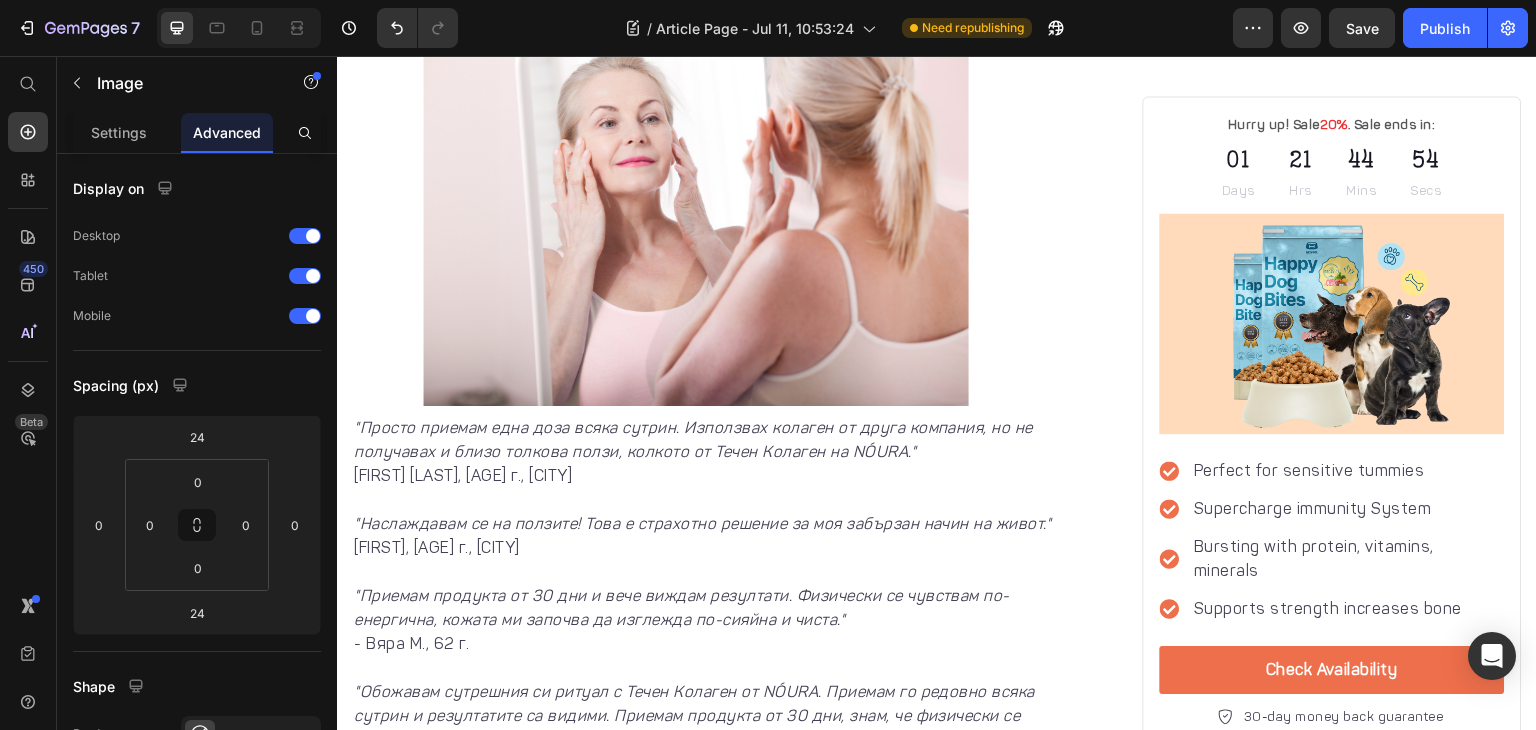 scroll, scrollTop: 4162, scrollLeft: 0, axis: vertical 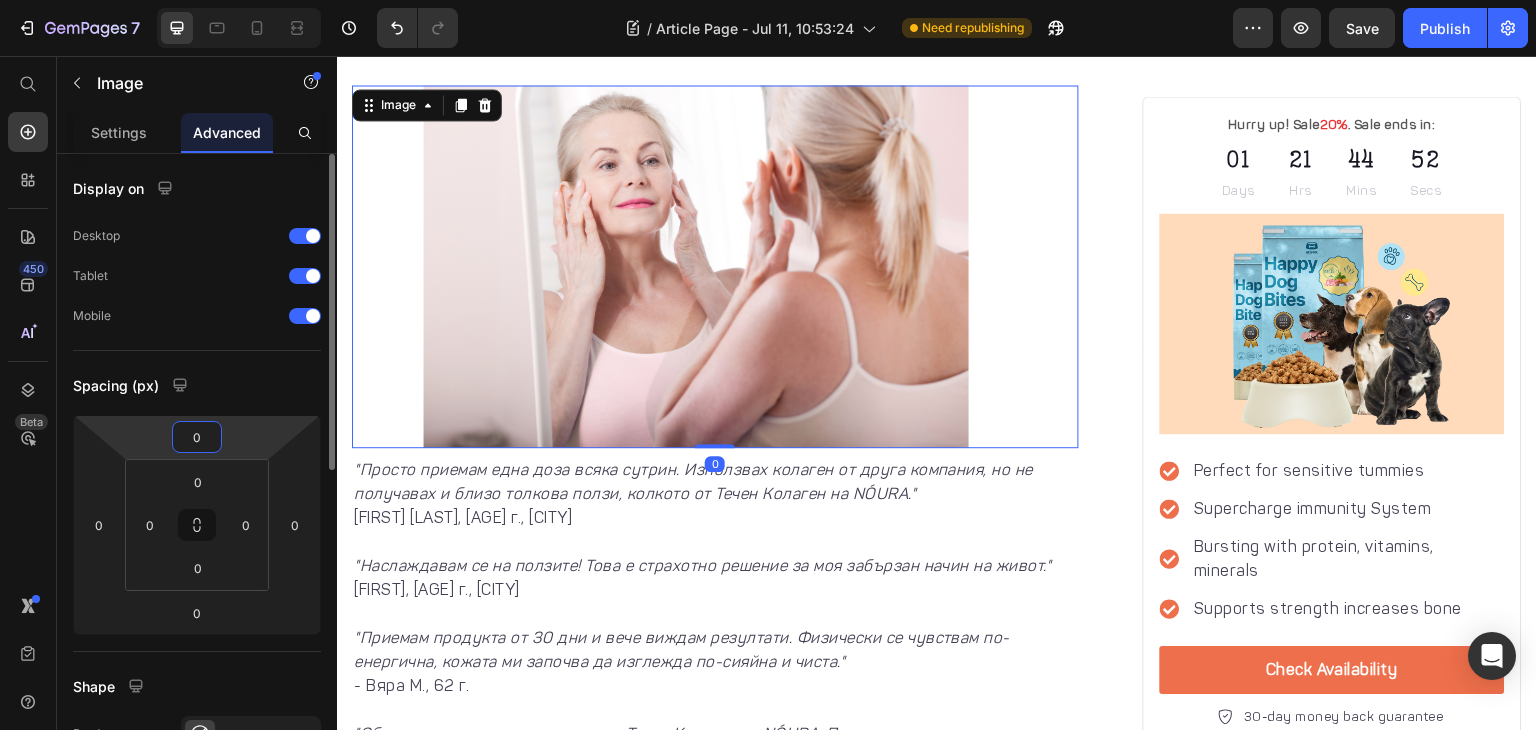 click on "0" at bounding box center [197, 437] 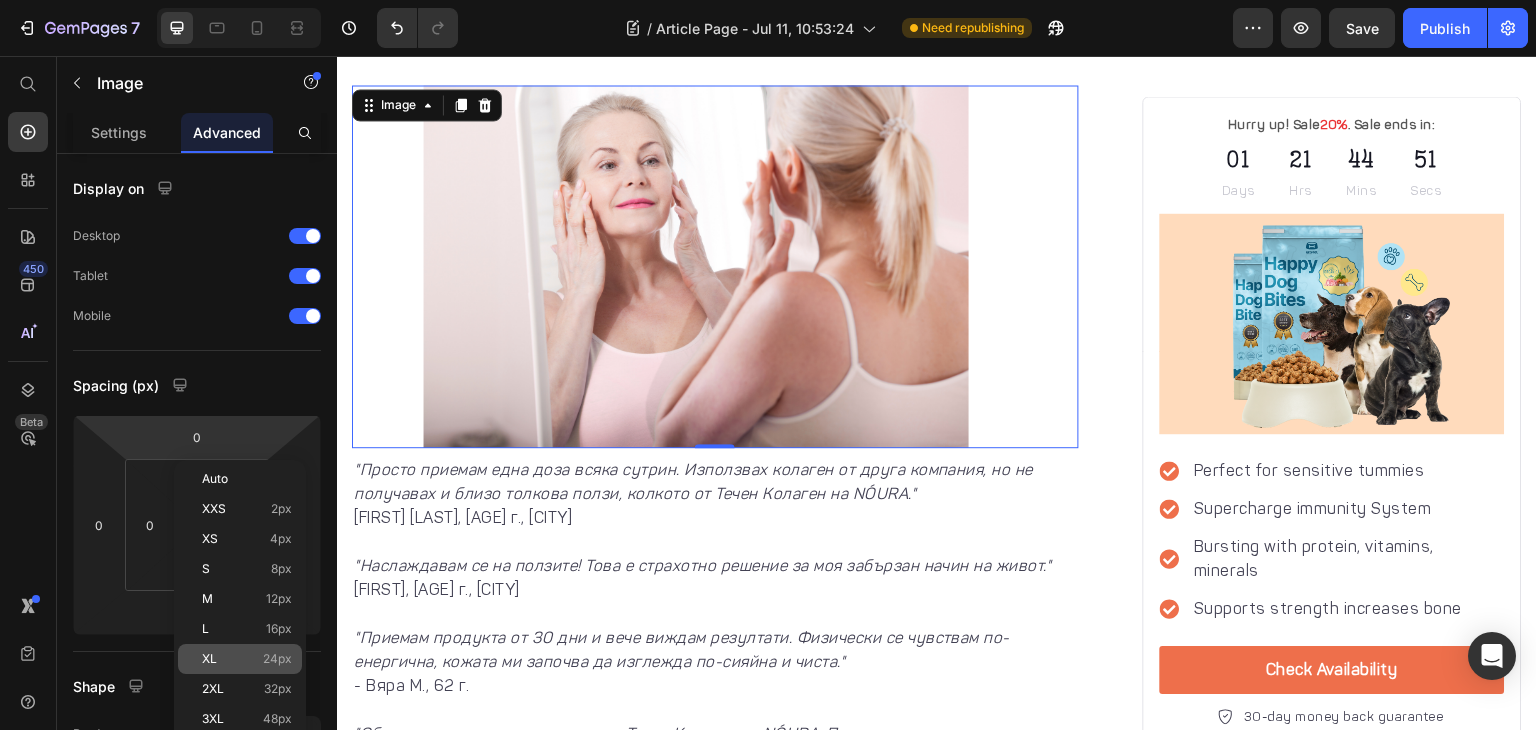 click on "XL 24px" 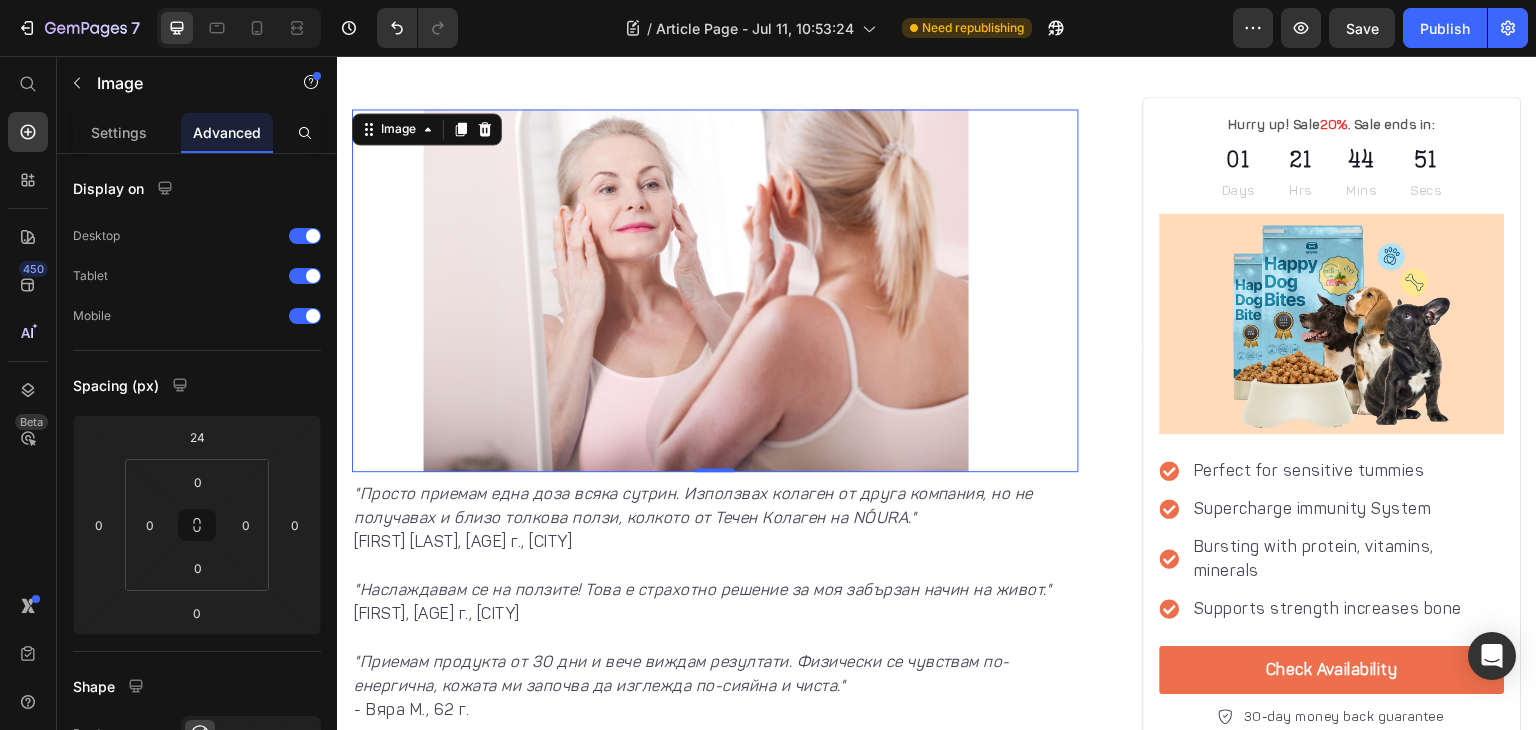 scroll, scrollTop: 4186, scrollLeft: 0, axis: vertical 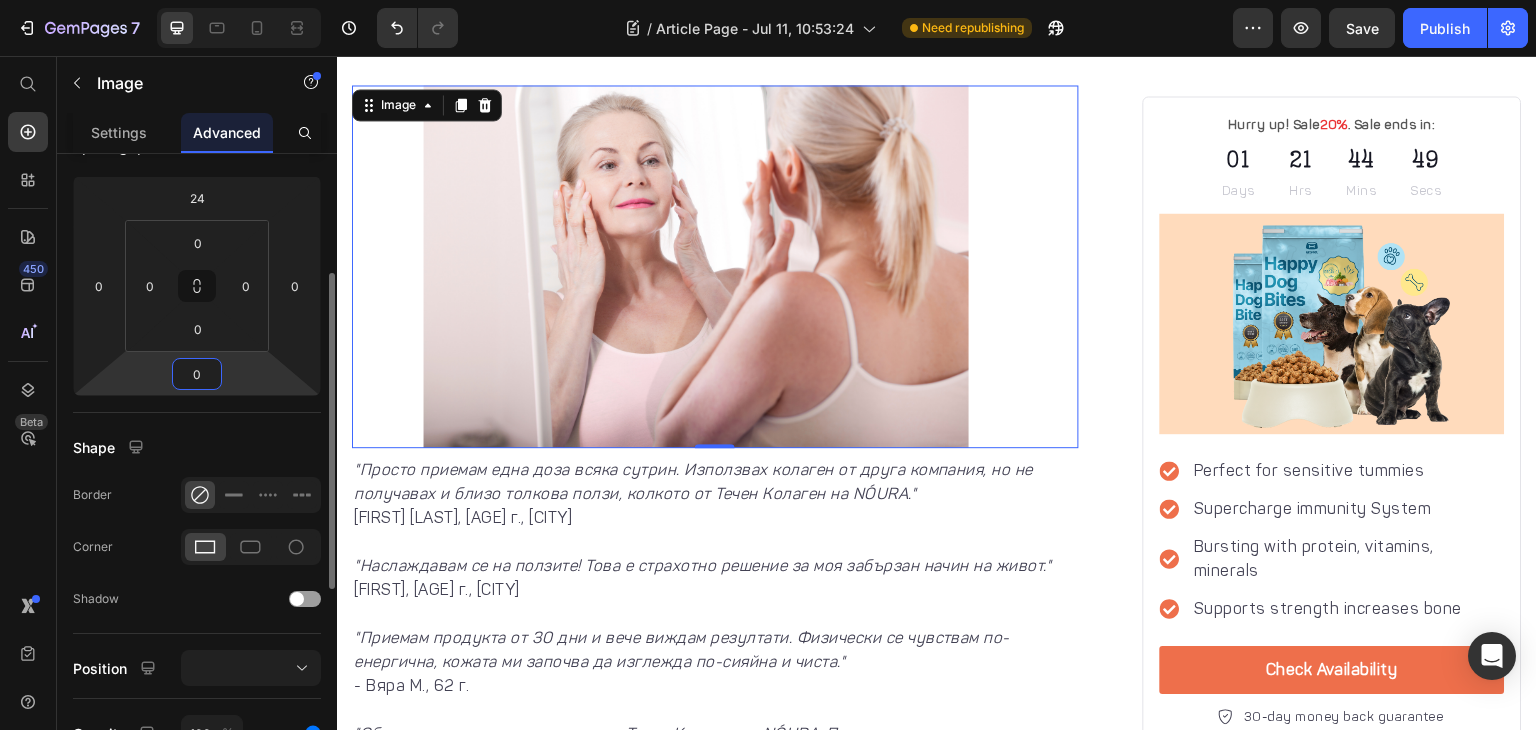 click on "0" at bounding box center [197, 374] 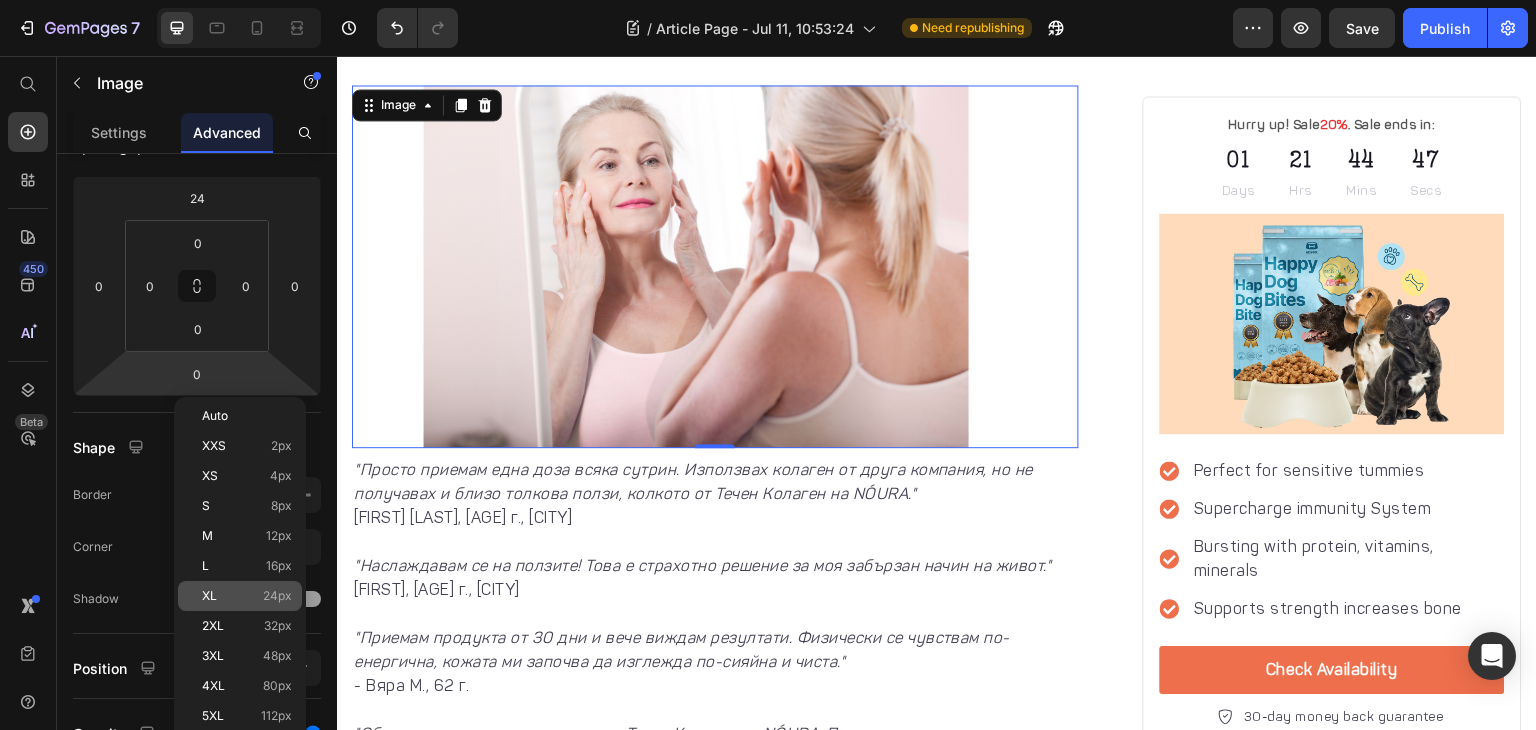 click on "XL 24px" at bounding box center (247, 596) 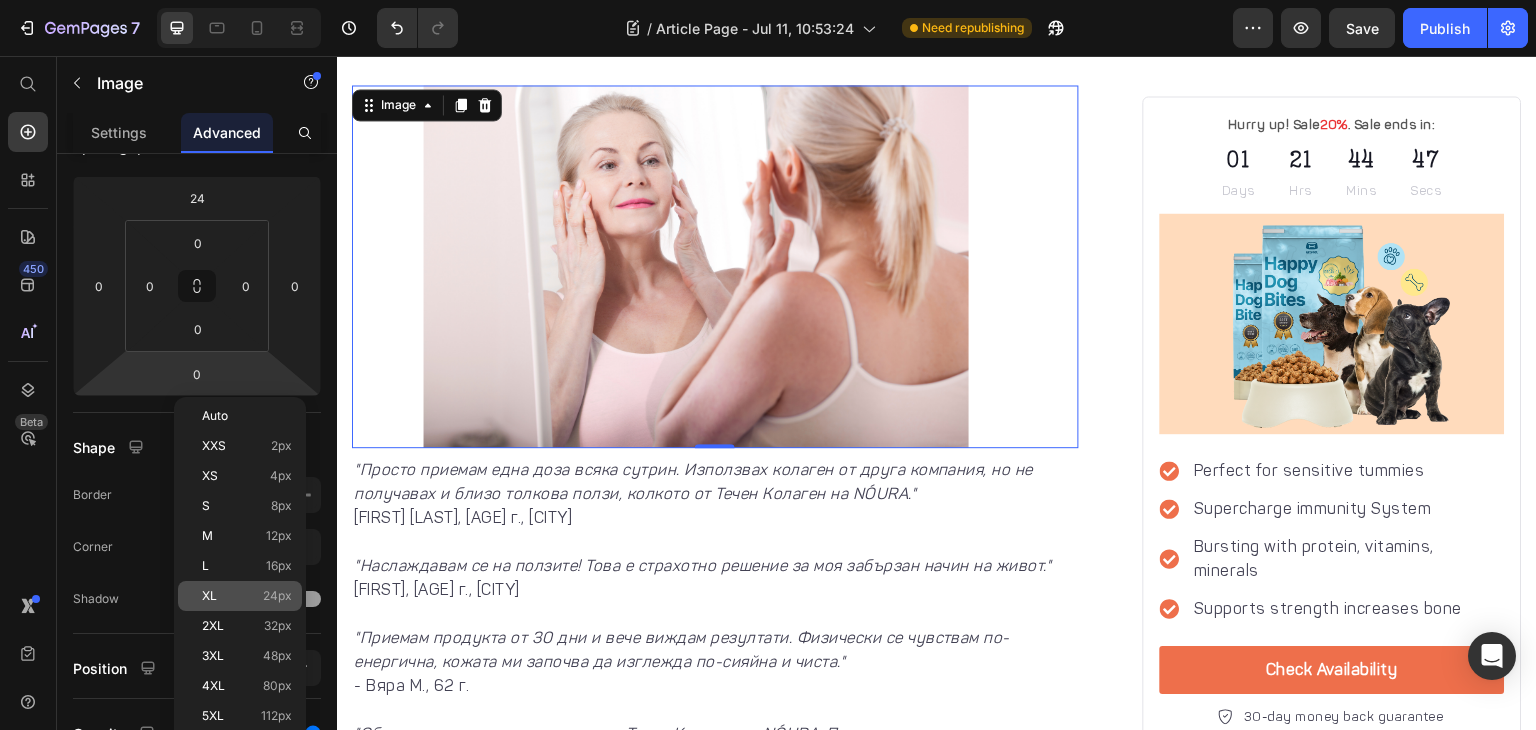 type on "24" 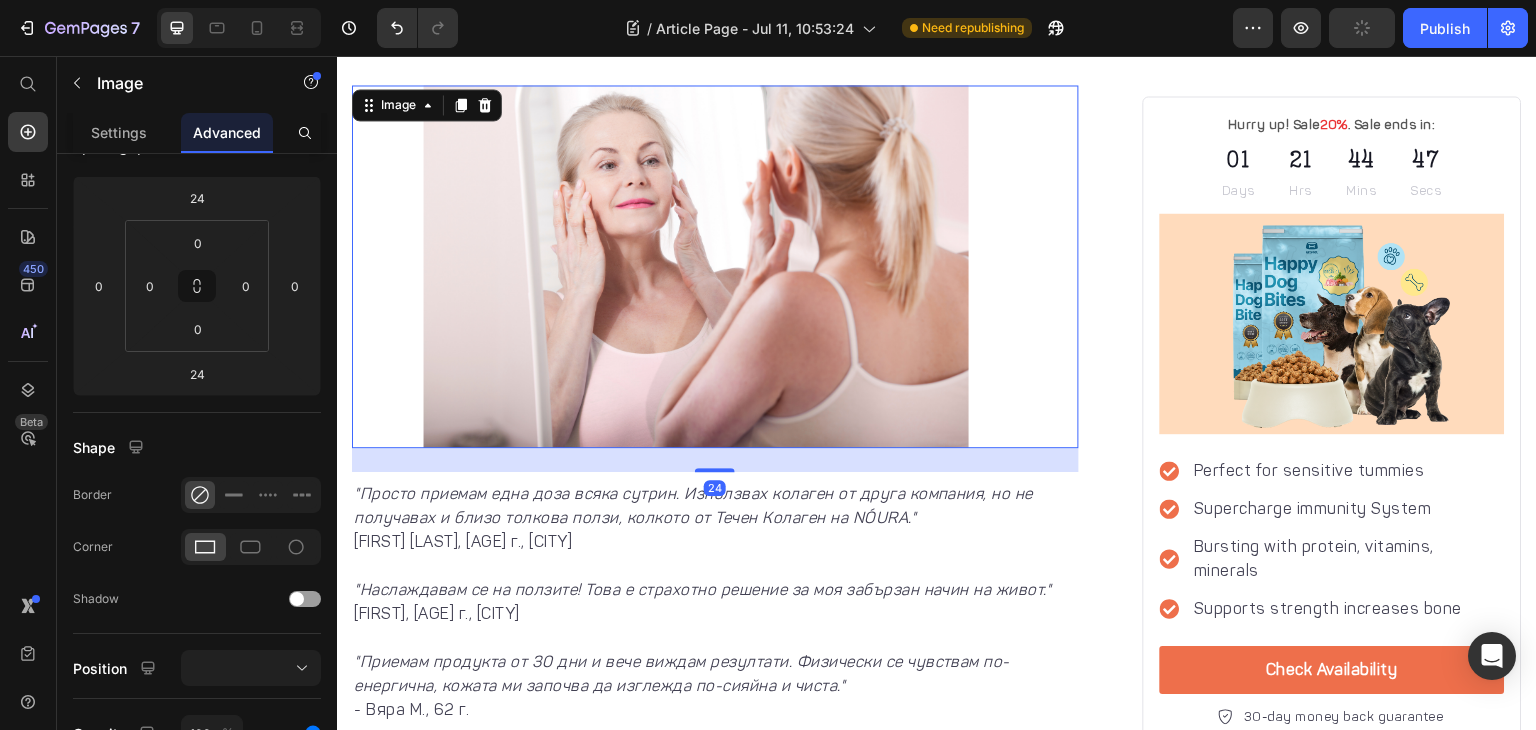 scroll, scrollTop: 4210, scrollLeft: 0, axis: vertical 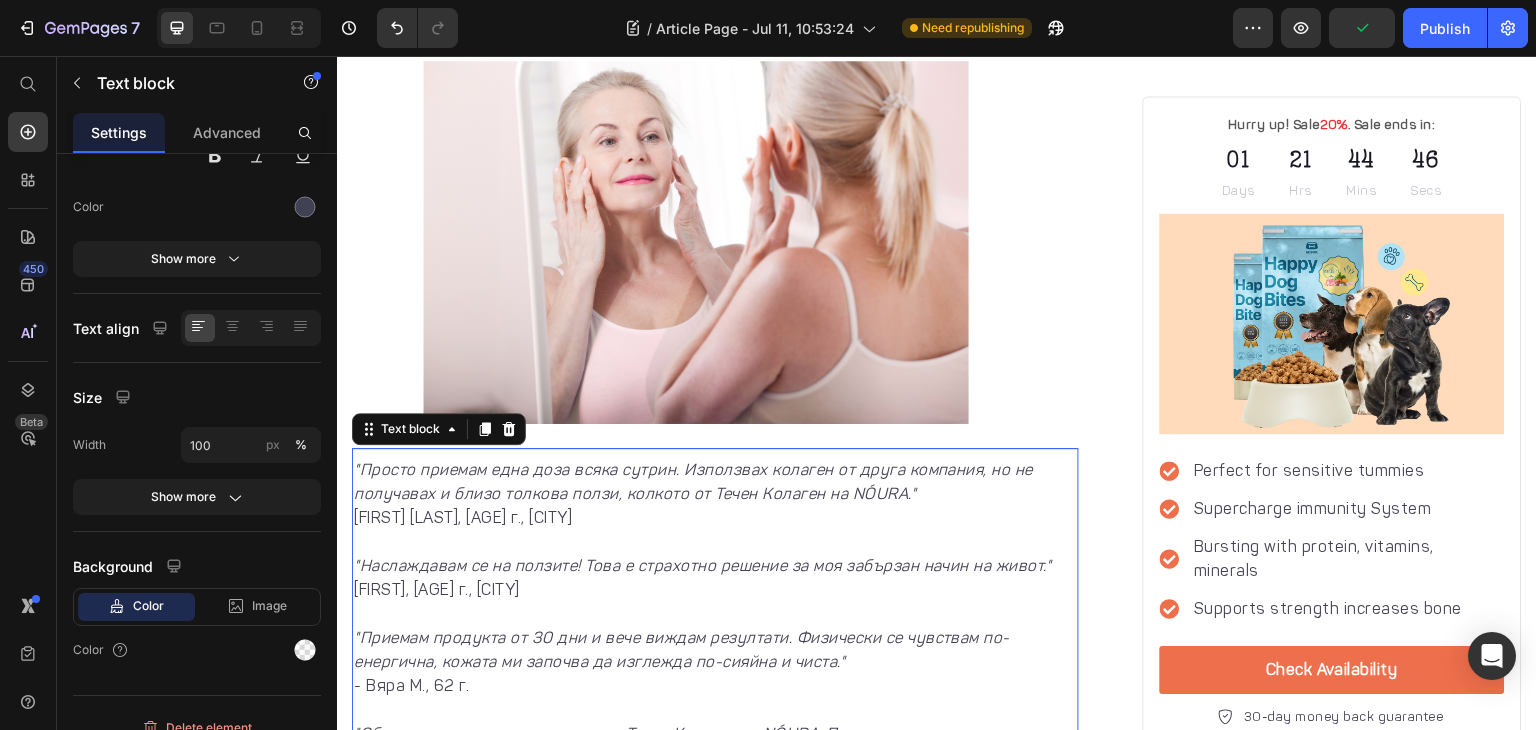 click on "[FIRST], [AGE] г., [CITY]" at bounding box center [715, 602] 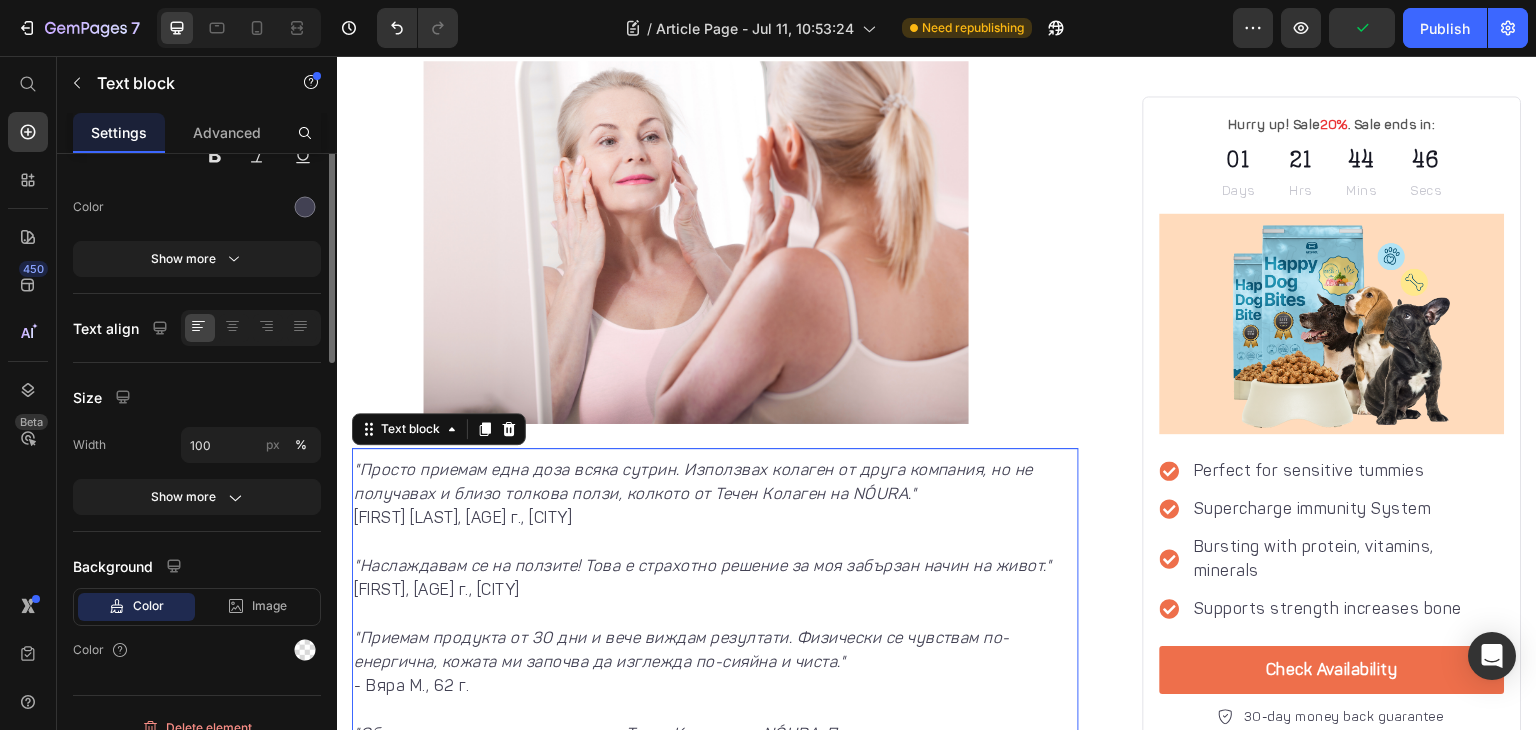 scroll, scrollTop: 0, scrollLeft: 0, axis: both 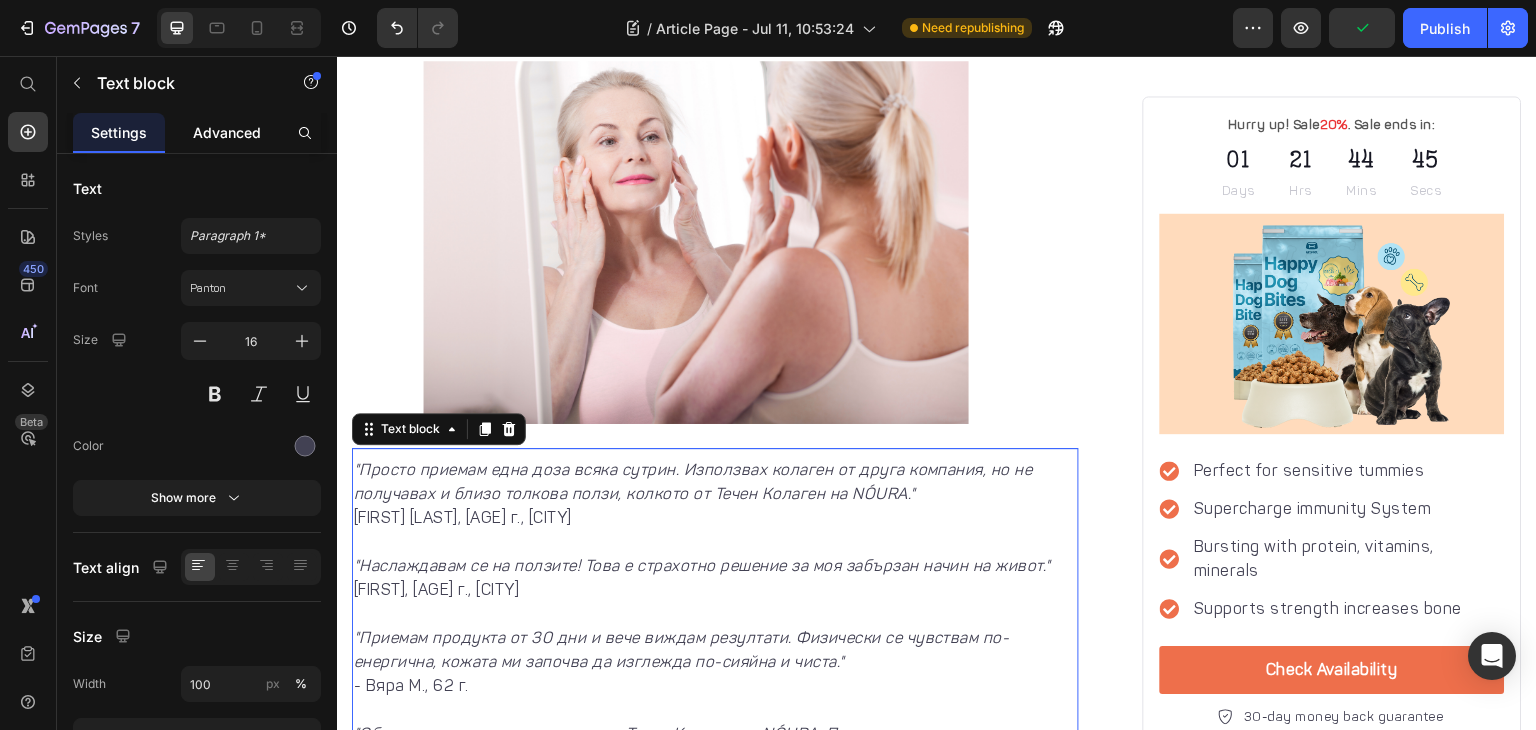 click on "Advanced" 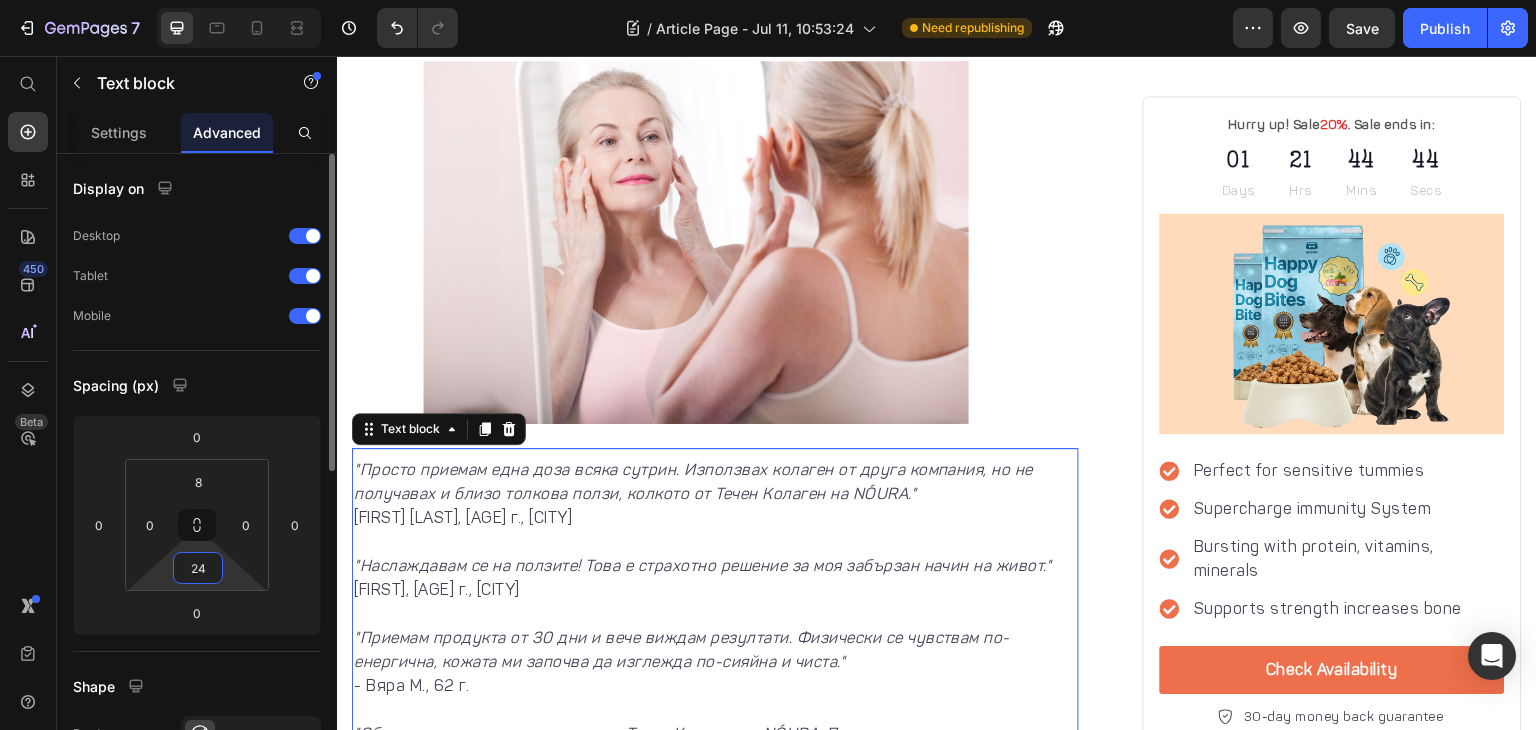 click on "24" at bounding box center (198, 568) 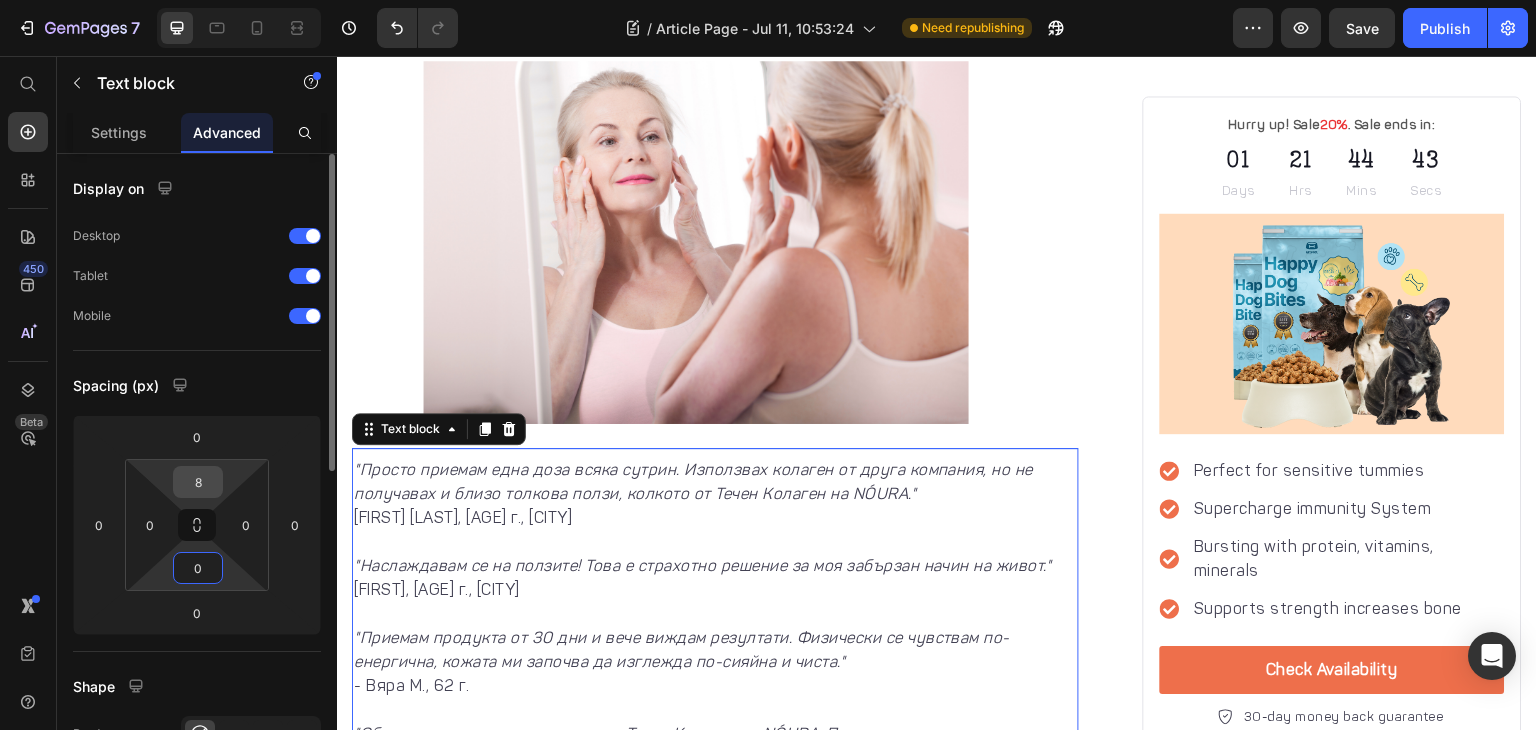 type on "0" 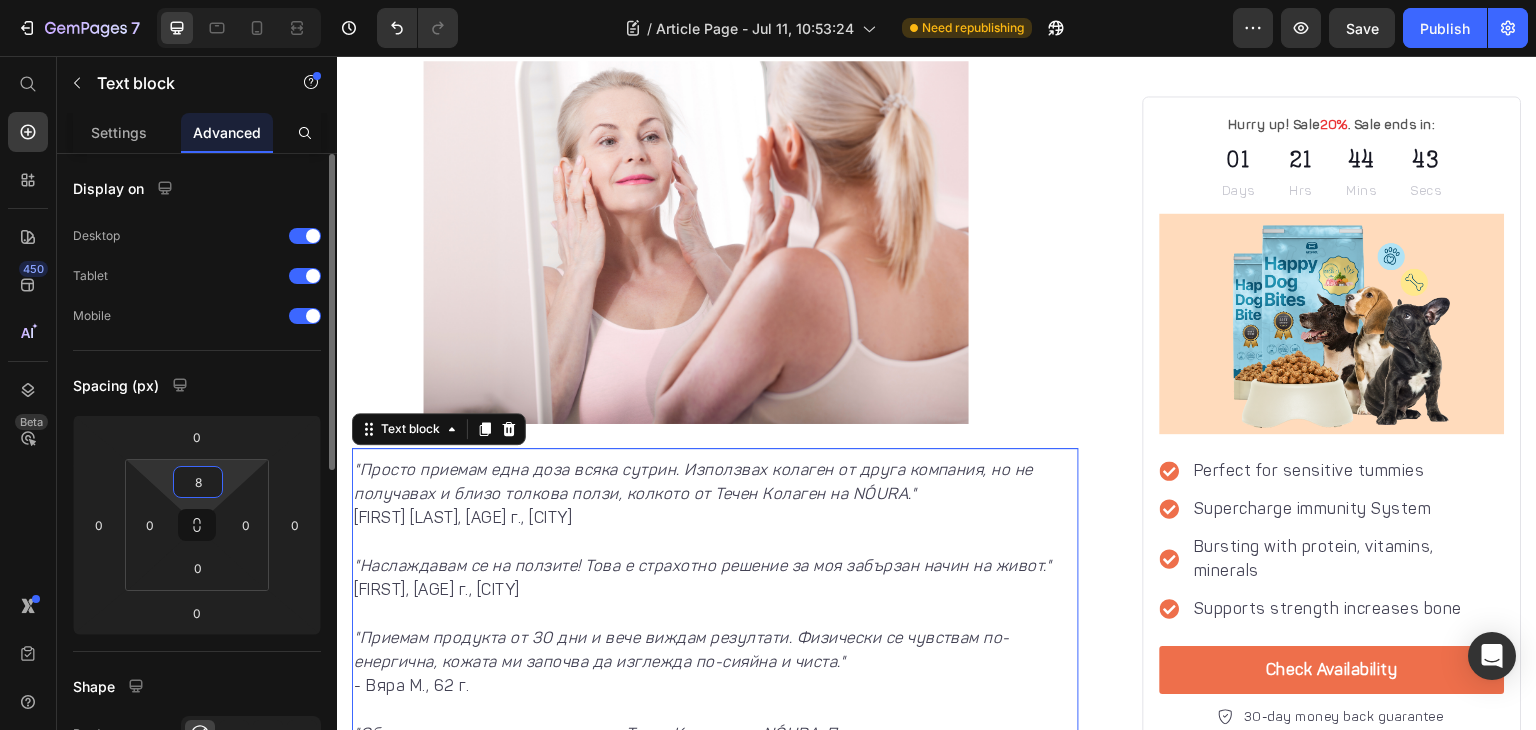 click on "8" at bounding box center [198, 482] 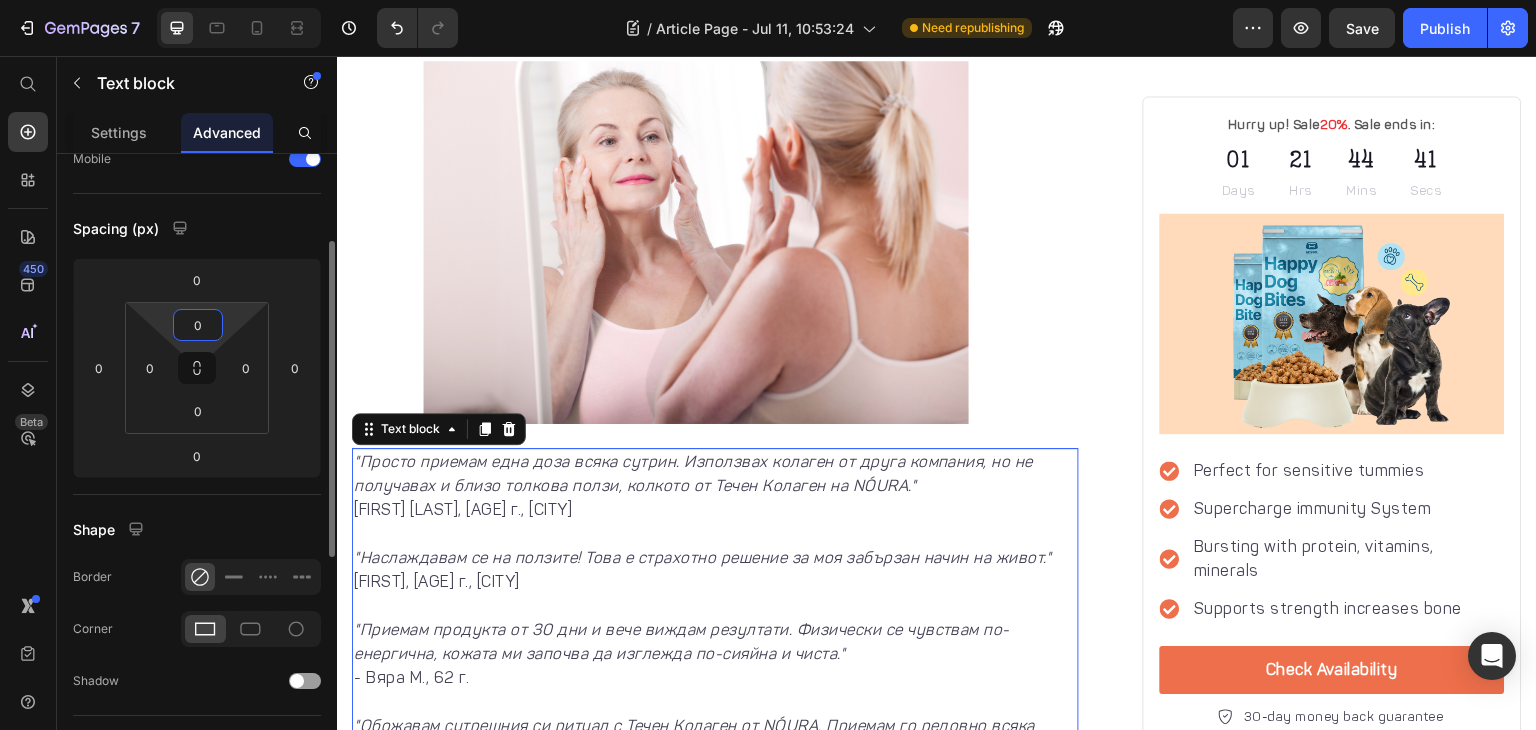 scroll, scrollTop: 241, scrollLeft: 0, axis: vertical 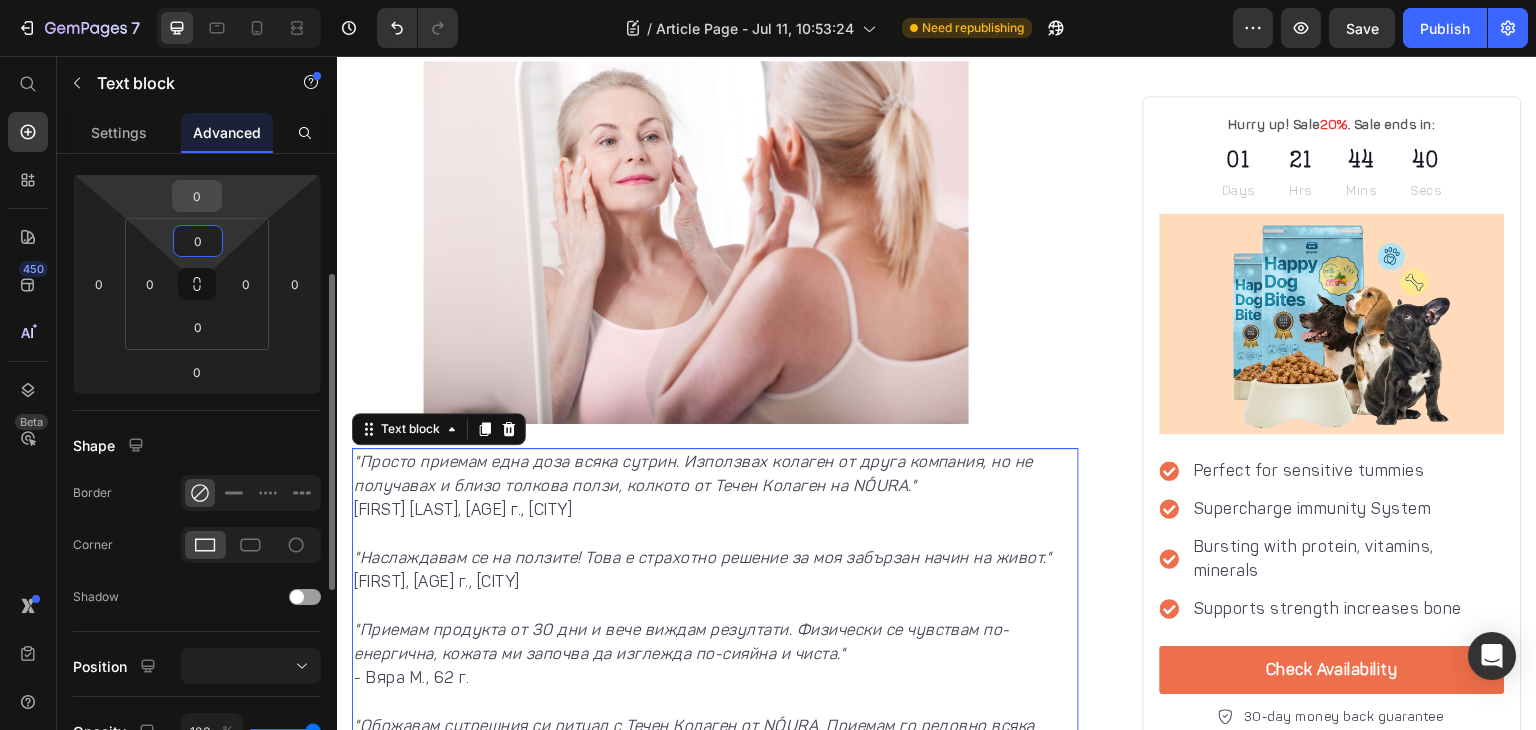 type on "0" 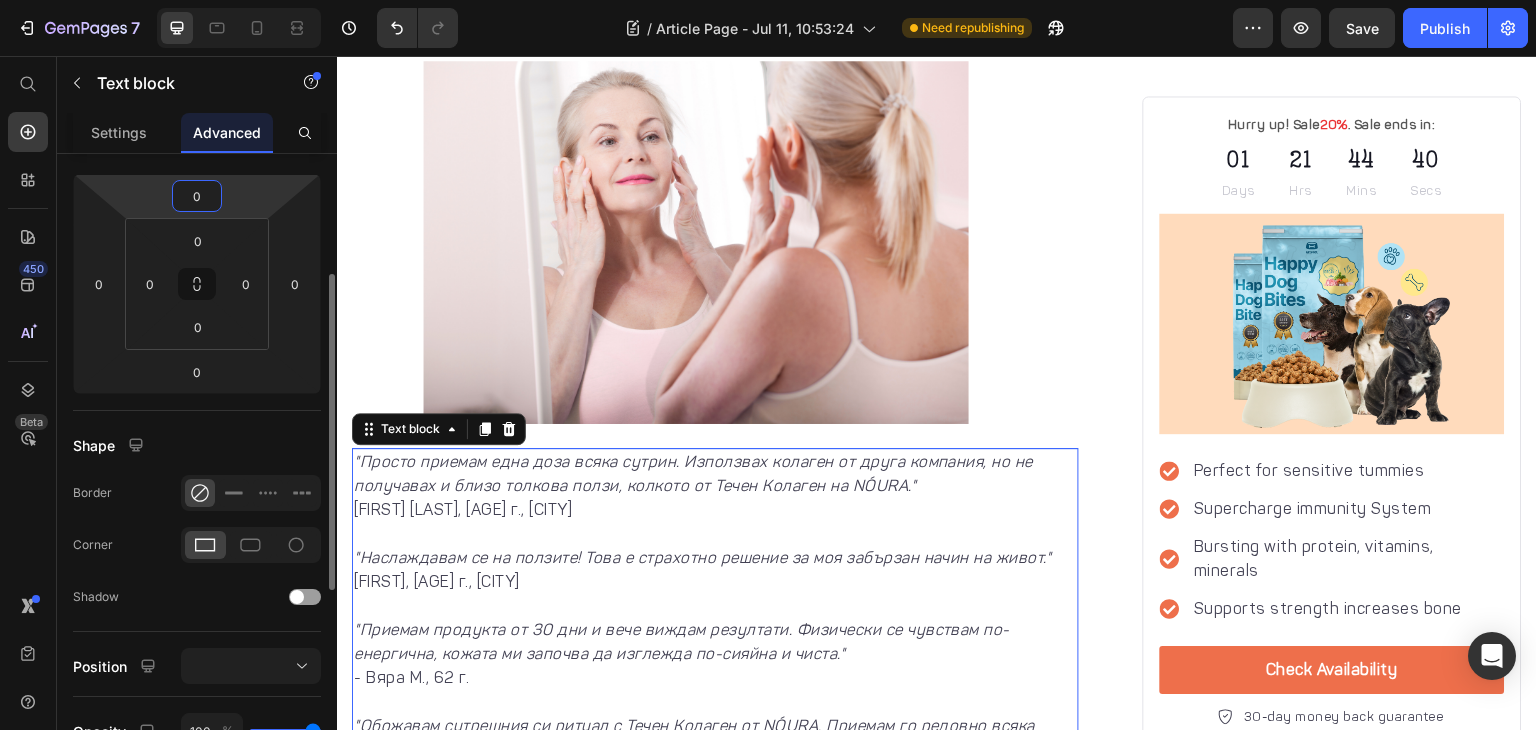 click on "0" at bounding box center (197, 196) 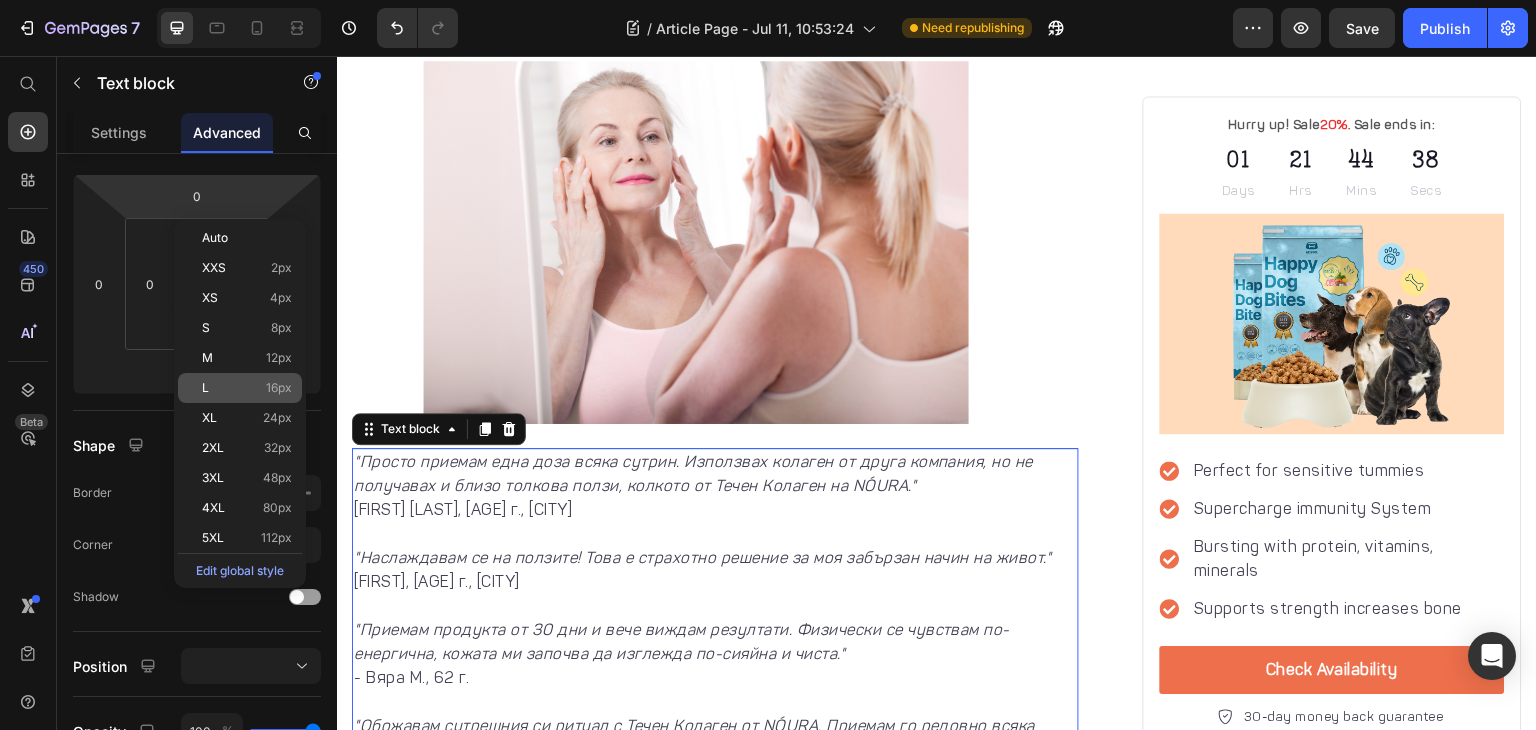 click on "L 16px" 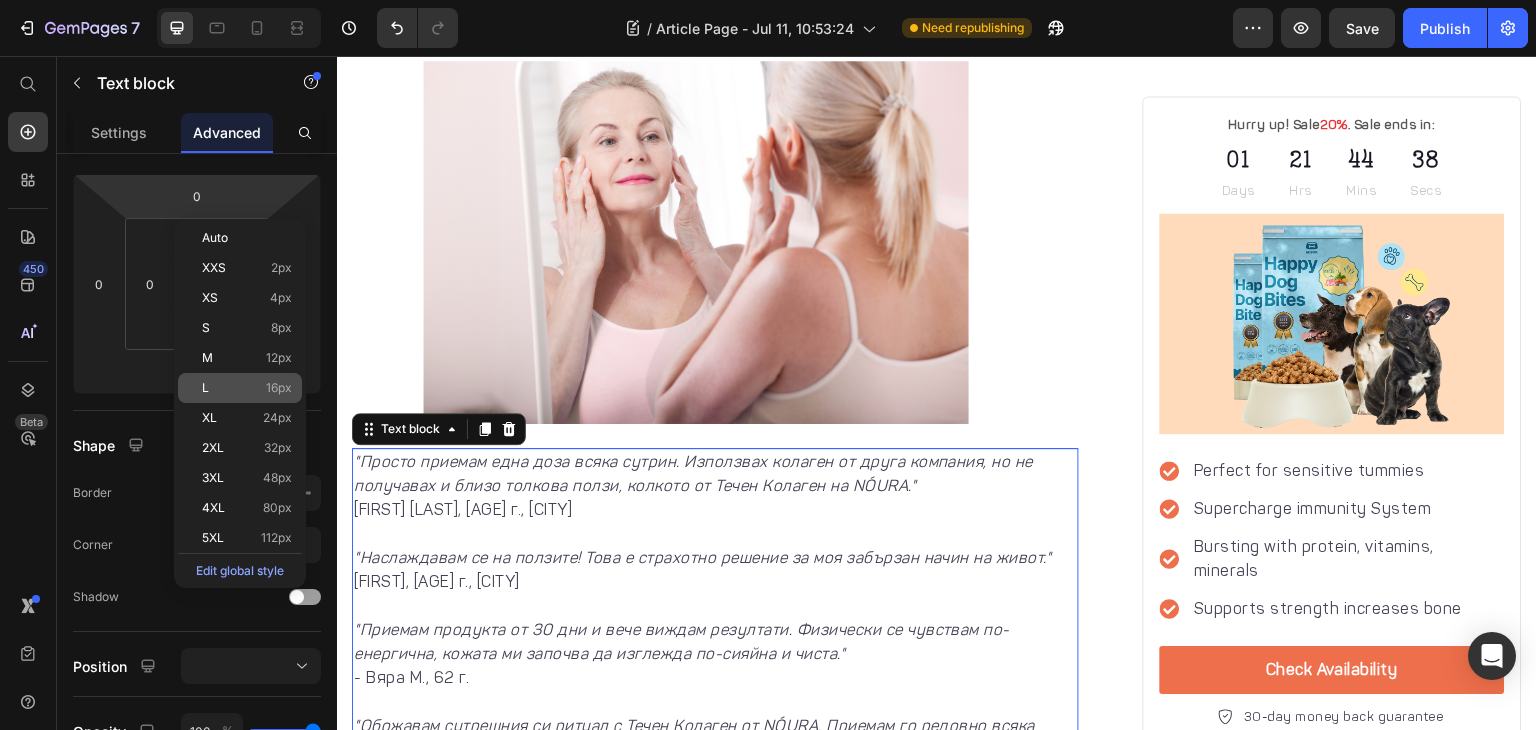 type on "16" 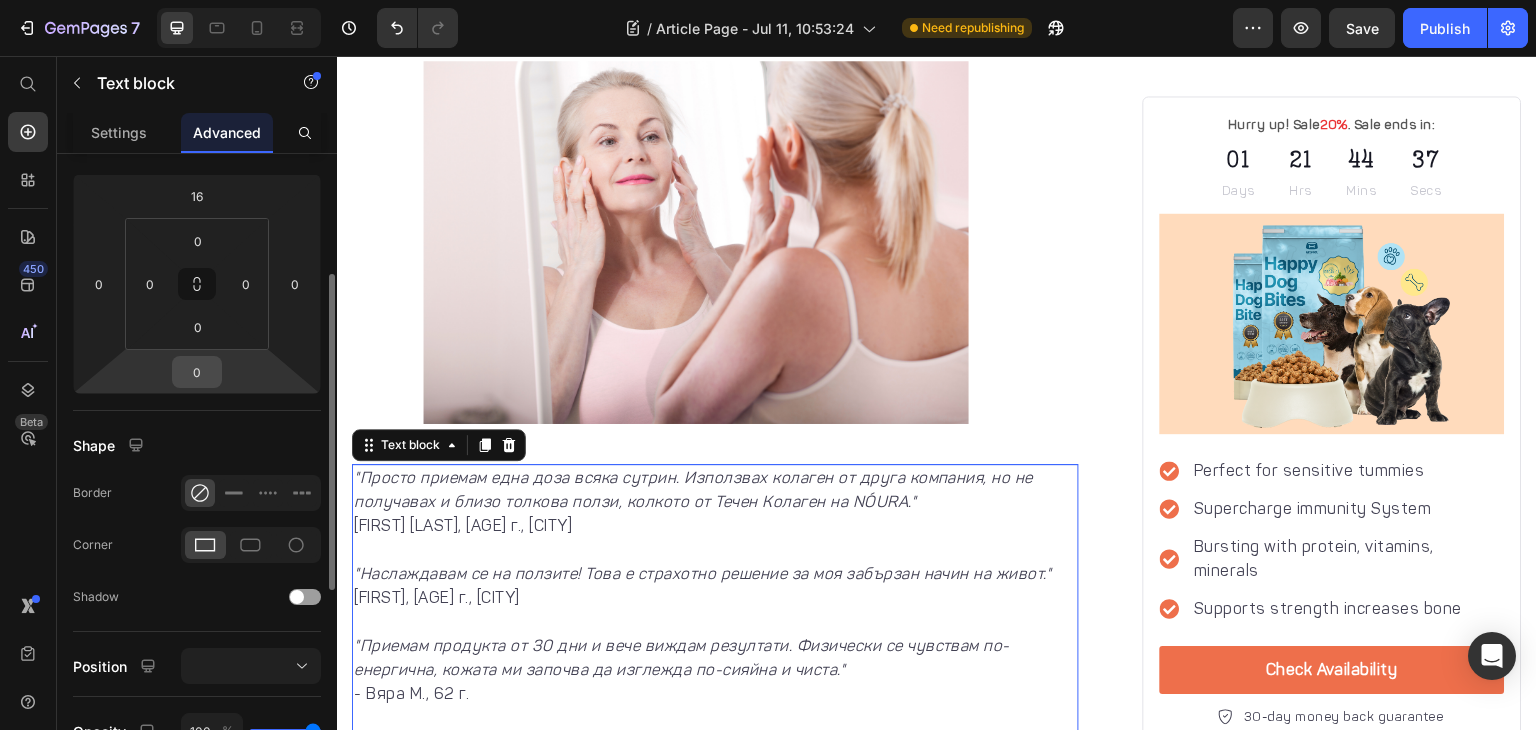 click on "0" at bounding box center [197, 372] 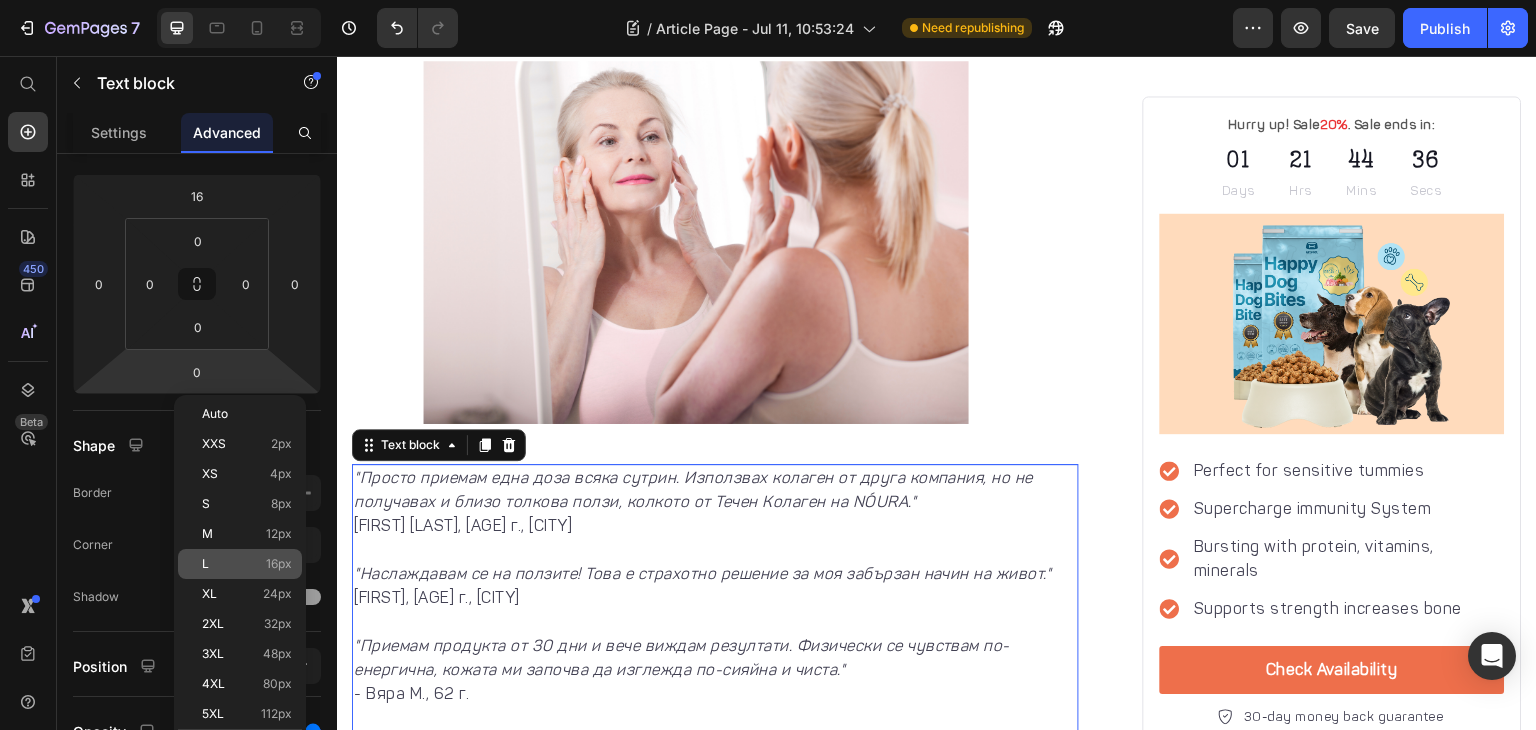 click on "L 16px" at bounding box center [247, 564] 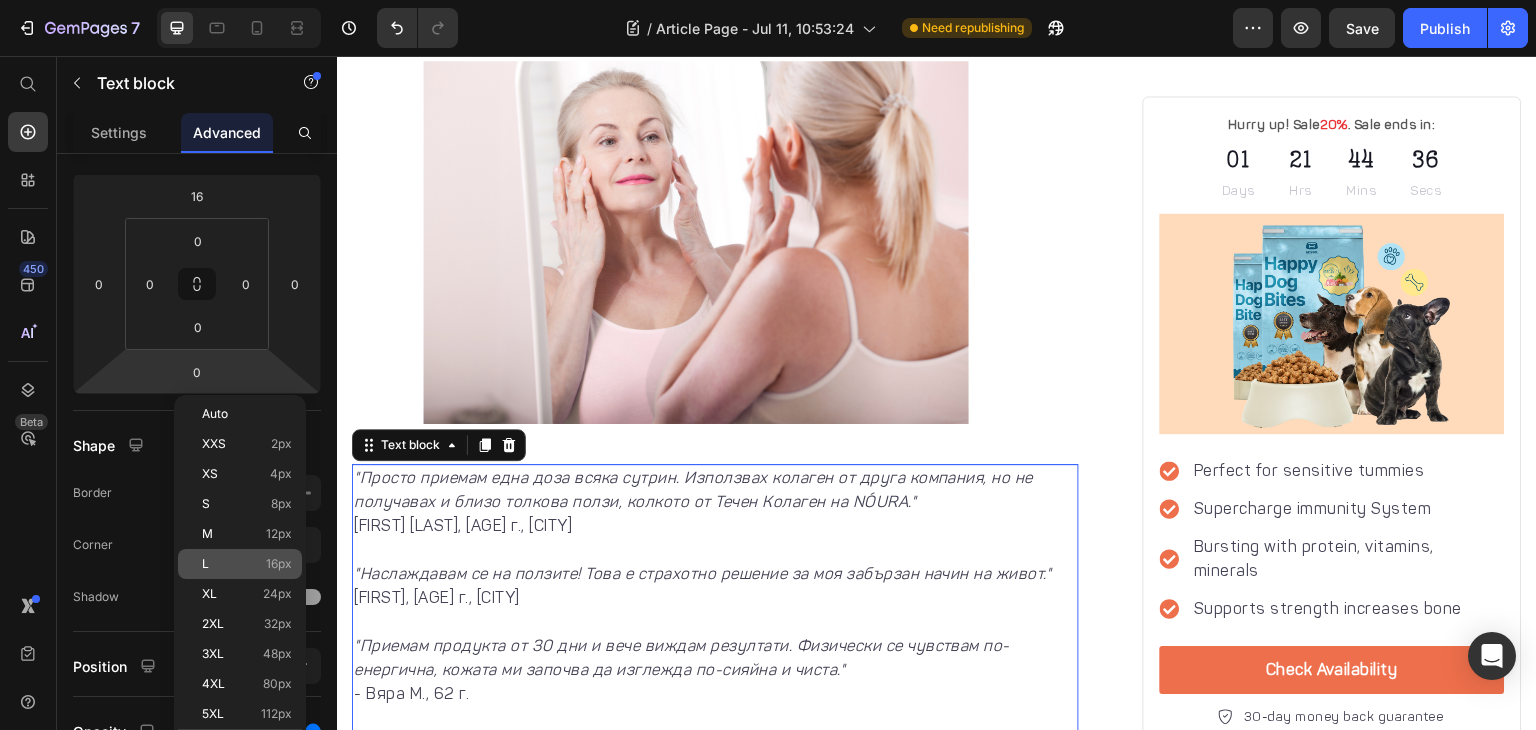 type on "16" 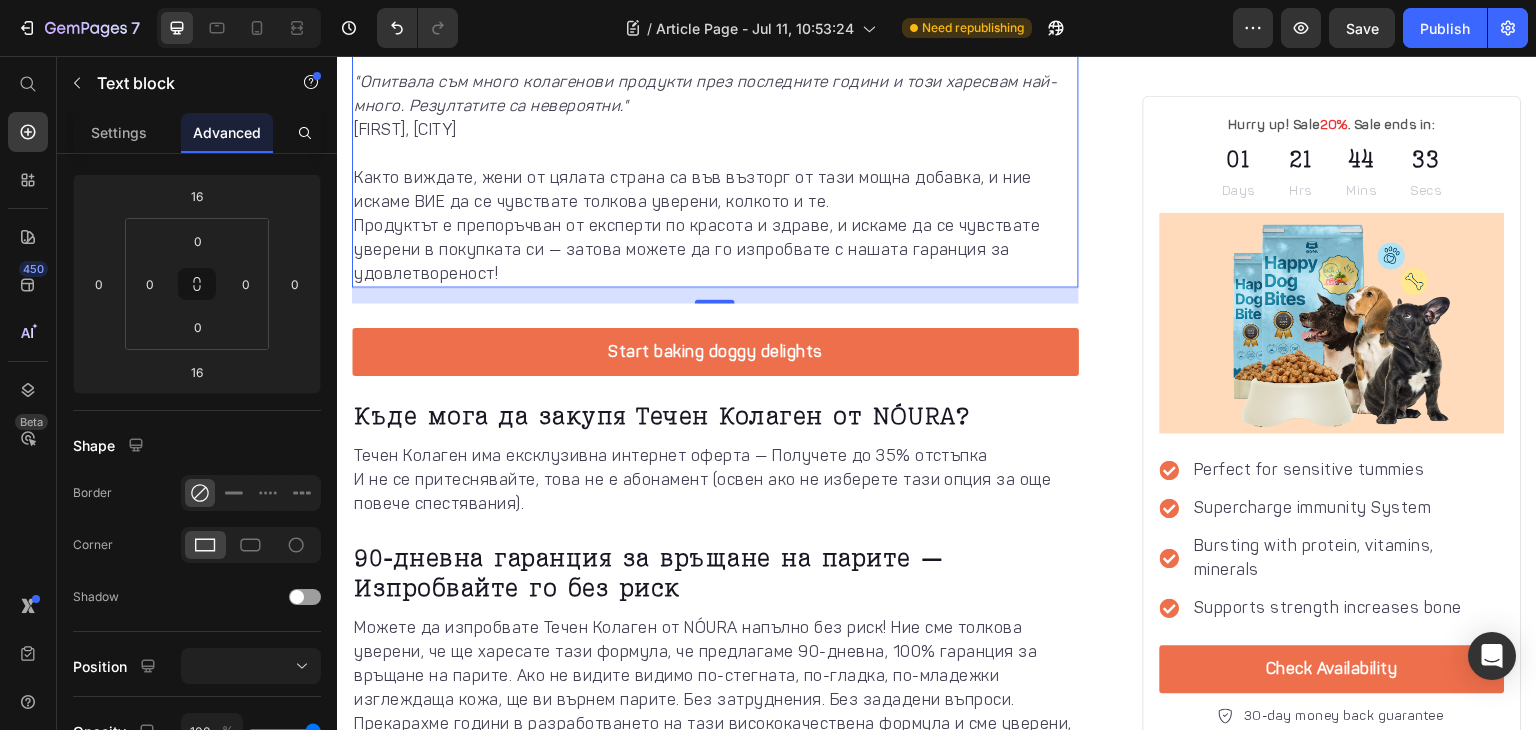 scroll, scrollTop: 5039, scrollLeft: 0, axis: vertical 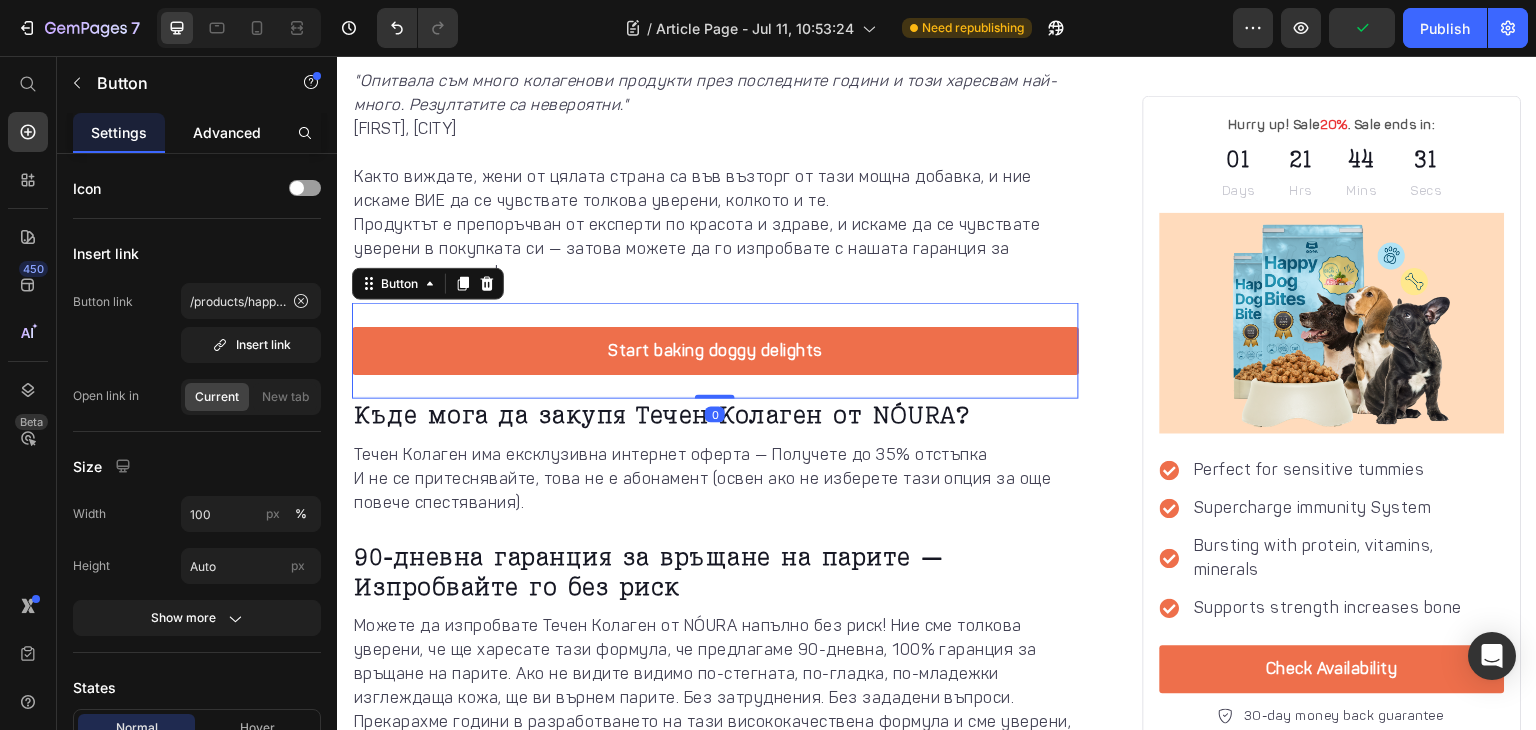 click on "Advanced" 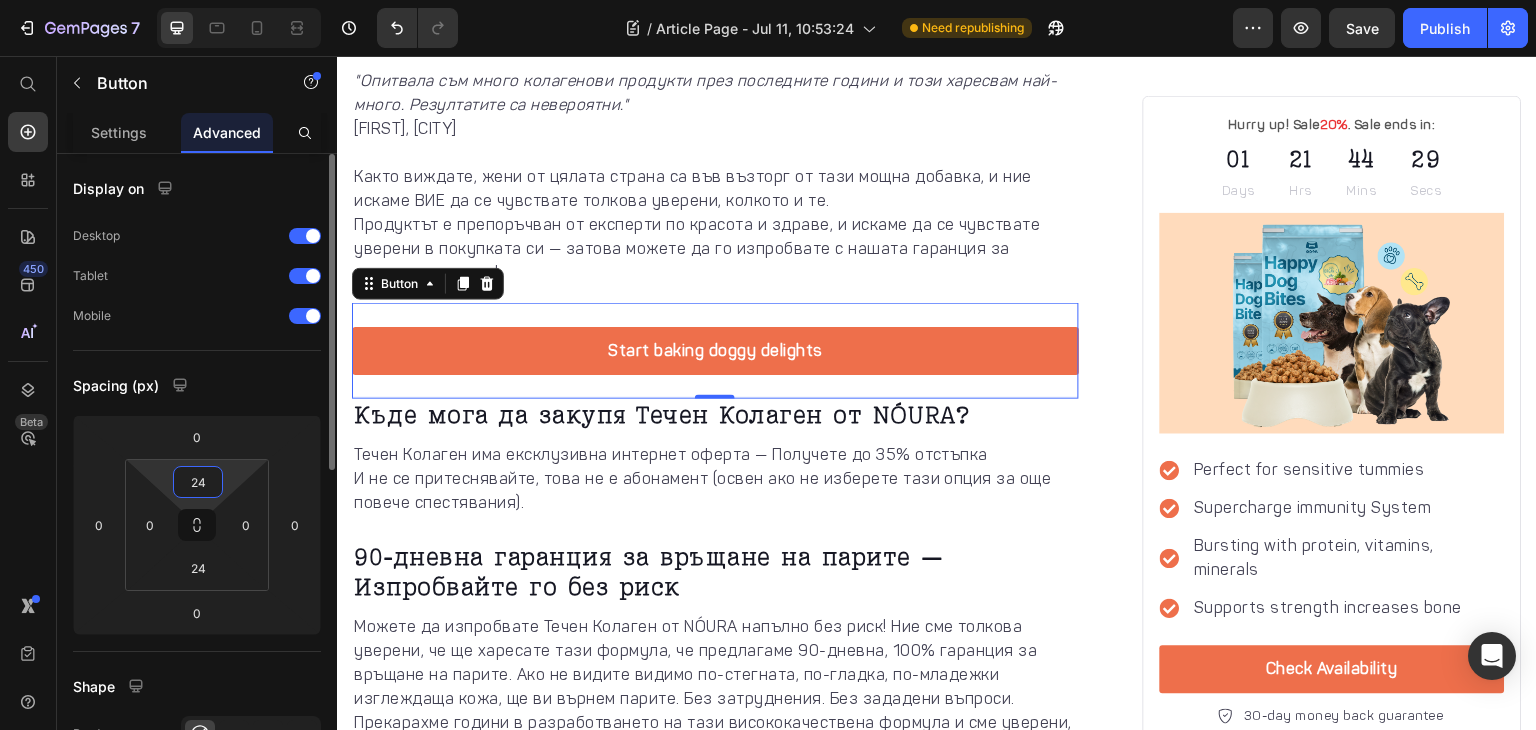 click on "7  Version history  /  Article Page - Jul 11, 10:53:24 Need republishing Preview  Save   Publish  450 Beta Start with Sections Elements Hero Section Product Detail Brands Trusted Badges Guarantee Product Breakdown How to use Testimonials Compare Bundle FAQs Social Proof Brand Story Product List Collection Blog List Contact Sticky Add to Cart Custom Footer Browse Library 450 Layout
Row
Row
Row
Row Text
Heading
Text Block Button
Button
Button
Sticky Back to top Media" at bounding box center [768, 0] 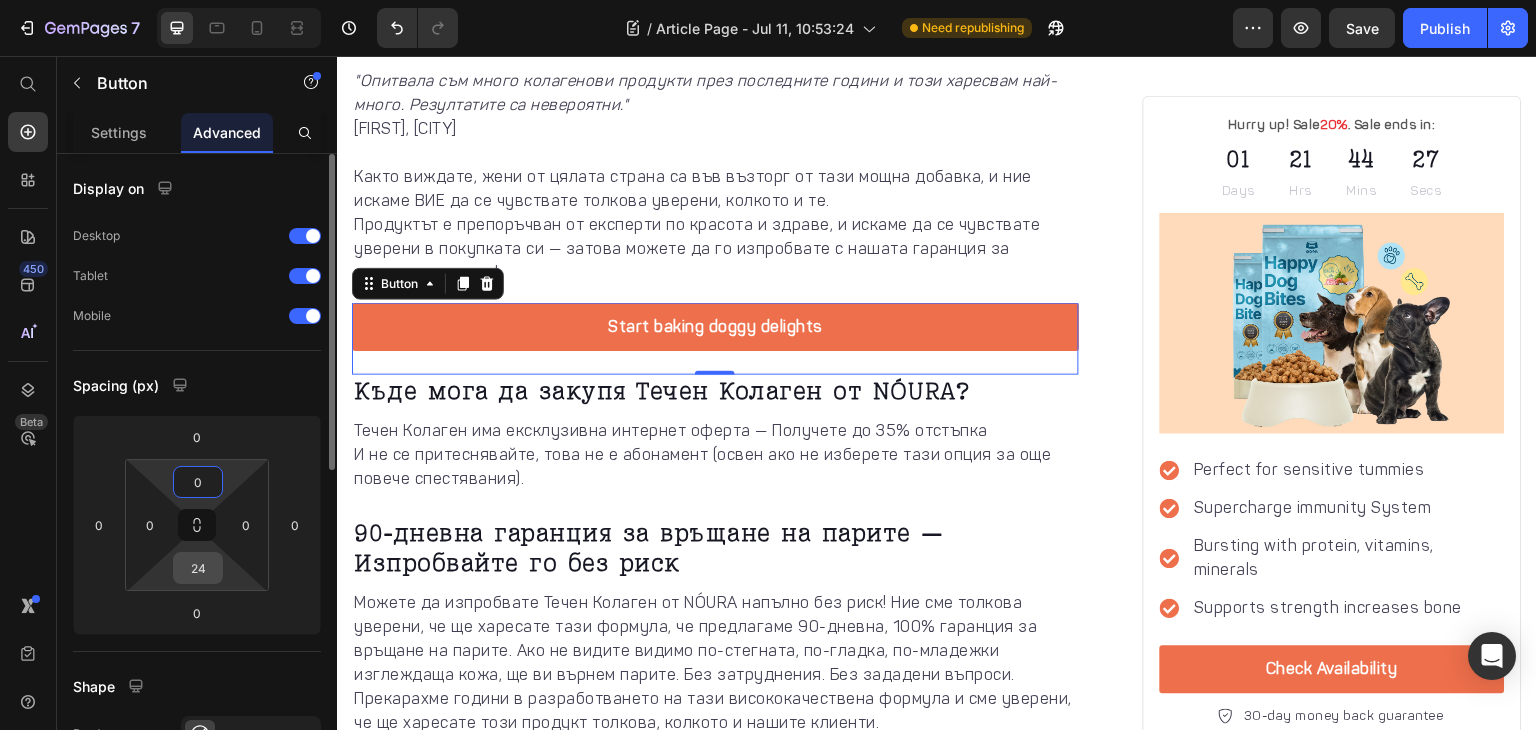 type on "0" 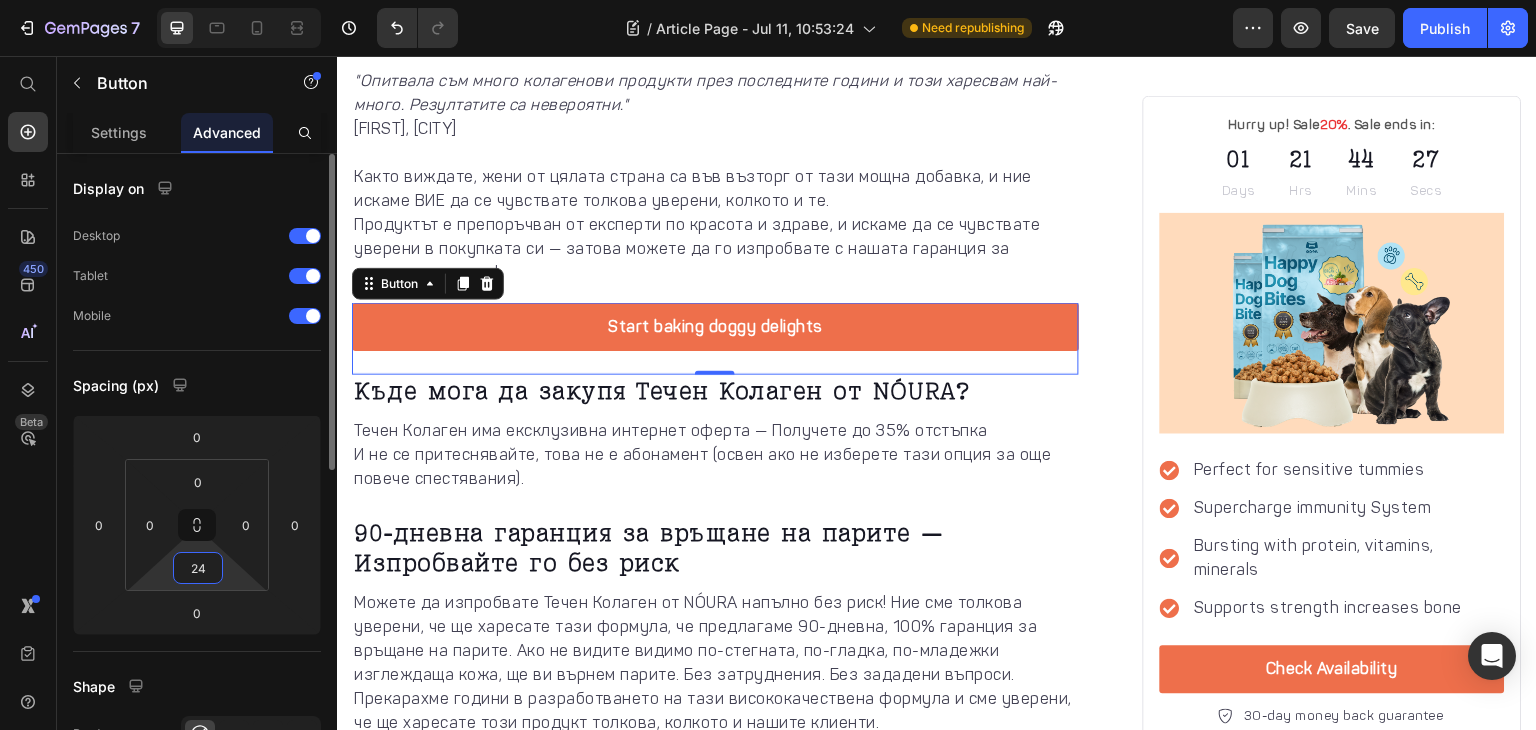 click on "24" at bounding box center (198, 568) 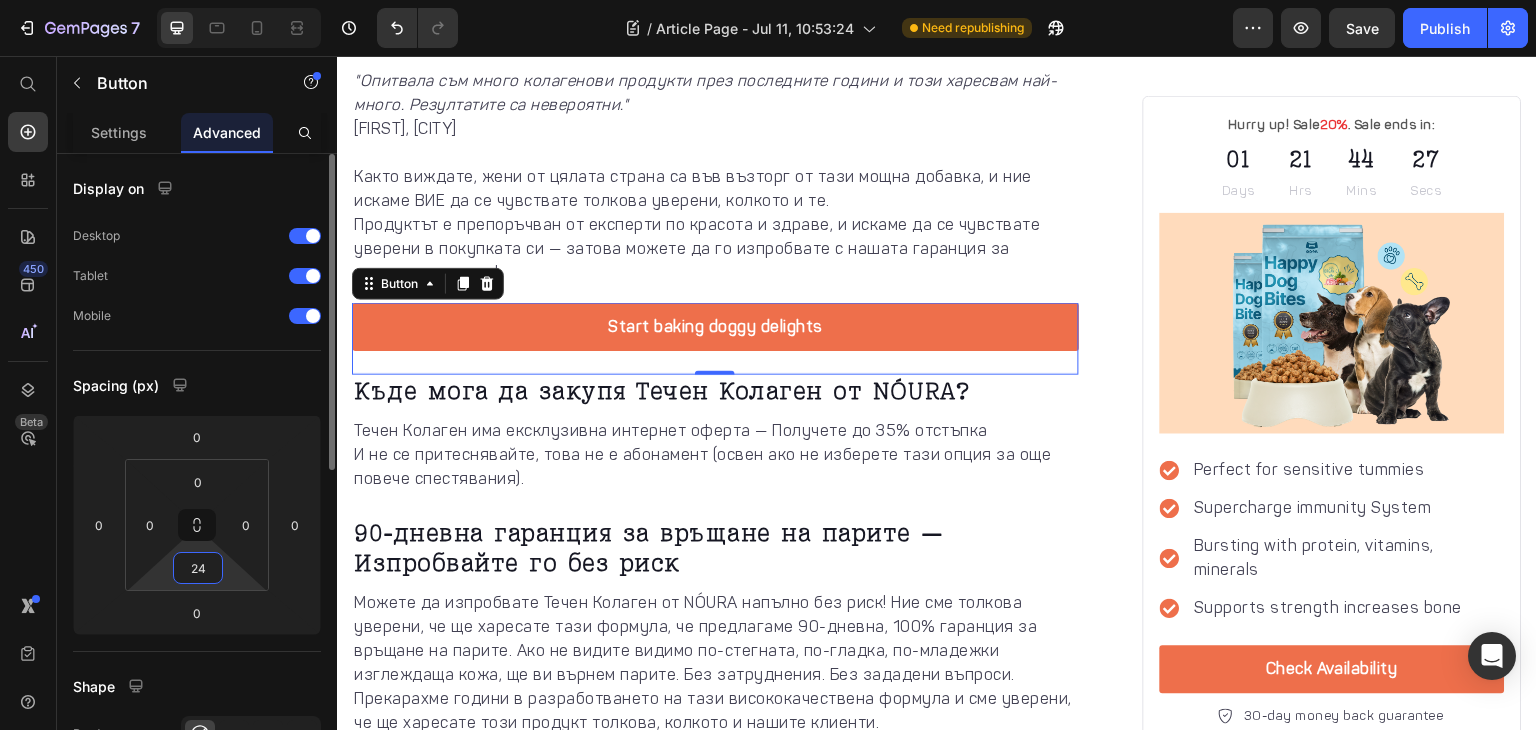 type on "0" 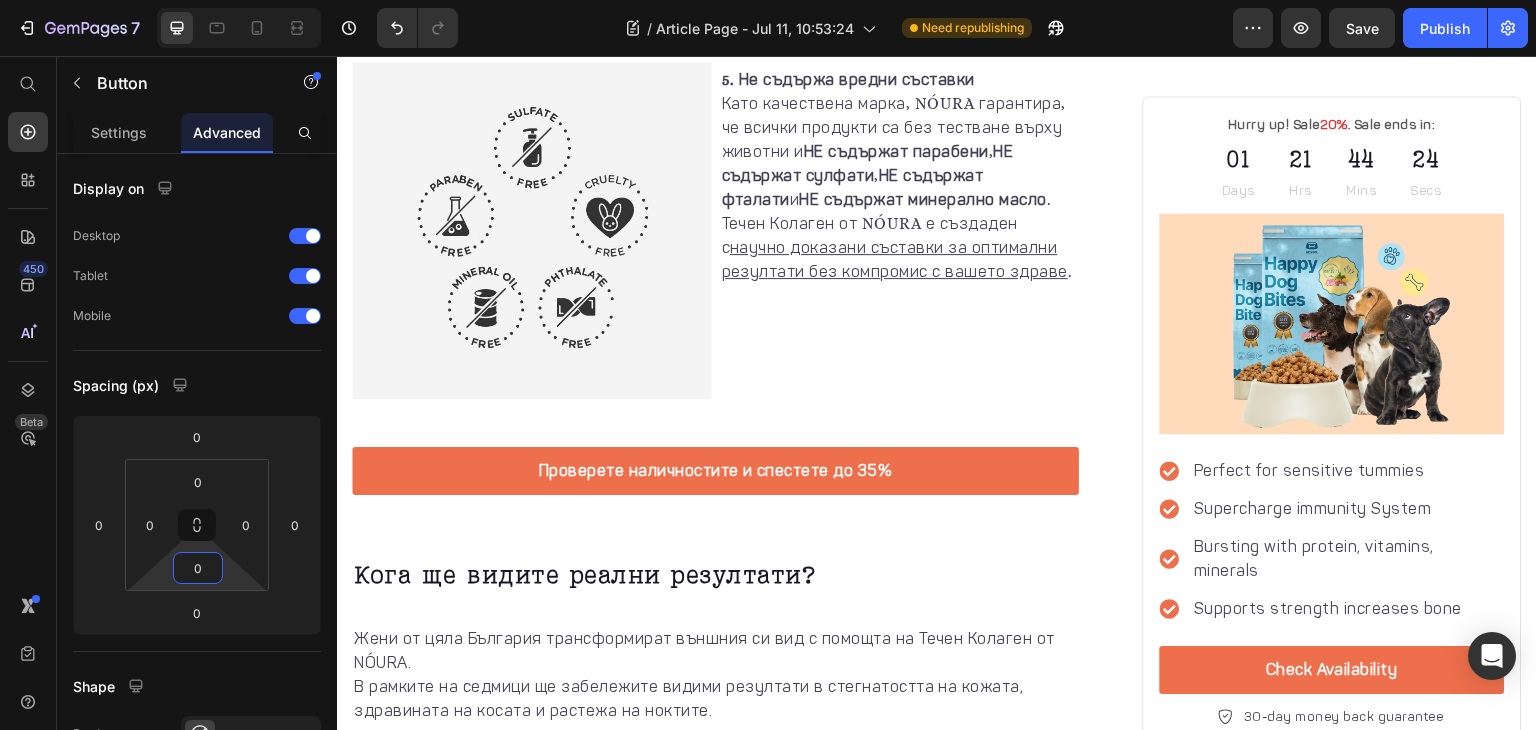 scroll, scrollTop: 3034, scrollLeft: 0, axis: vertical 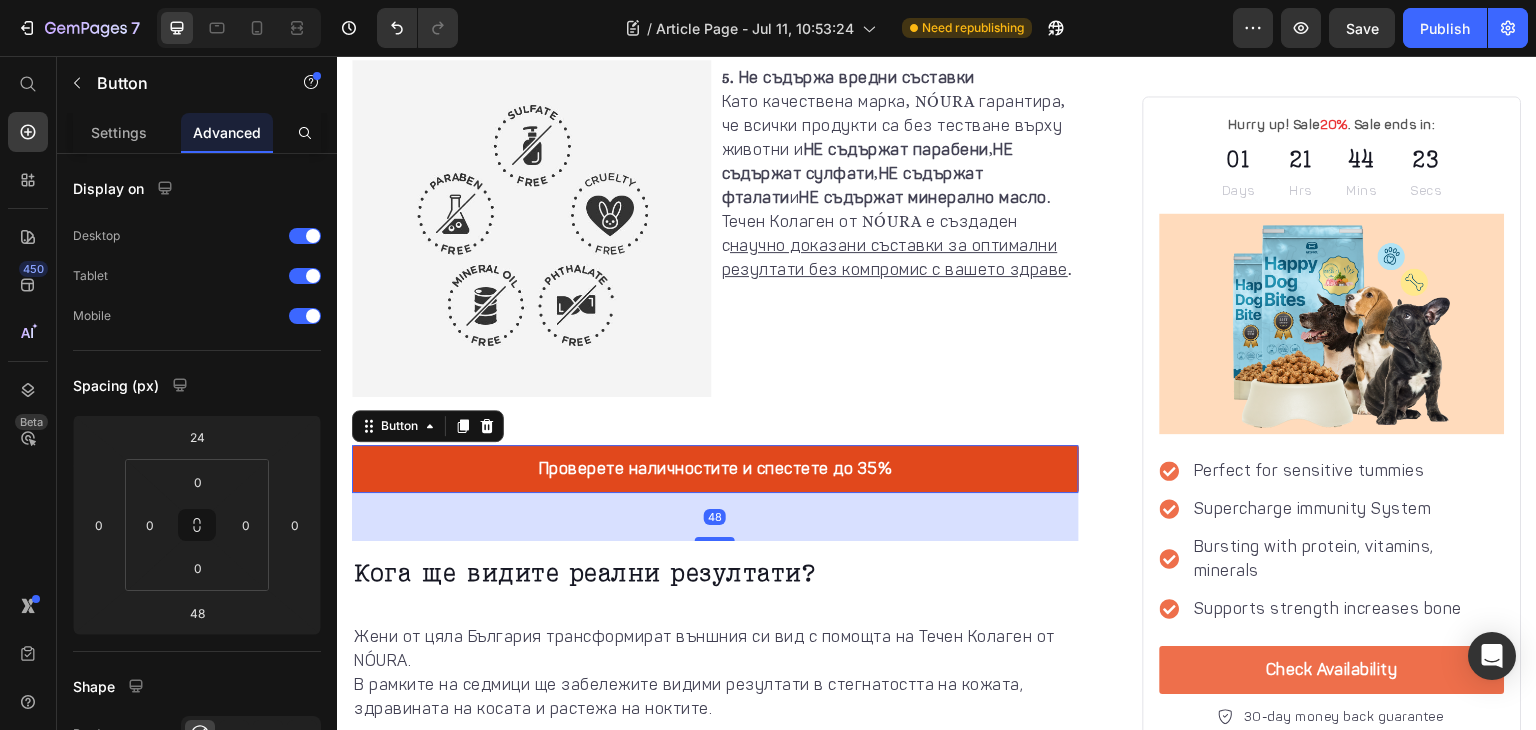 click on "Проверете наличностите и спестете до 35%" at bounding box center [715, 469] 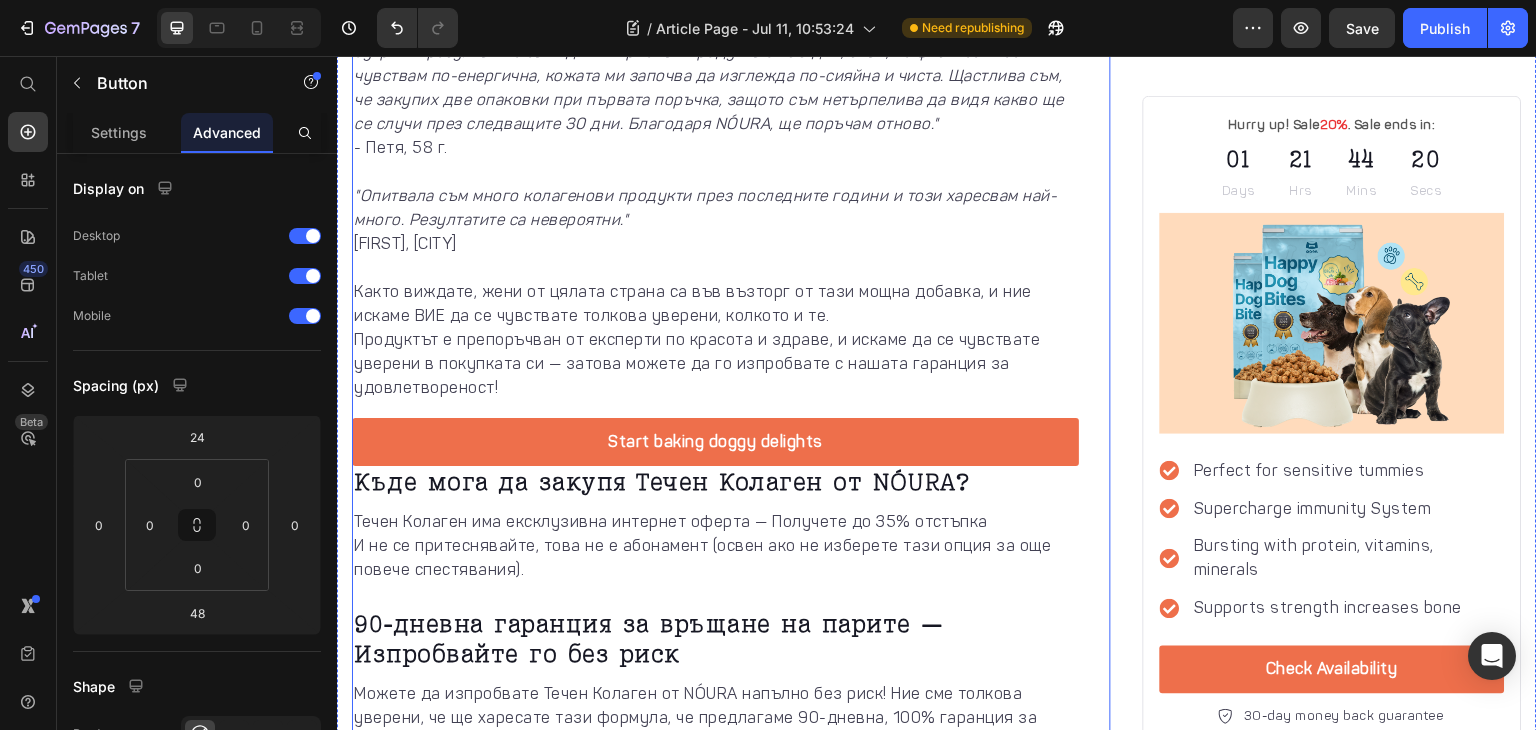 scroll, scrollTop: 4924, scrollLeft: 0, axis: vertical 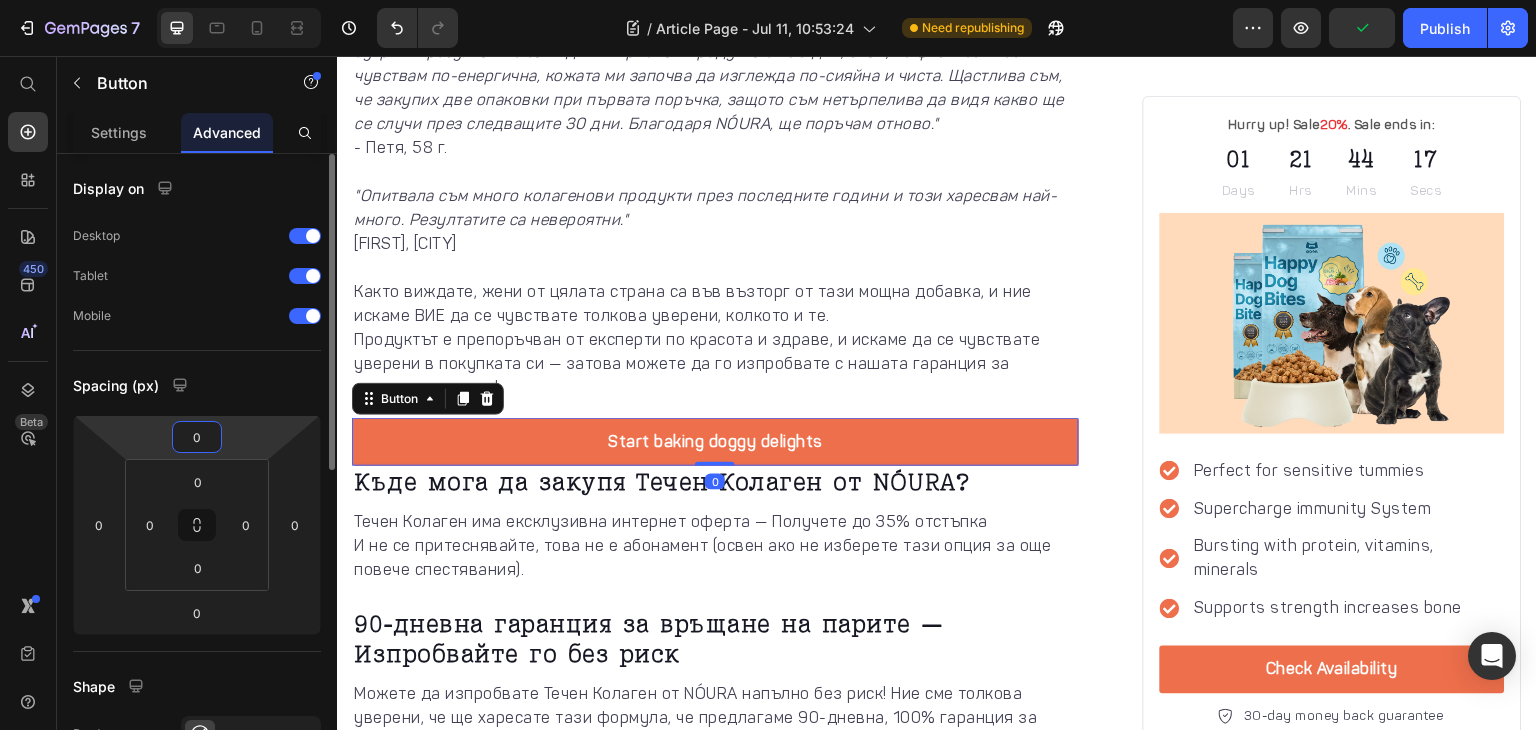 click on "0" at bounding box center [197, 437] 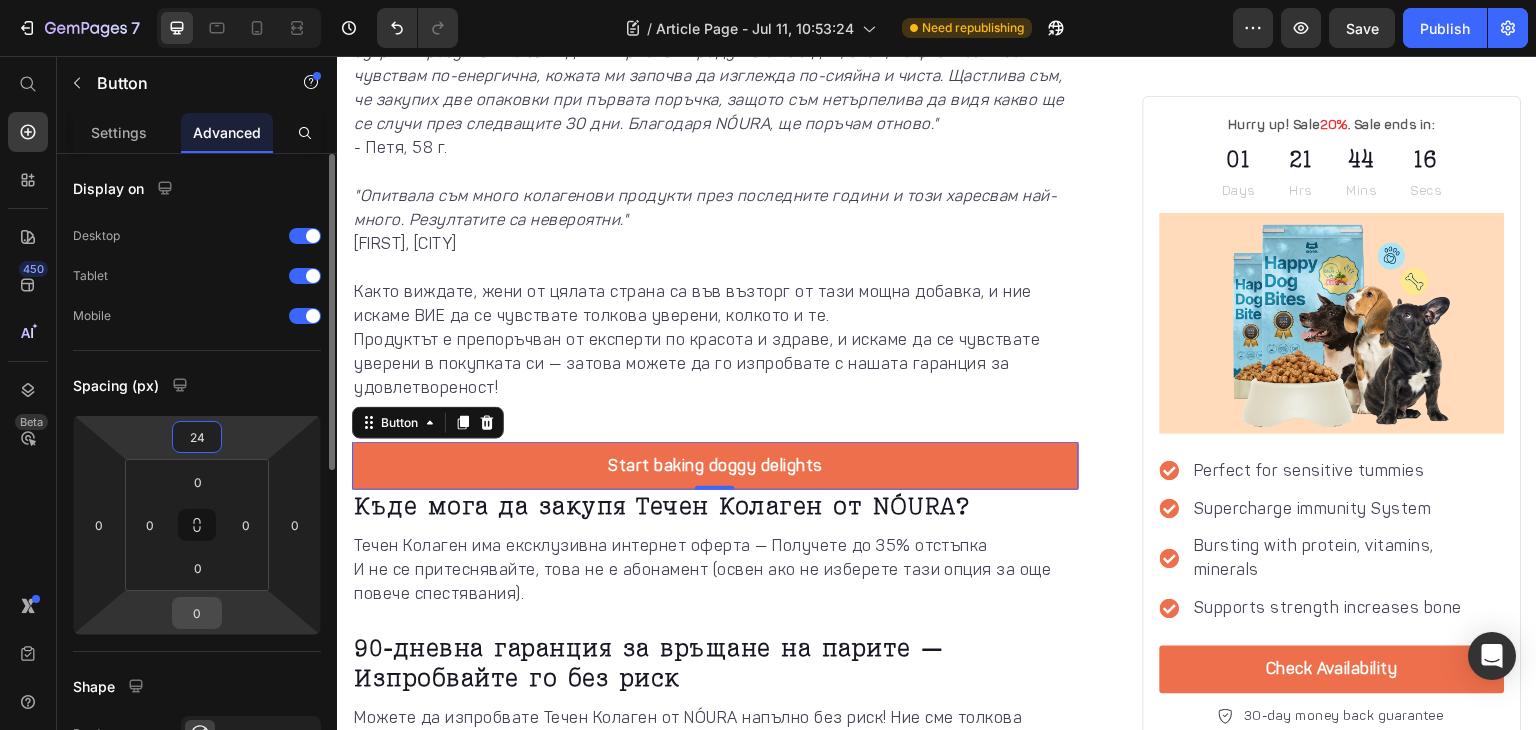 type on "24" 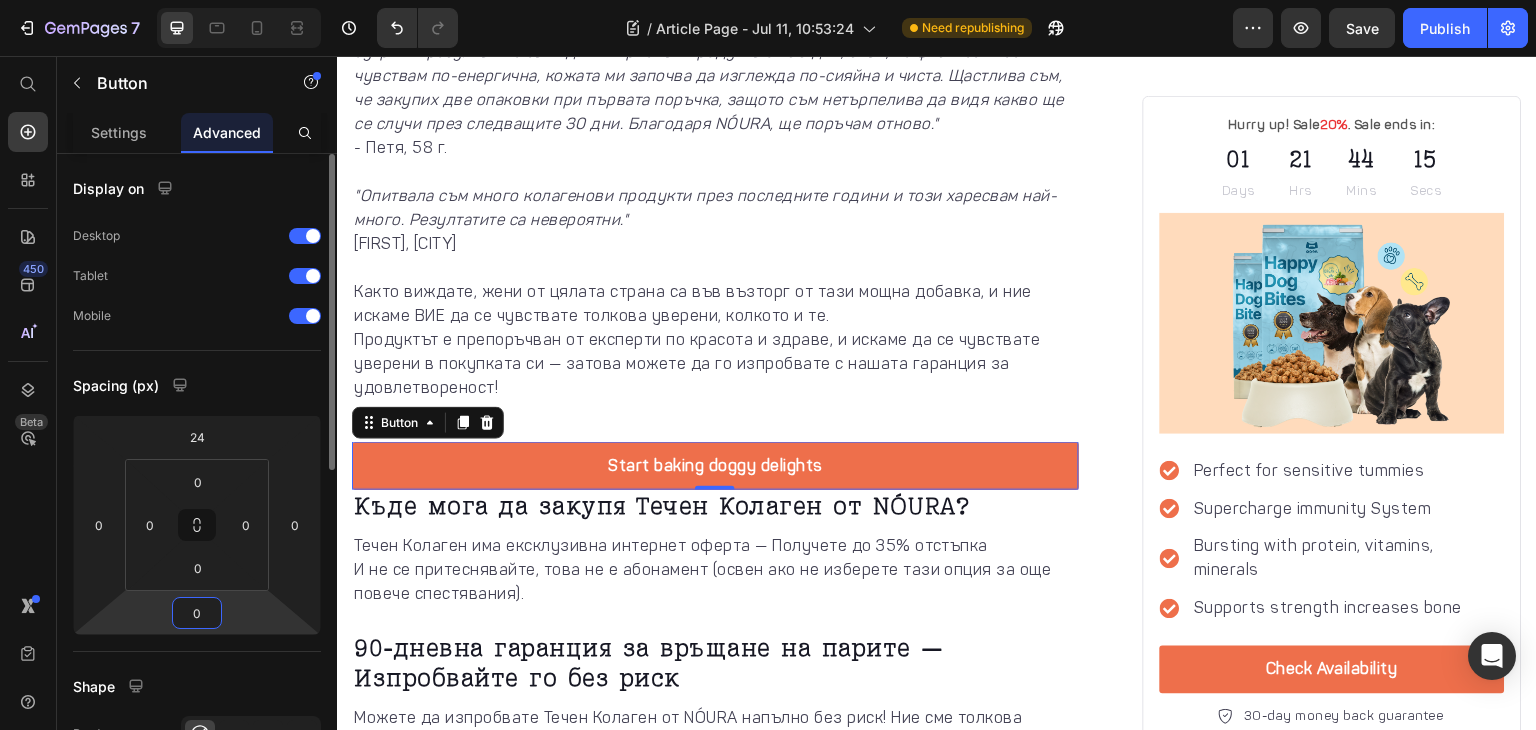 click on "0" at bounding box center [197, 613] 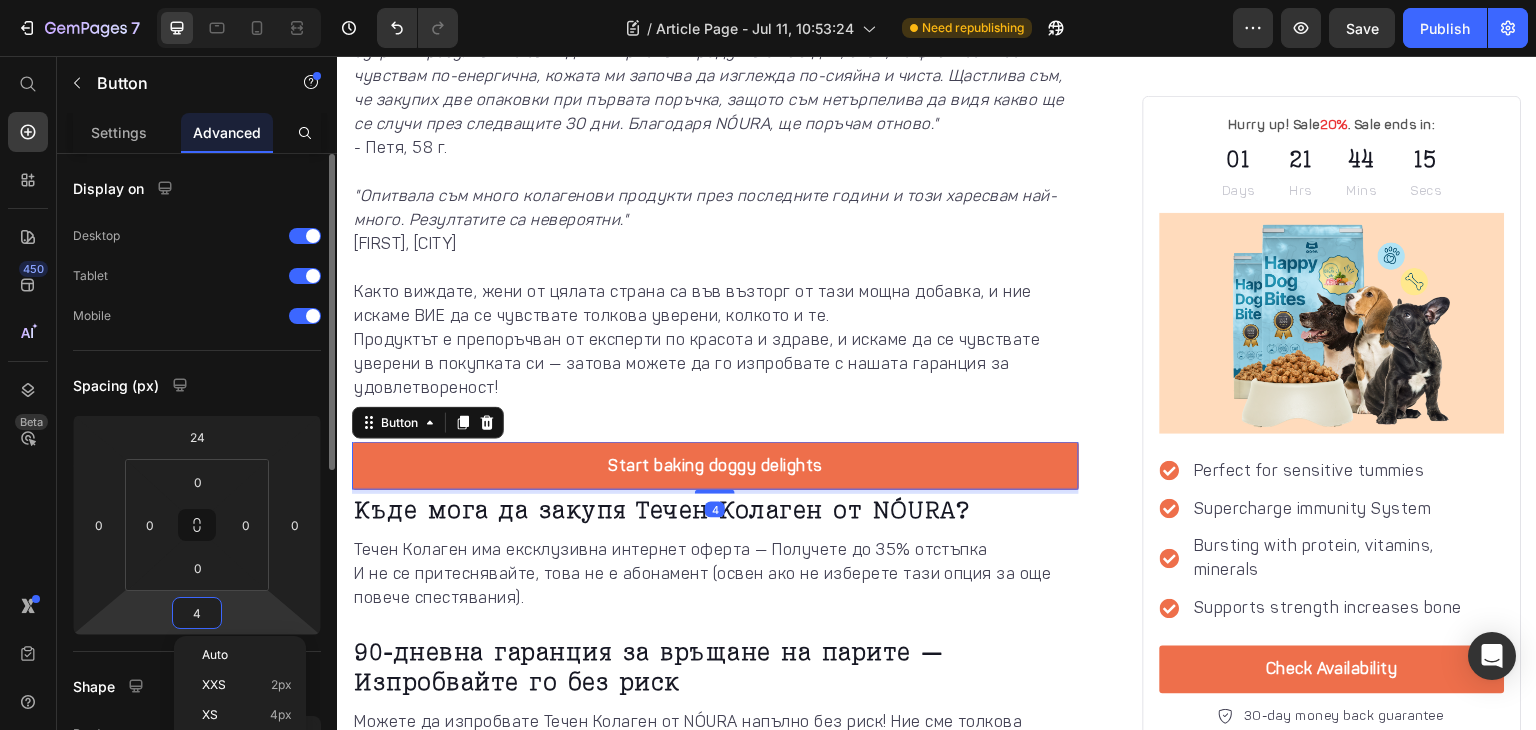 type on "48" 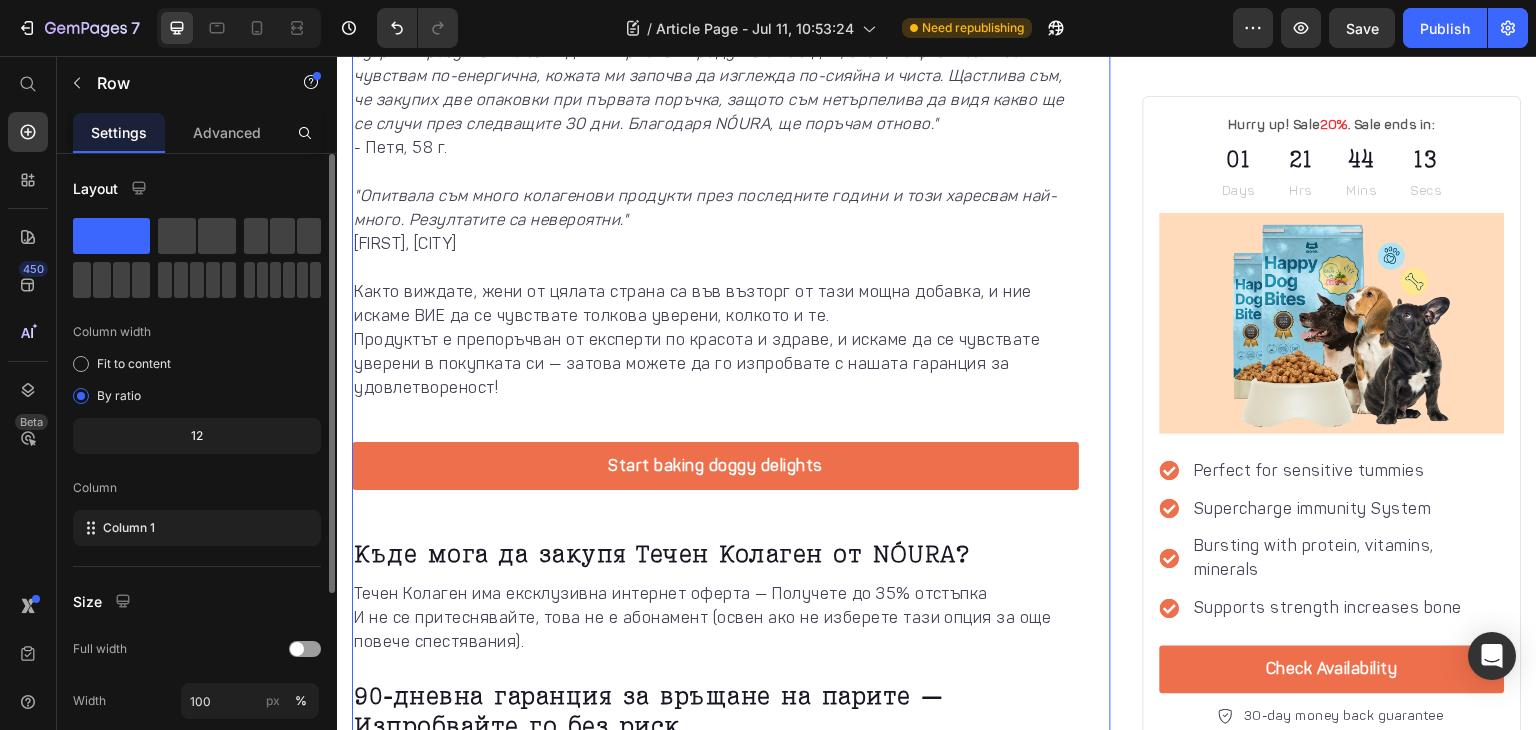 click on "Image [FIRST] [LAST] Text block Advanced list
Drop element here Row Открийте как тази революционна формула с висококачествен колаген стимулира естественото възстановяване на колагена в тялото ви - с мощни активни съставки за видимо по-стегната и сияйна кожа. Text block Image         Text block (Разпродава се за минути) Heading Image Text block Row Image Text block Row Image Text block Row ," at bounding box center [731, -740] 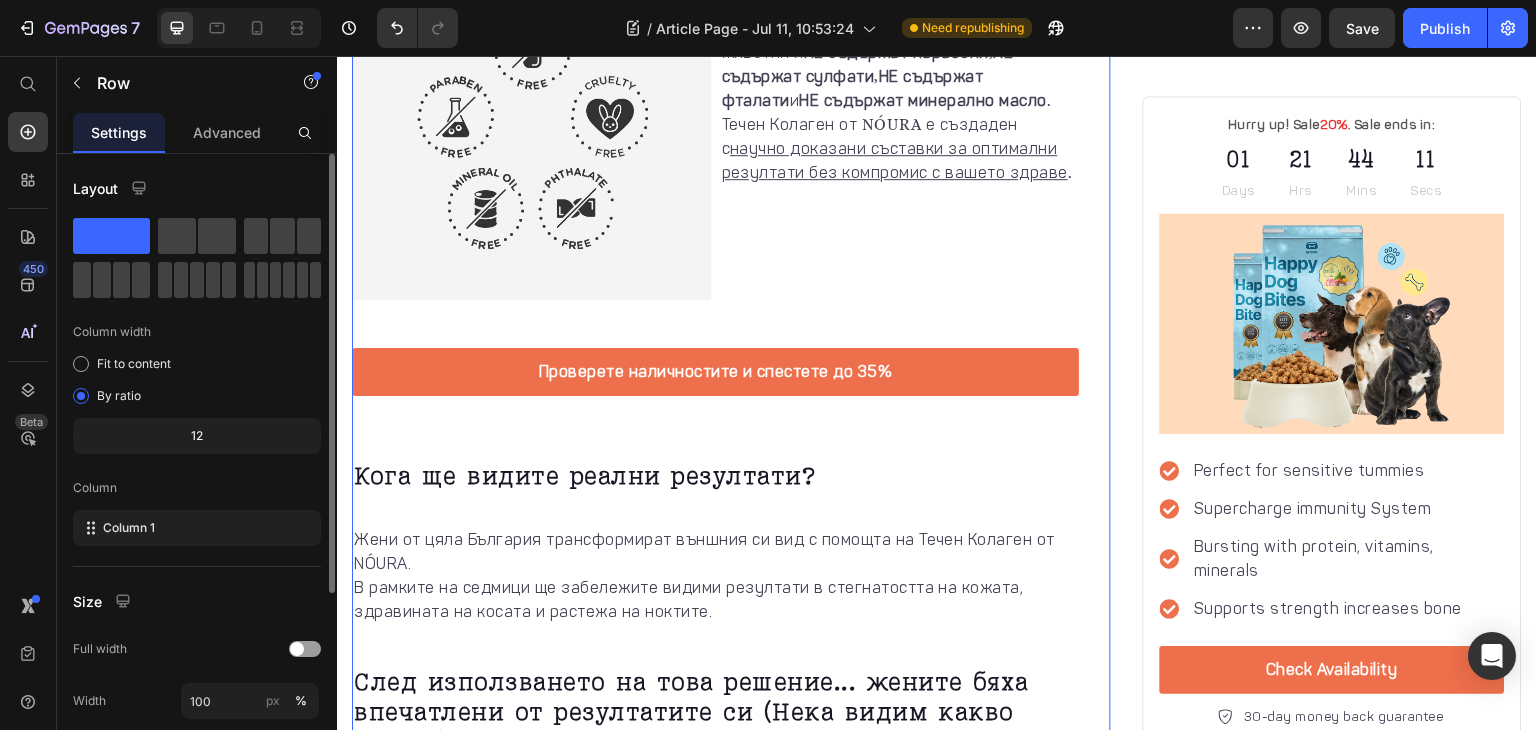 scroll, scrollTop: 3124, scrollLeft: 0, axis: vertical 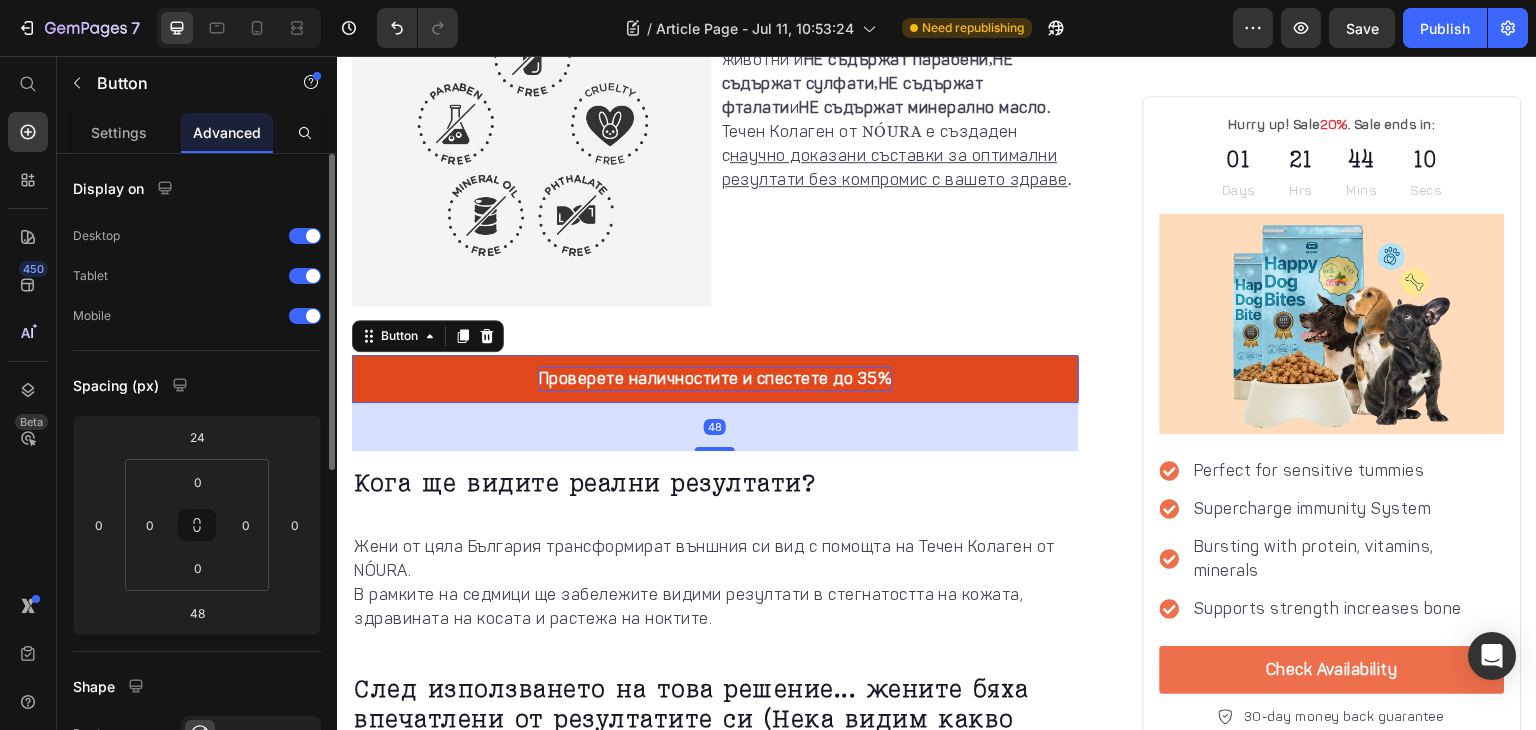 click on "Проверете наличностите и спестете до 35%" at bounding box center [715, 379] 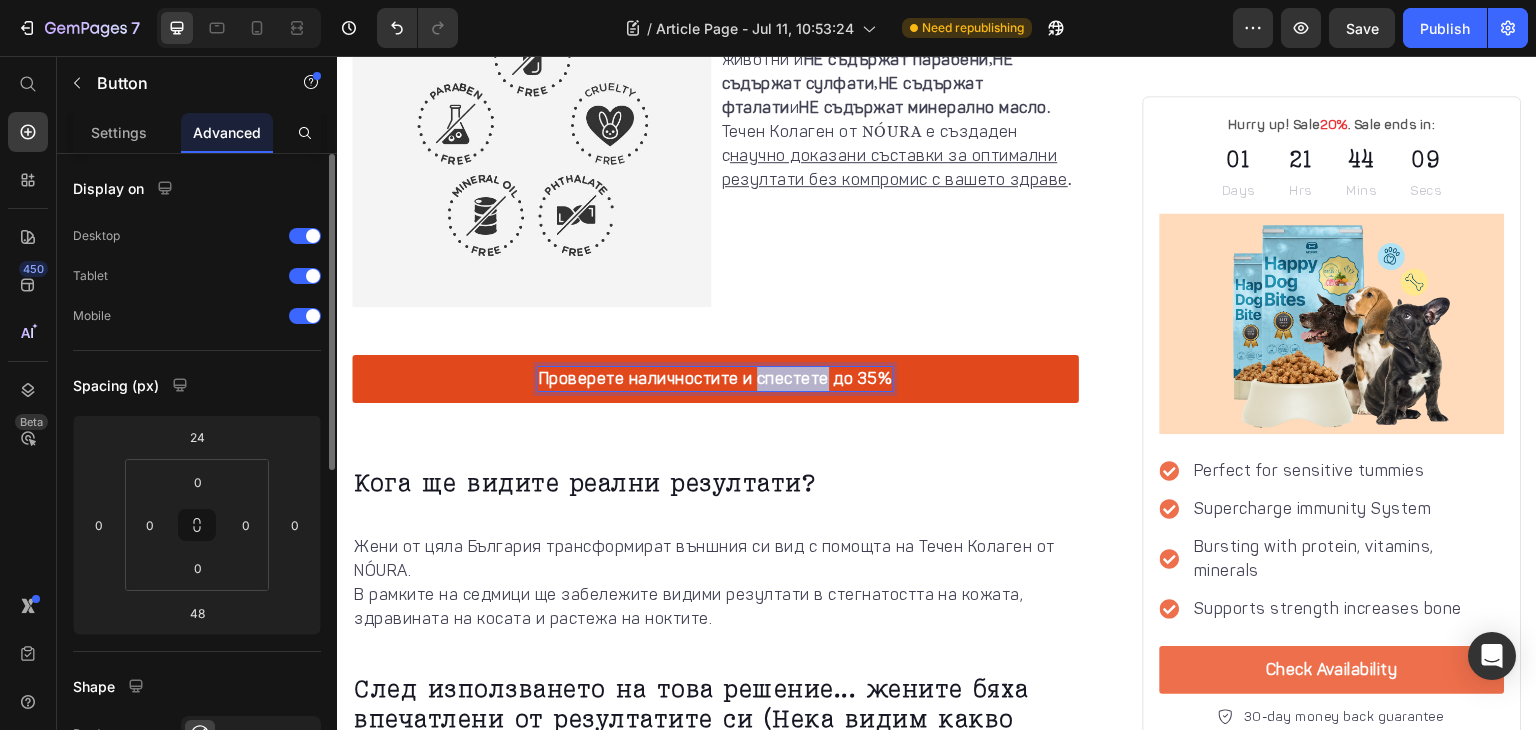 click on "Проверете наличностите и спестете до 35%" at bounding box center (715, 379) 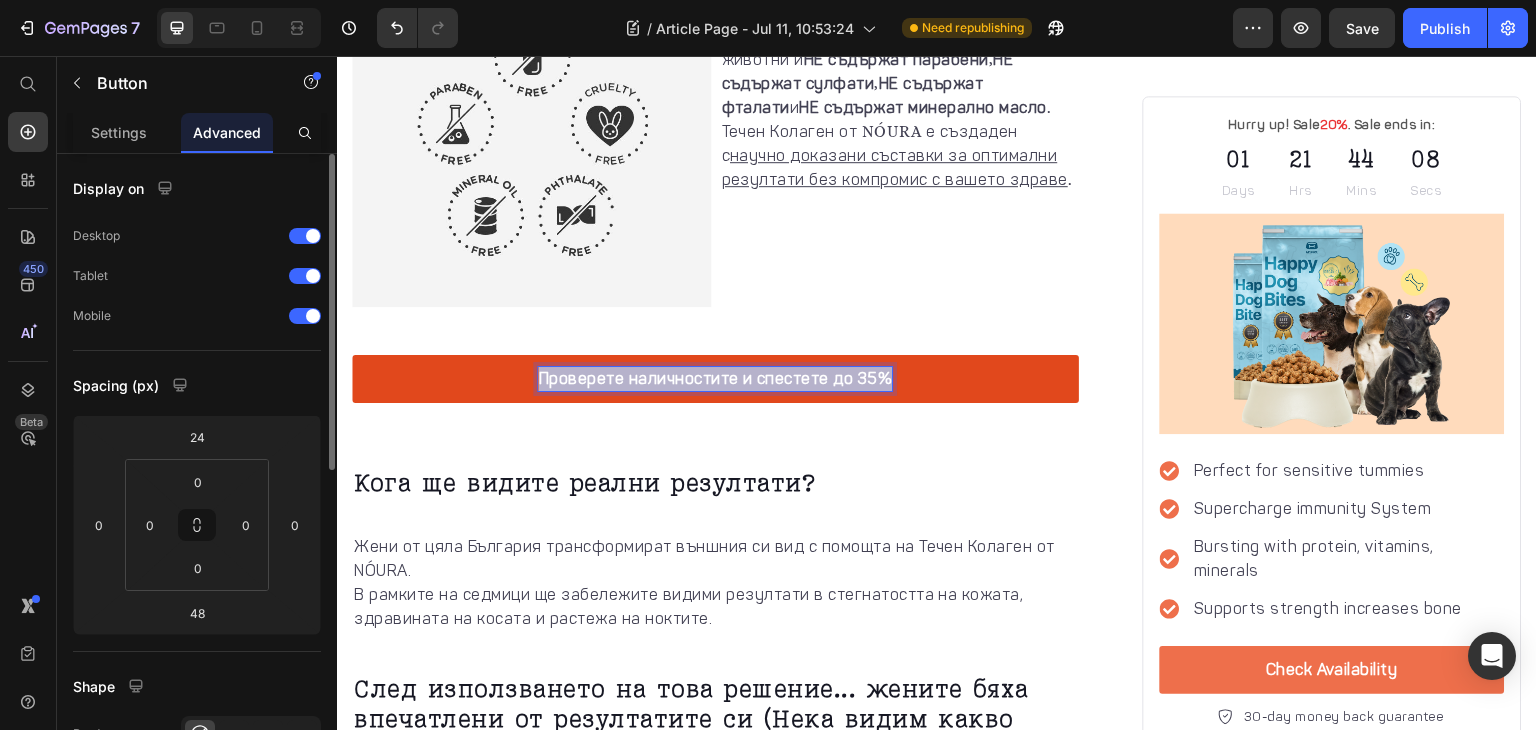 copy on "Проверете наличностите и спестете до 35%" 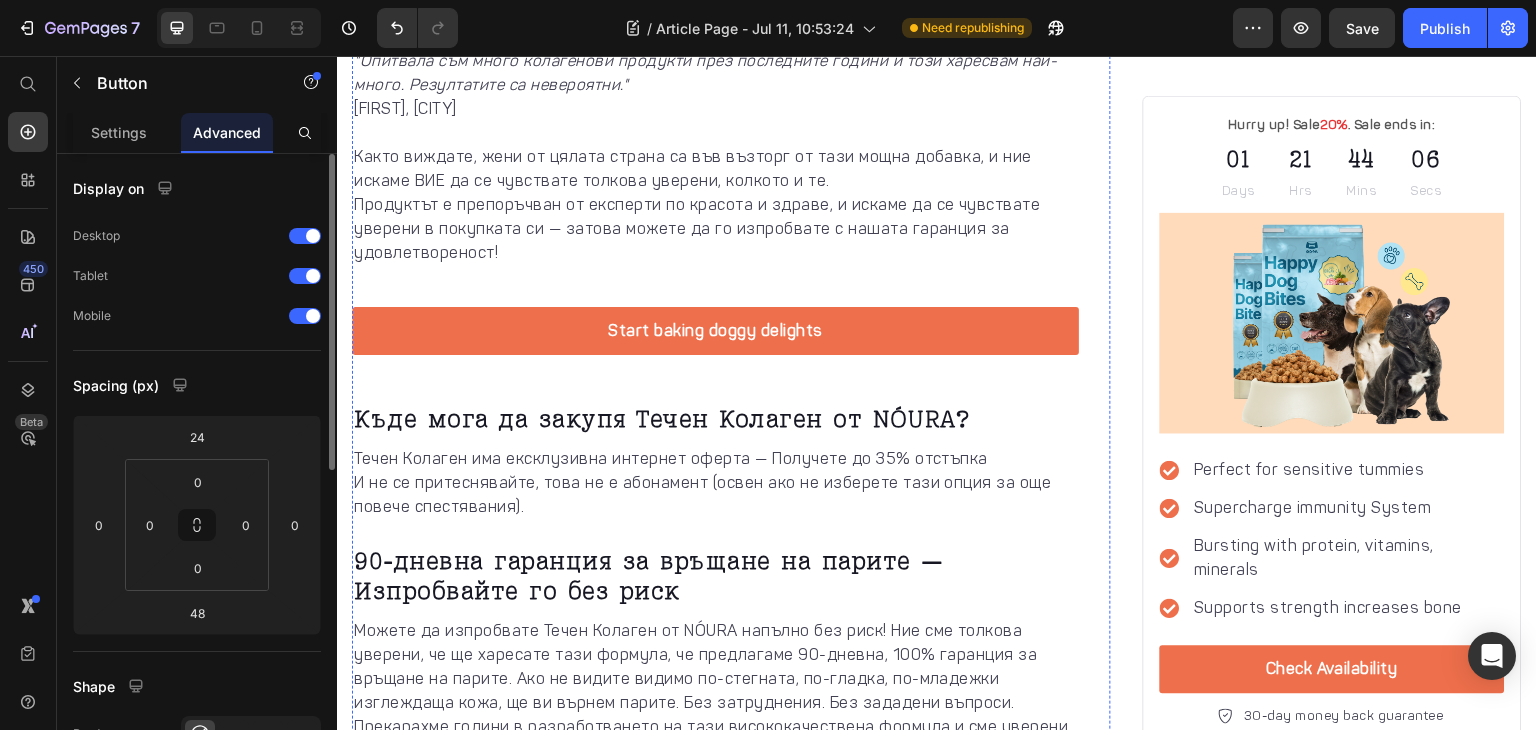 scroll, scrollTop: 5148, scrollLeft: 0, axis: vertical 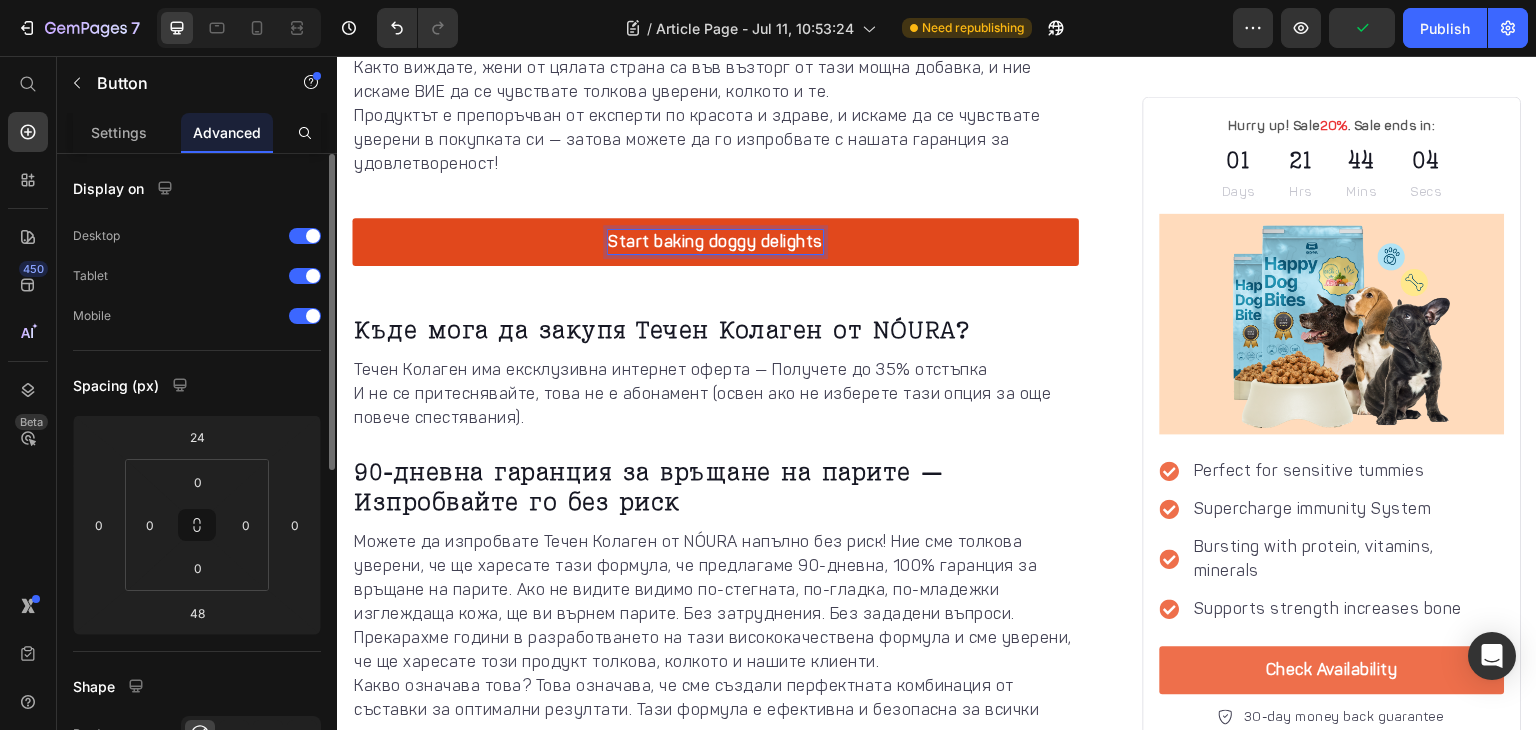 click on "Start baking doggy delights" at bounding box center [715, 242] 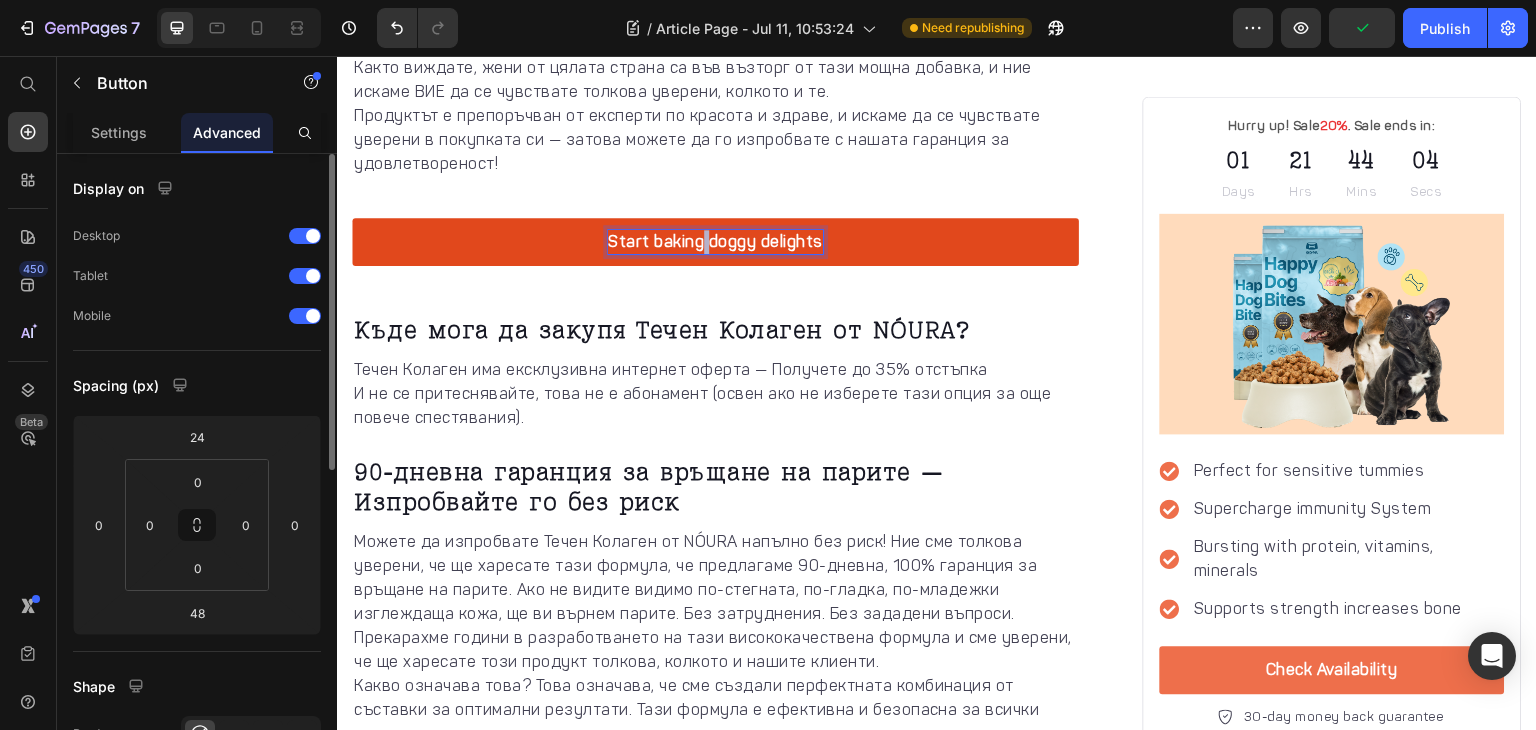 click on "Start baking doggy delights" at bounding box center (715, 242) 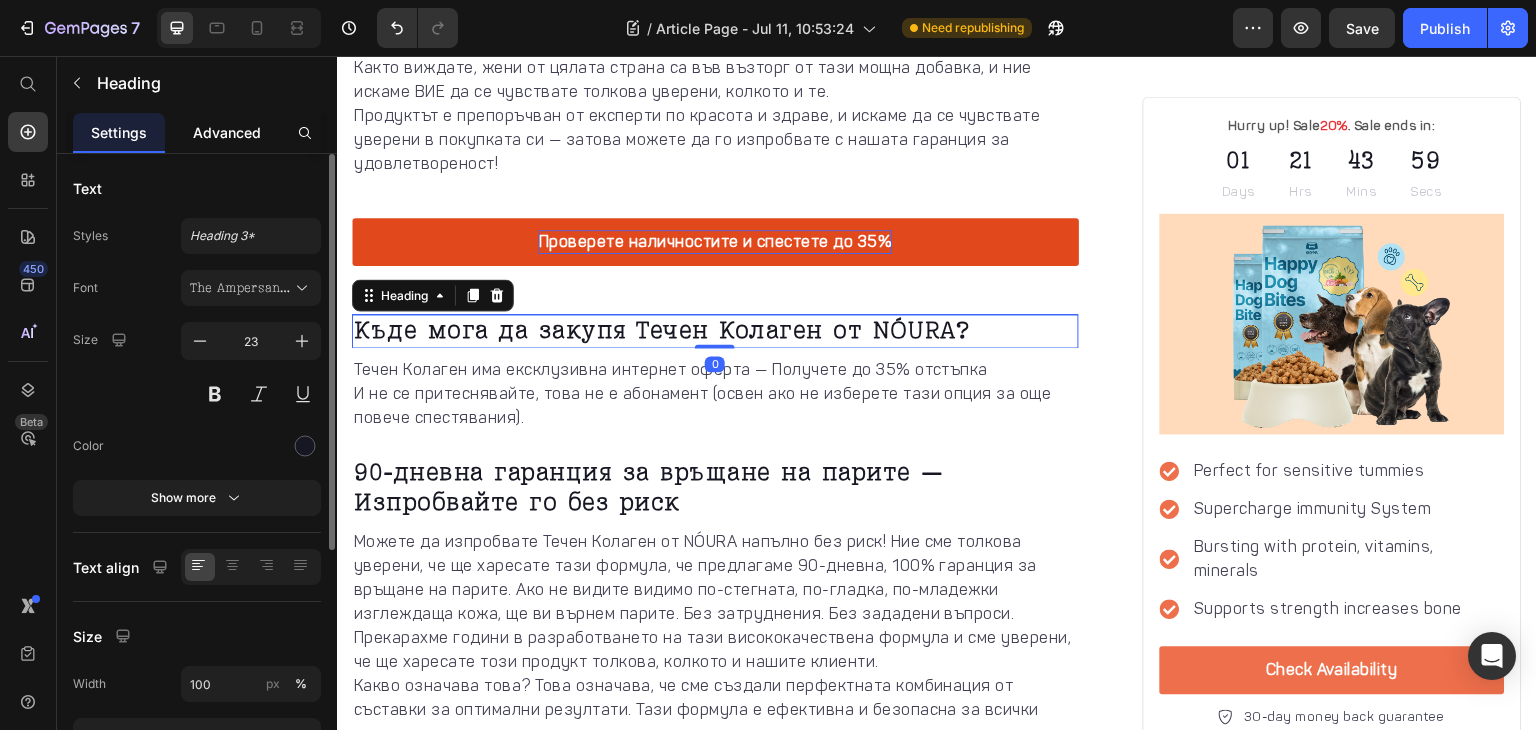 click on "Advanced" at bounding box center [227, 132] 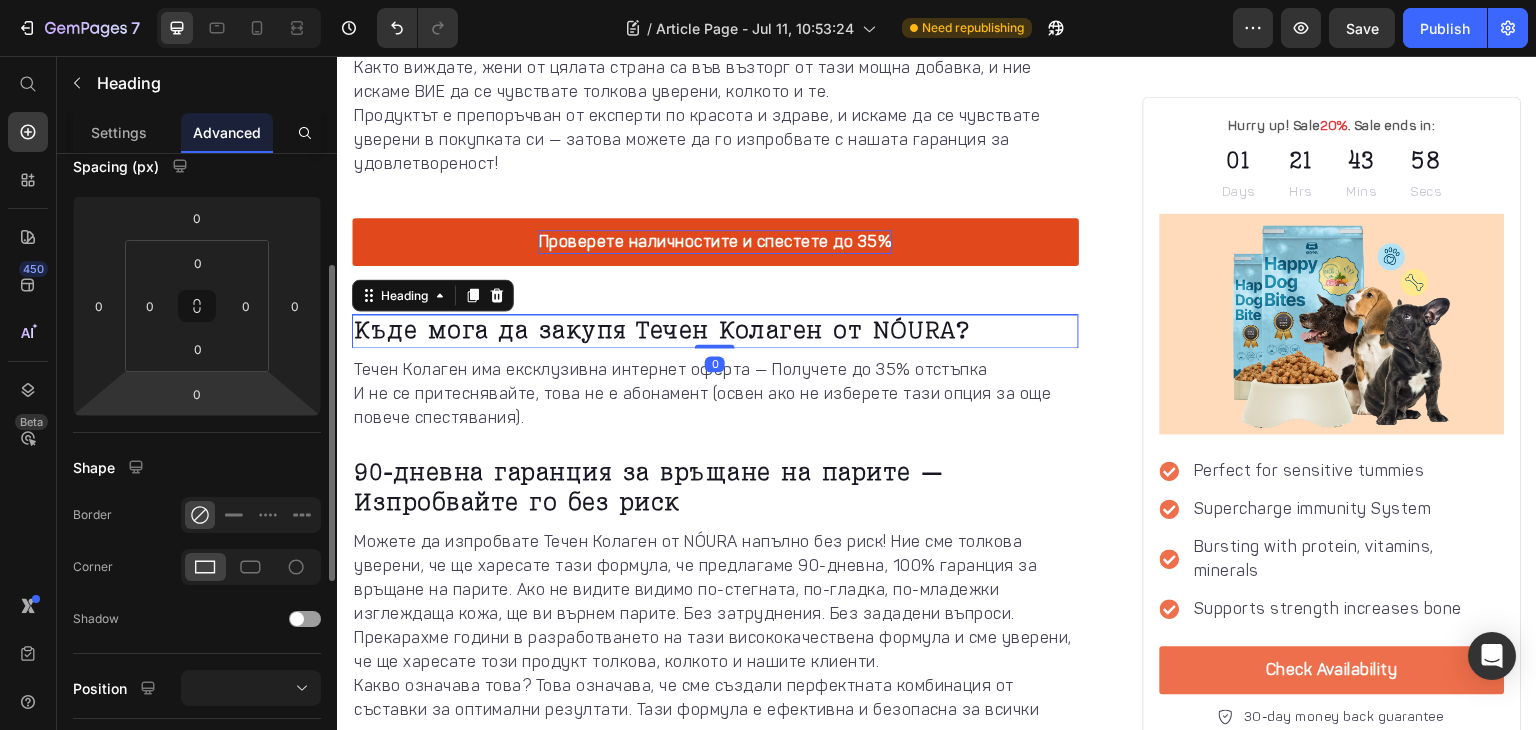 scroll, scrollTop: 220, scrollLeft: 0, axis: vertical 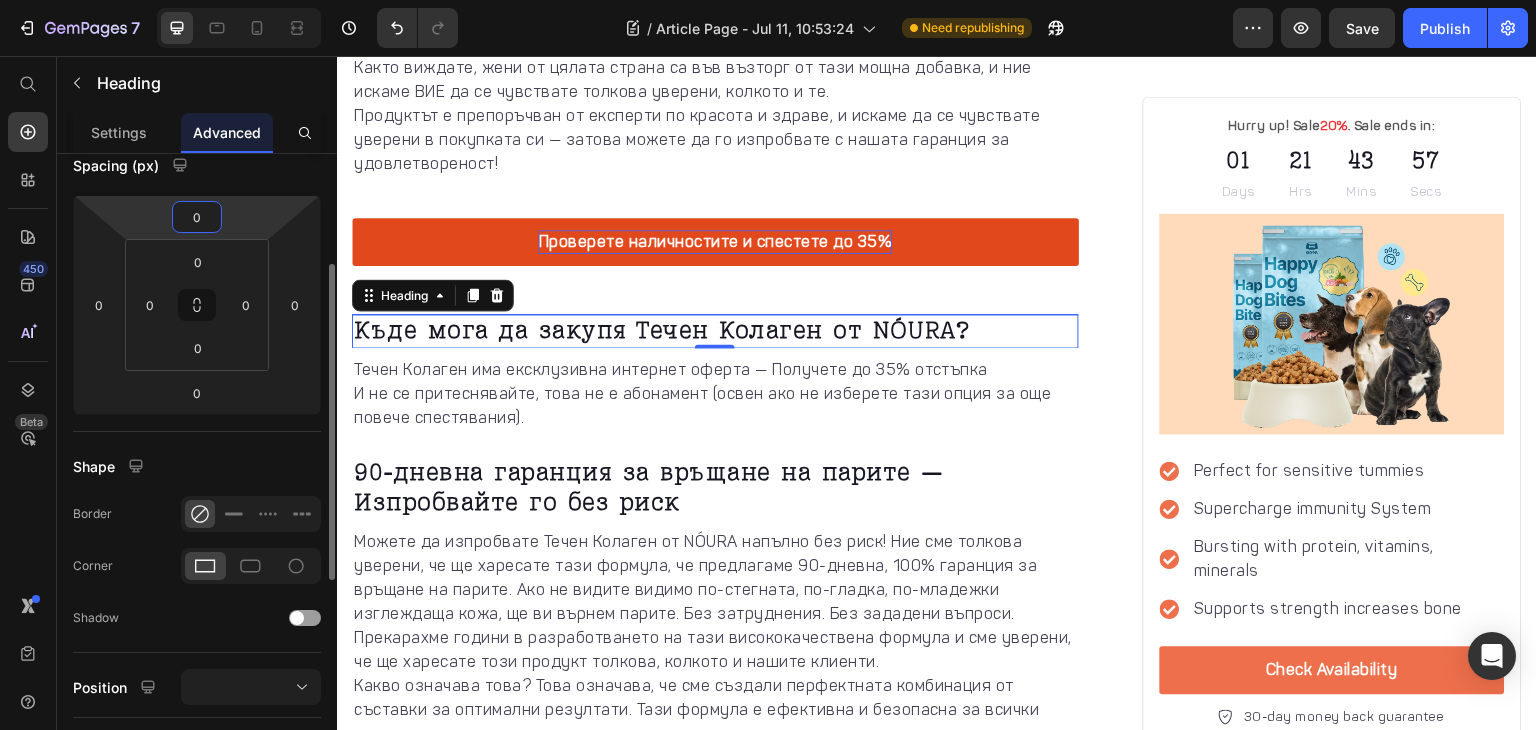 click on "0" at bounding box center (197, 217) 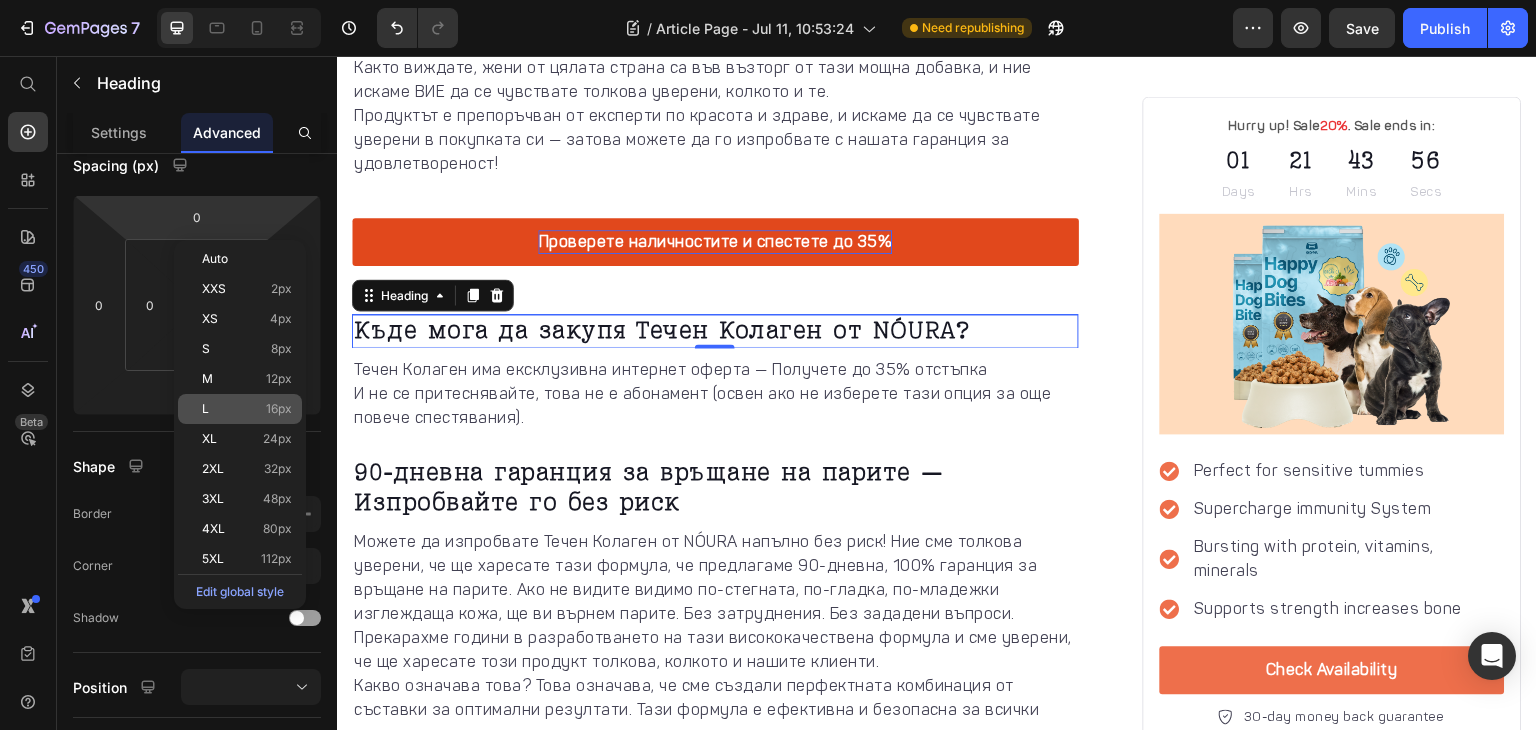 click on "L" at bounding box center [205, 409] 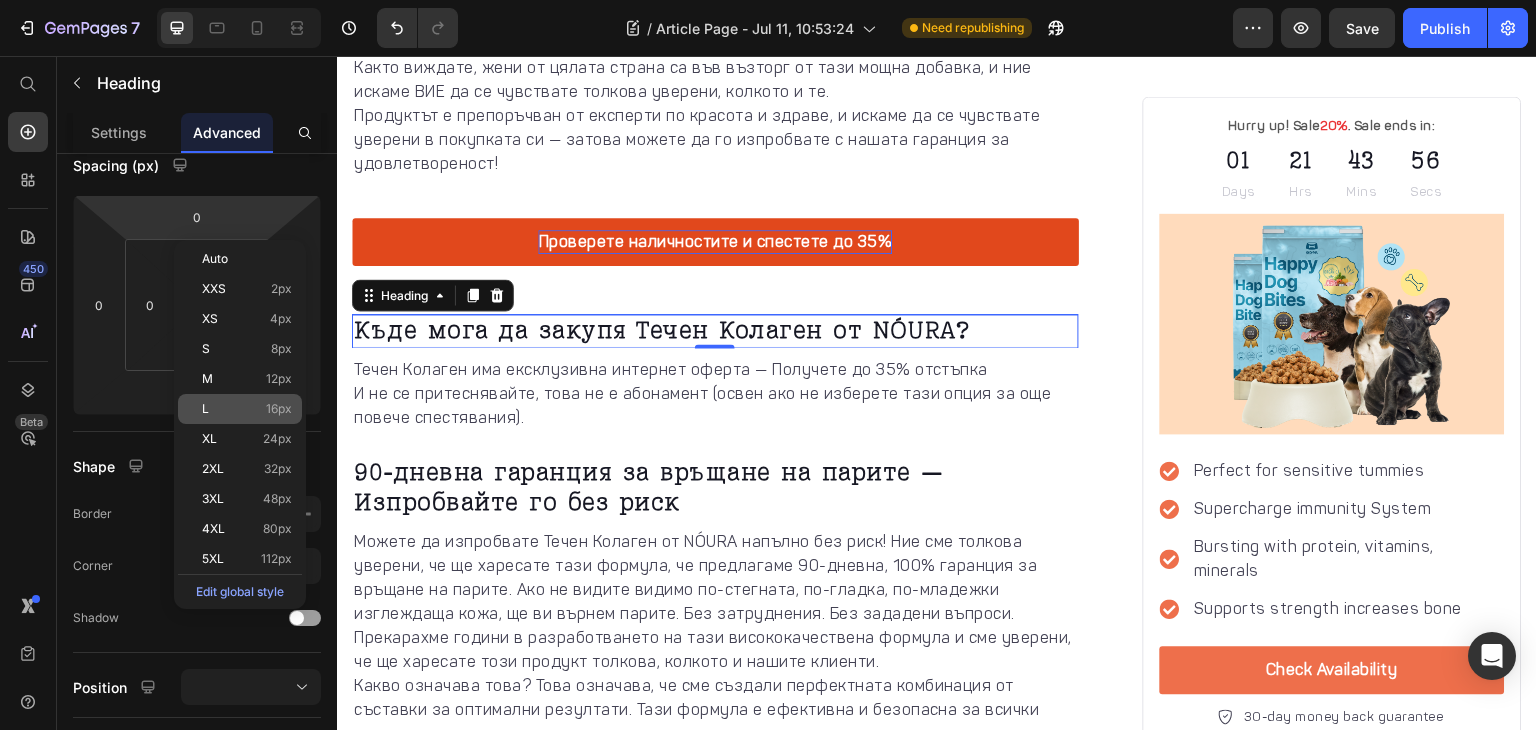 type on "16" 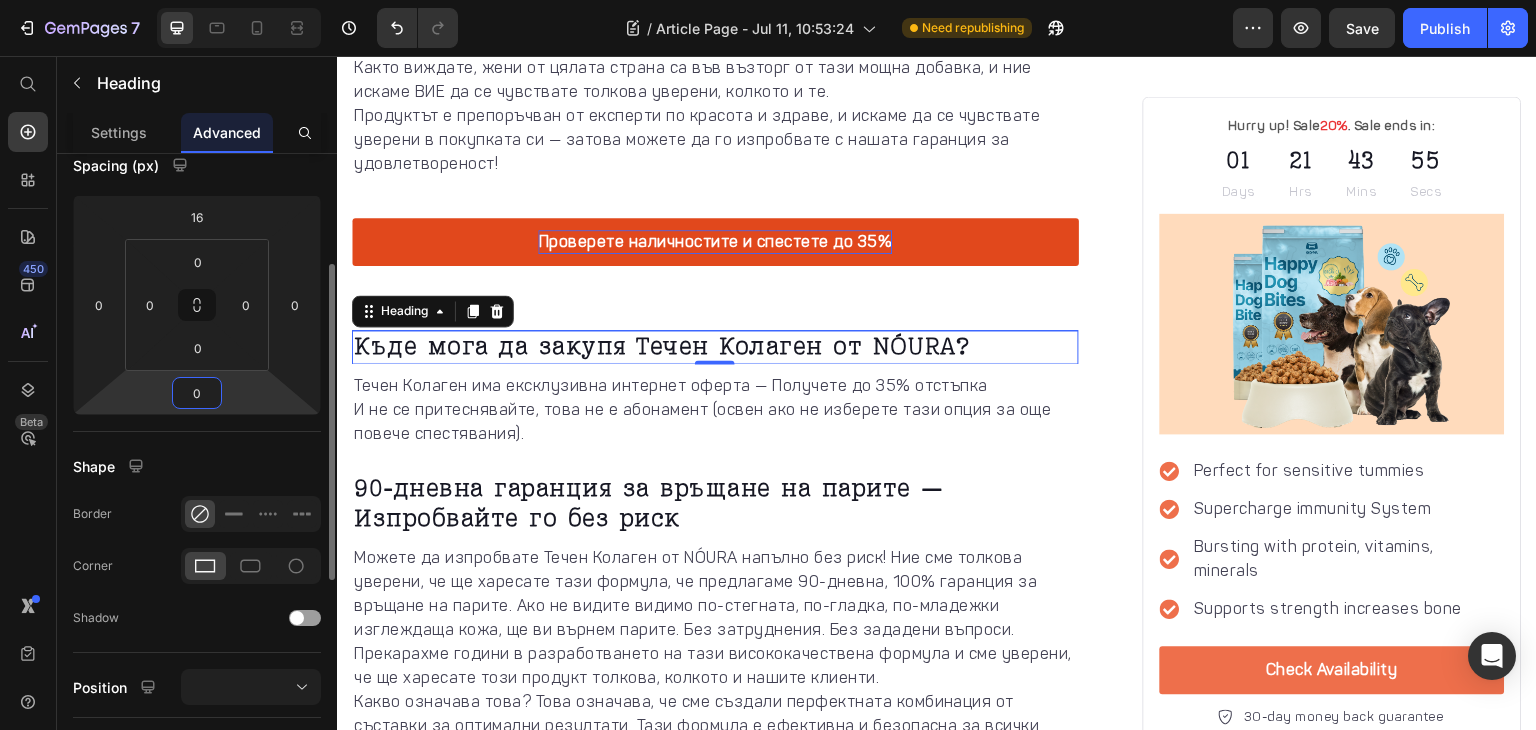 click on "0" at bounding box center [197, 393] 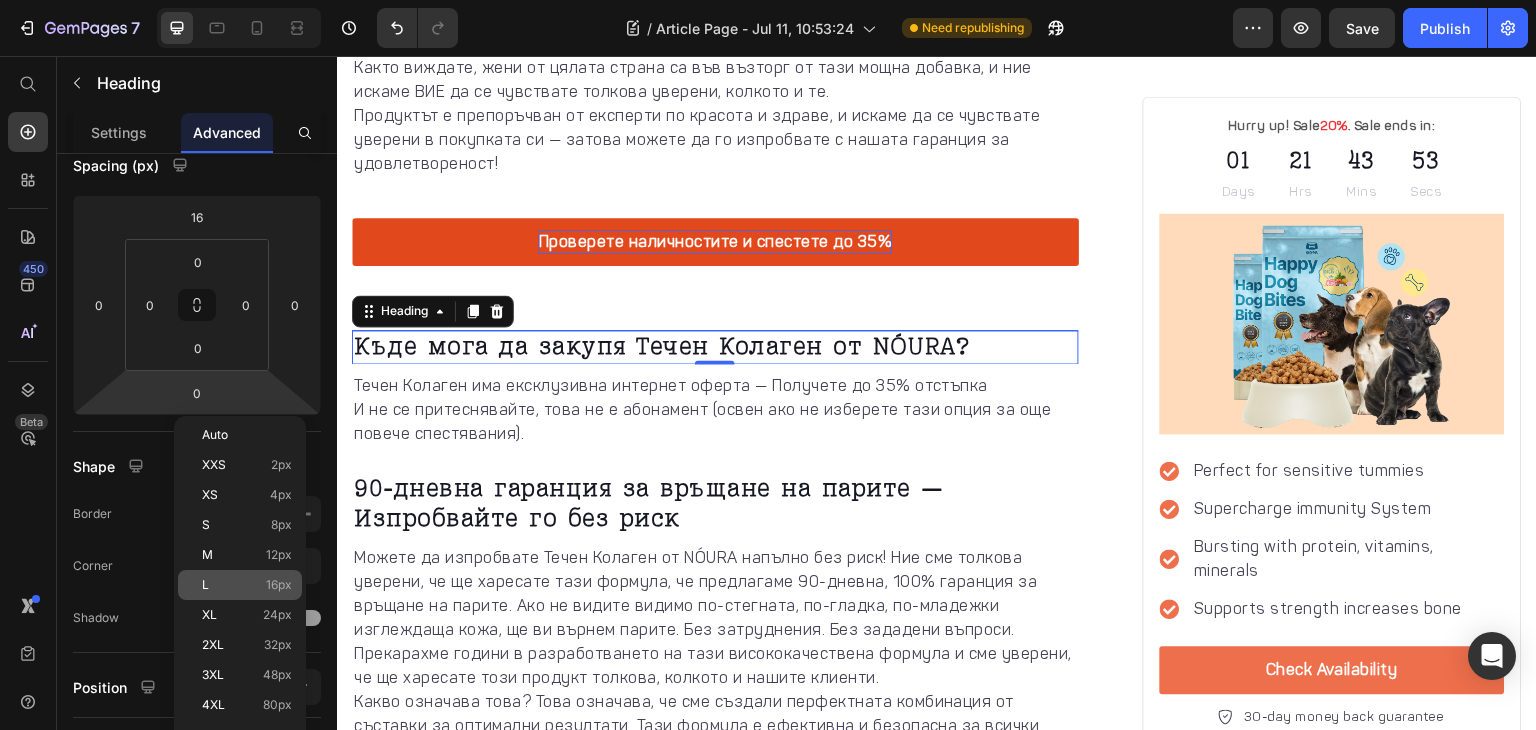 click on "L 16px" at bounding box center (247, 585) 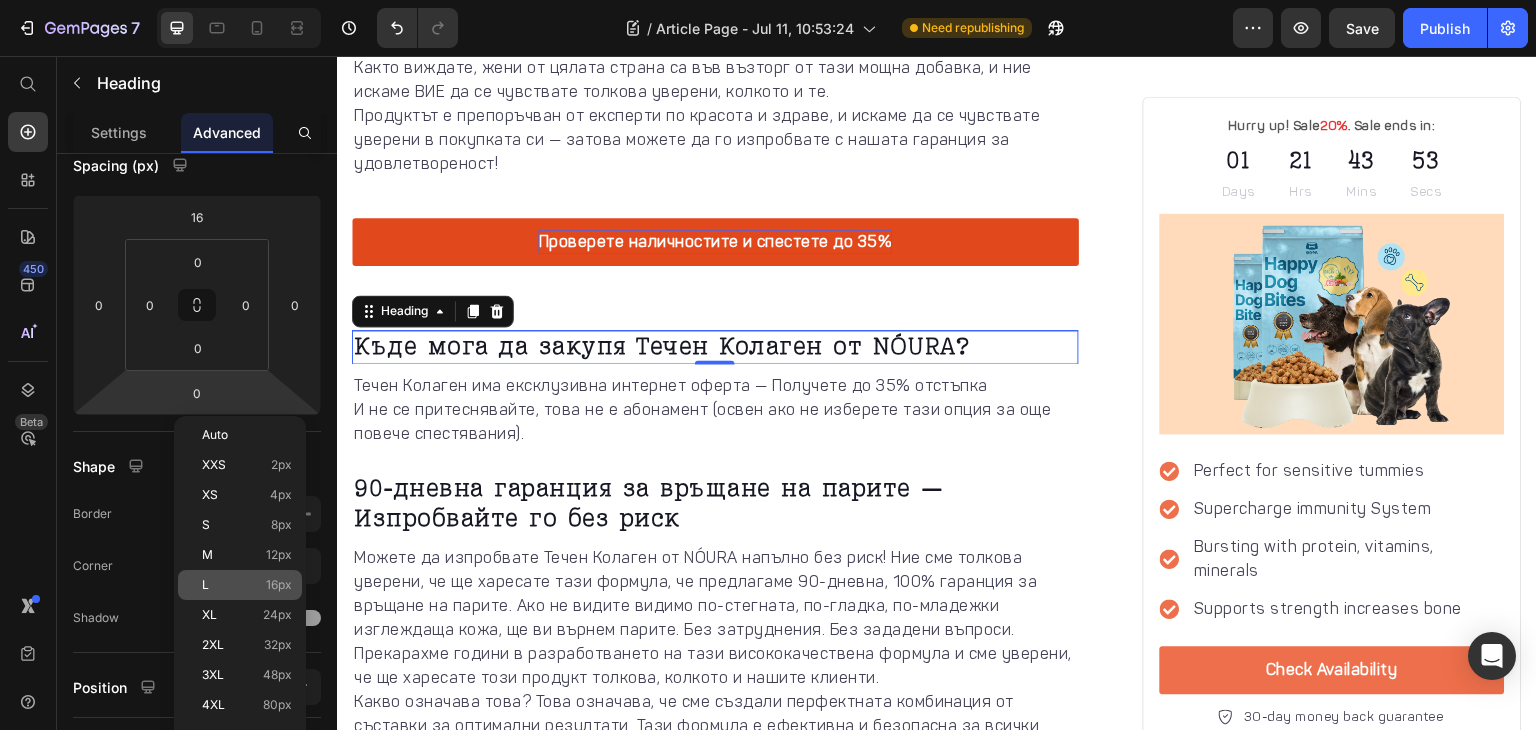 type on "16" 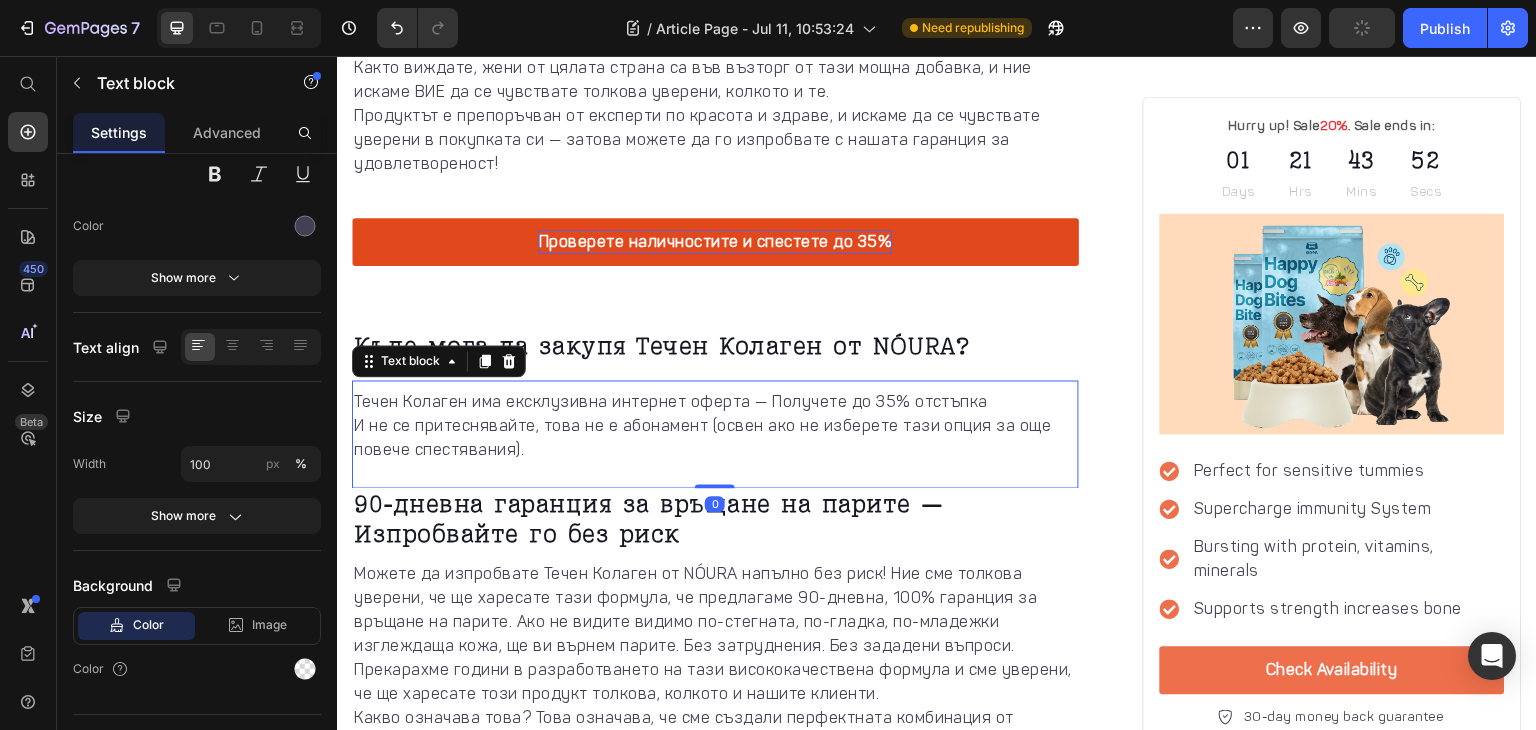 scroll, scrollTop: 0, scrollLeft: 0, axis: both 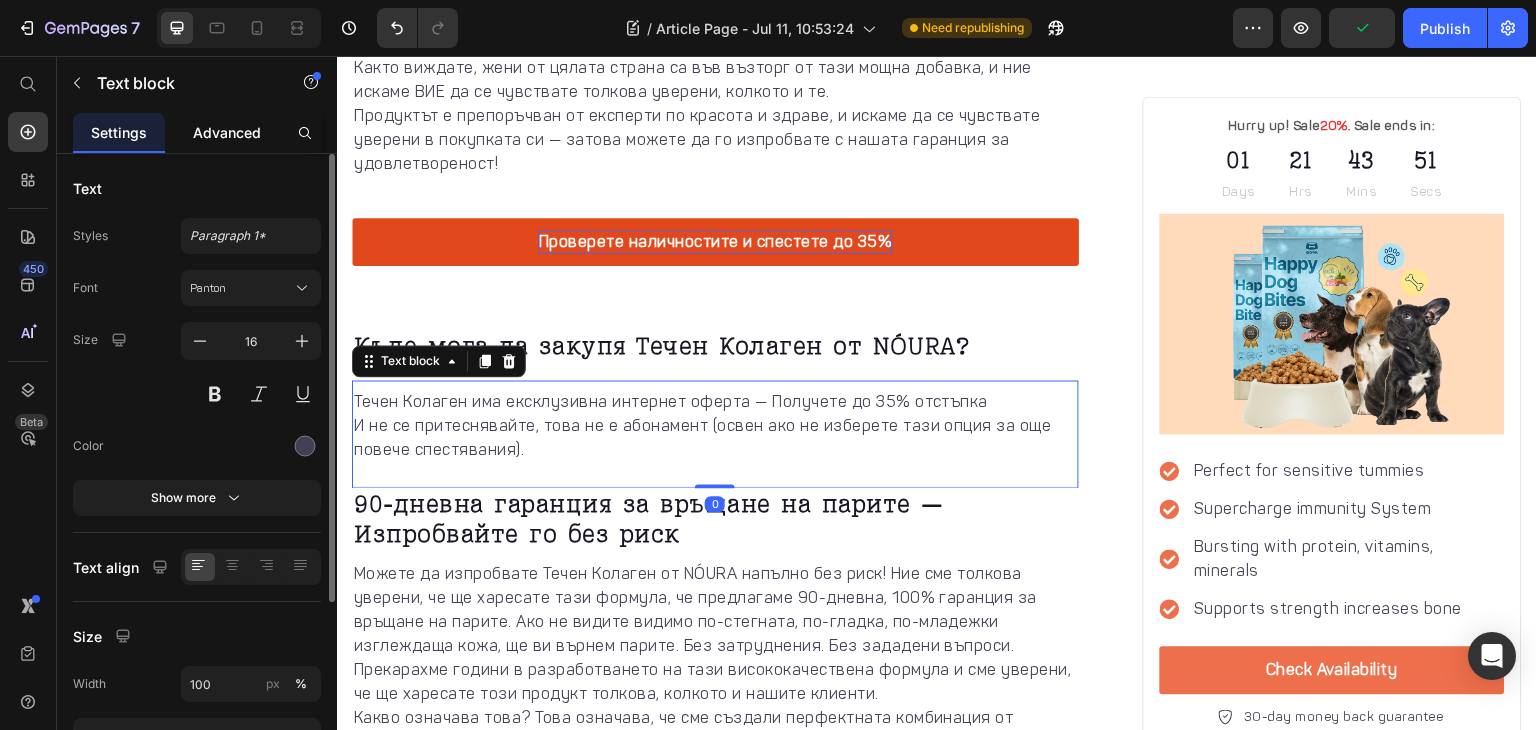 click on "Advanced" 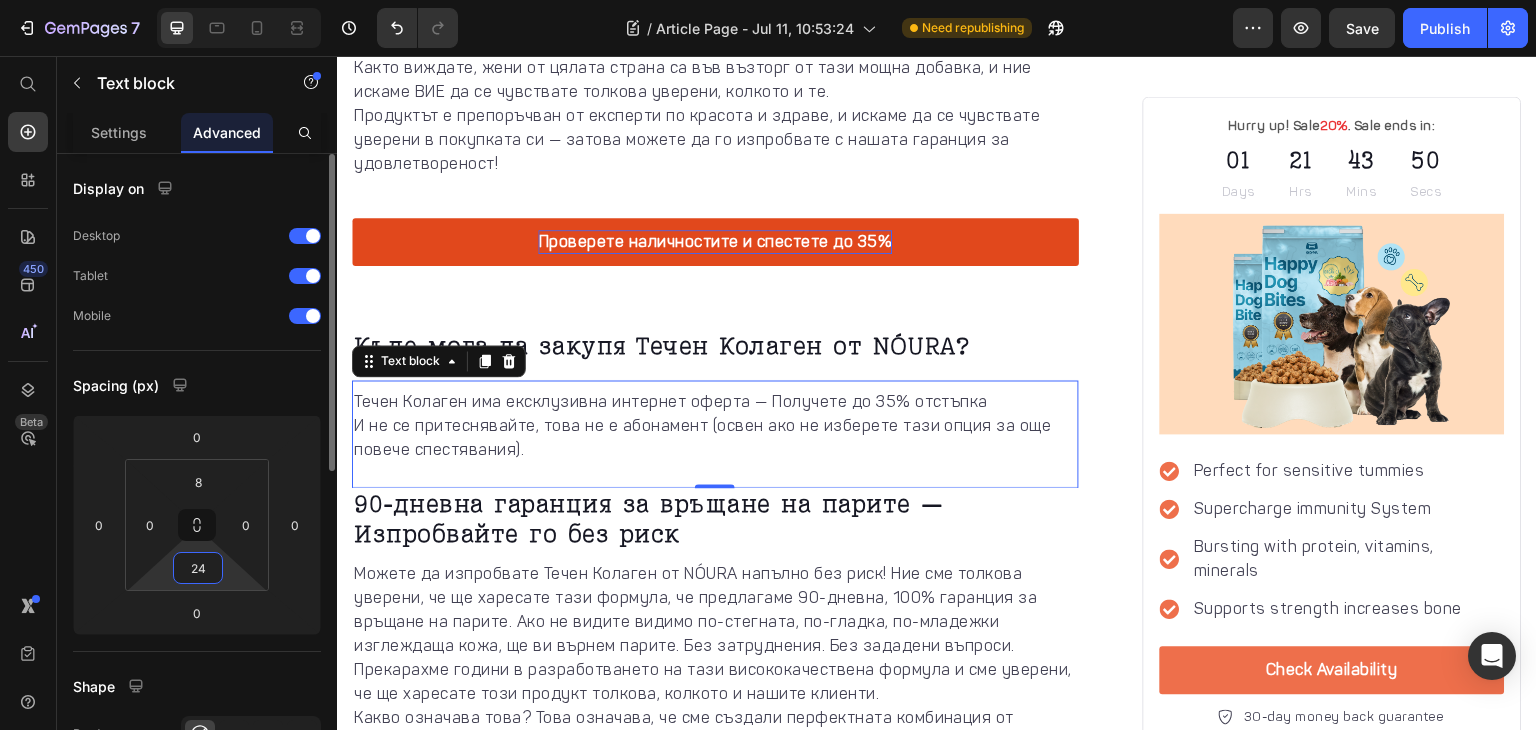 click on "24" at bounding box center (198, 568) 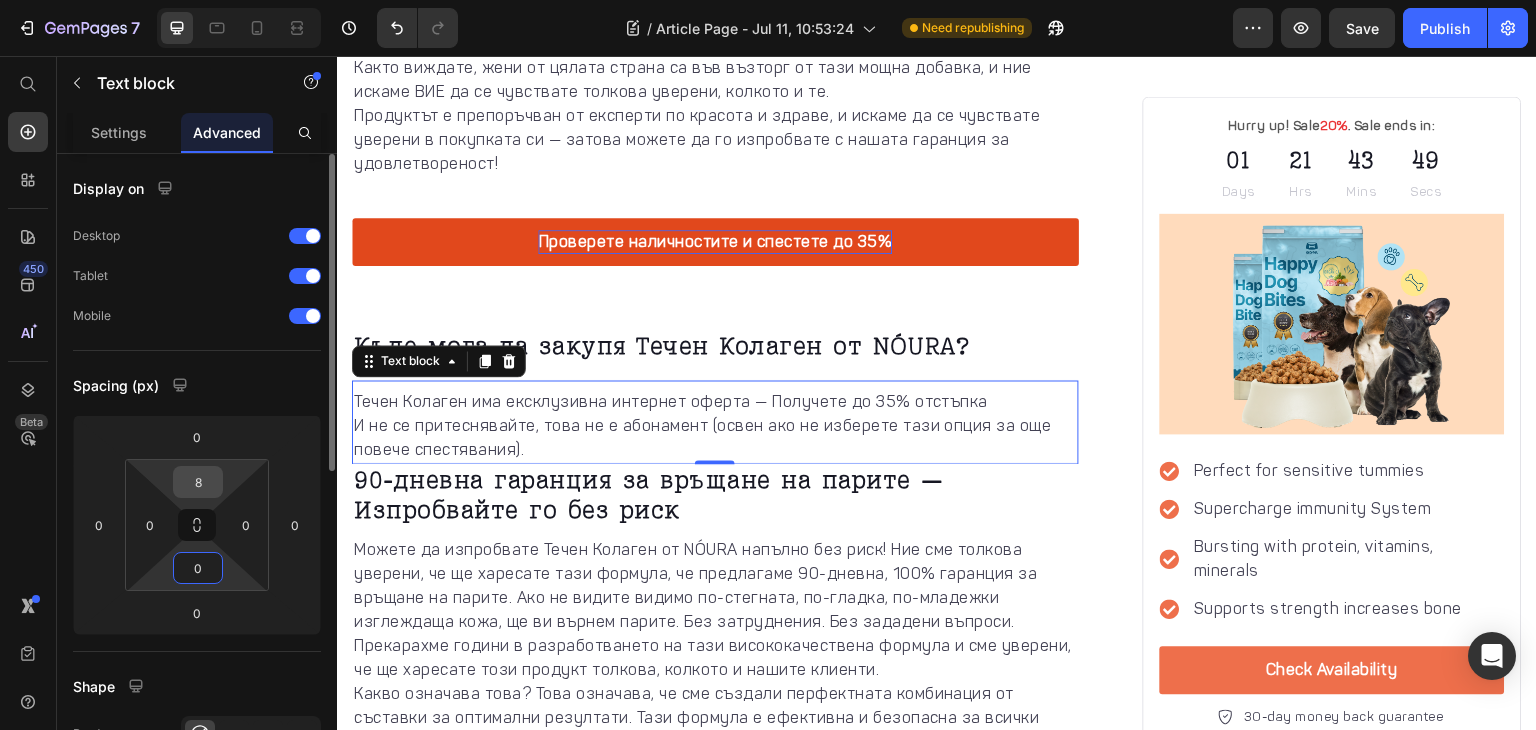 type on "0" 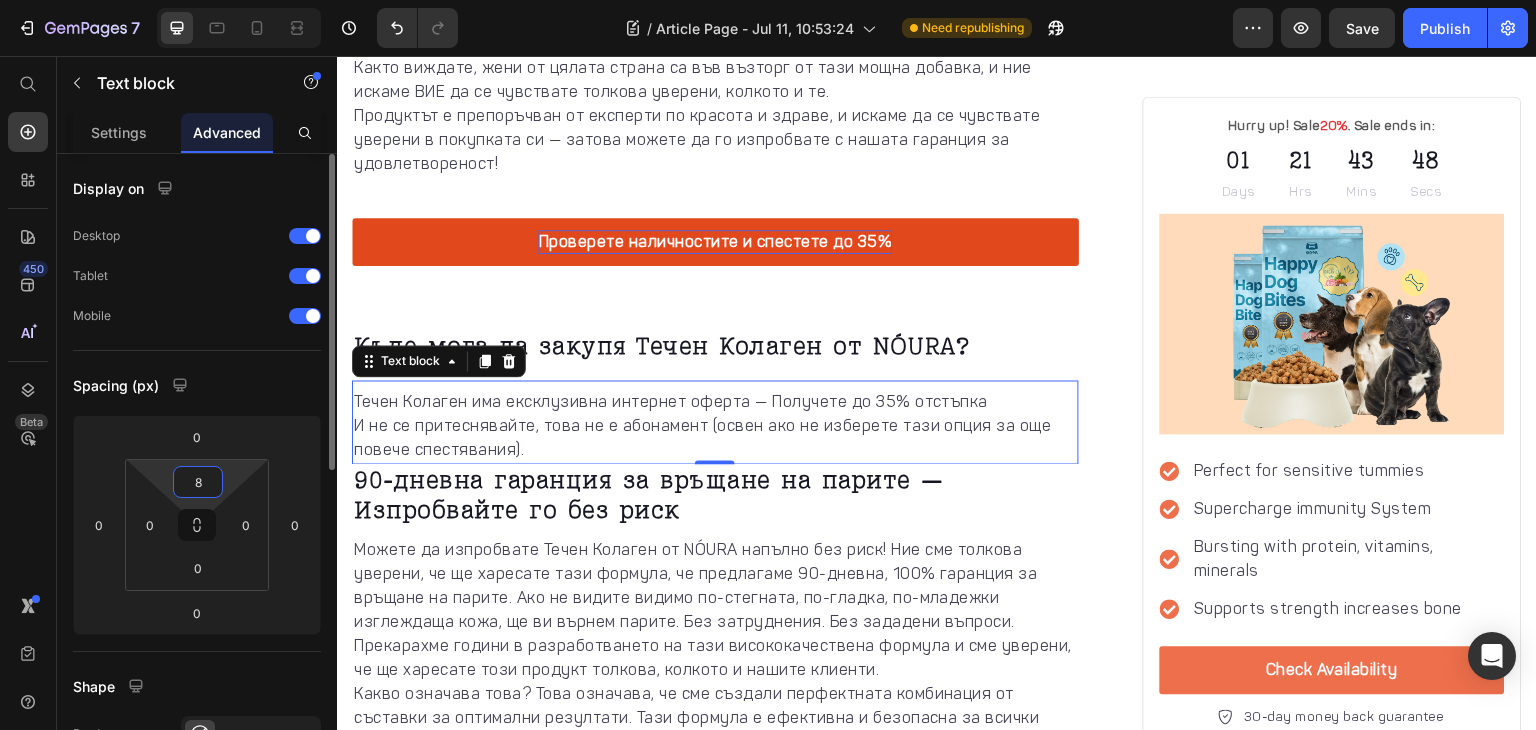 click on "8" at bounding box center [198, 482] 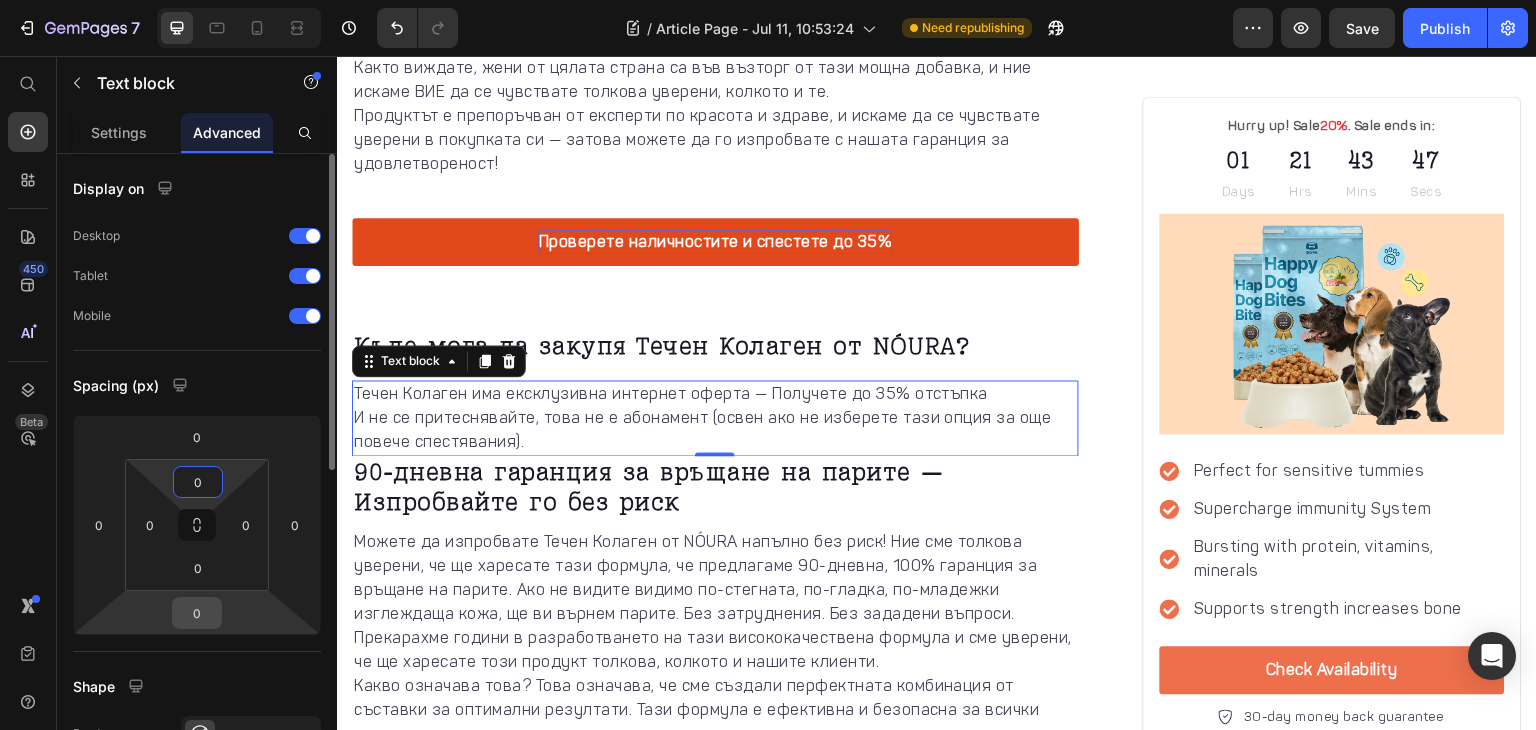 type on "0" 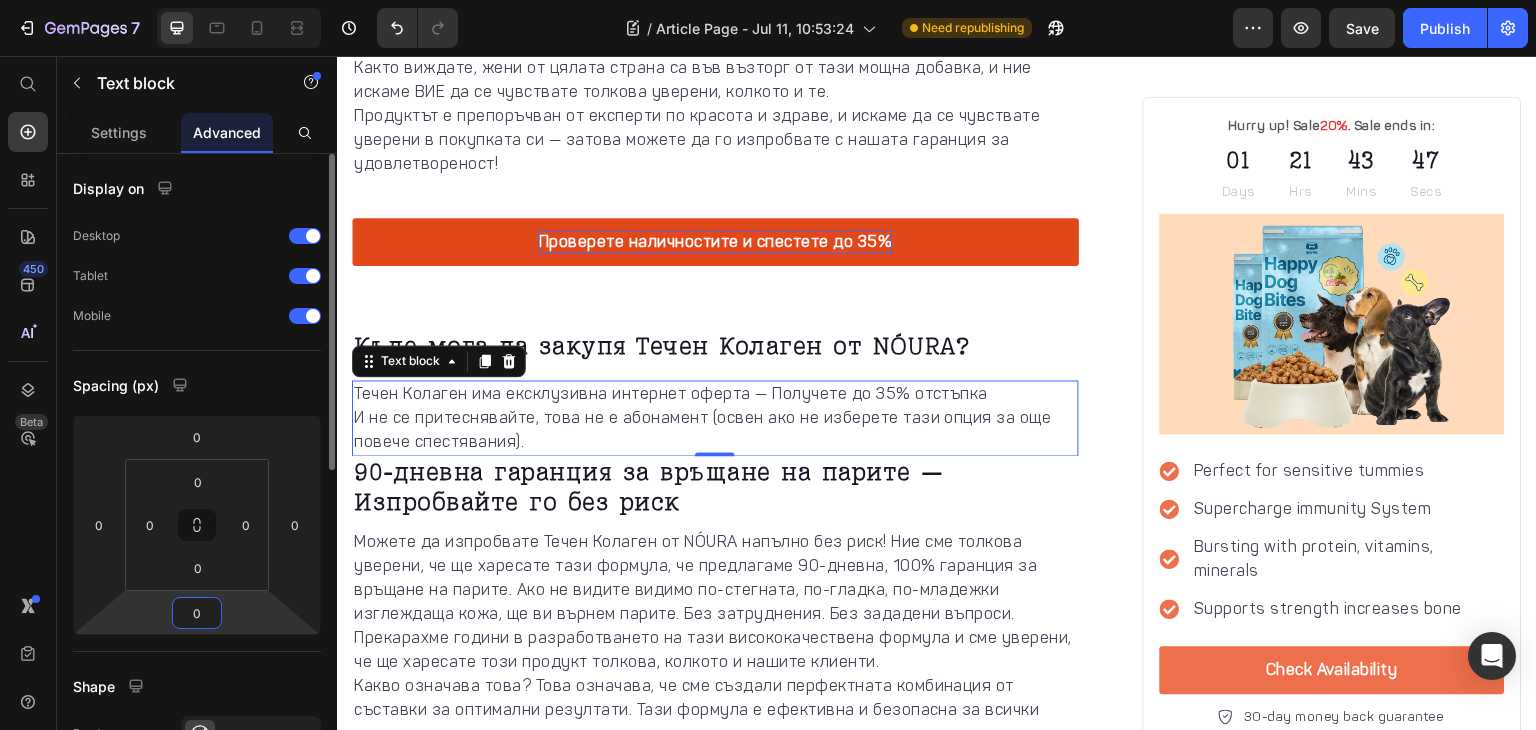 click on "0" at bounding box center (197, 613) 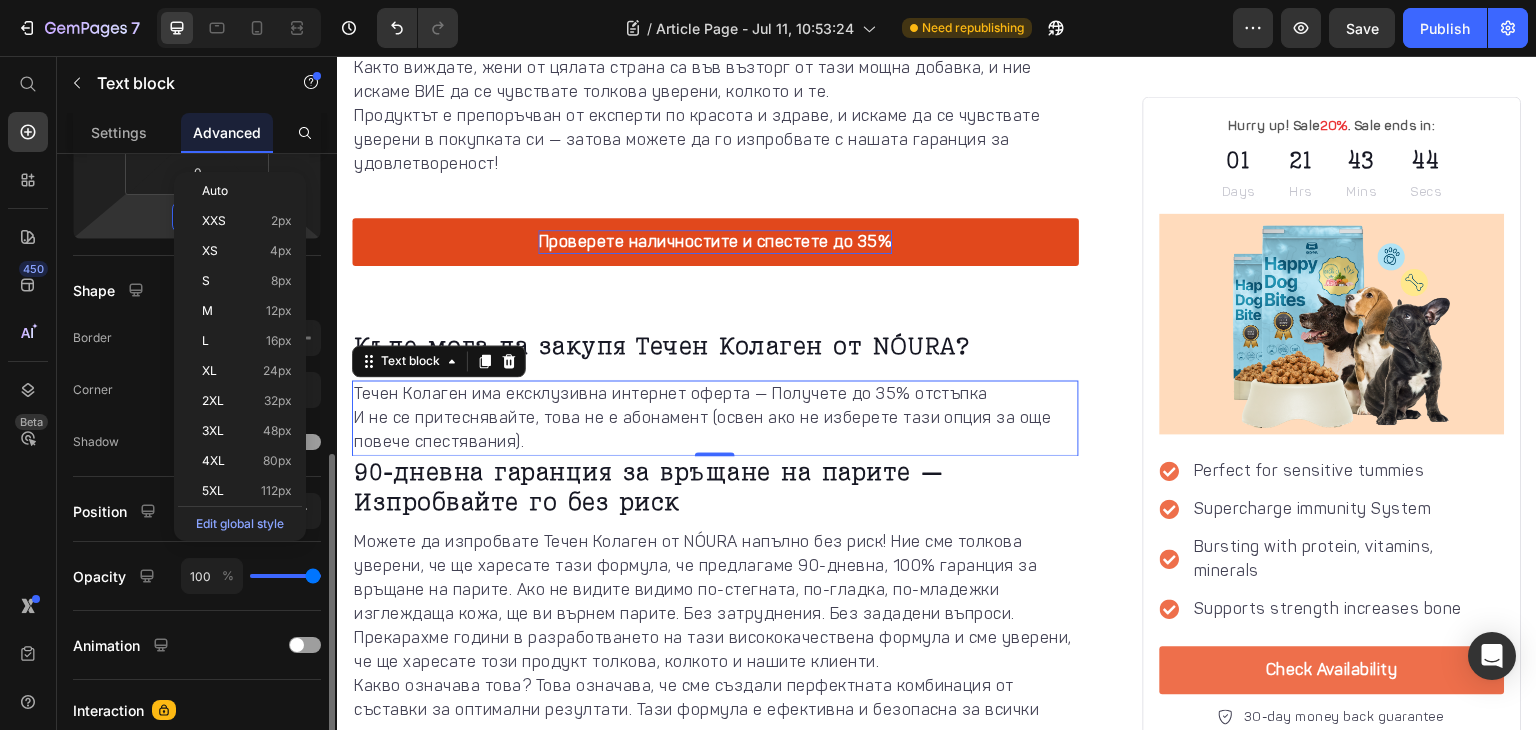 scroll, scrollTop: 392, scrollLeft: 0, axis: vertical 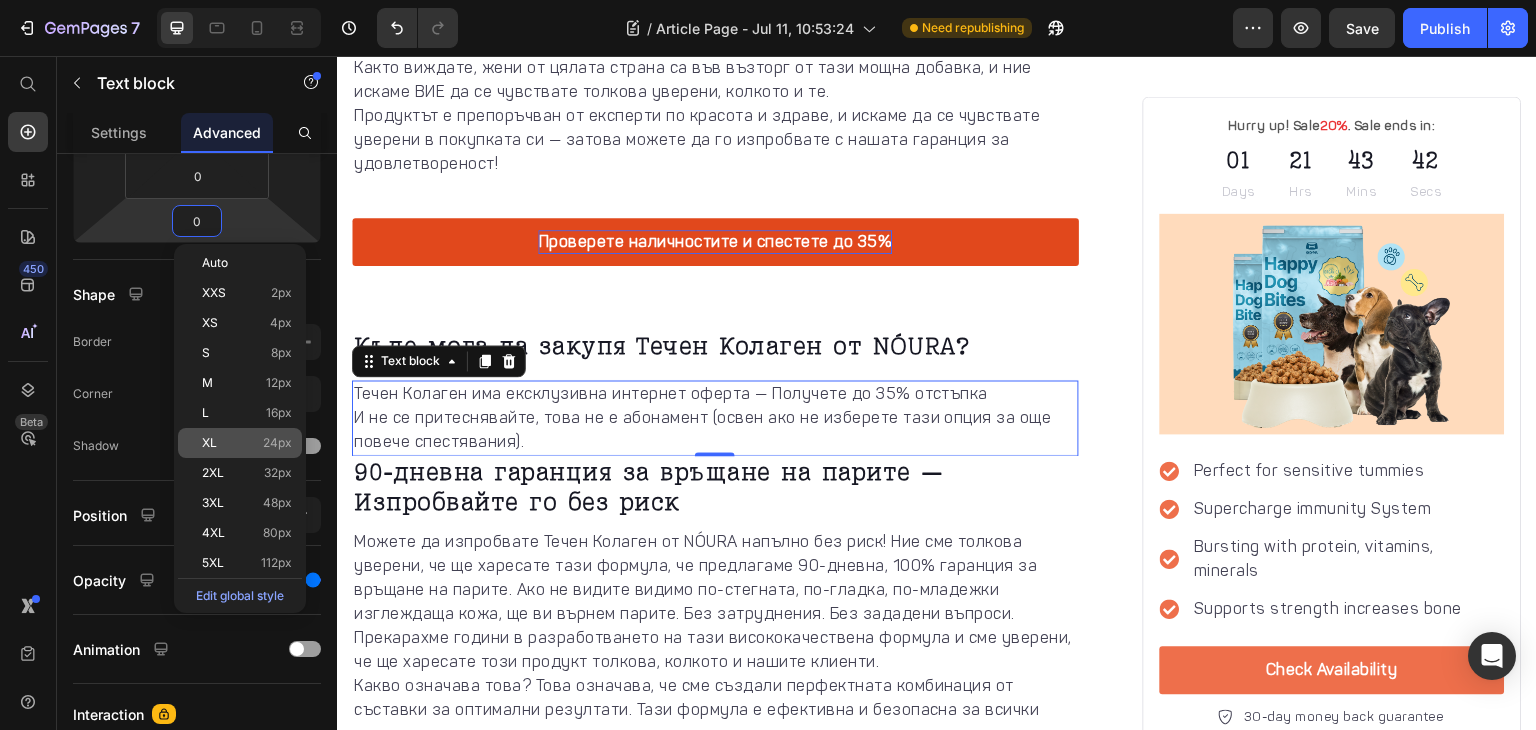 click on "XL 24px" at bounding box center [247, 443] 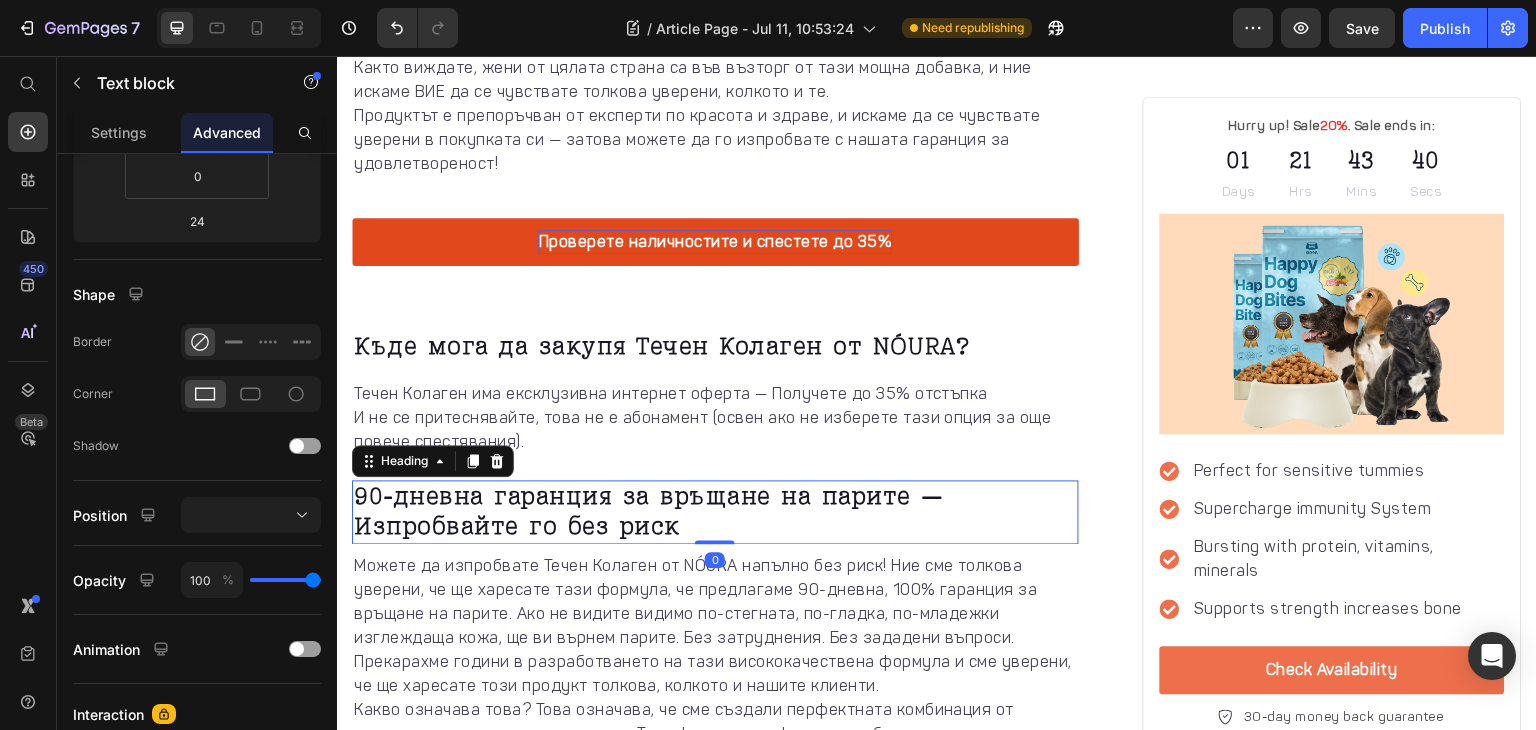 scroll, scrollTop: 0, scrollLeft: 0, axis: both 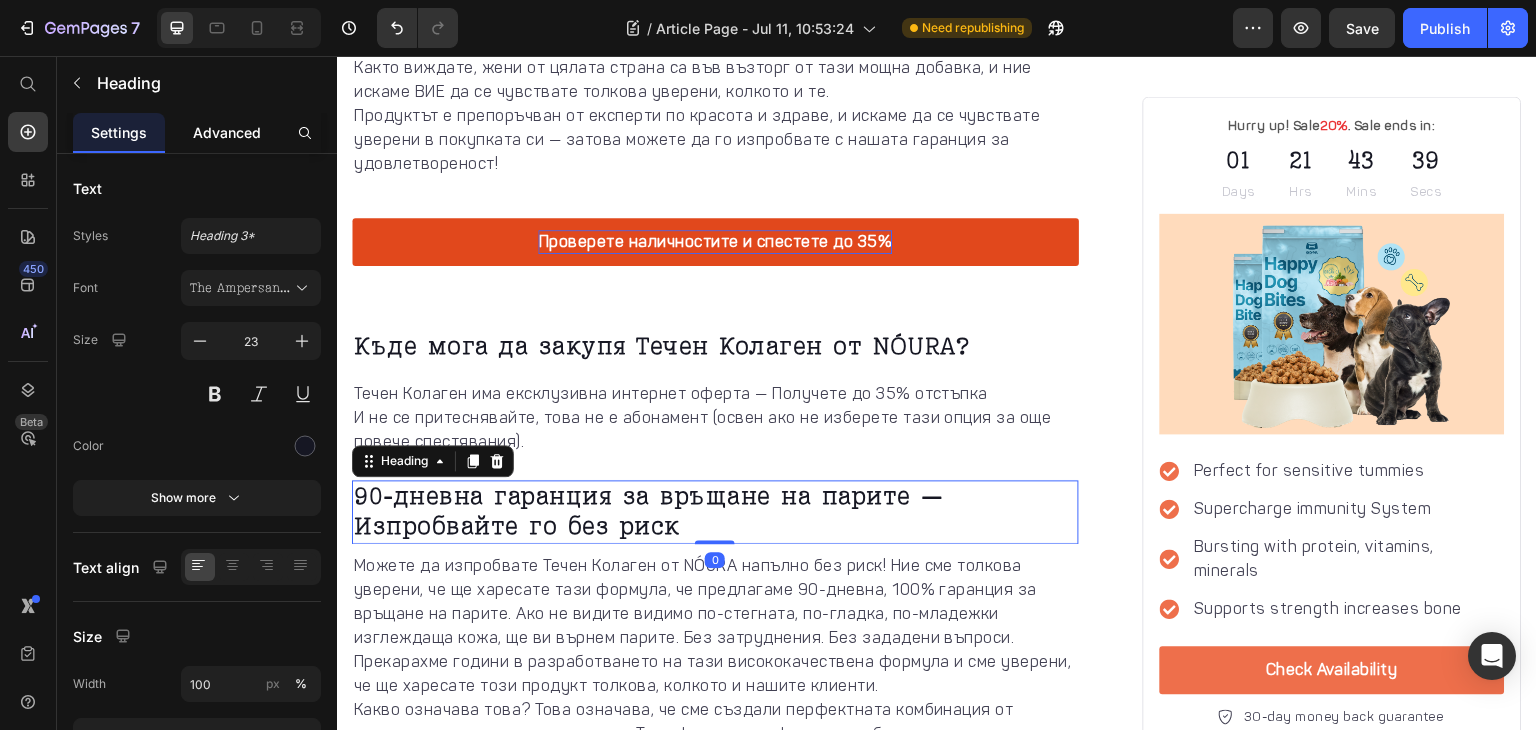 click on "Advanced" at bounding box center (227, 132) 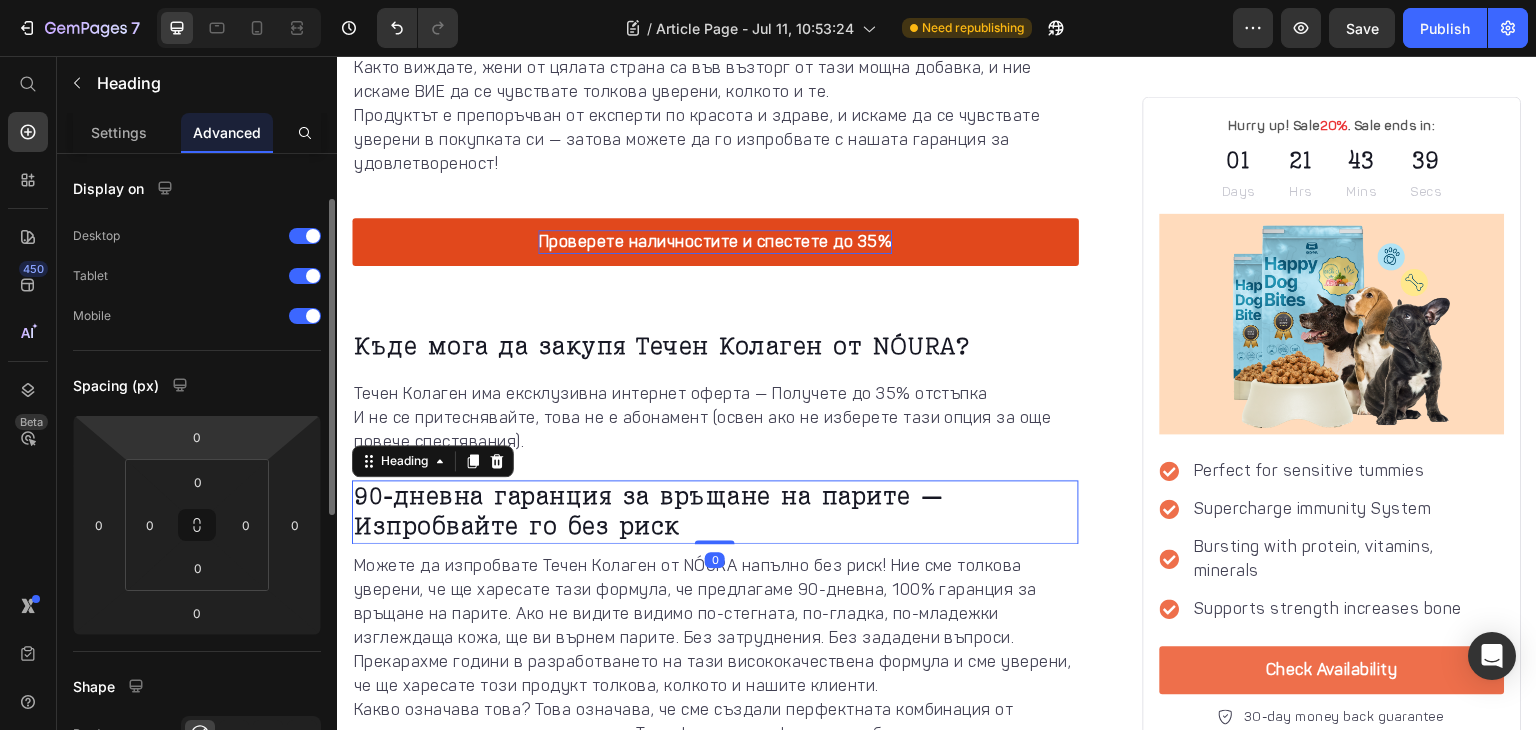 scroll, scrollTop: 184, scrollLeft: 0, axis: vertical 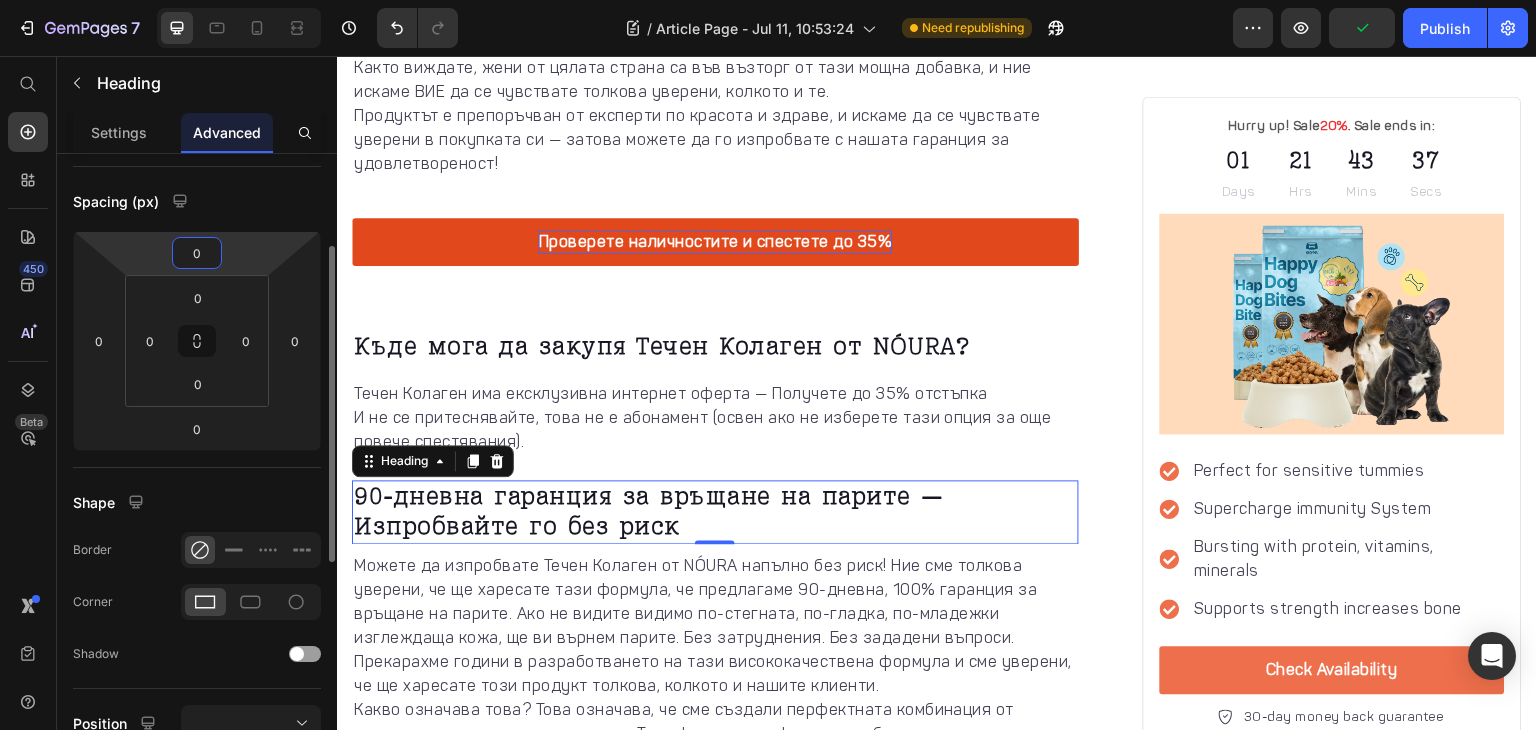 click on "0" at bounding box center (197, 253) 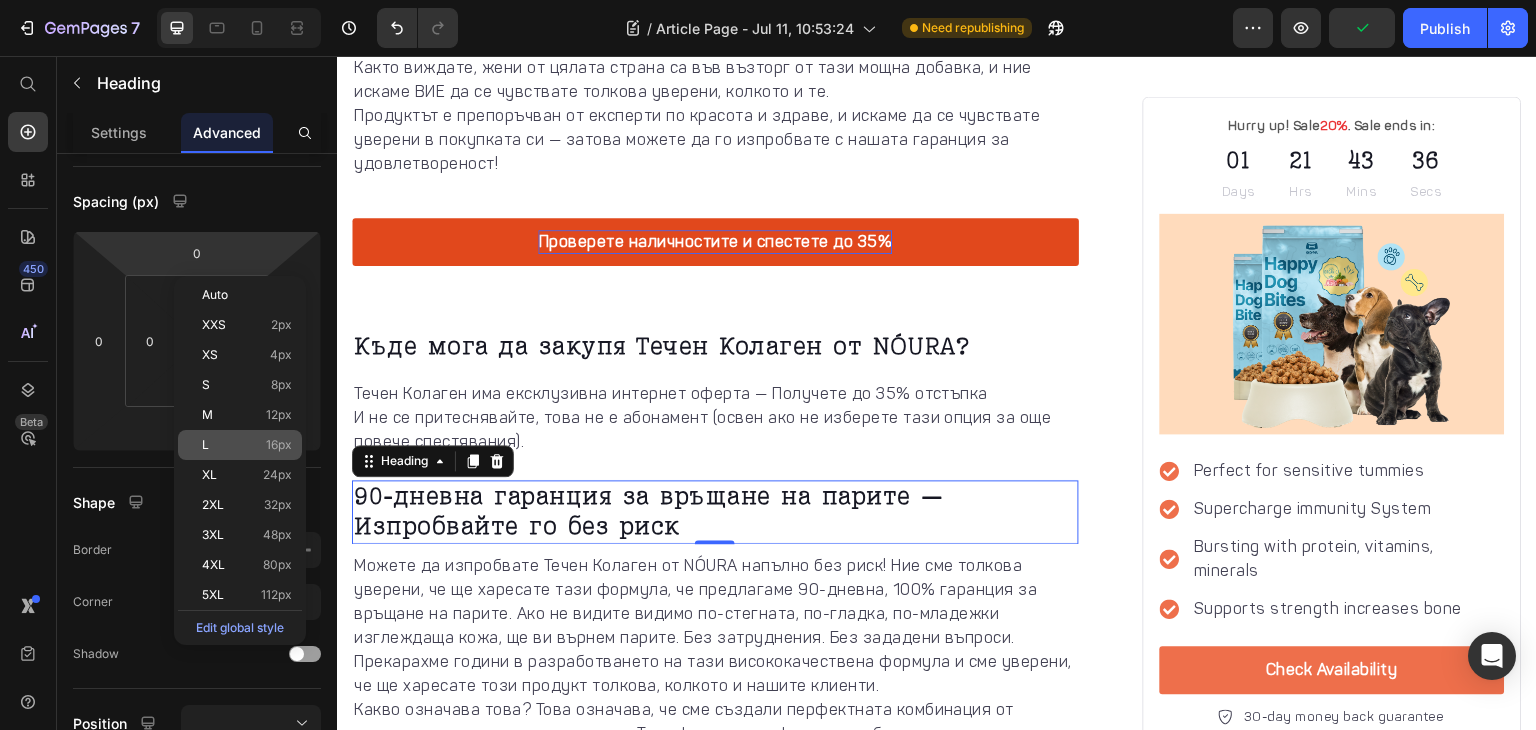 click on "L 16px" at bounding box center (247, 445) 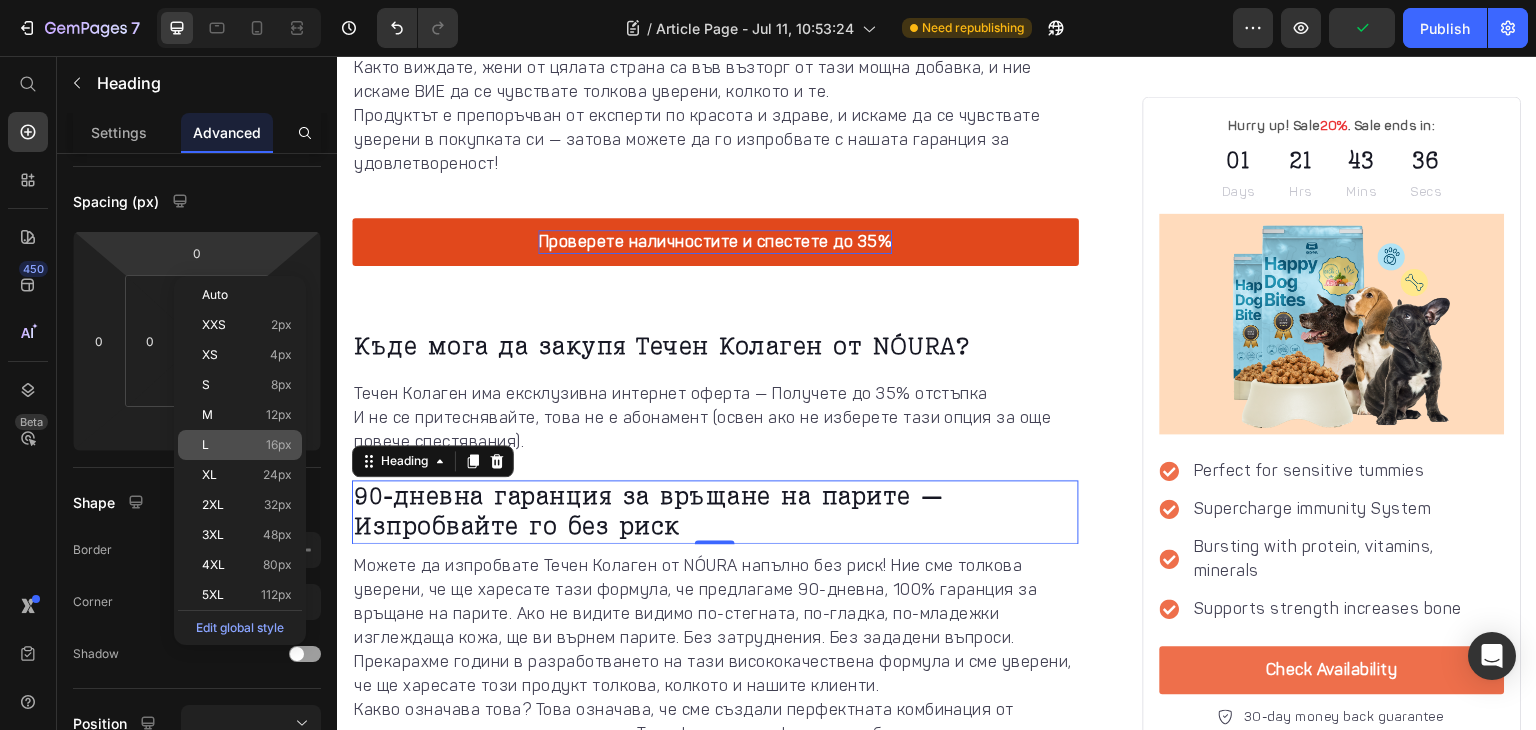 type on "16" 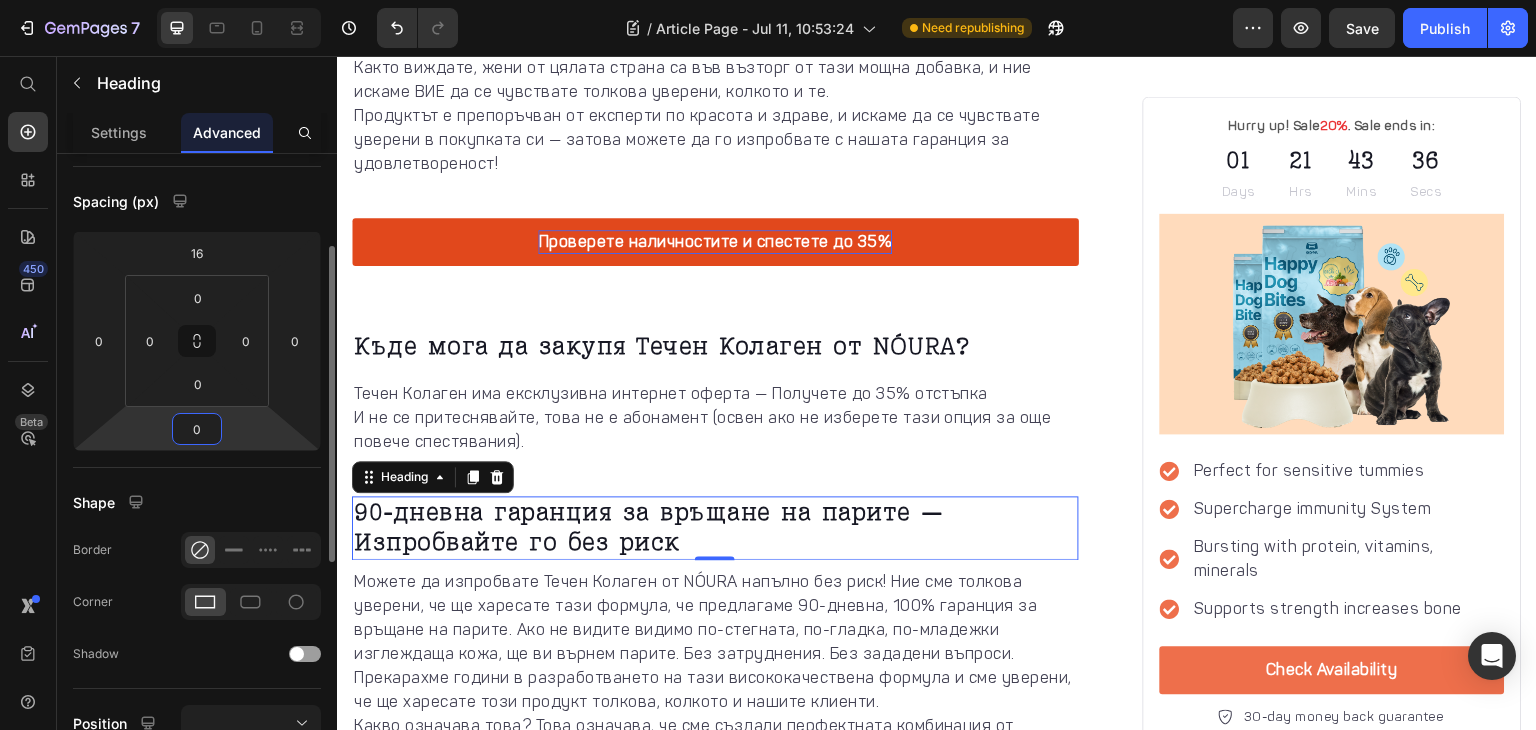 click on "0" at bounding box center [197, 429] 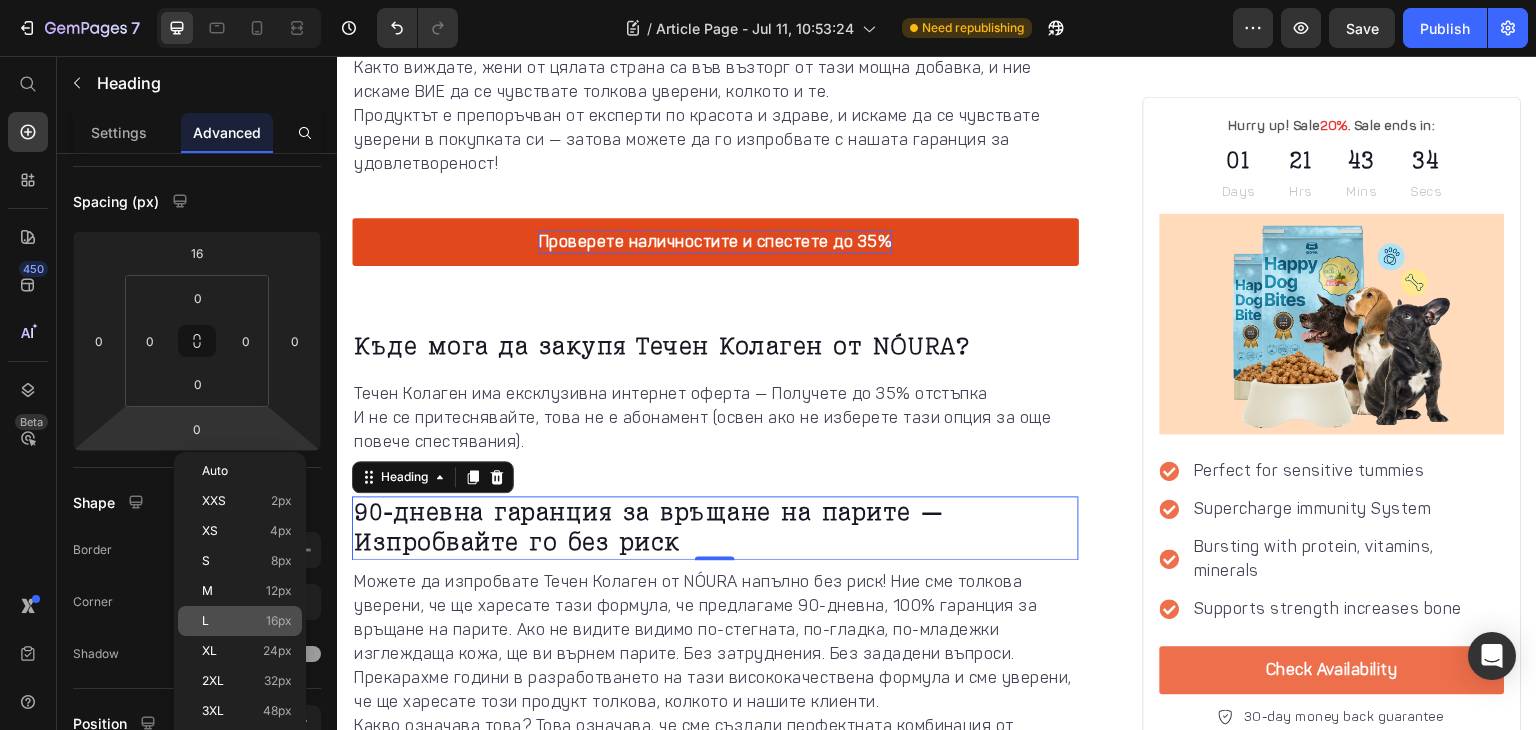 click on "L 16px" at bounding box center (247, 621) 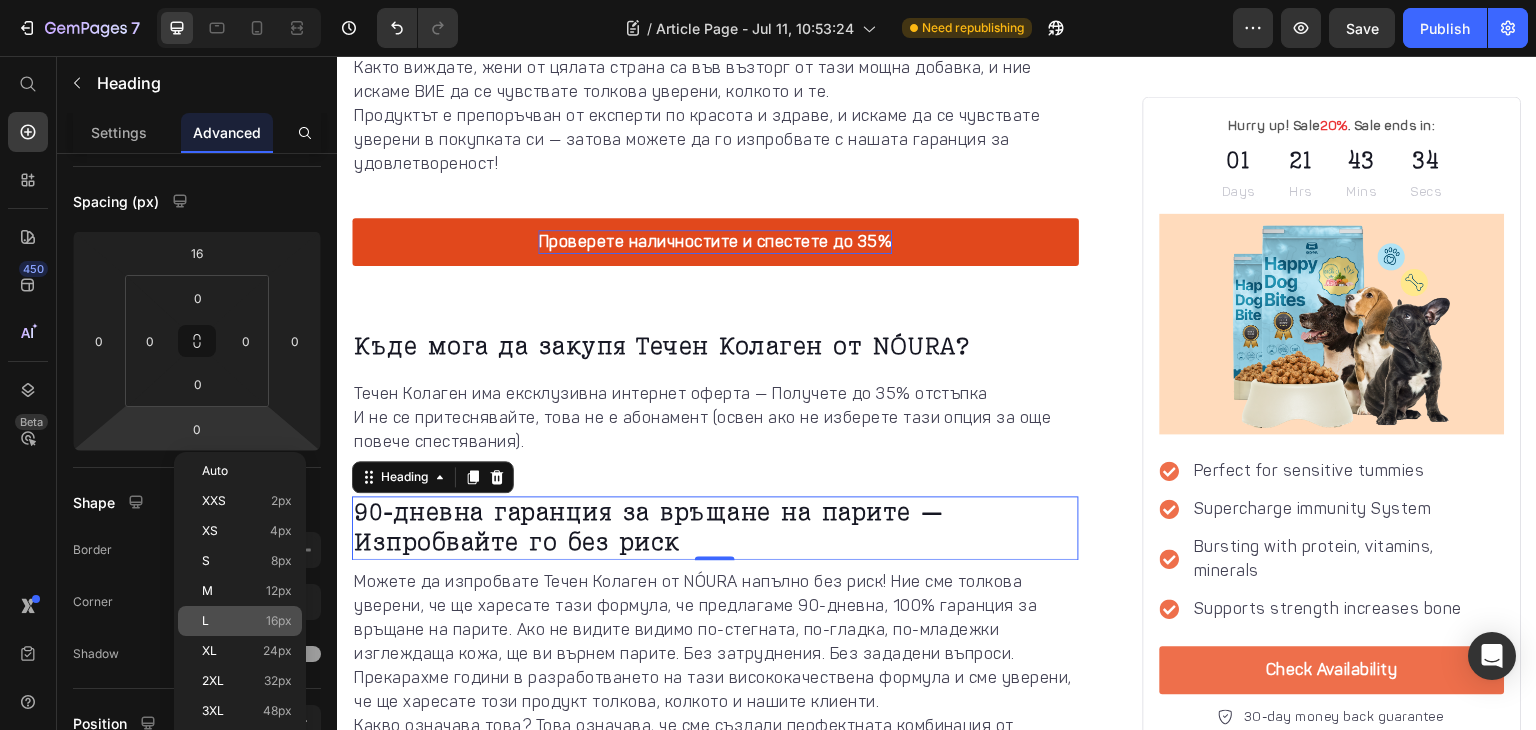 type on "16" 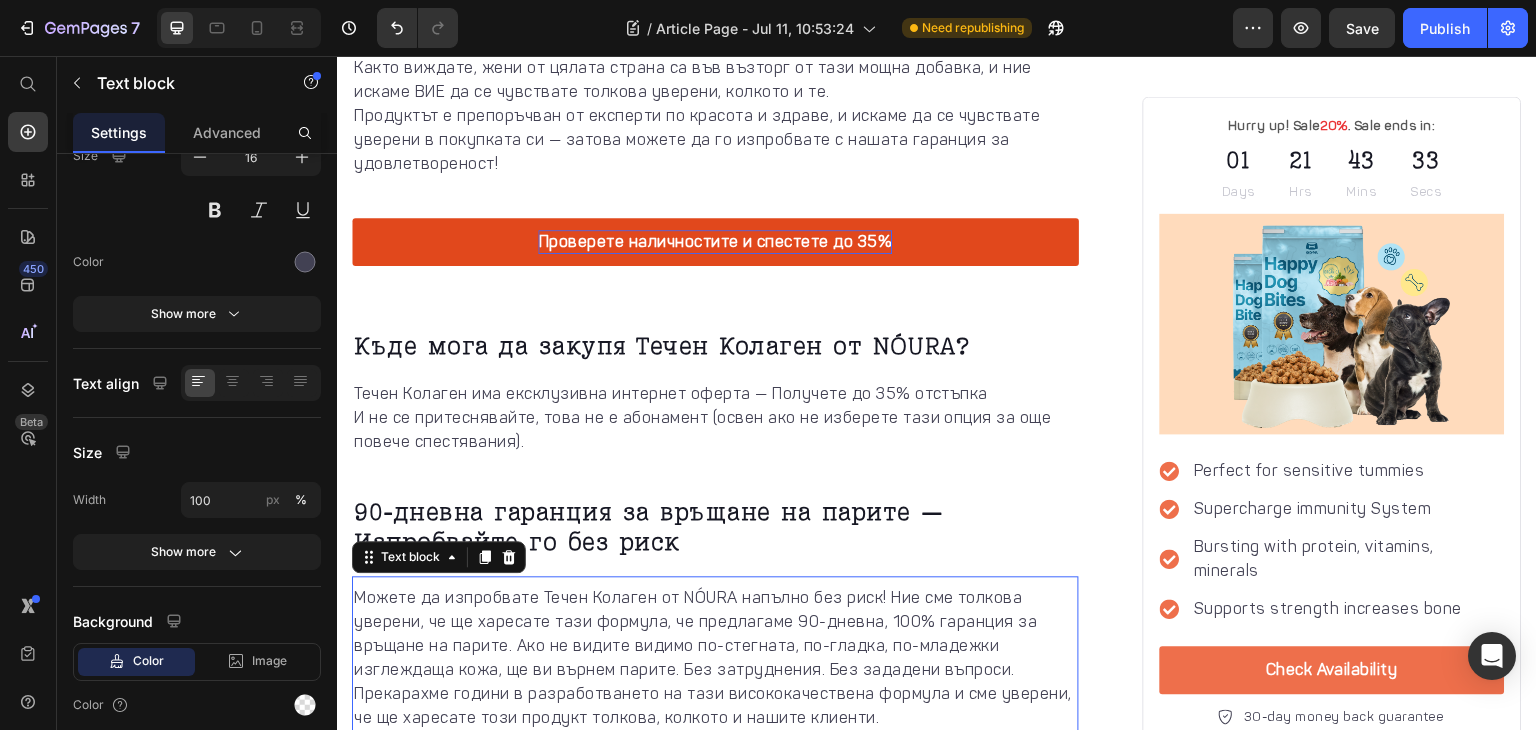 scroll, scrollTop: 0, scrollLeft: 0, axis: both 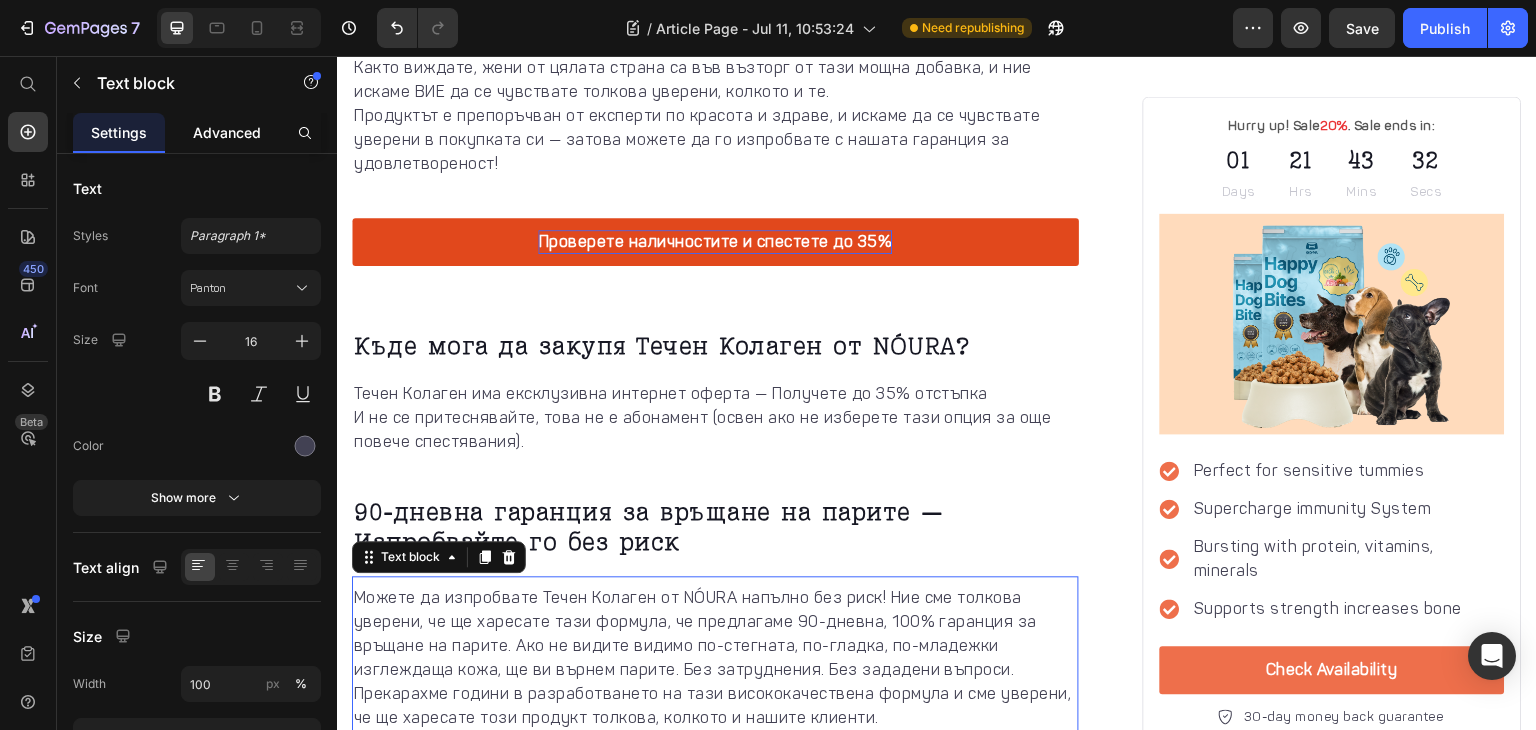 click on "Advanced" 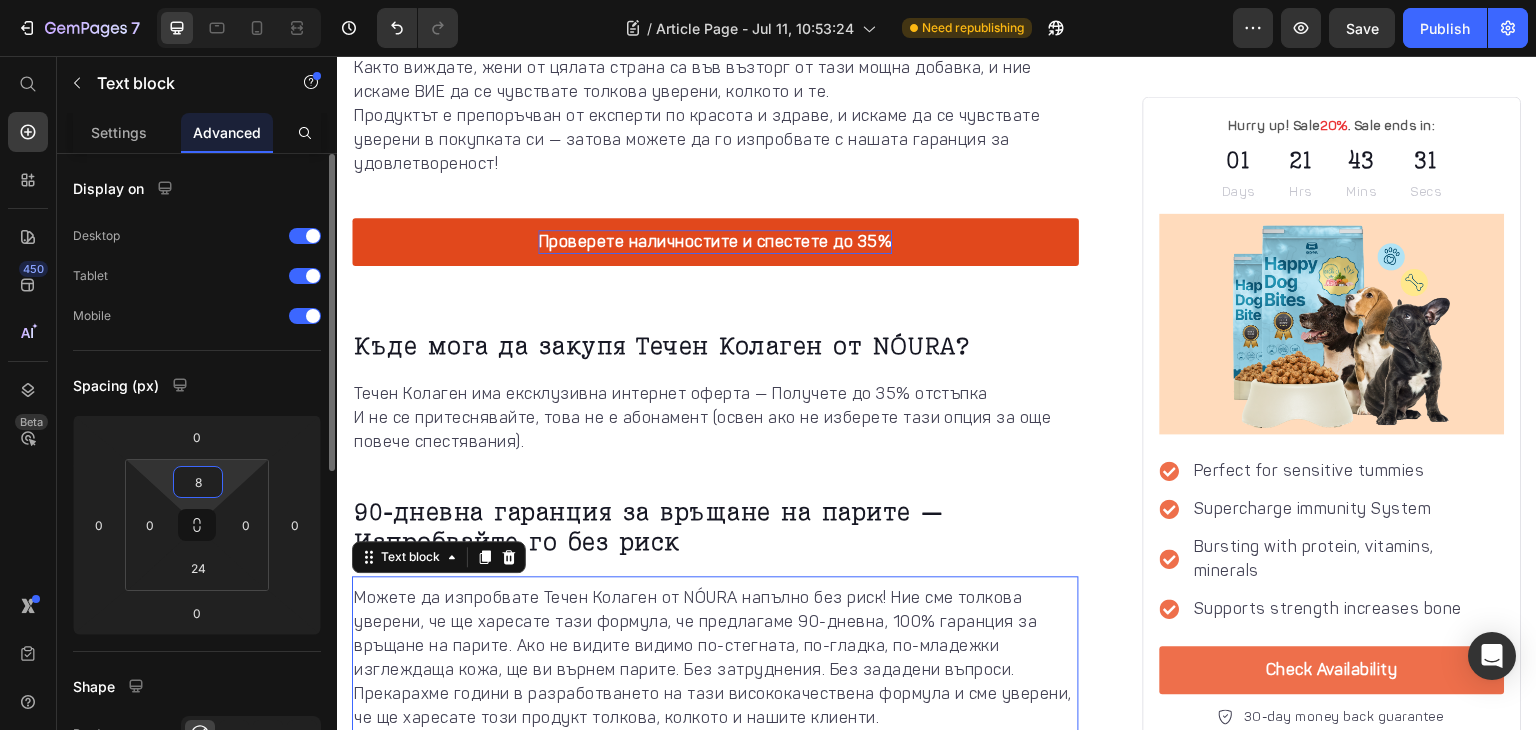 click on "8" at bounding box center [198, 482] 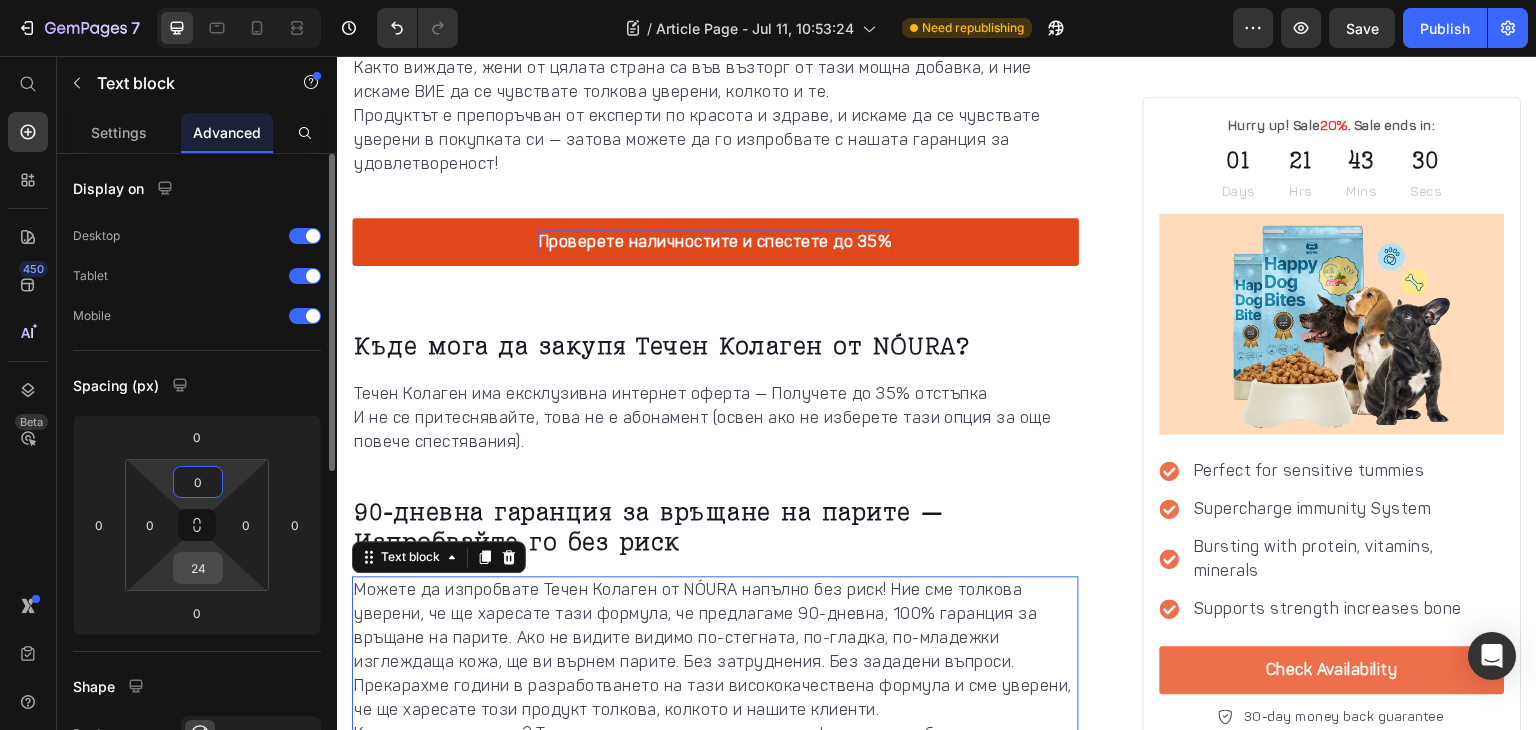type on "0" 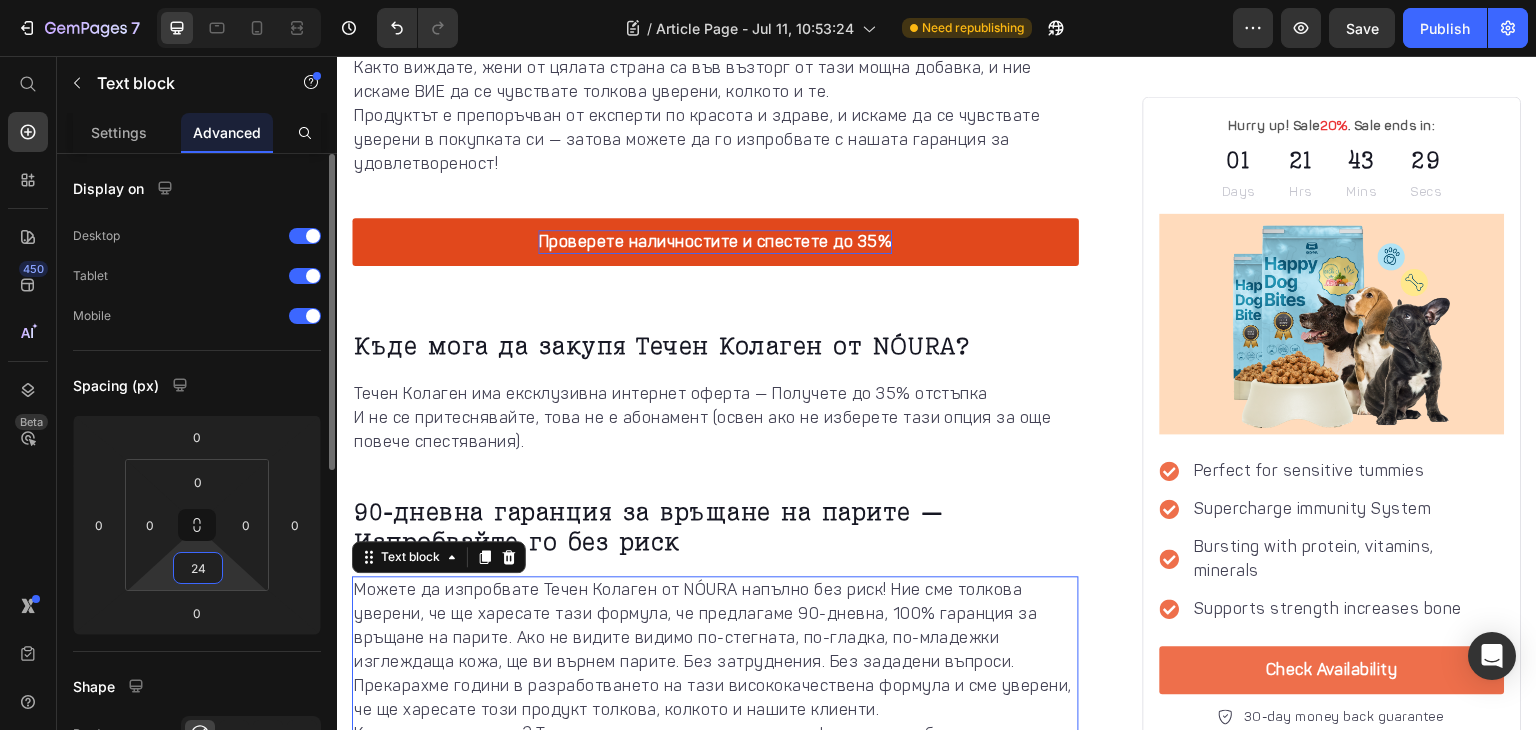 click on "24" at bounding box center [198, 568] 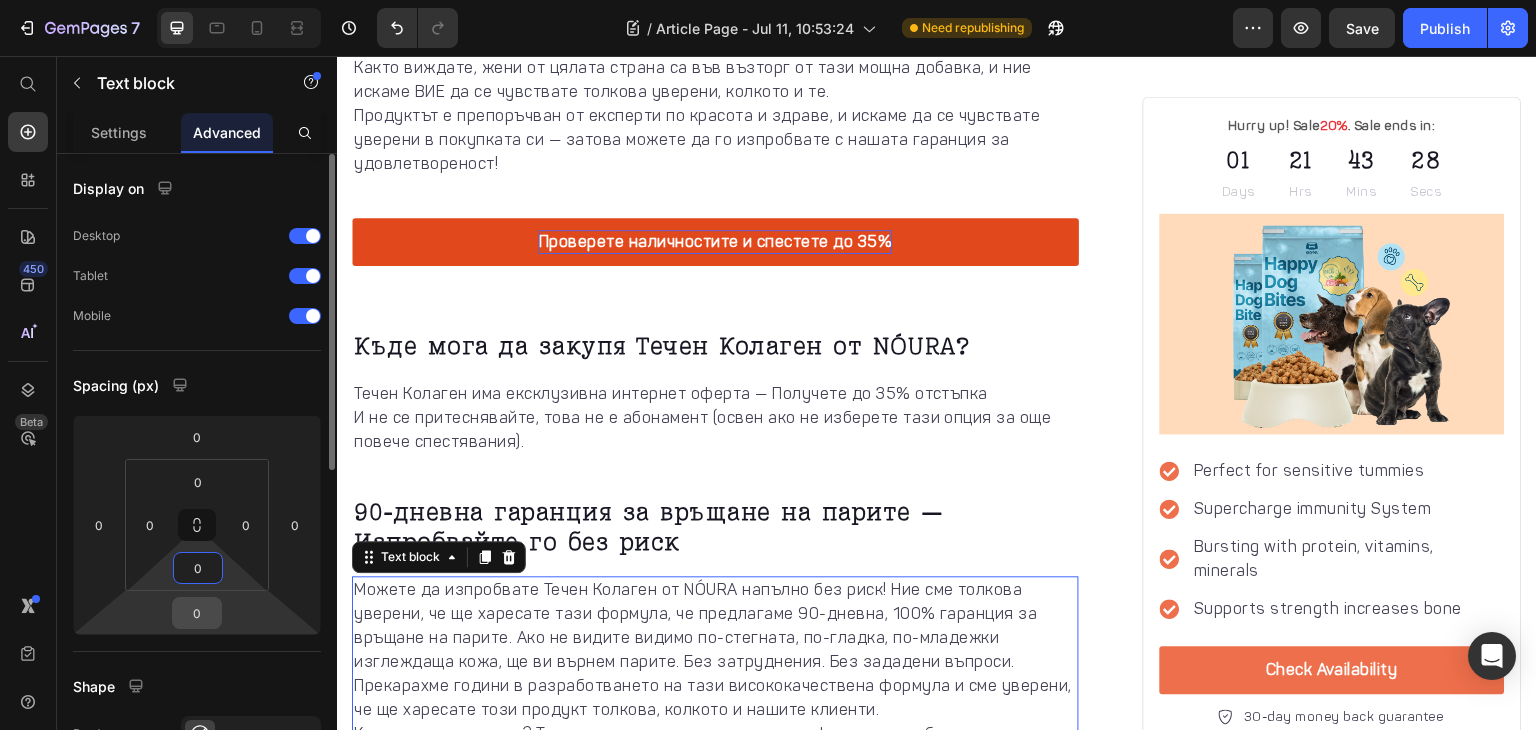 type on "0" 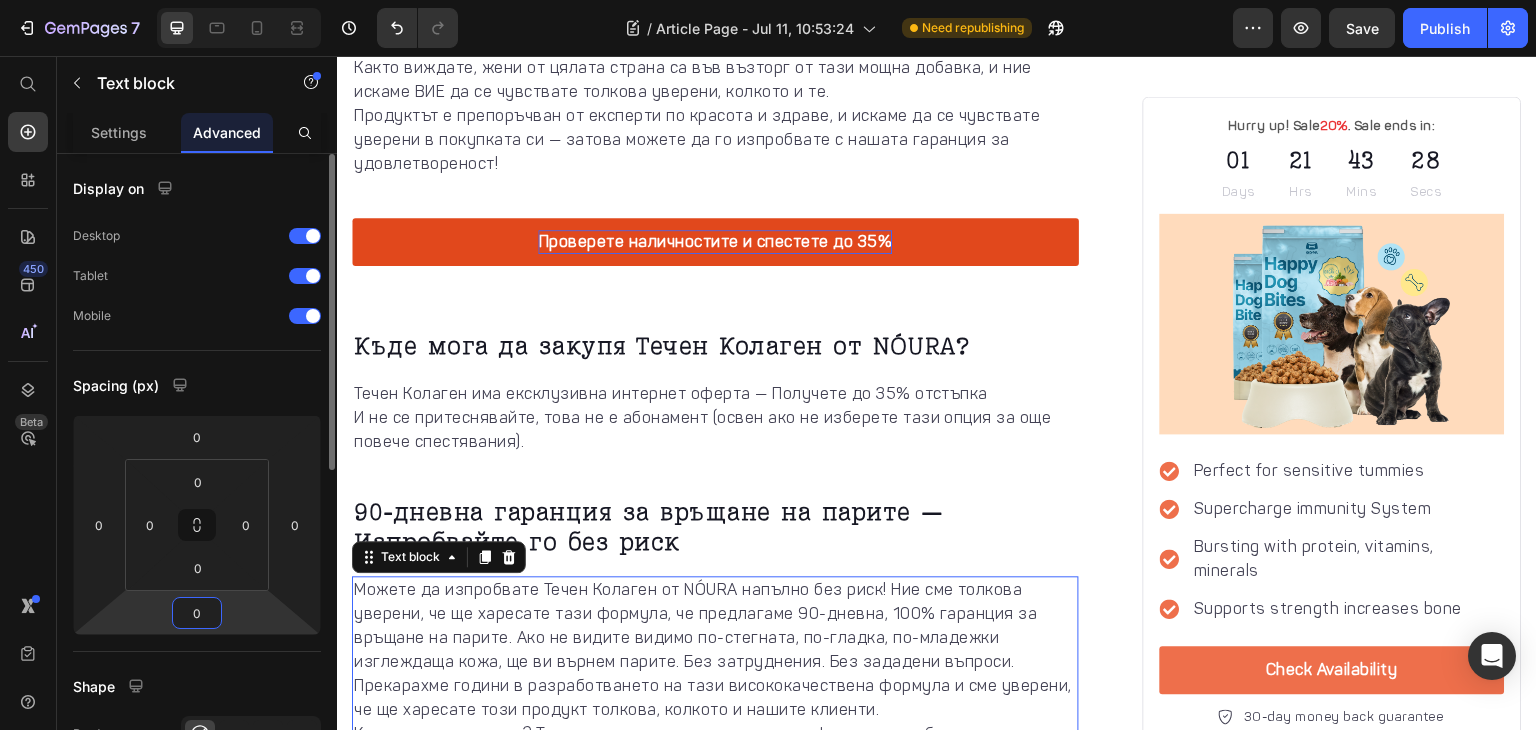 click on "0" at bounding box center (197, 613) 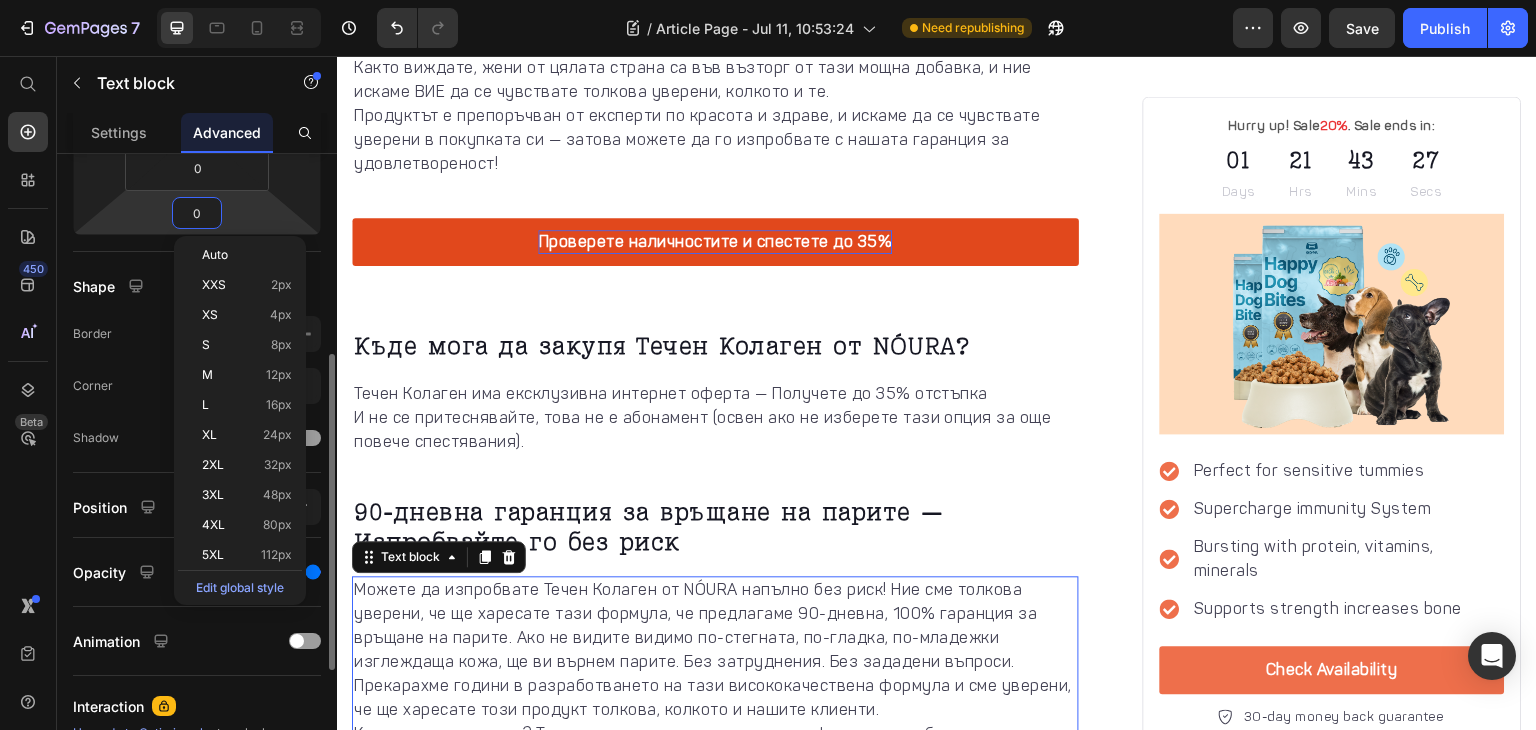 scroll, scrollTop: 402, scrollLeft: 0, axis: vertical 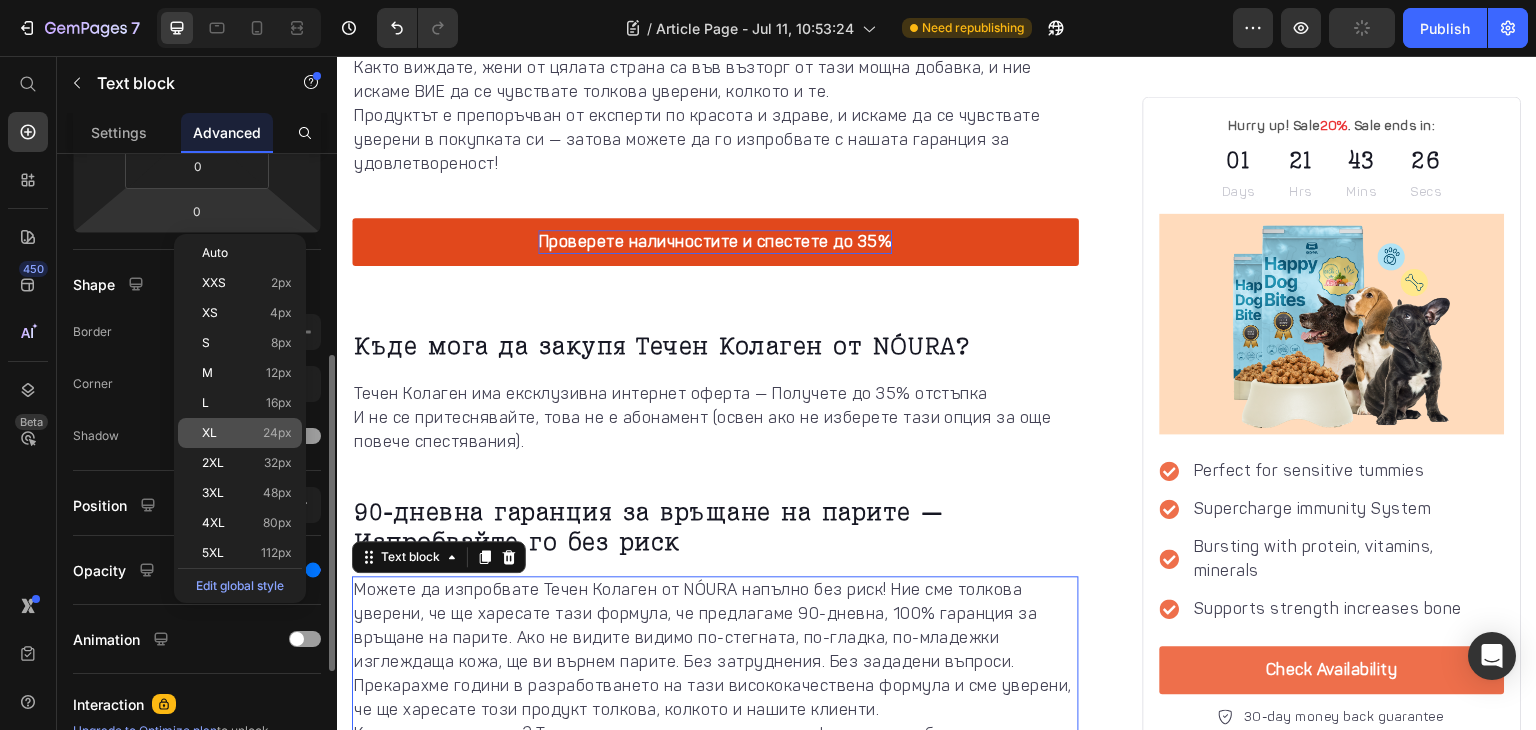 click on "XL 24px" at bounding box center (247, 433) 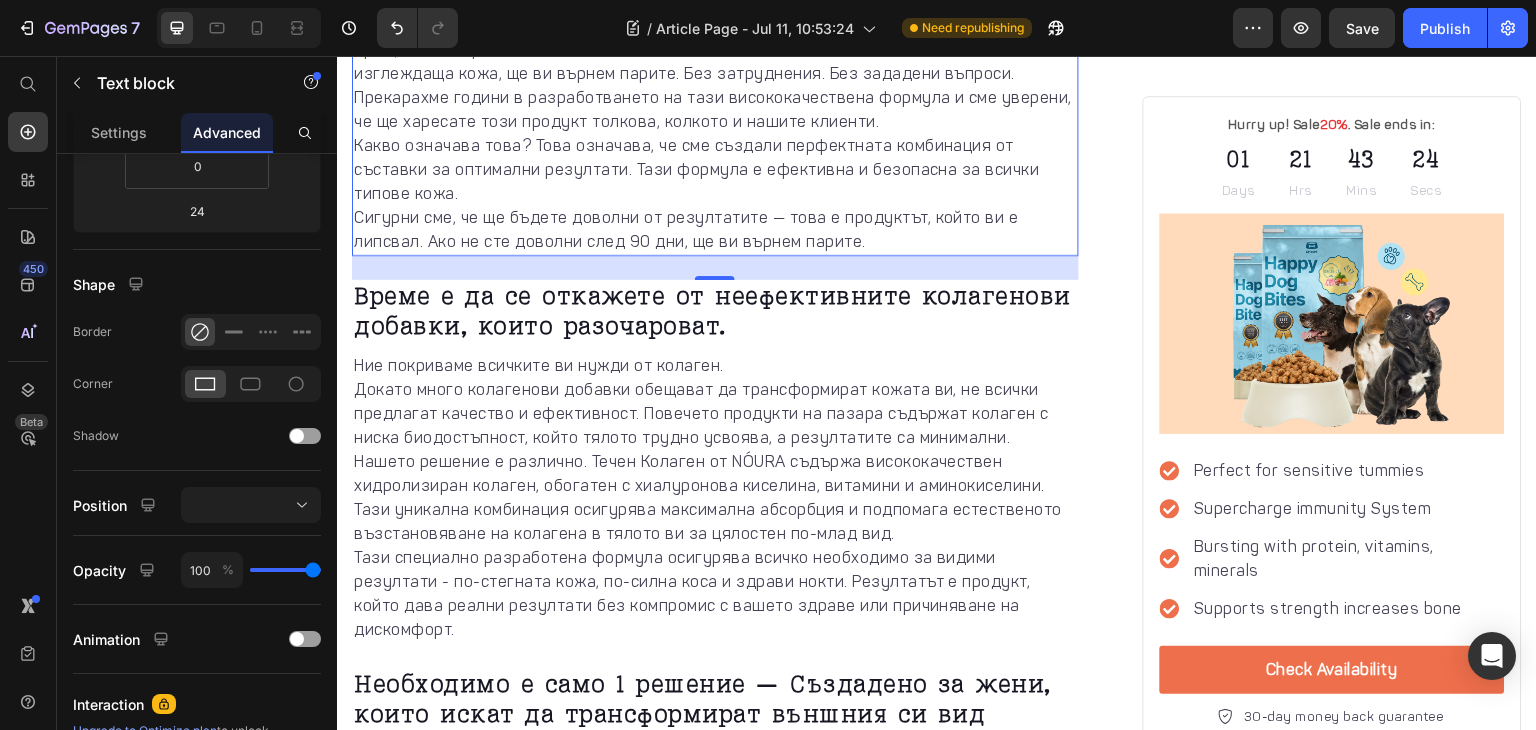 scroll, scrollTop: 5738, scrollLeft: 0, axis: vertical 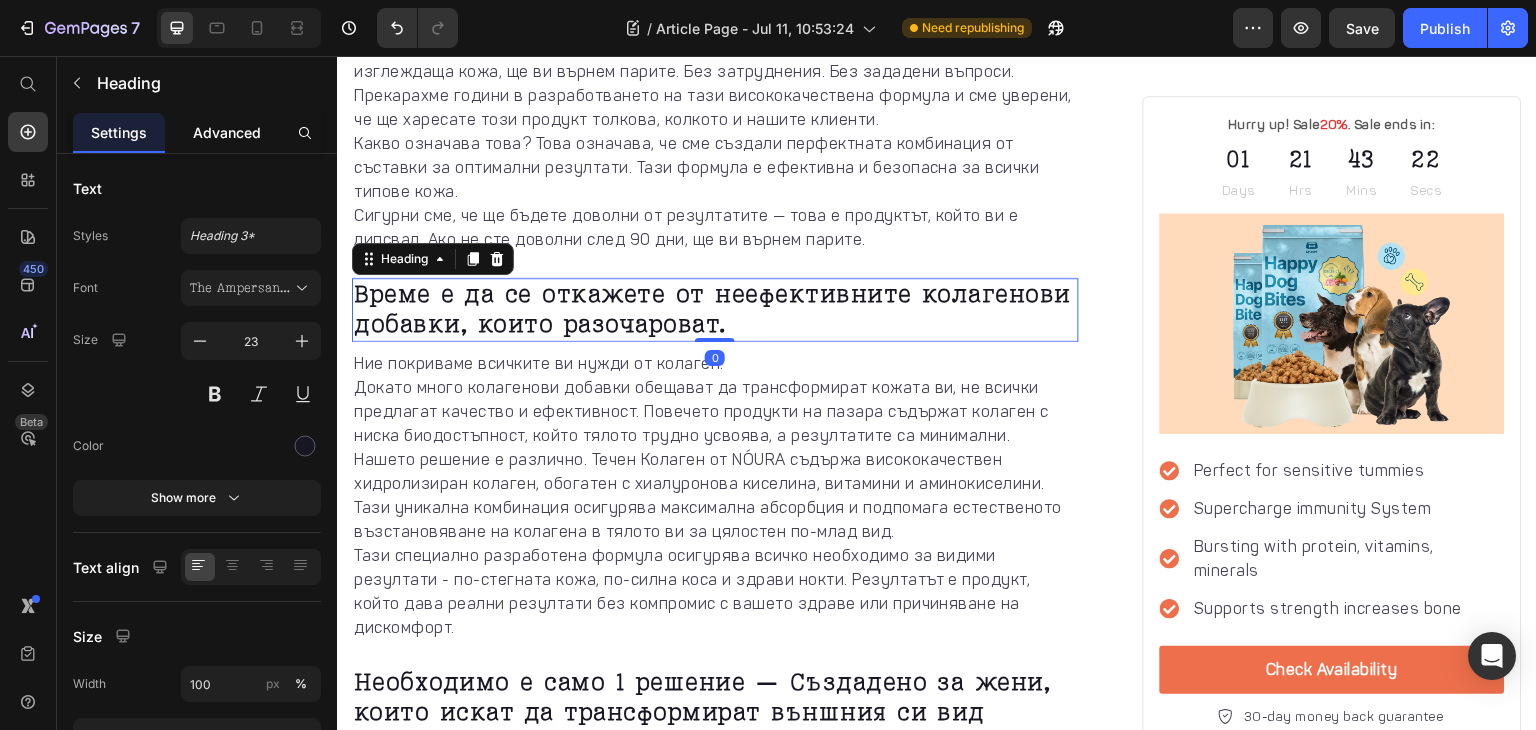 click on "Advanced" at bounding box center (227, 132) 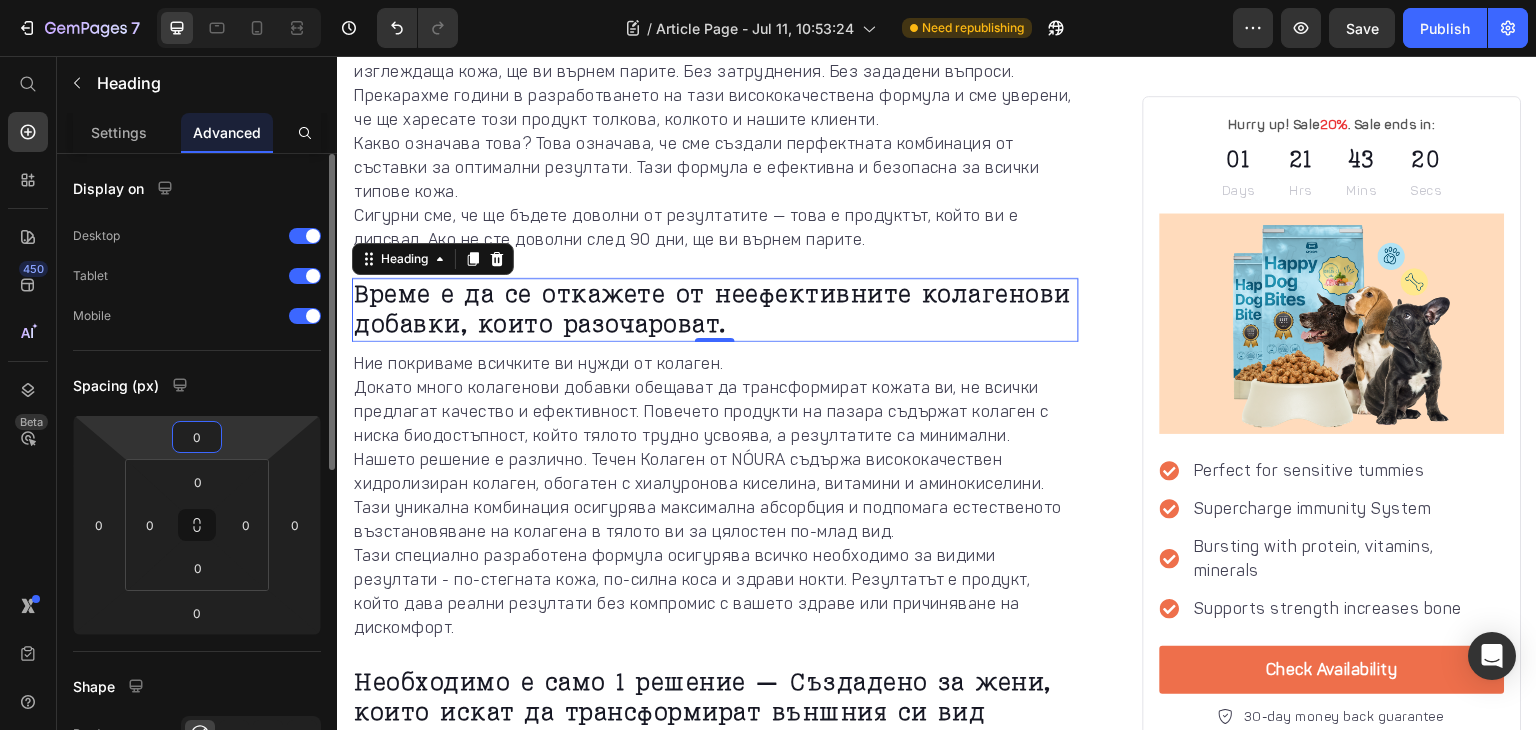 click on "7  Version history  /  Article Page - Jul 11, 10:53:24 Need republishing Preview  Save   Publish  450 Beta Start with Sections Elements Hero Section Product Detail Brands Trusted Badges Guarantee Product Breakdown How to use Testimonials Compare Bundle FAQs Social Proof Brand Story Product List Collection Blog List Contact Sticky Add to Cart Custom Footer Browse Library 450 Layout
Row
Row
Row
Row Text
Heading
Text Block Button
Button
Button
Sticky Back to top Media" at bounding box center (768, 0) 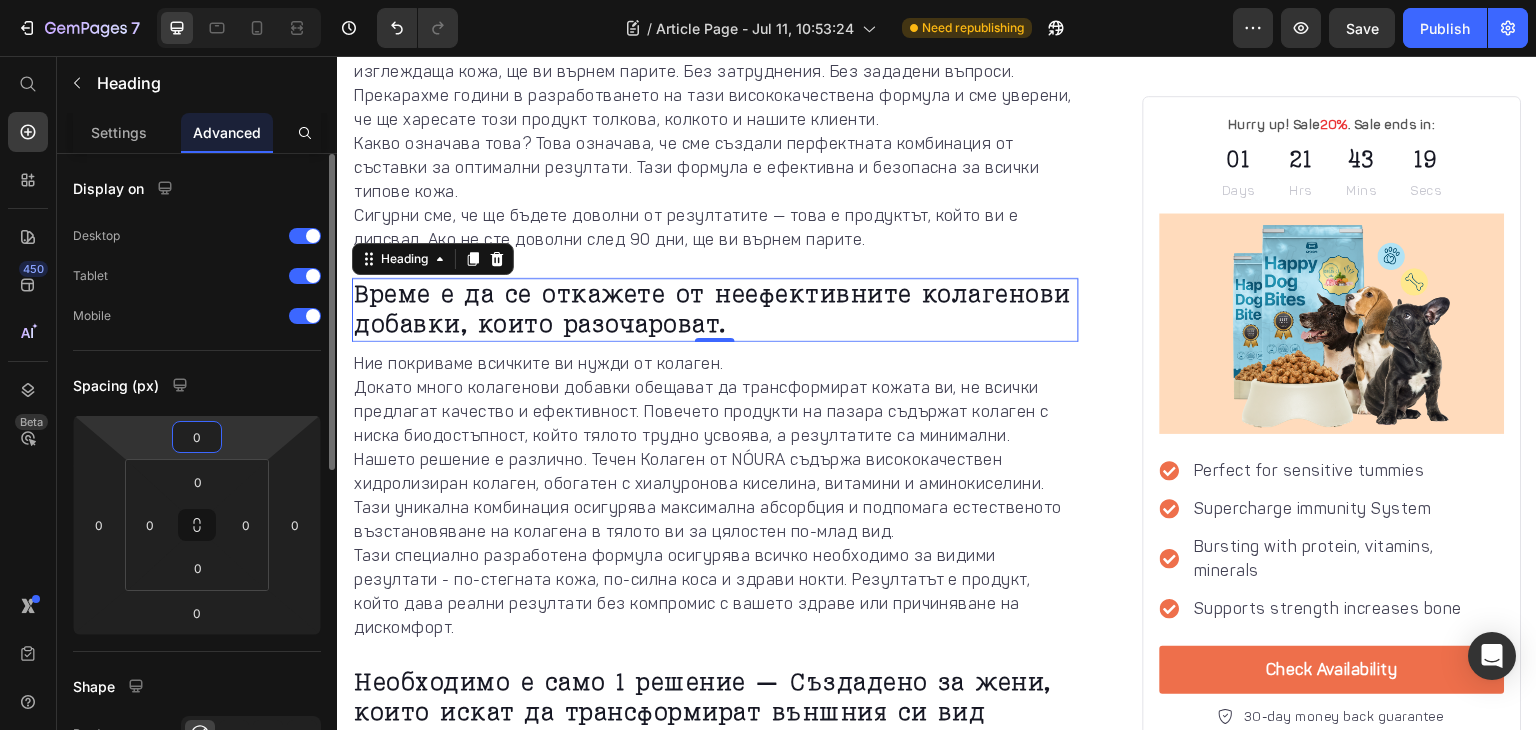 click on "0" at bounding box center [197, 437] 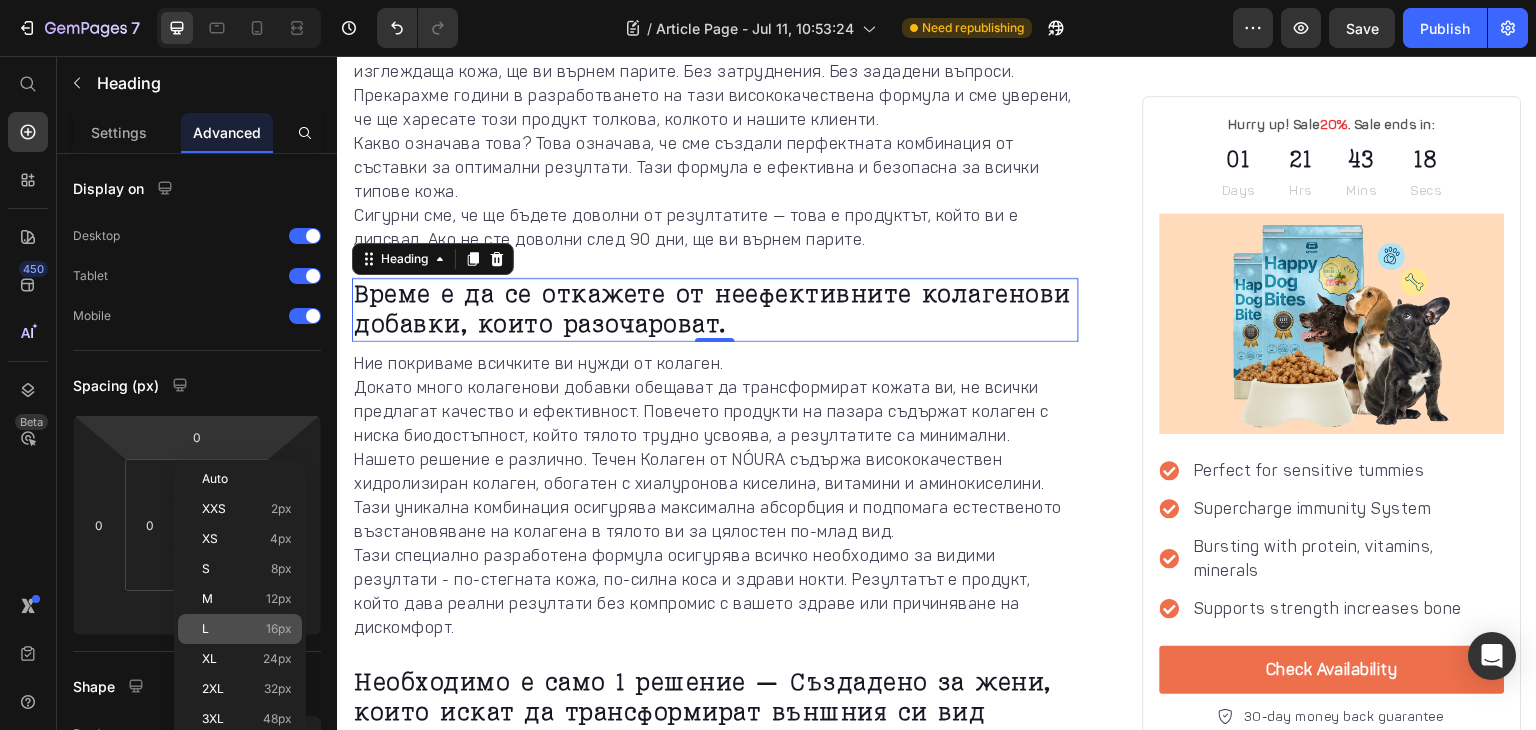 click on "L 16px" at bounding box center [247, 629] 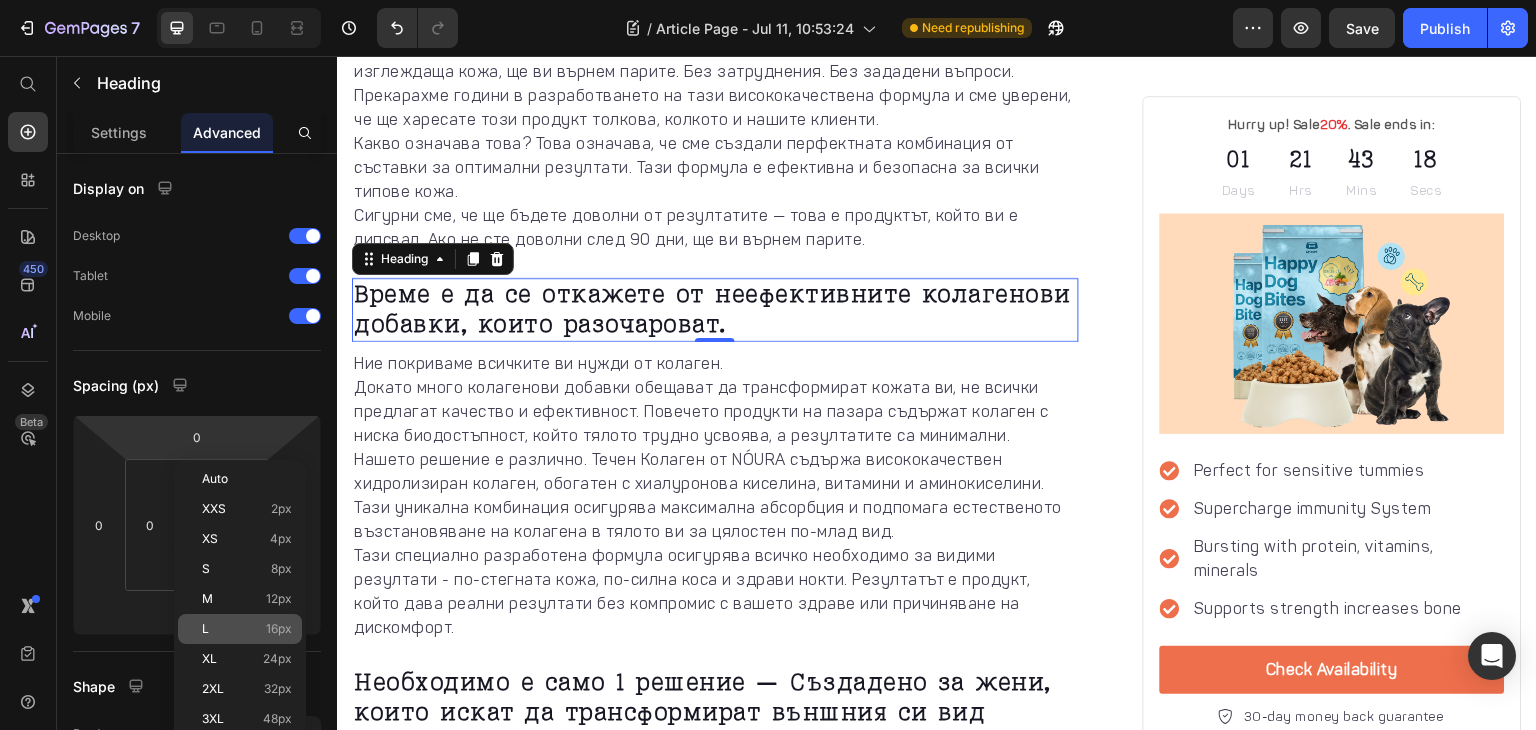 type on "16" 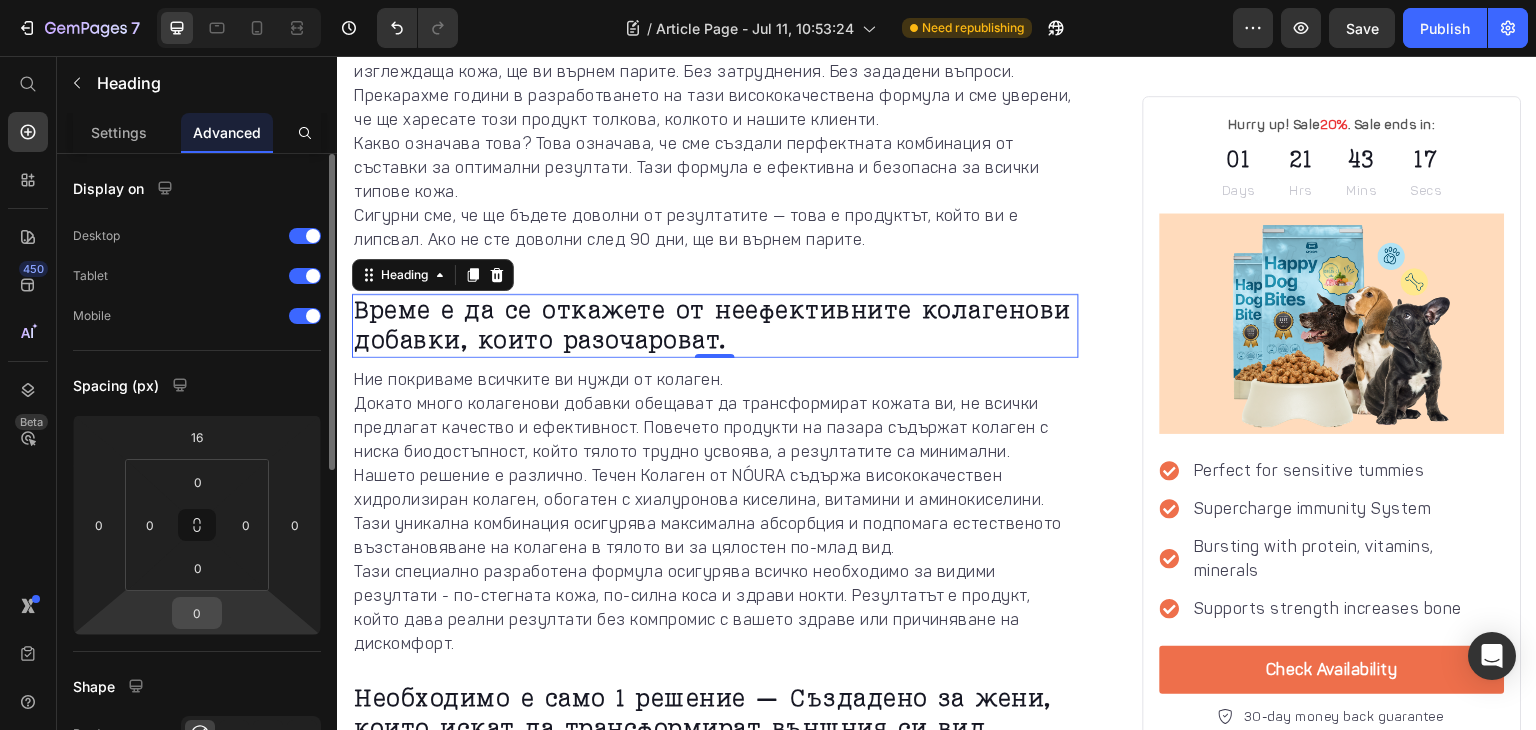 click on "0" at bounding box center [197, 613] 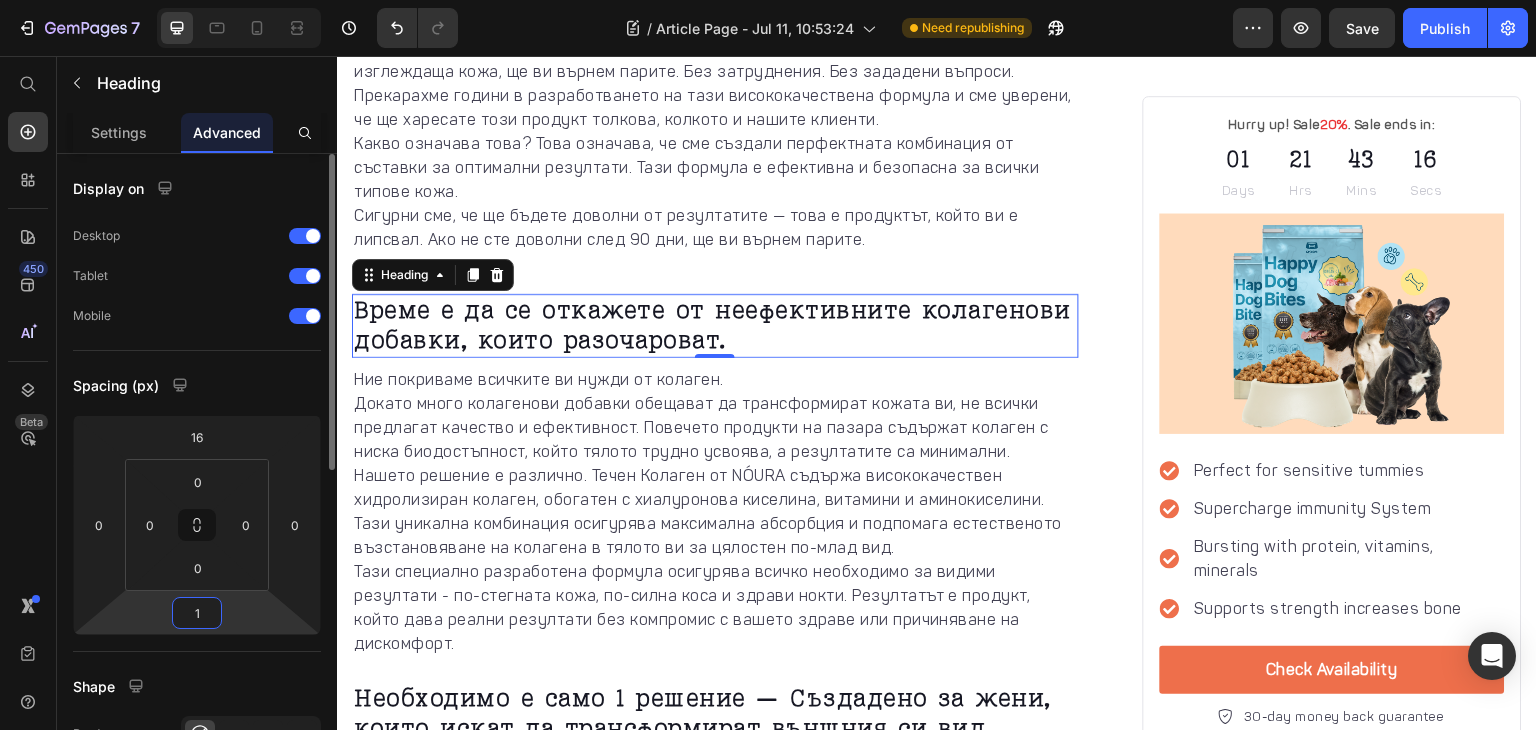 type on "16" 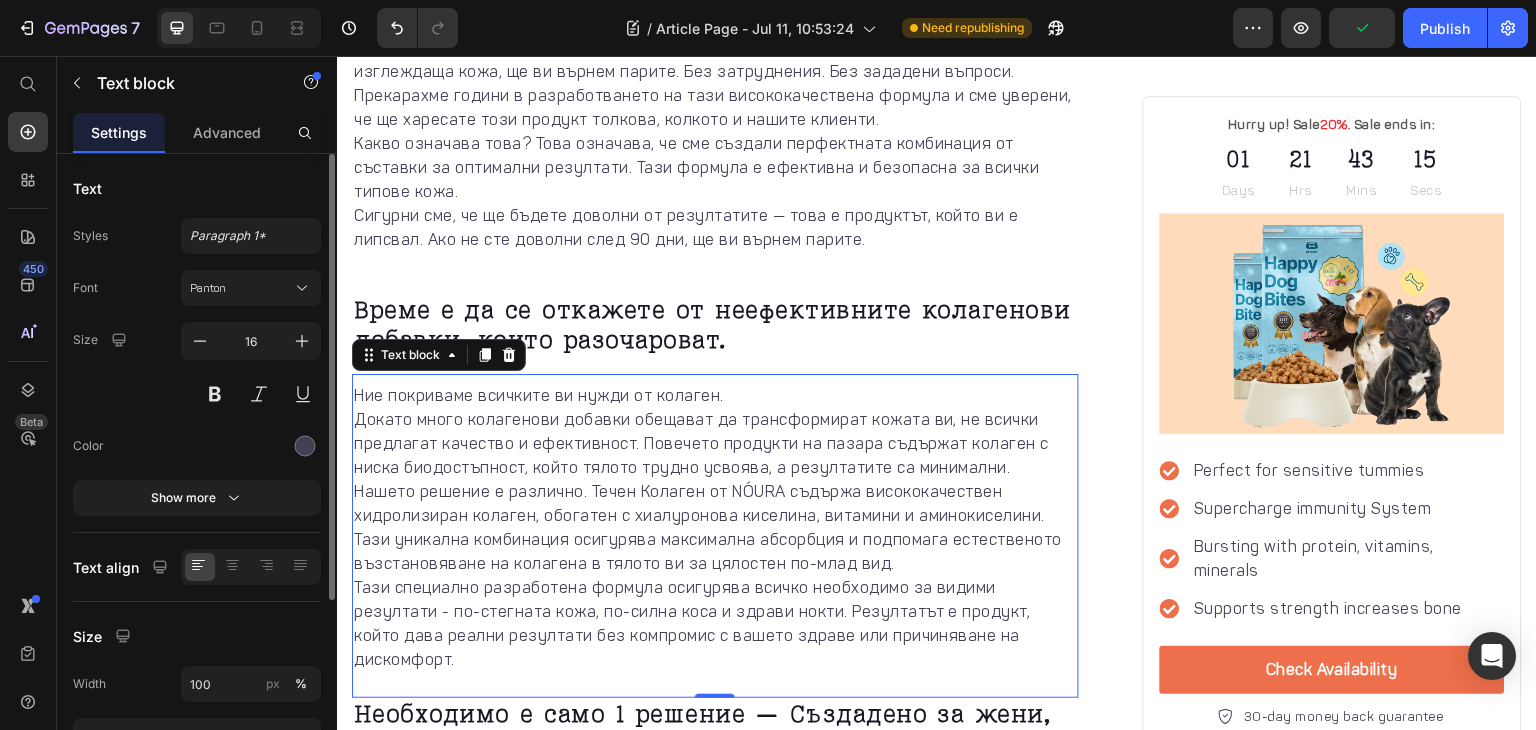 click on "Нашето решение е различно. Течен Колаген от NÓURA съдържа висококачествен хидролизиран колаген, обогатен с хиалуронова киселина, витамини и аминокиселини. Тази уникална комбинация осигурява максимална абсорбция и подпомага естественото възстановяване на колагена в тялото ви за цялостен по-млад вид." at bounding box center (715, 528) 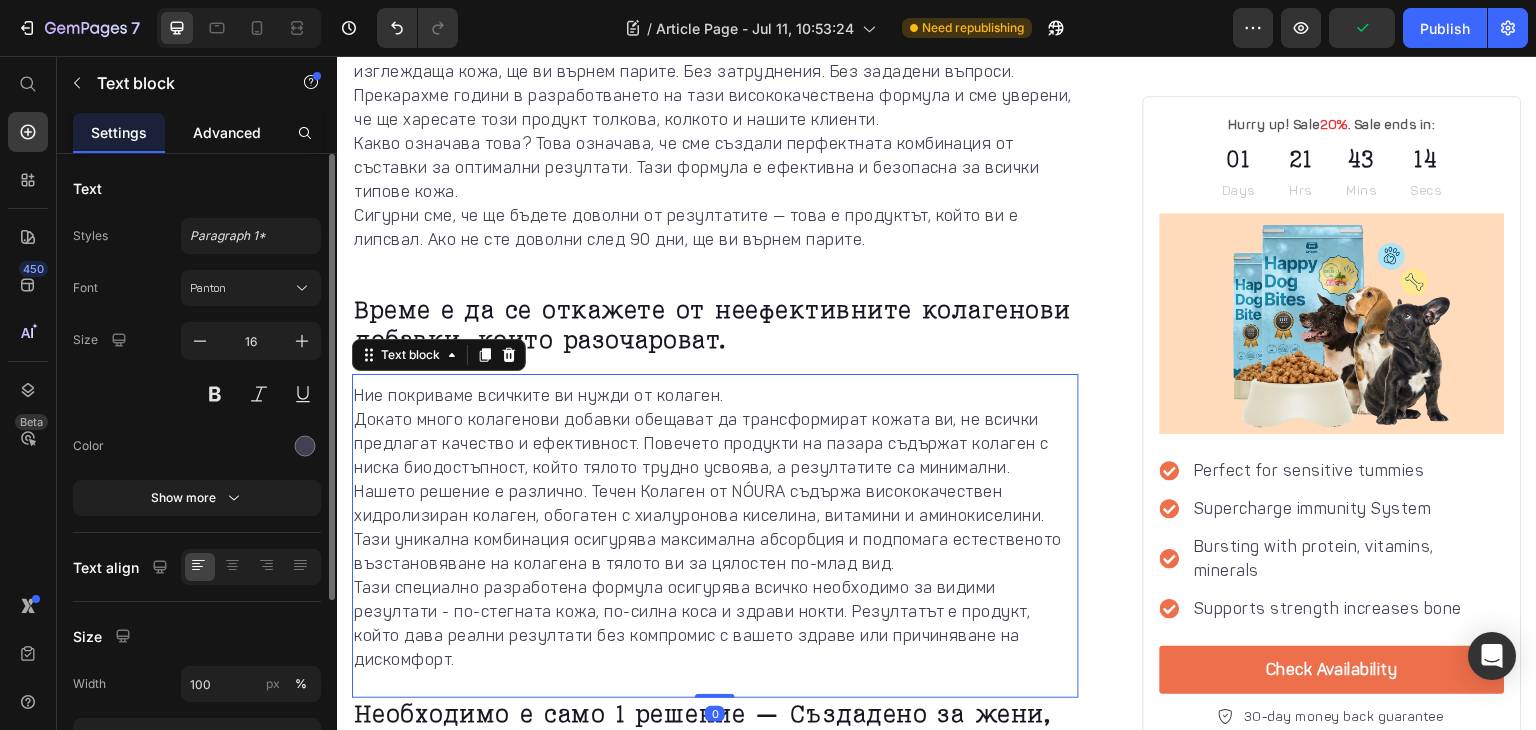 click on "Advanced" at bounding box center (227, 132) 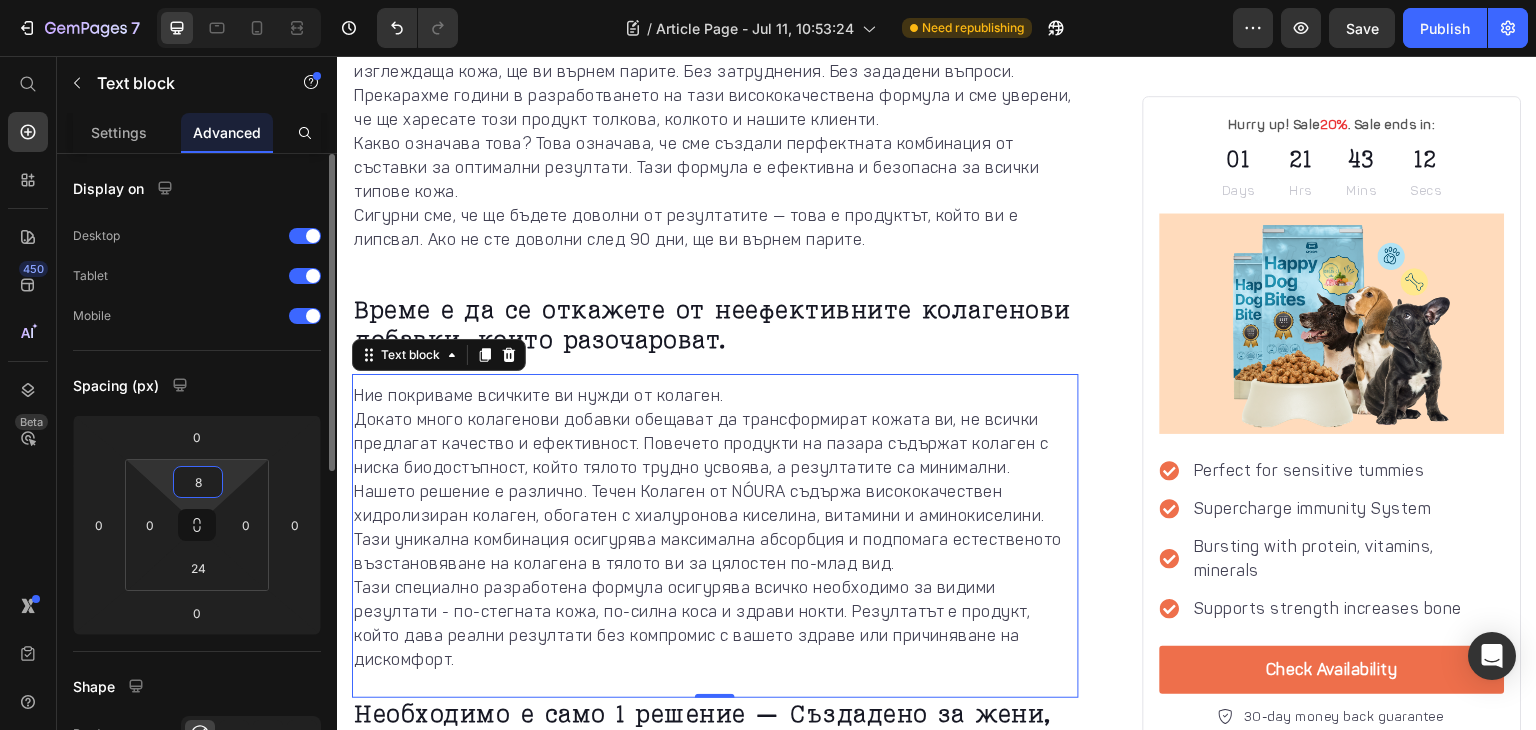 click on "8" at bounding box center (198, 482) 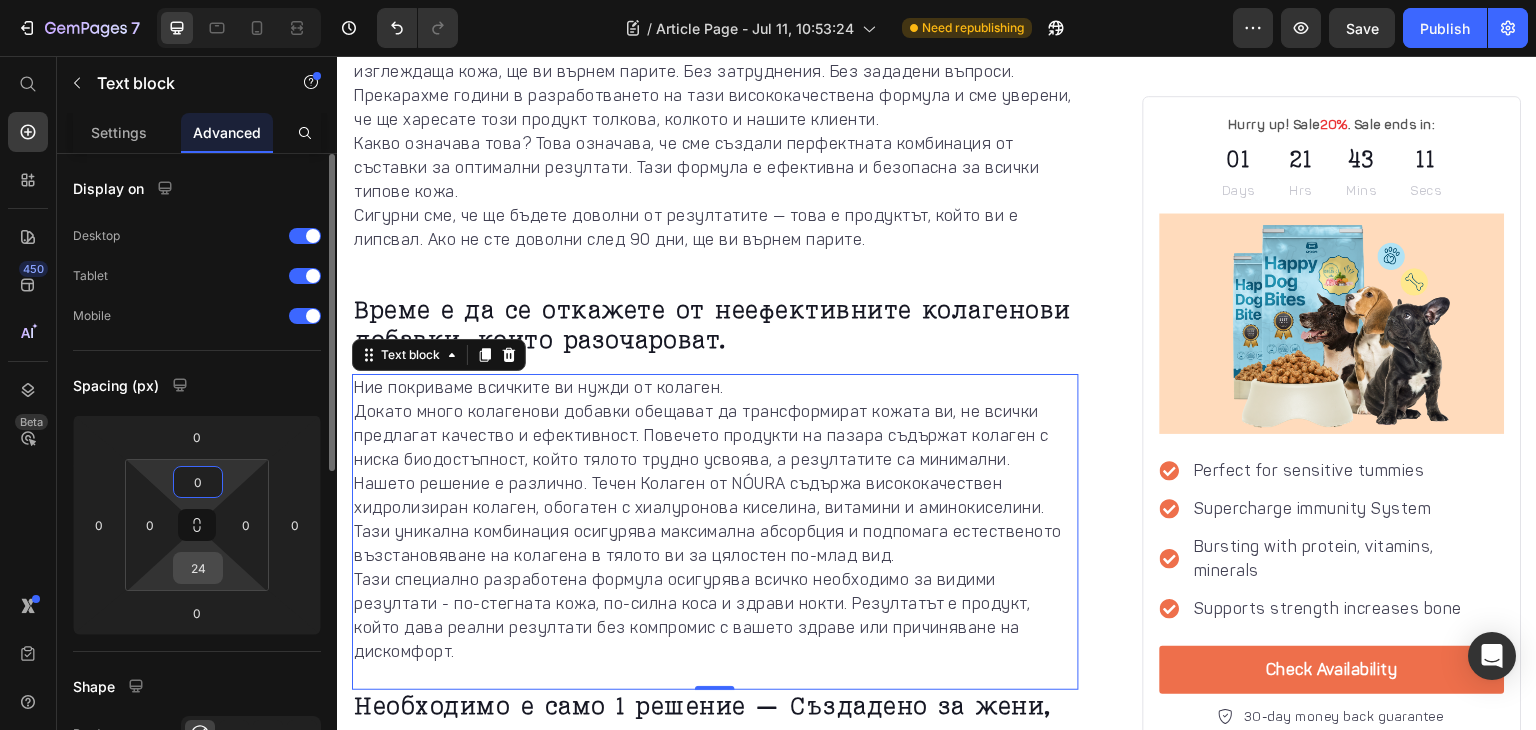type on "0" 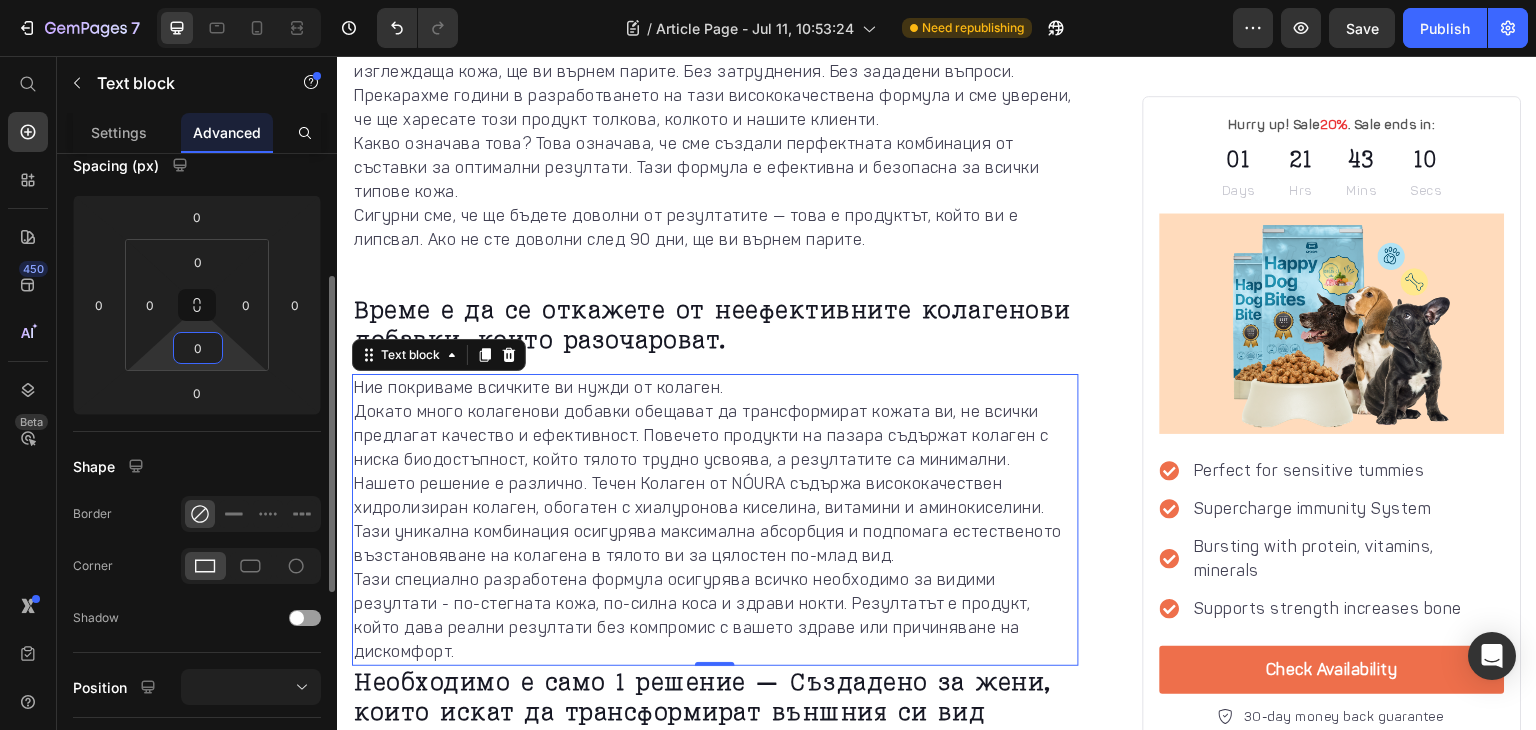 scroll, scrollTop: 231, scrollLeft: 0, axis: vertical 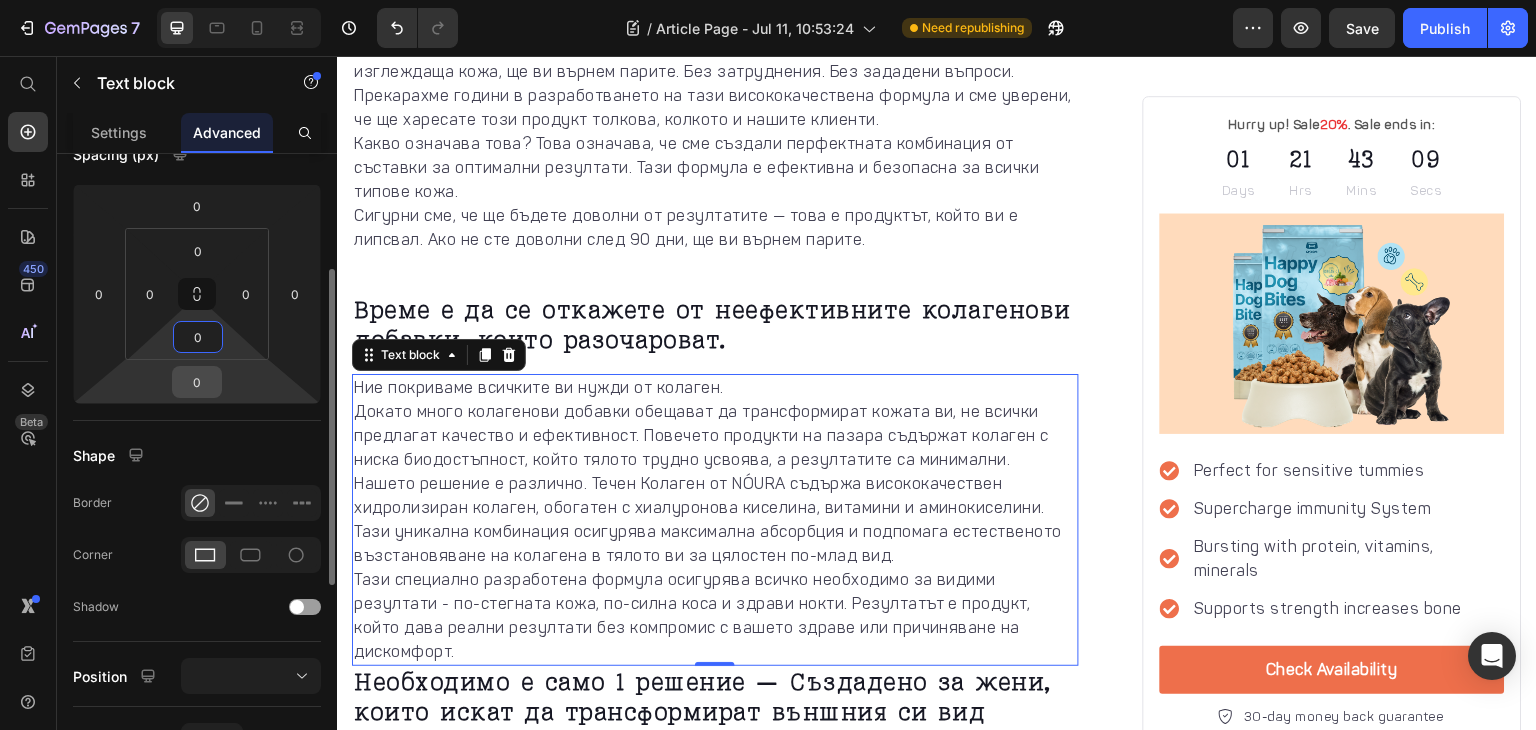 type on "0" 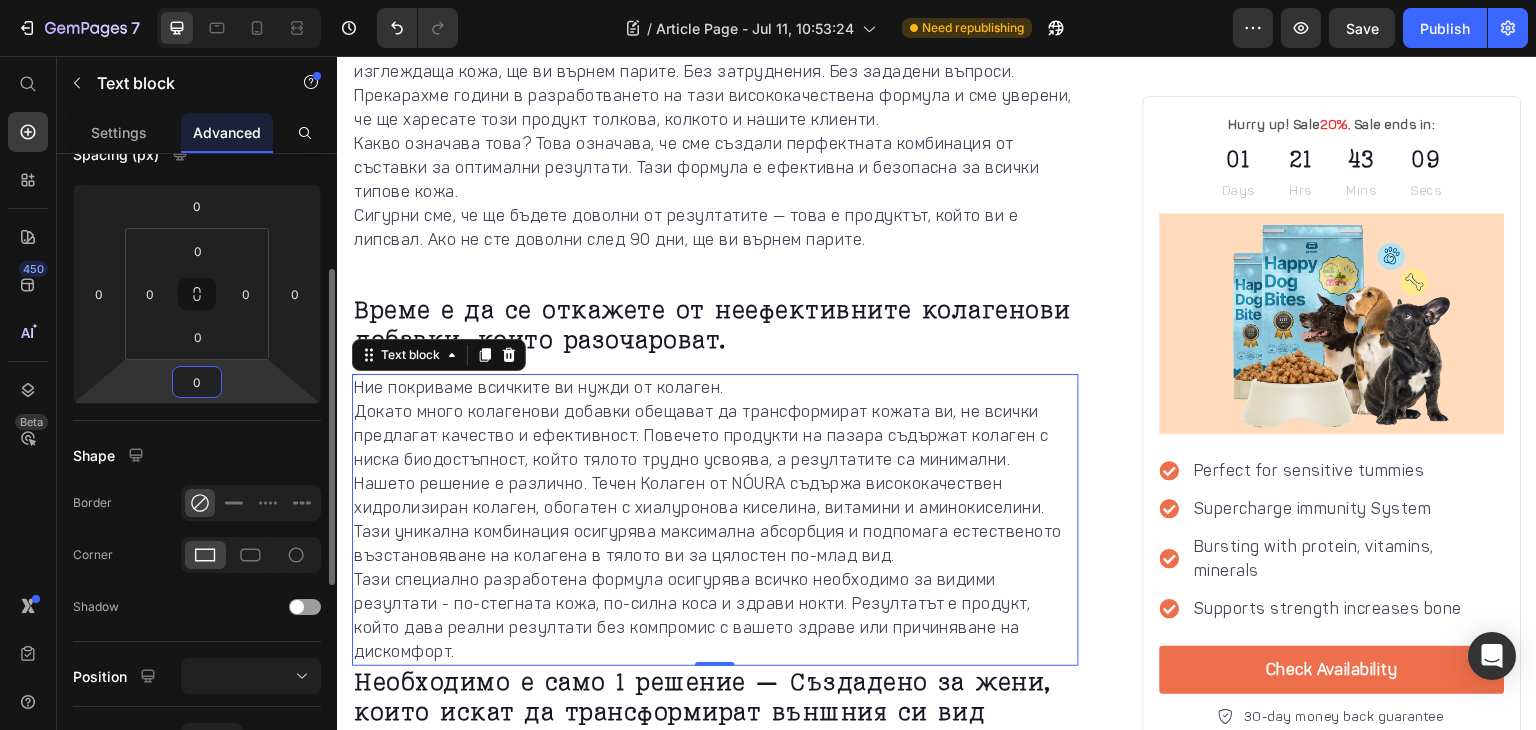 click on "0" at bounding box center [197, 382] 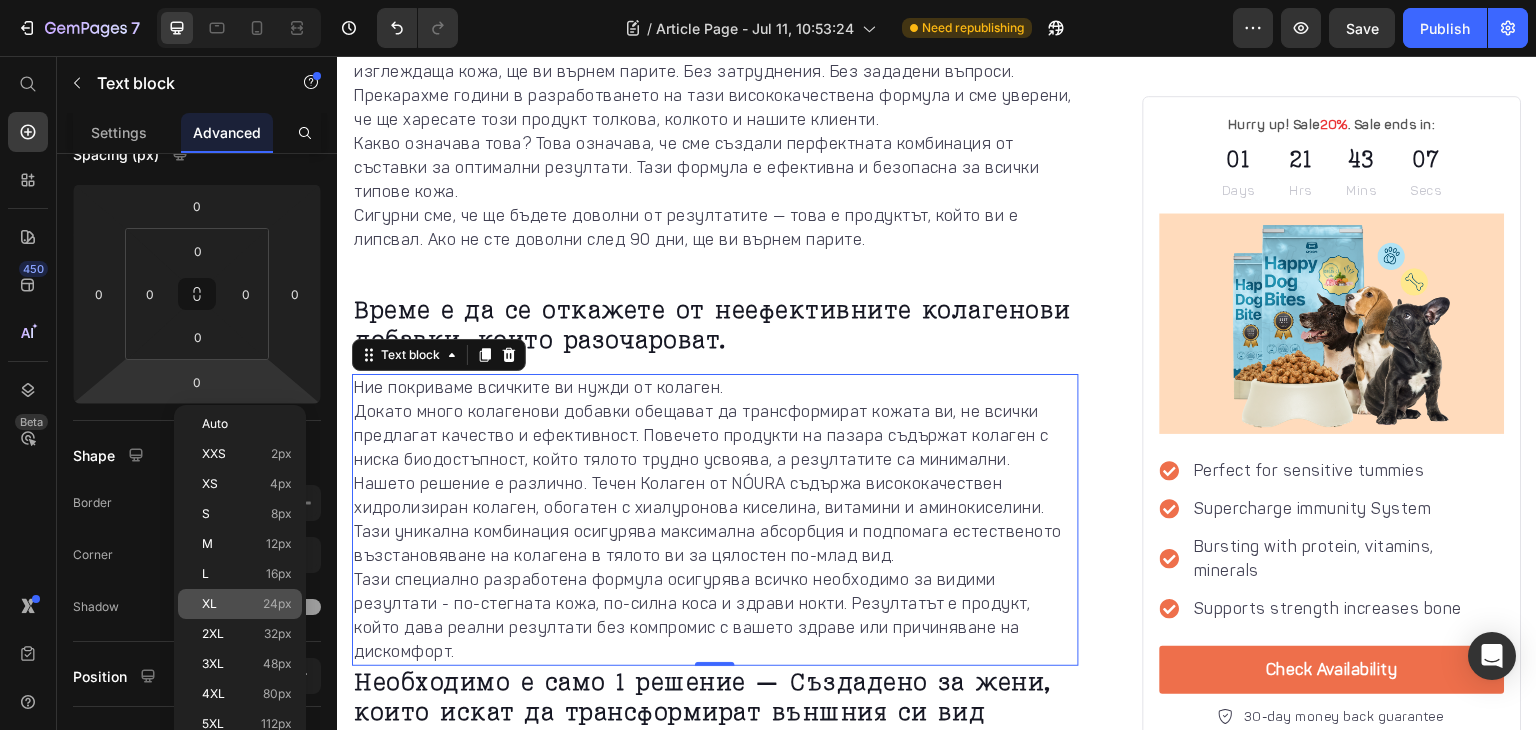 click on "XL 24px" 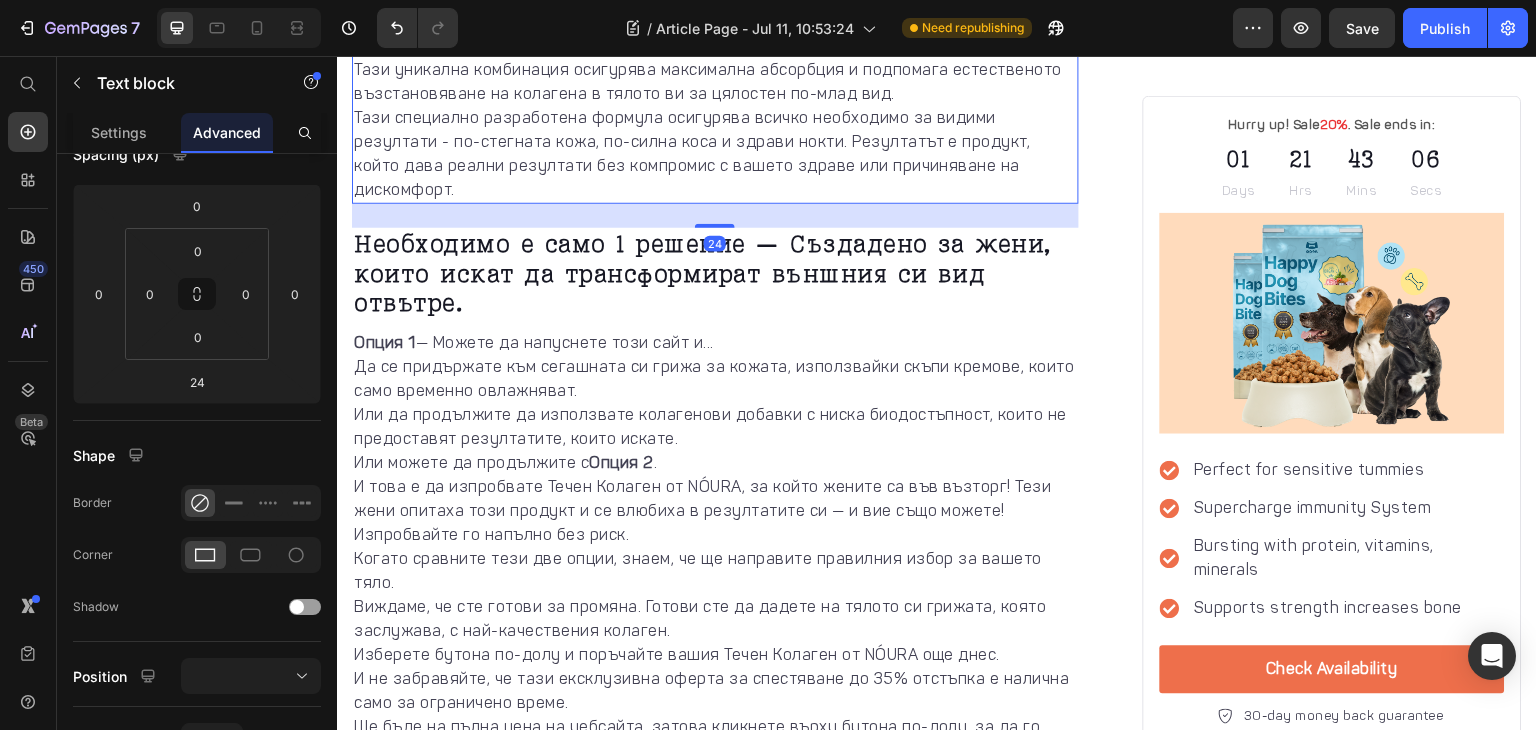 scroll, scrollTop: 6200, scrollLeft: 0, axis: vertical 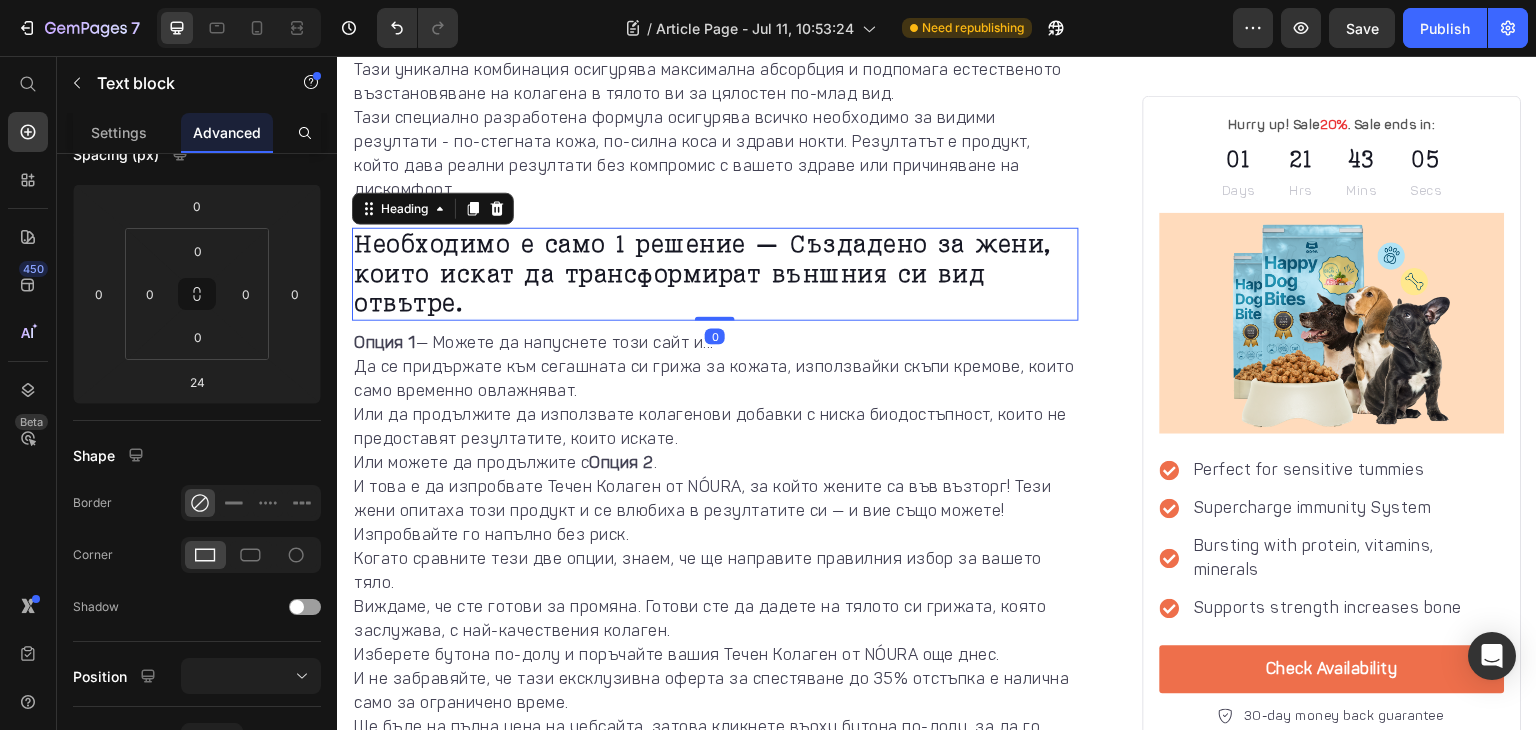 click on "Необходимо е само 1 решение — Създадено за жени, които искат да трансформират външния си вид отвътре." at bounding box center (715, 275) 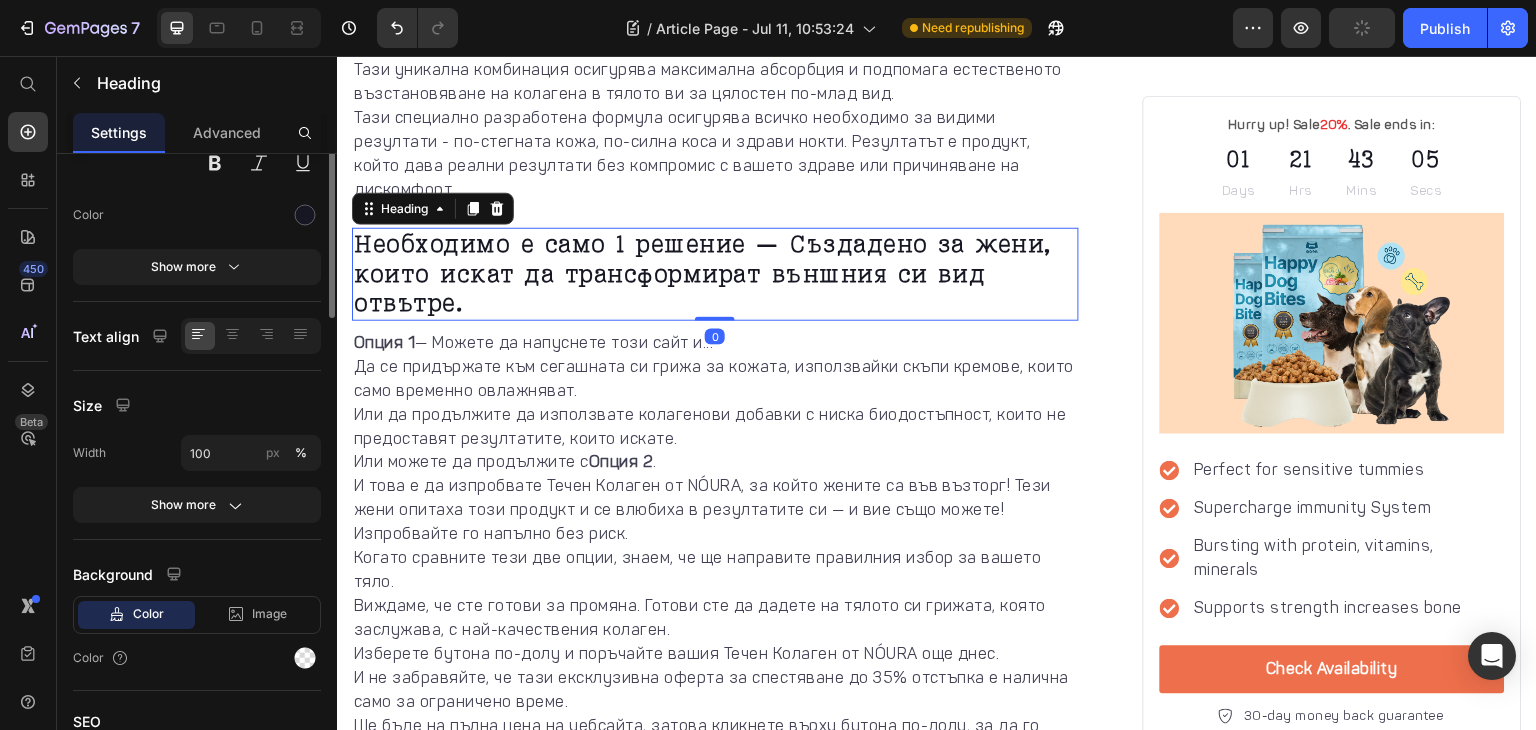 scroll, scrollTop: 0, scrollLeft: 0, axis: both 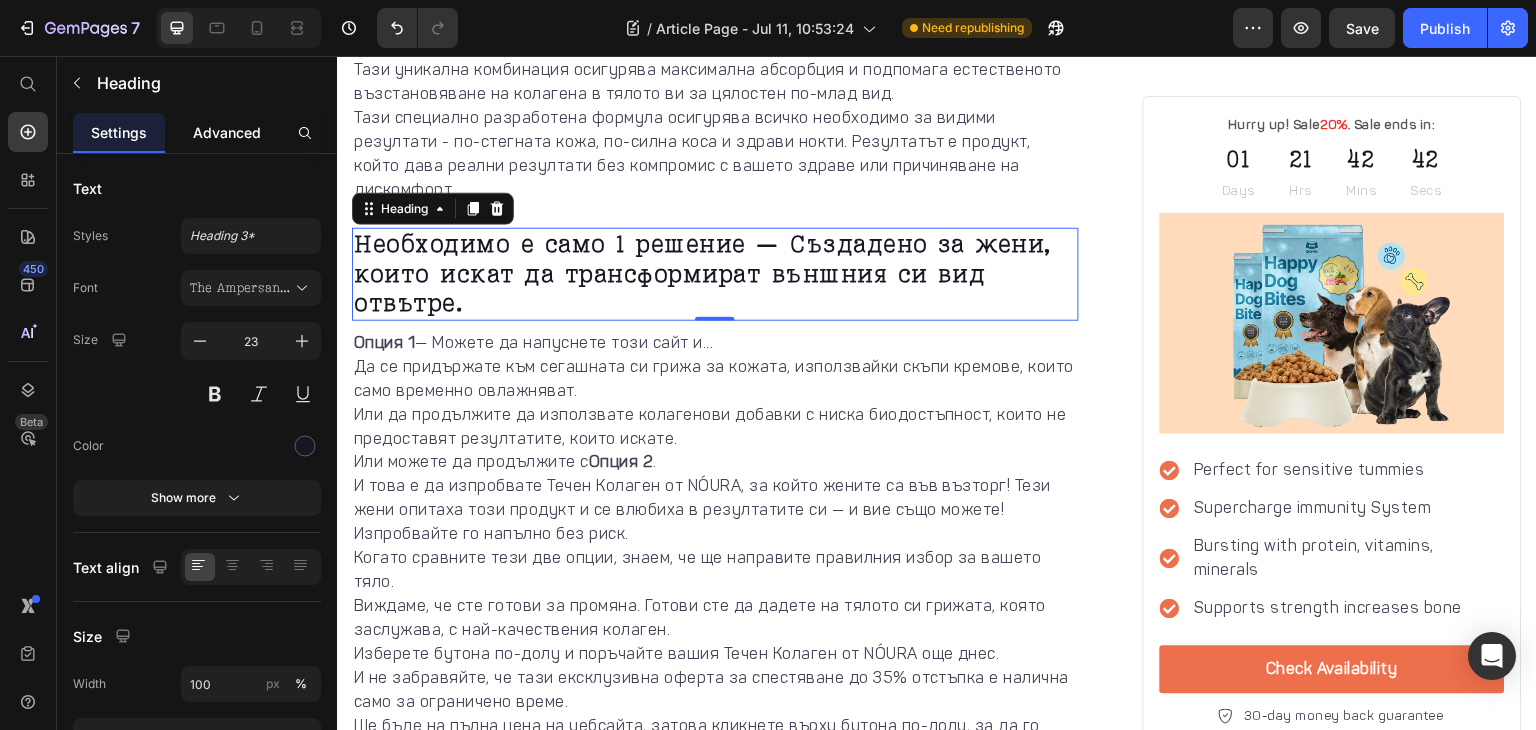 click on "Advanced" 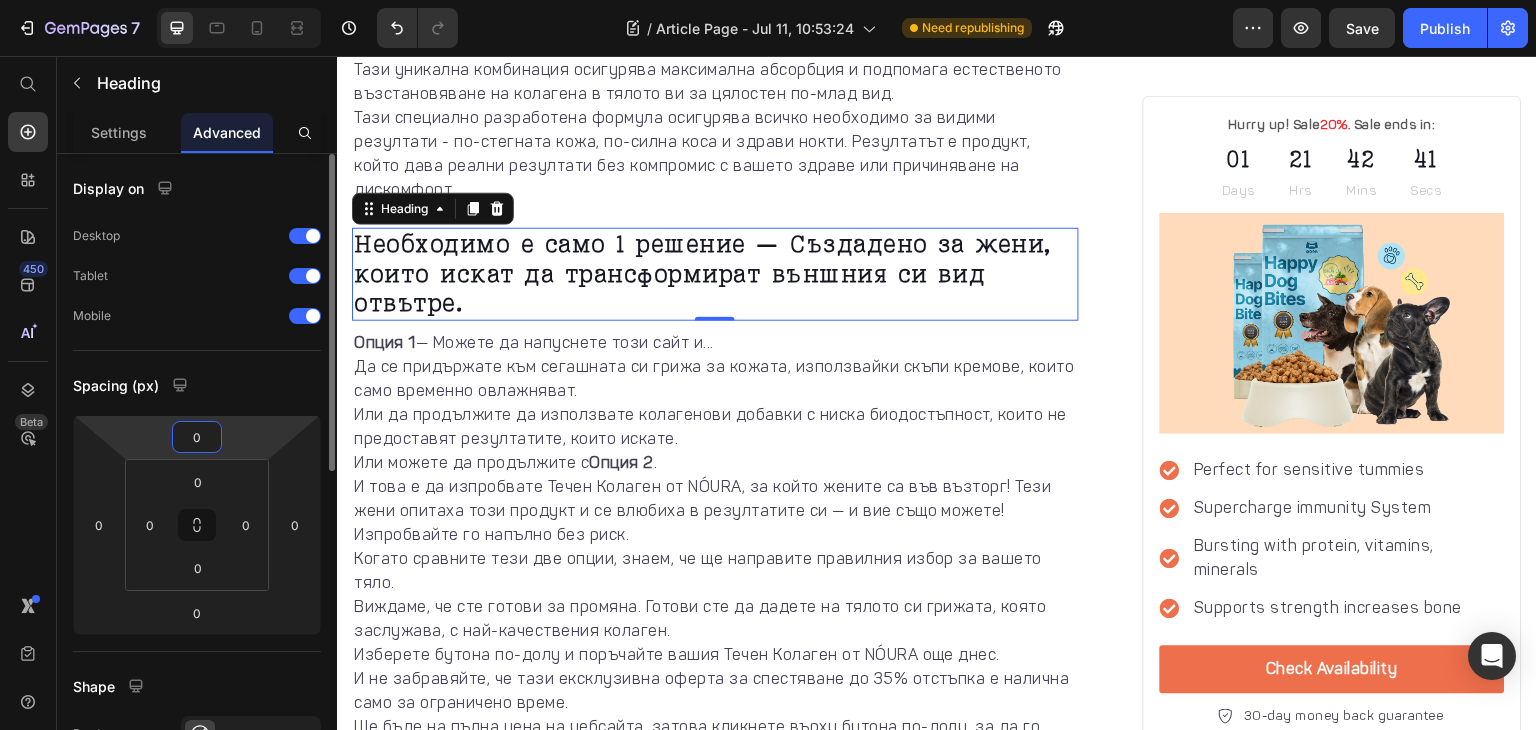 click on "0" at bounding box center [197, 437] 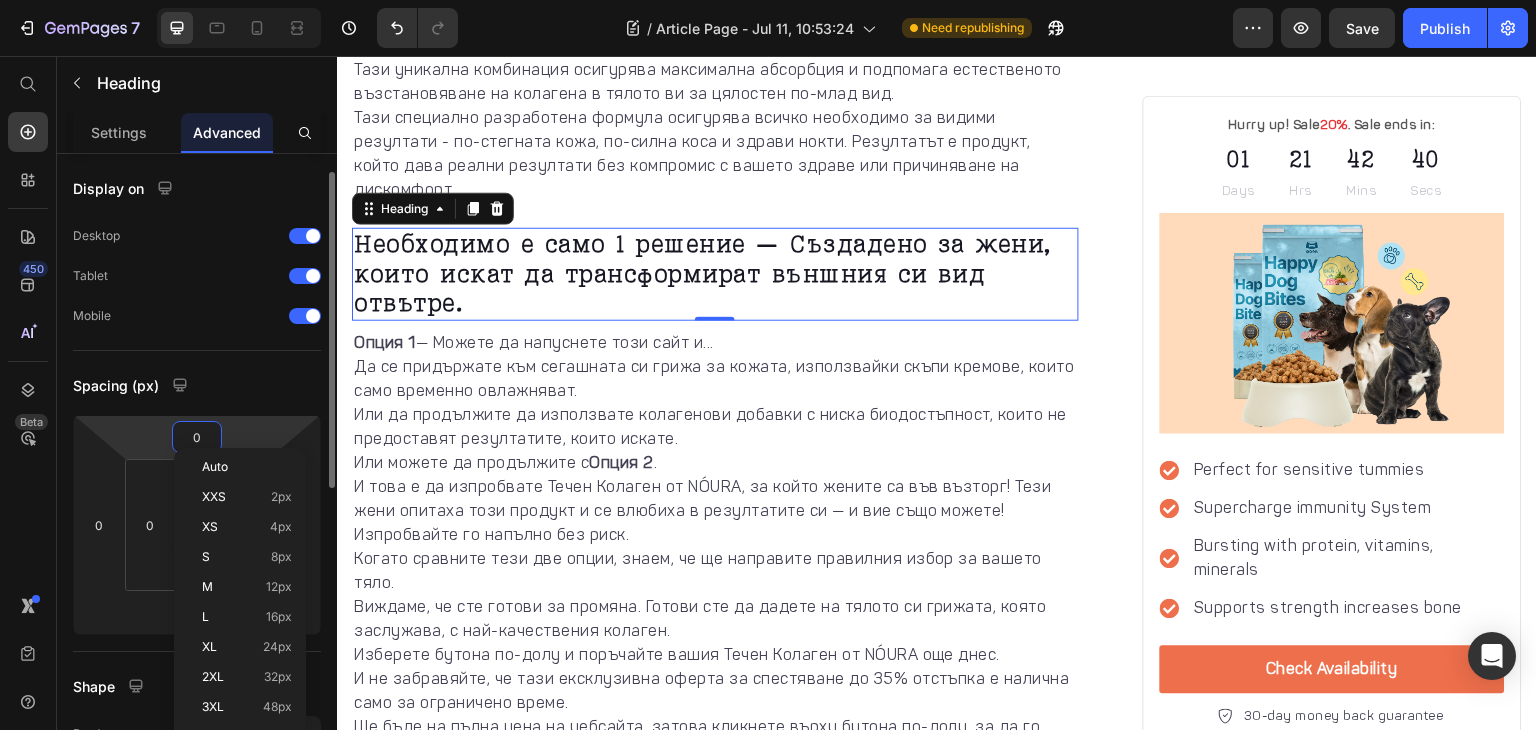 scroll, scrollTop: 24, scrollLeft: 0, axis: vertical 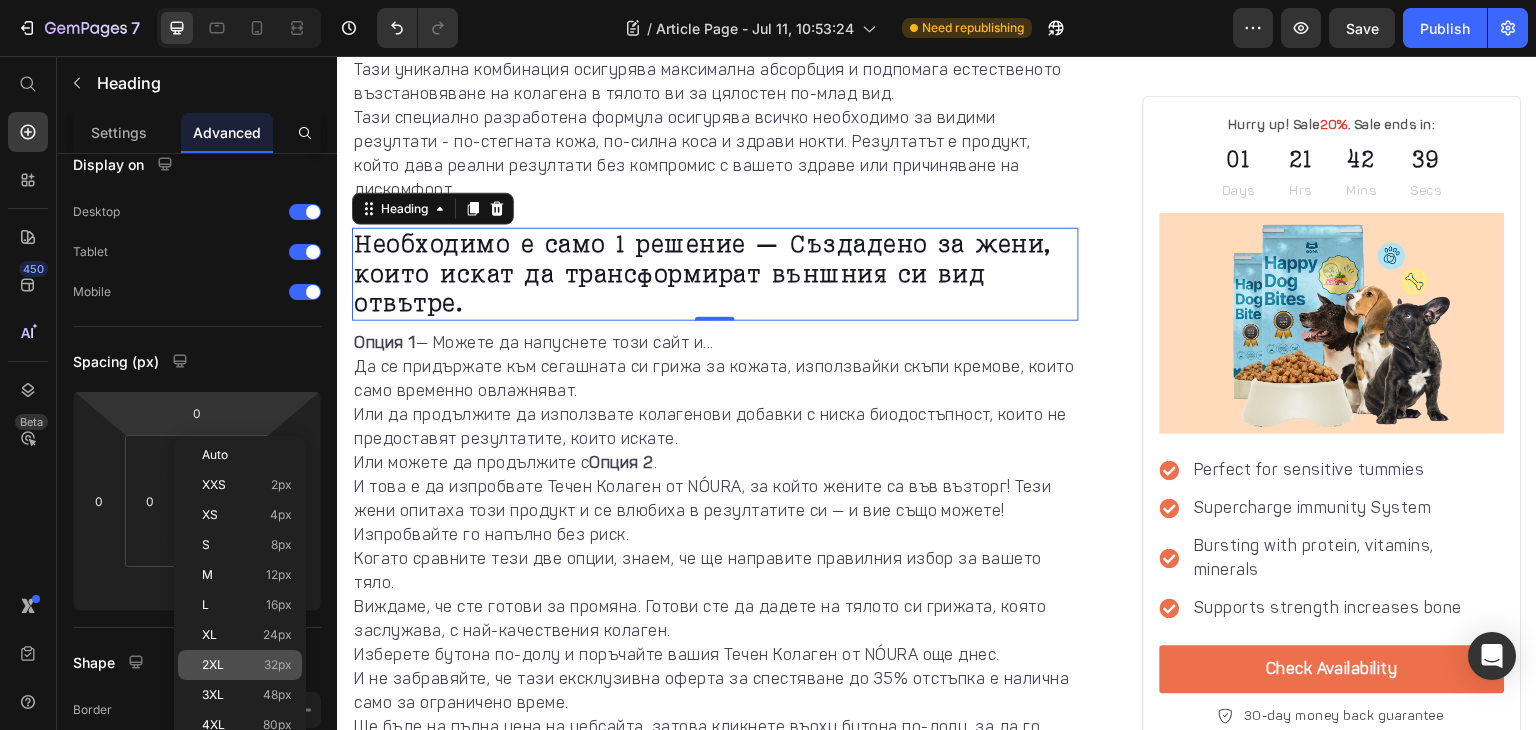 click on "2XL 32px" 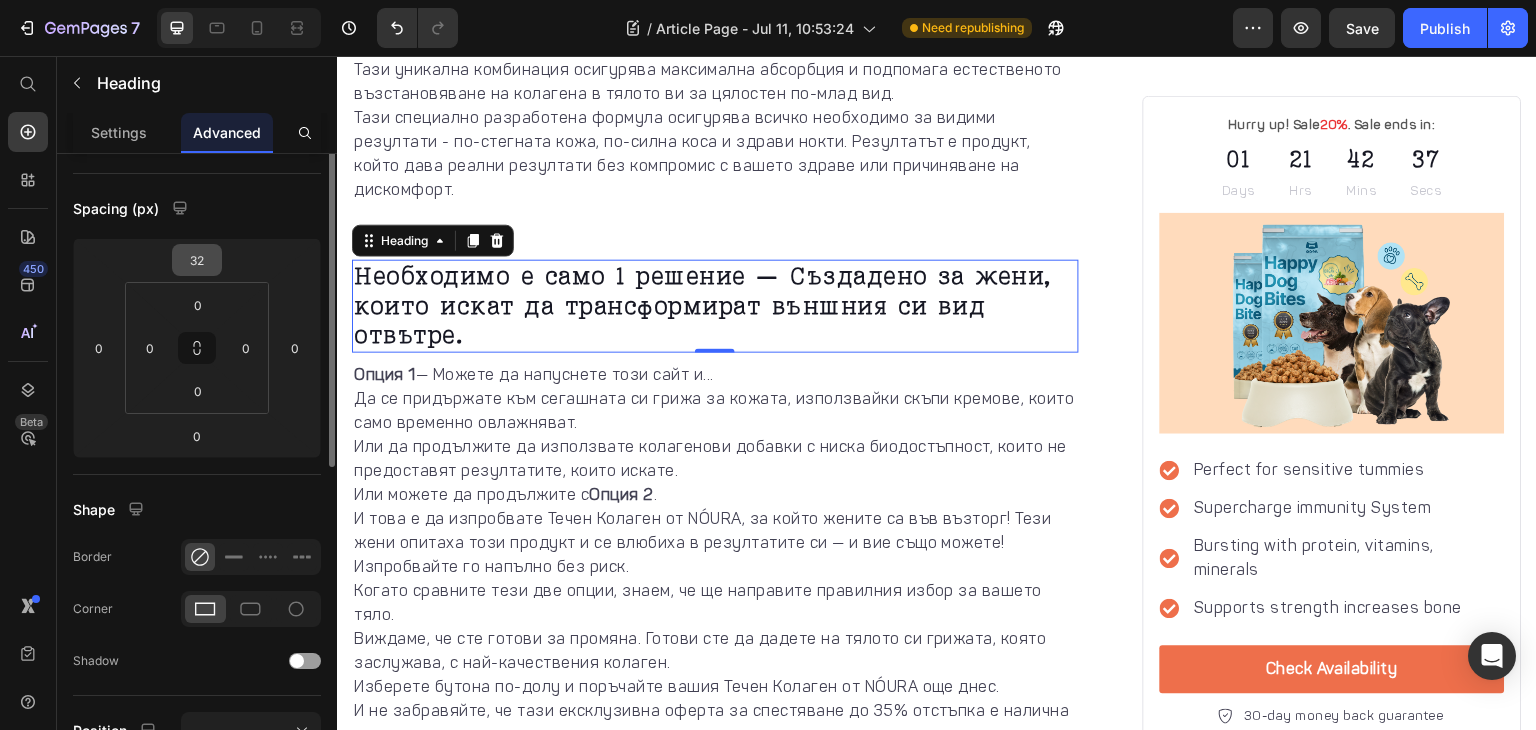 scroll, scrollTop: 184, scrollLeft: 0, axis: vertical 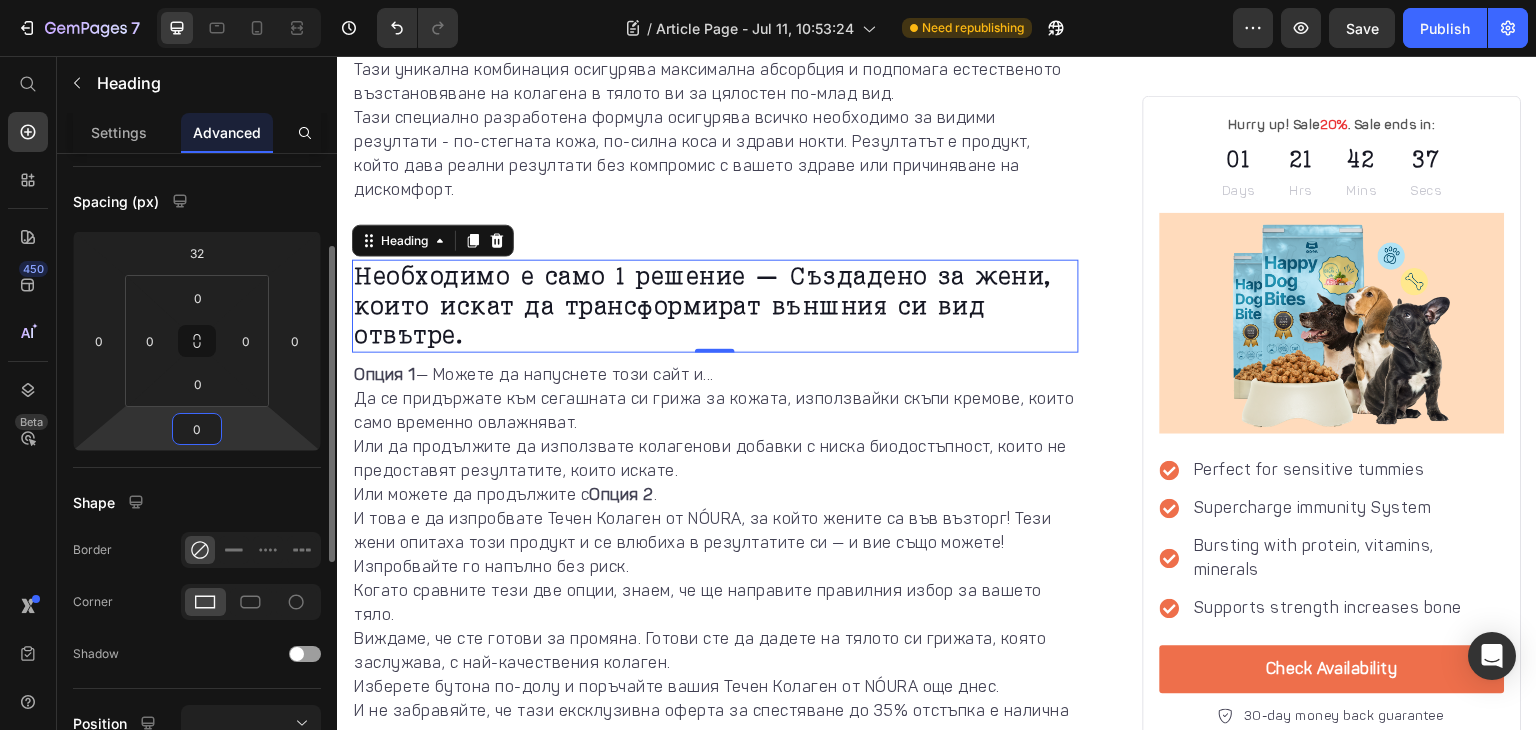 click on "0" at bounding box center [197, 429] 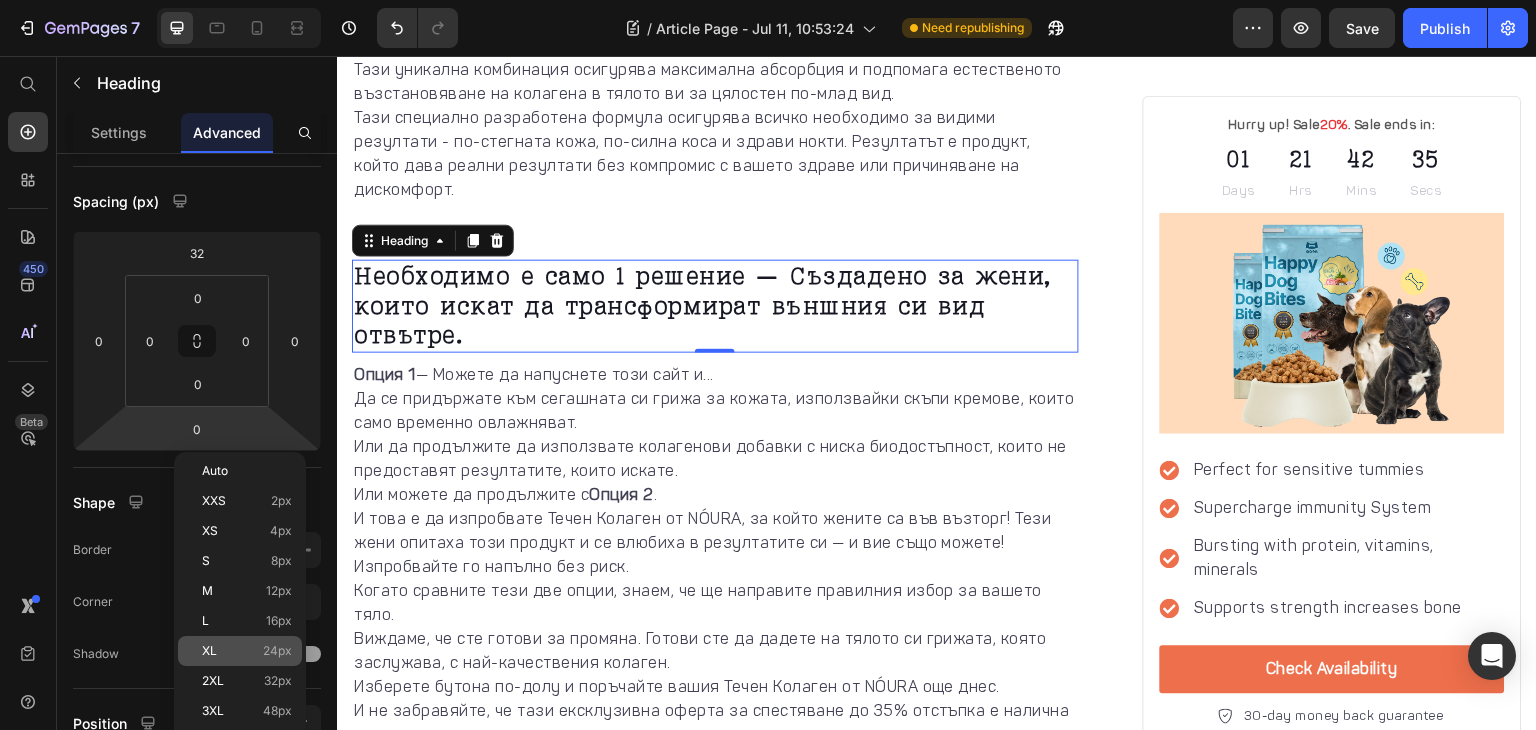 click on "XL 24px" at bounding box center [247, 651] 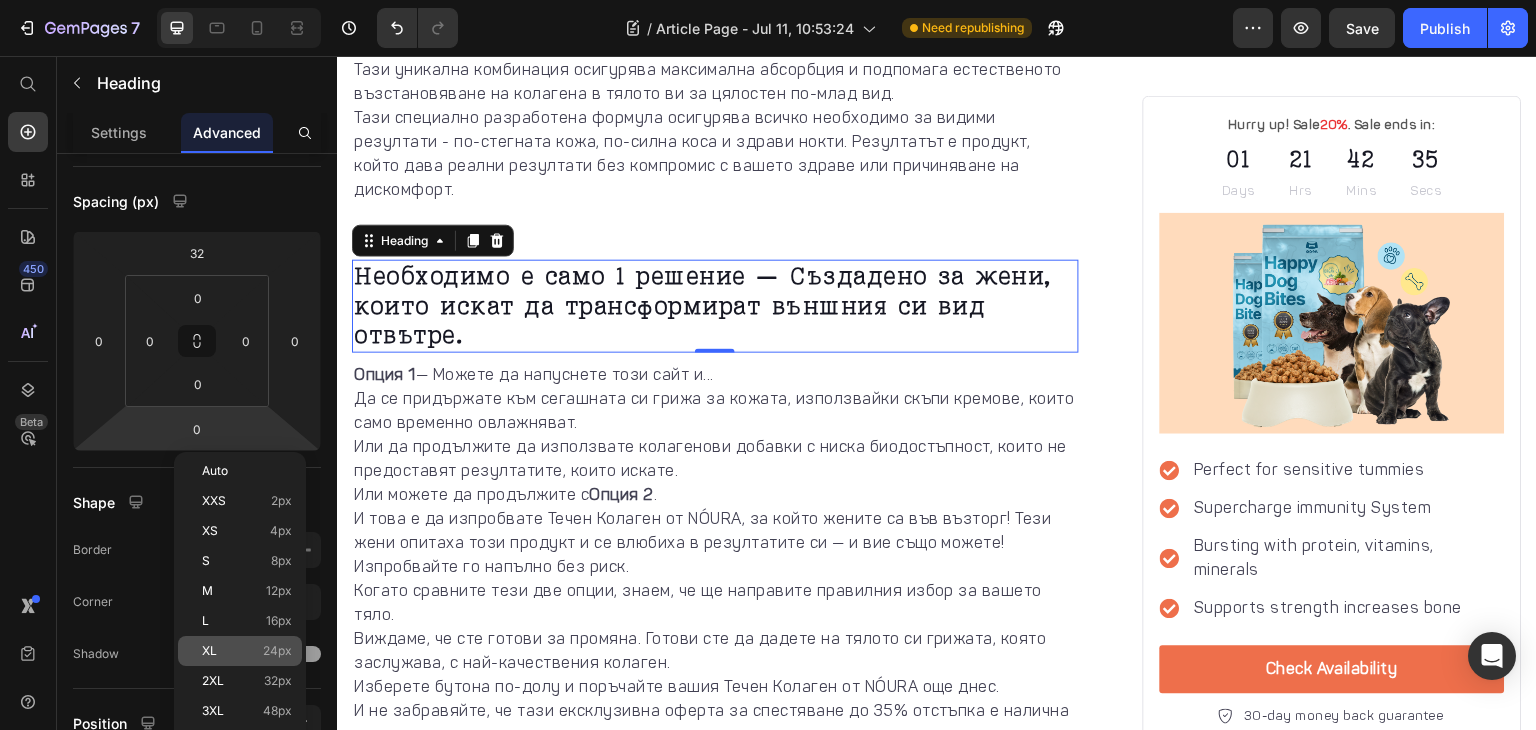 type on "24" 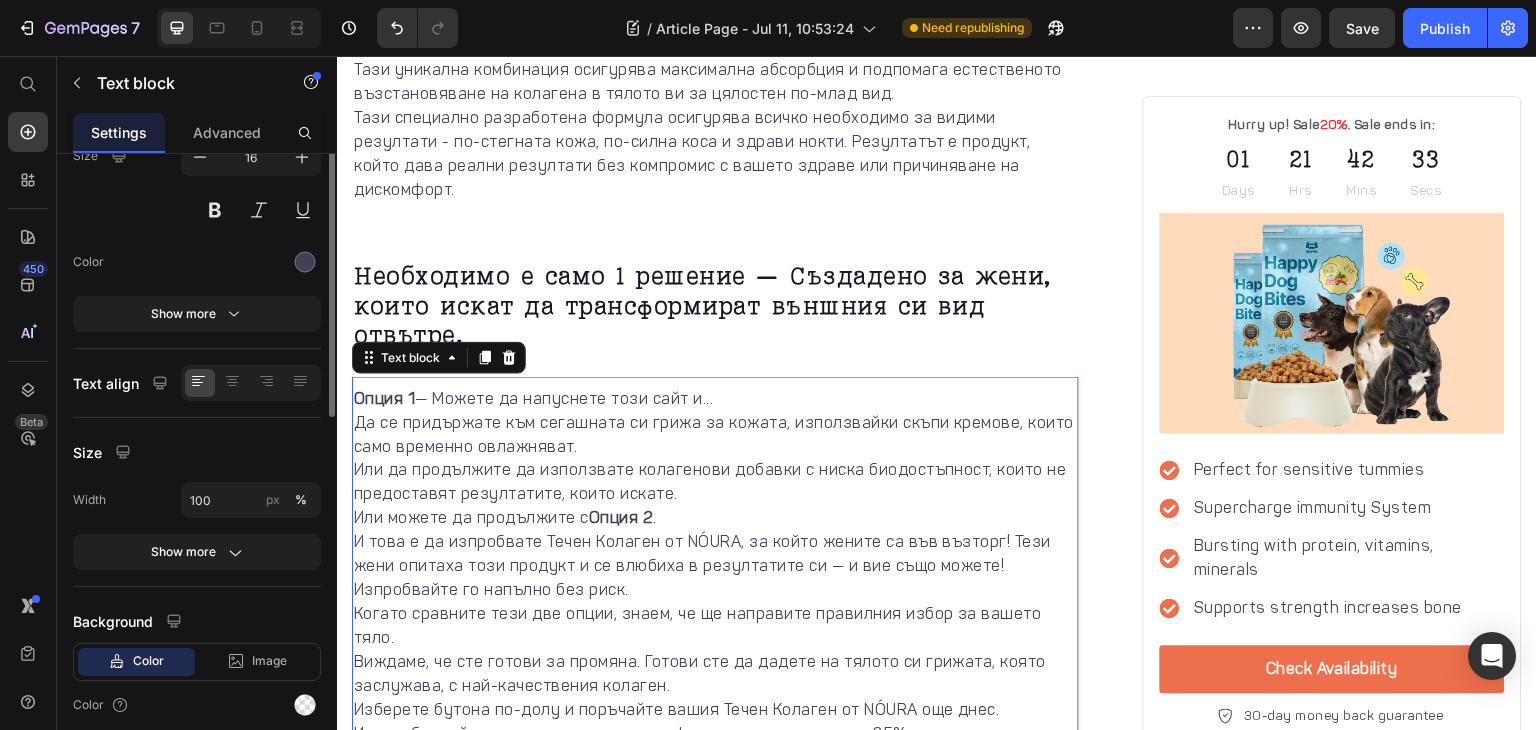 scroll, scrollTop: 0, scrollLeft: 0, axis: both 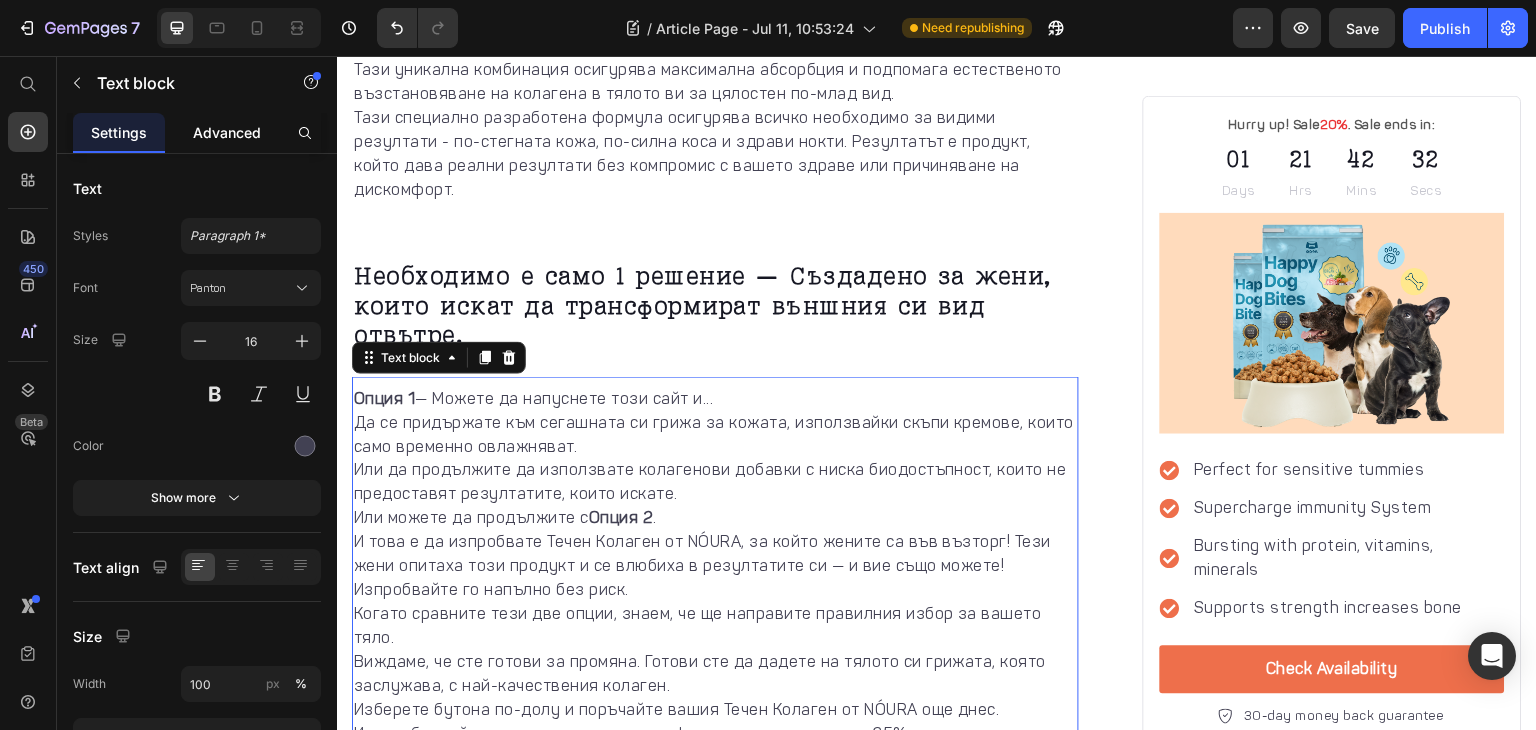 click on "Advanced" 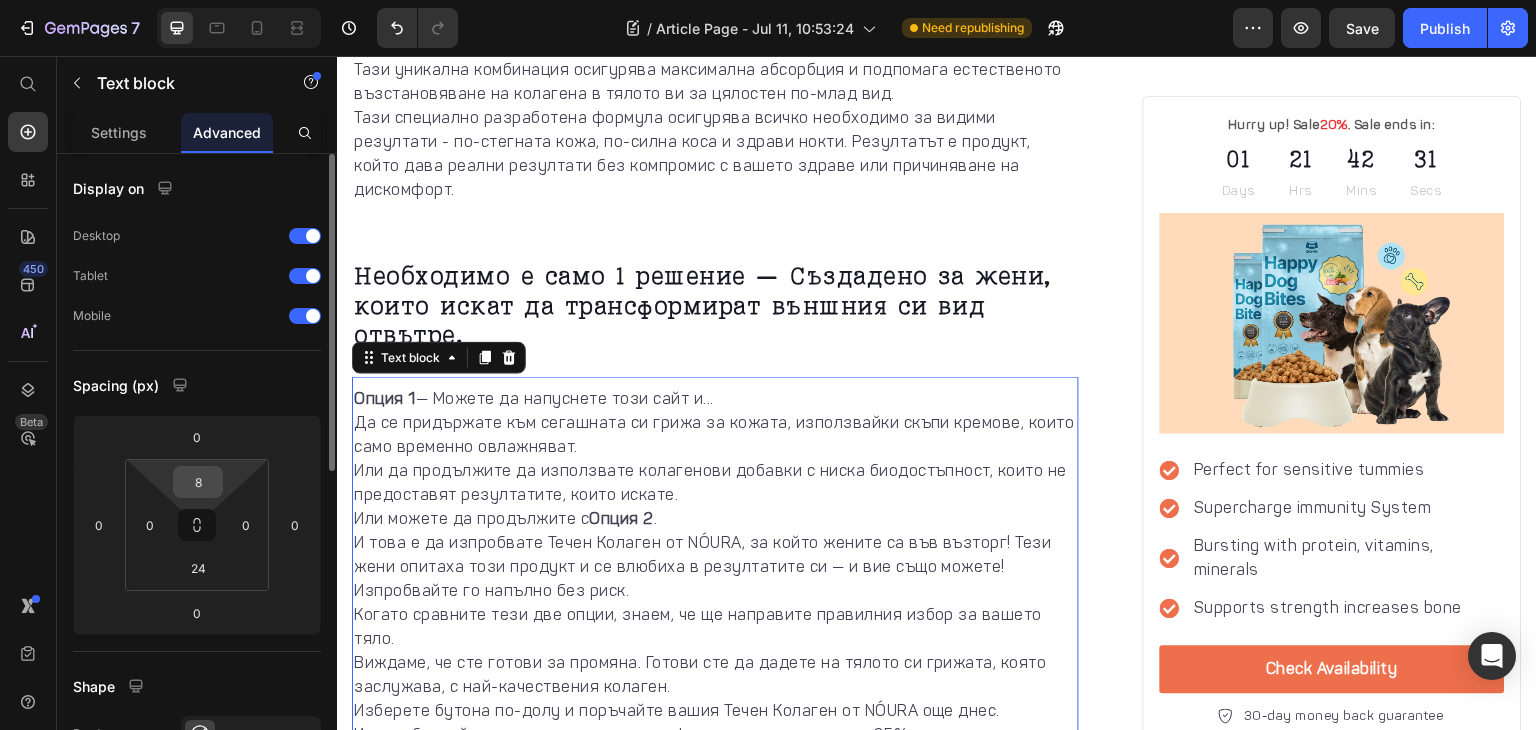 click on "8" at bounding box center (198, 482) 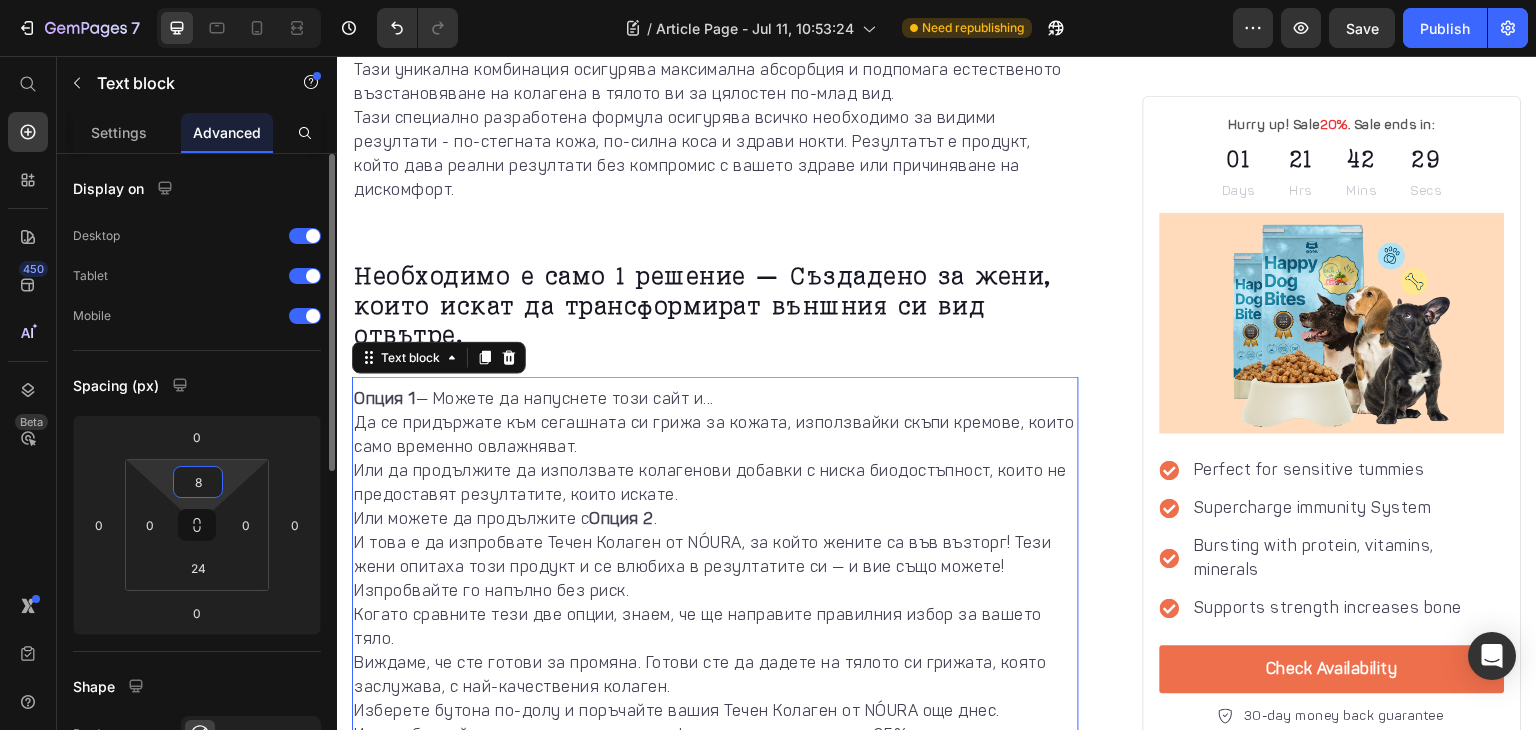 click on "8" at bounding box center (198, 482) 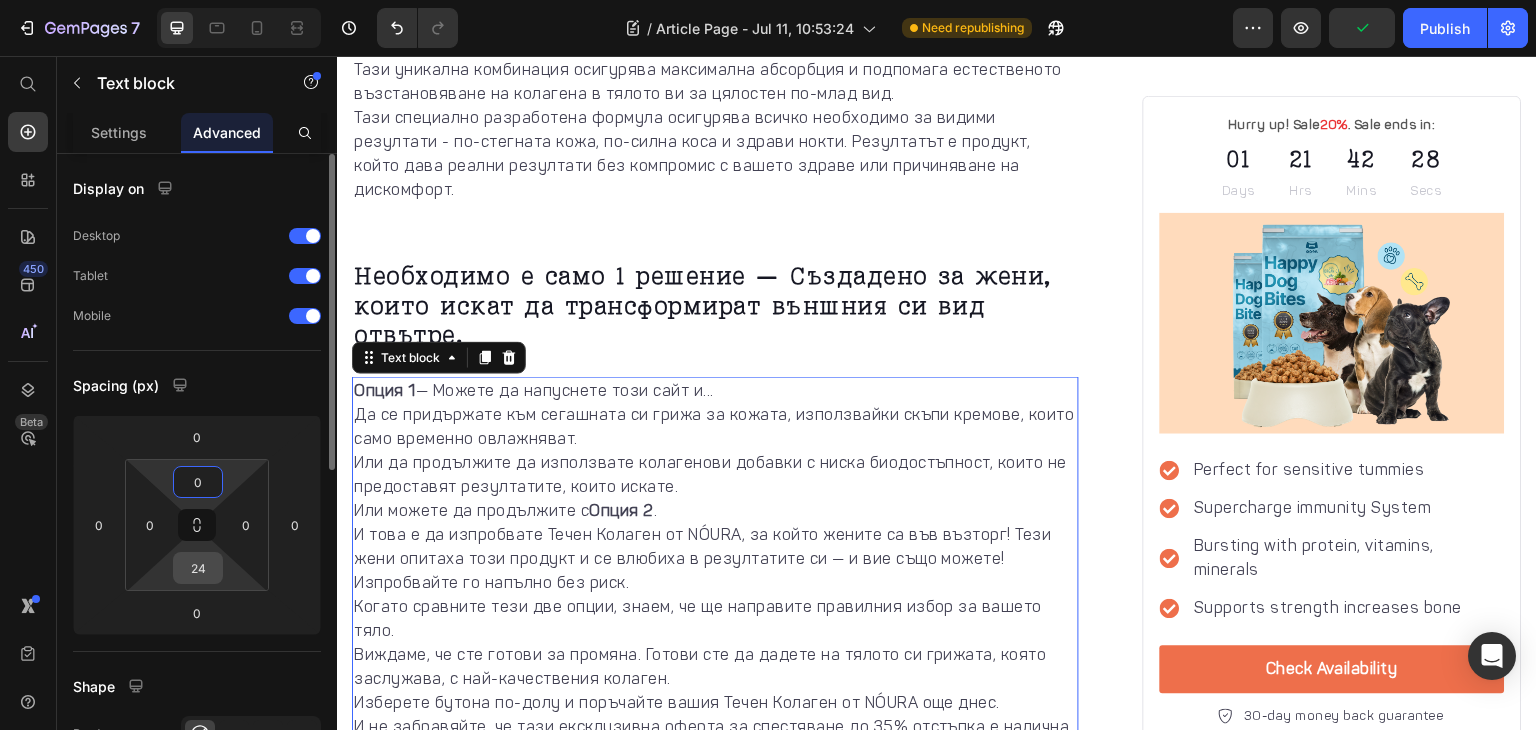 type on "0" 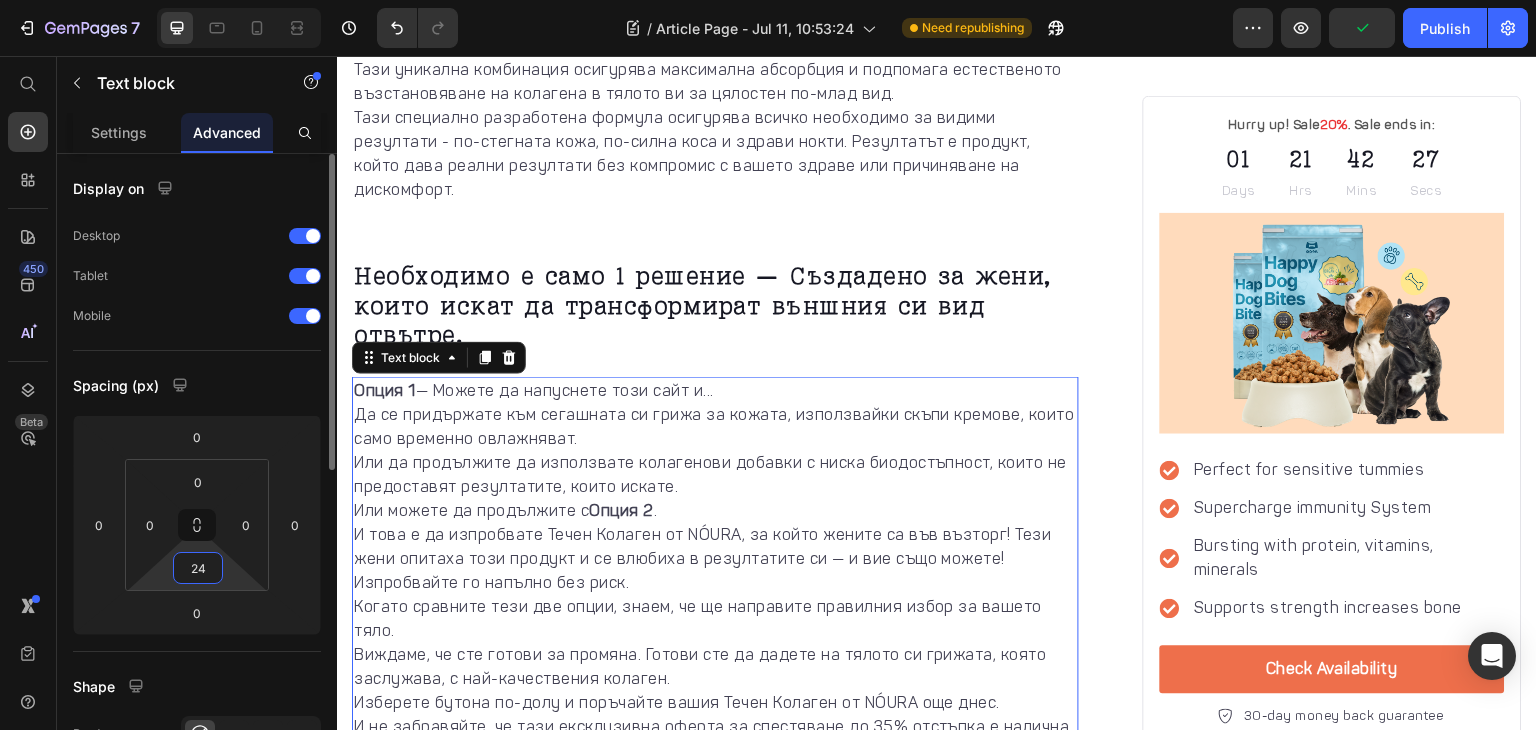 click on "24" at bounding box center (198, 568) 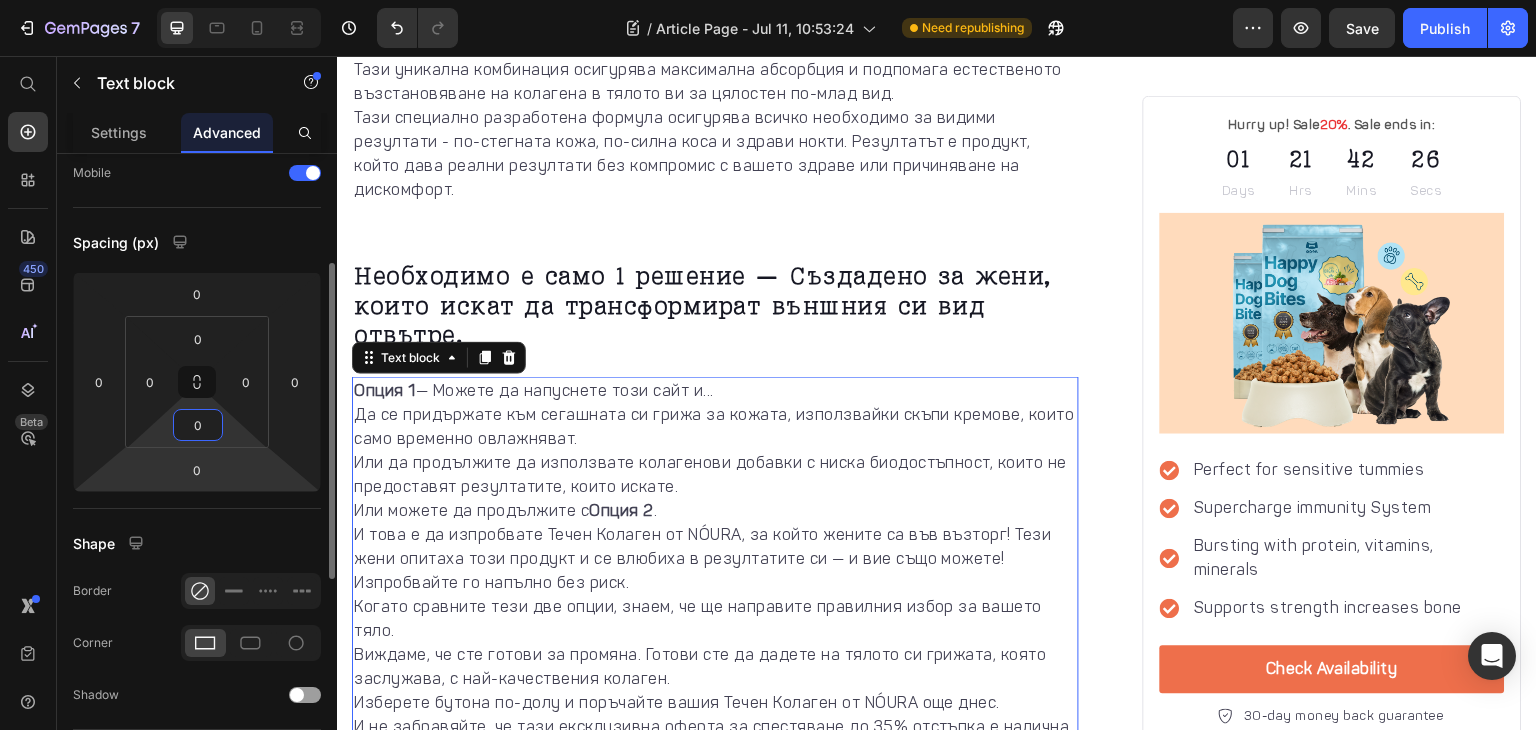 scroll, scrollTop: 172, scrollLeft: 0, axis: vertical 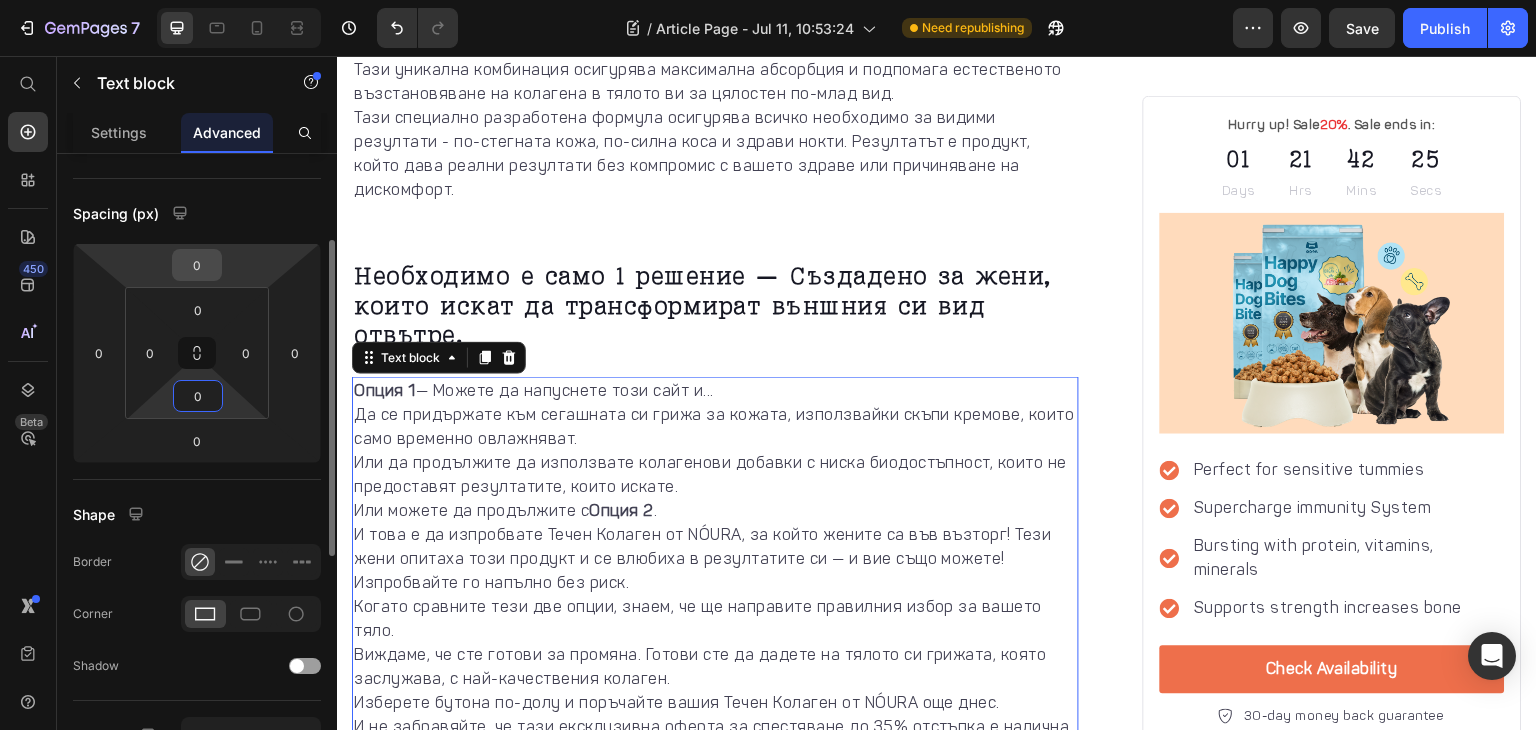 type on "0" 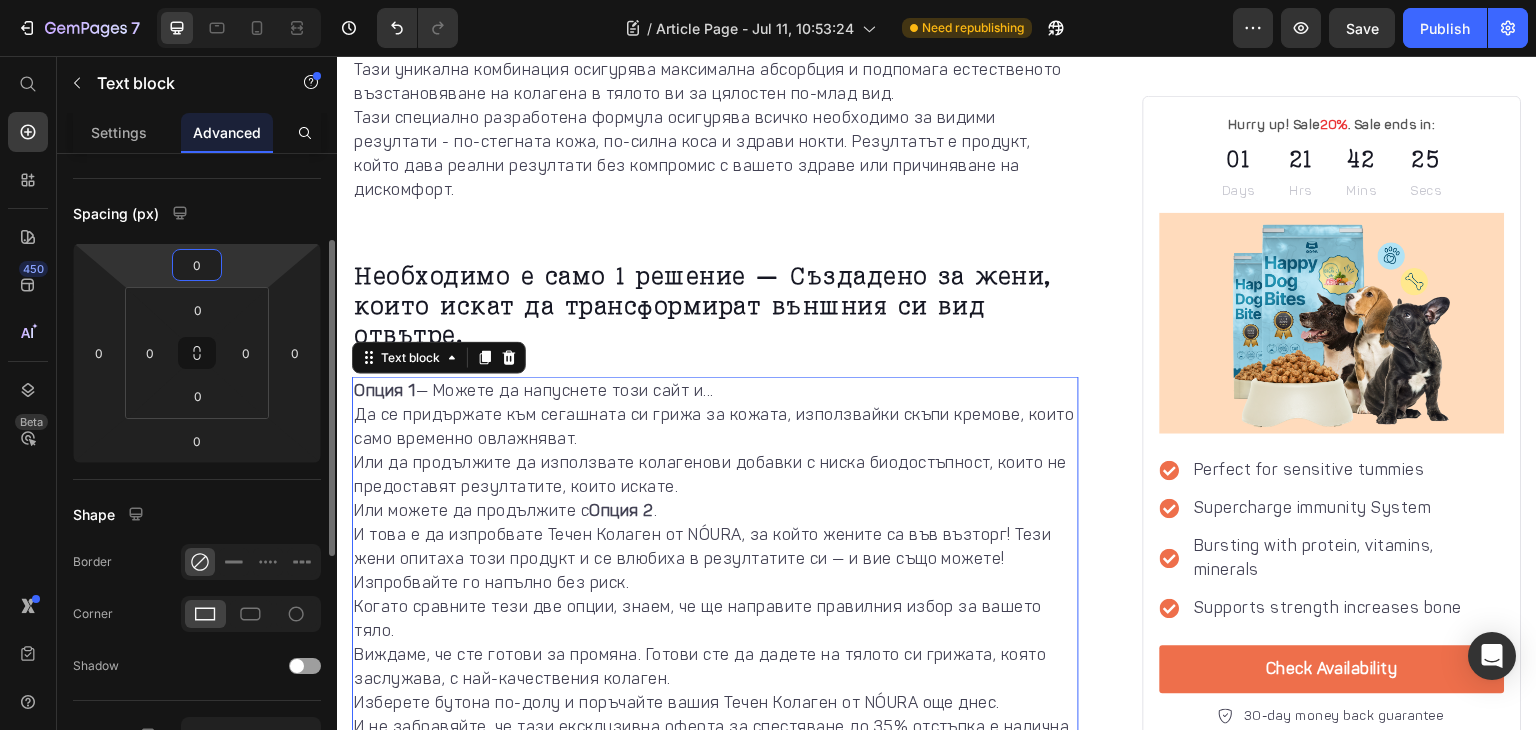 click on "0" at bounding box center [197, 265] 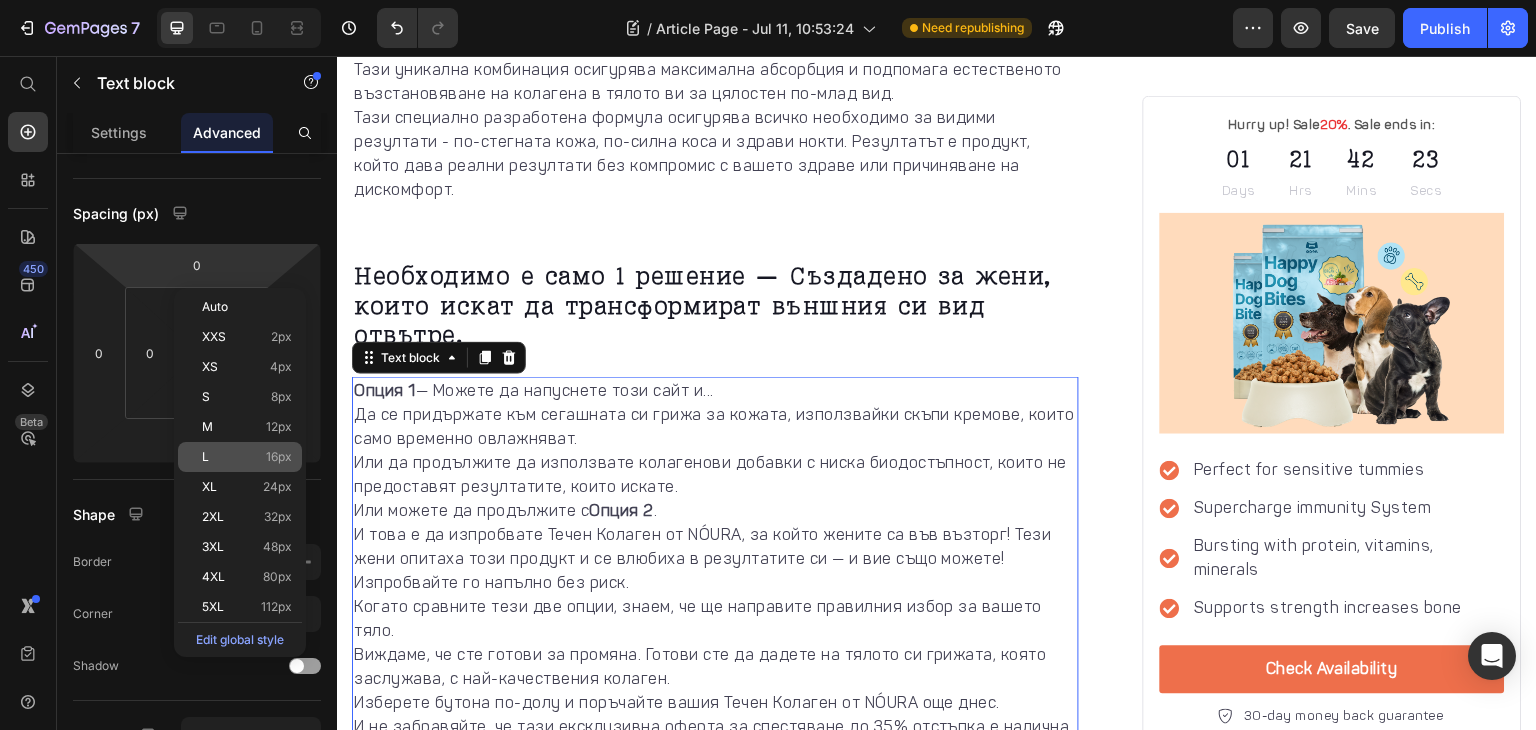 click on "L 16px" at bounding box center [247, 457] 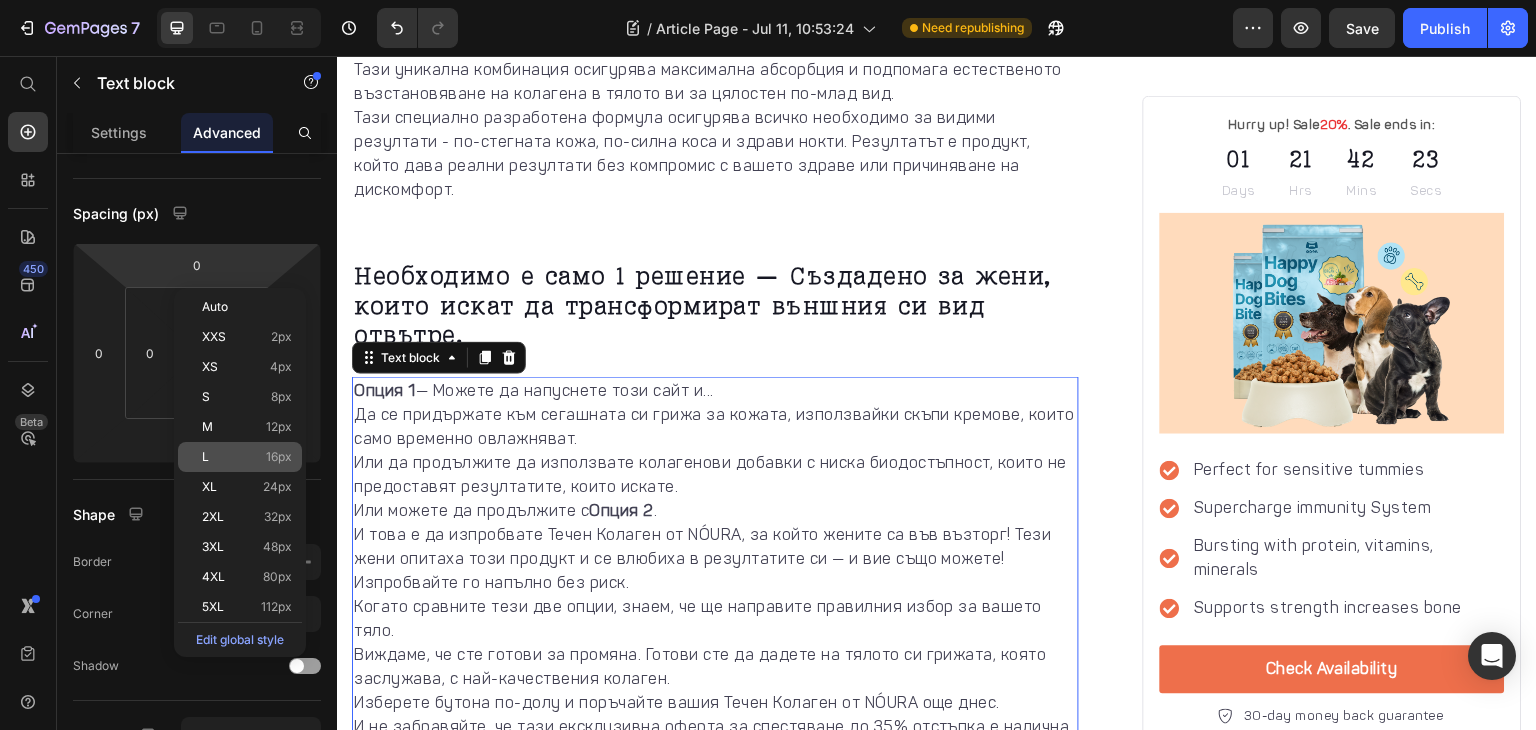 type on "16" 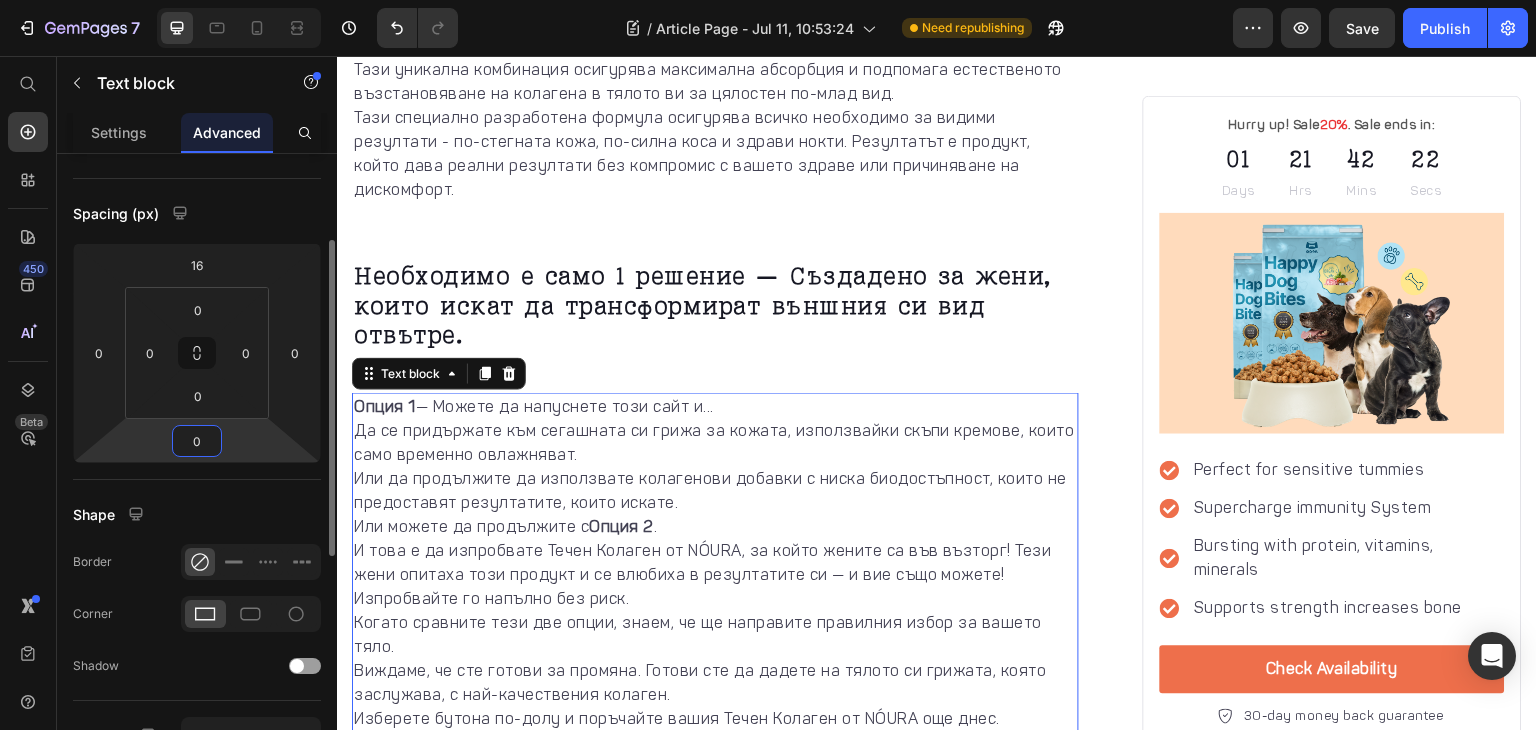 click on "0" at bounding box center (197, 441) 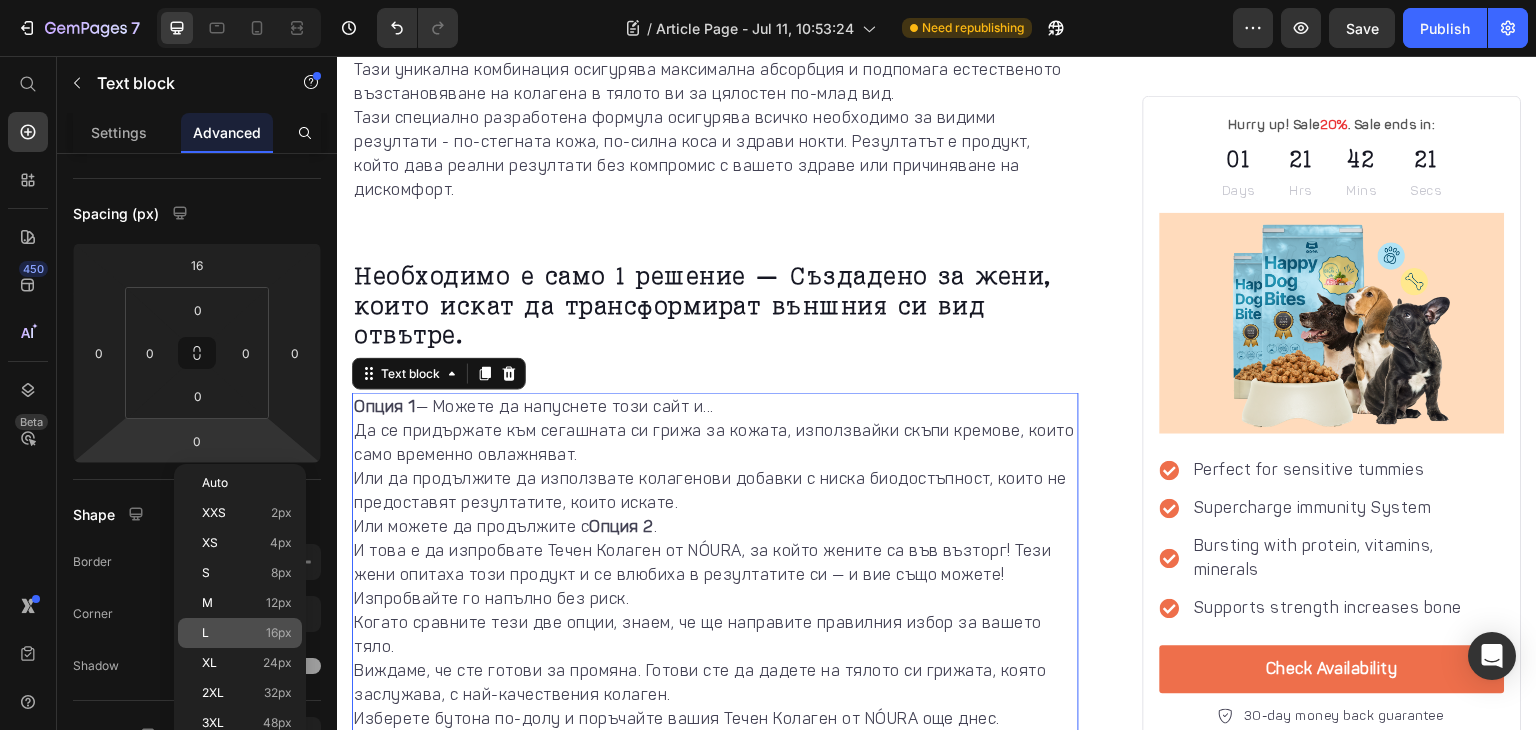 click on "L 16px" 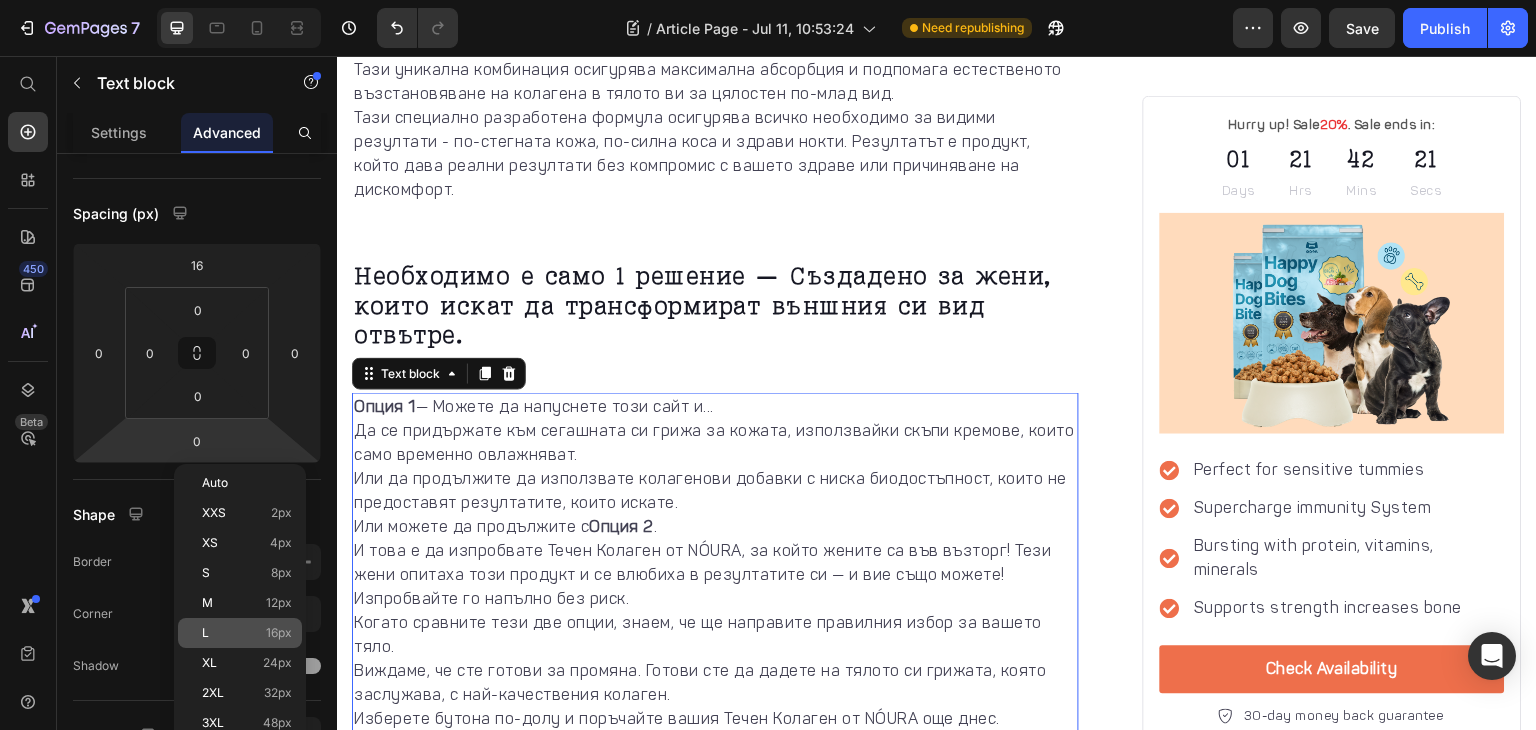 type on "16" 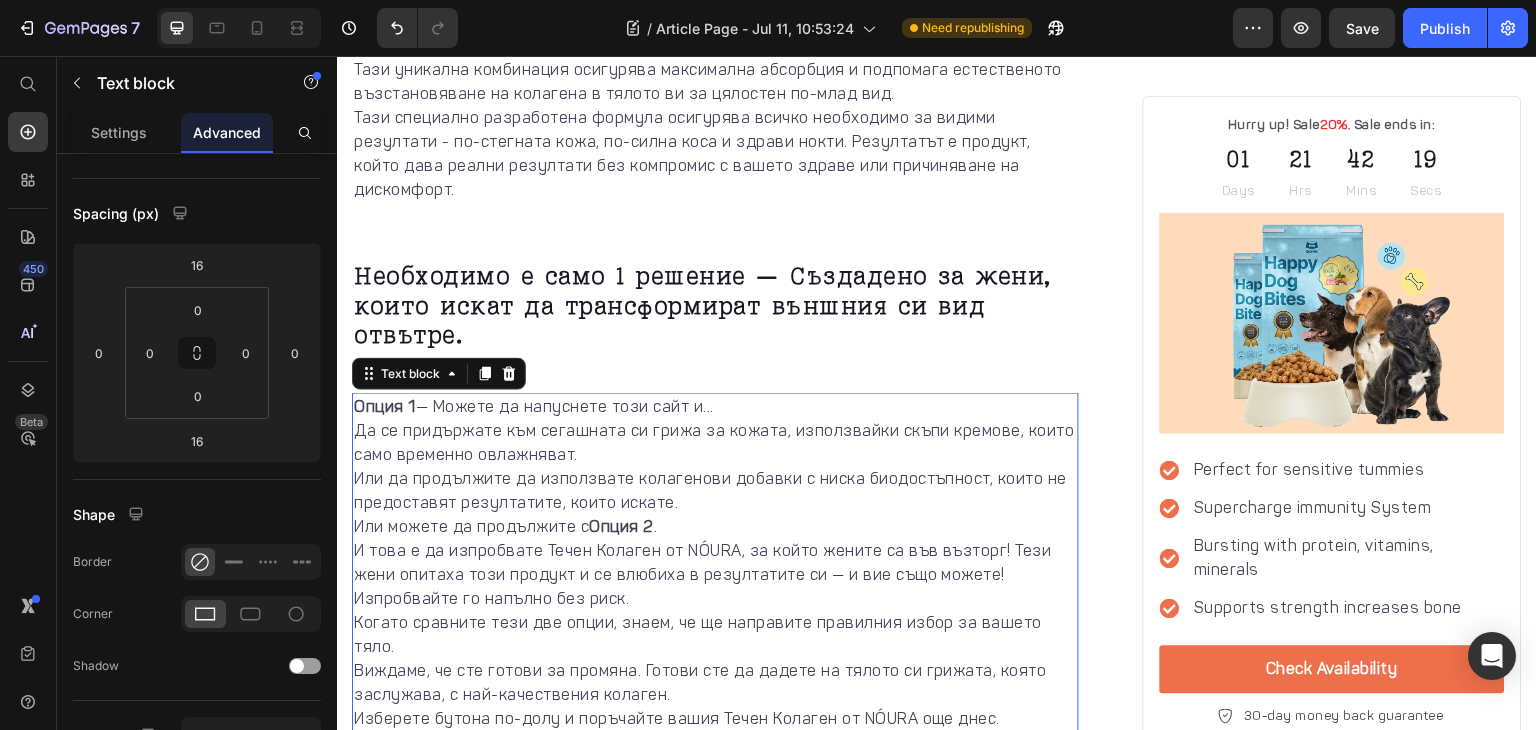 click on "Опция 1  — Можете да напуснете този сайт и..." at bounding box center [715, 407] 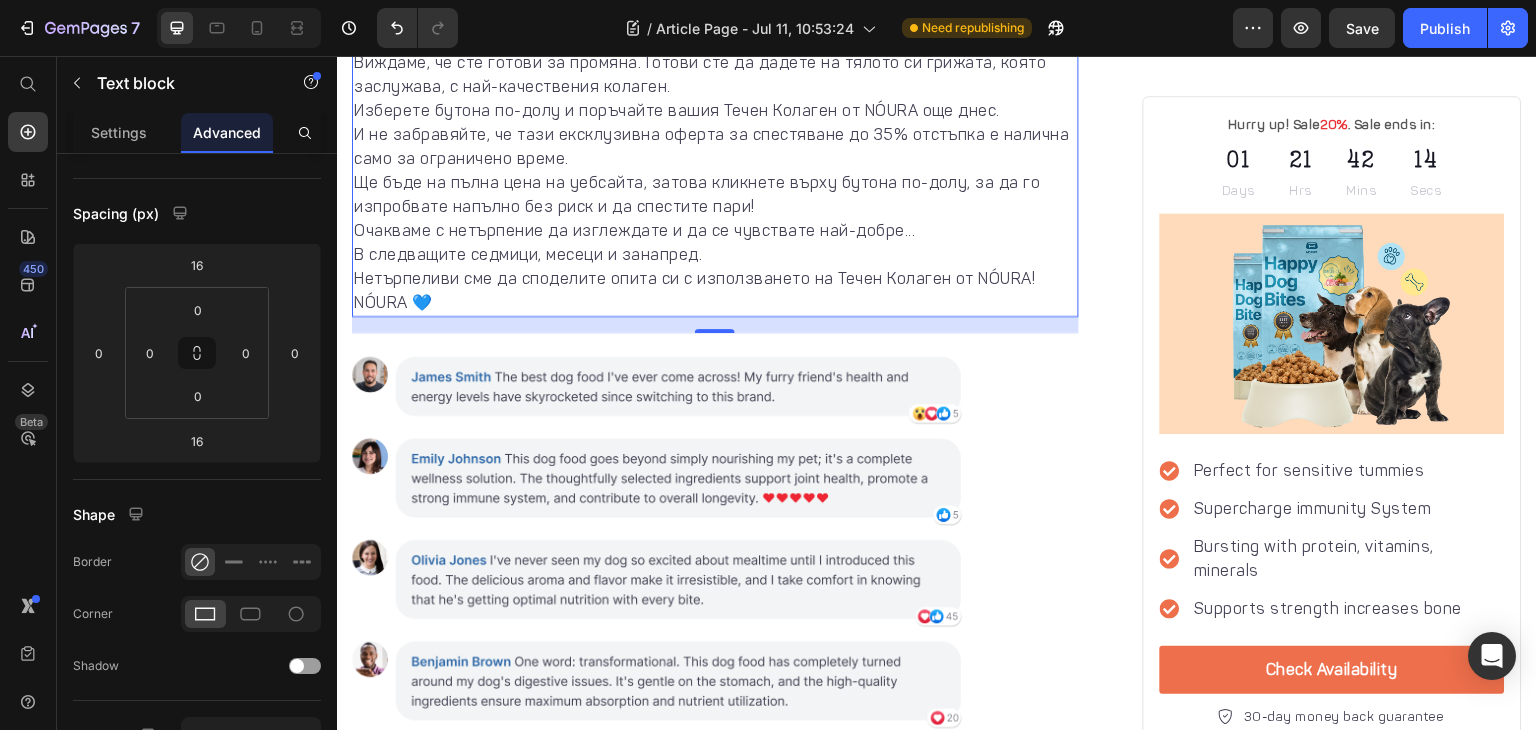 scroll, scrollTop: 6810, scrollLeft: 0, axis: vertical 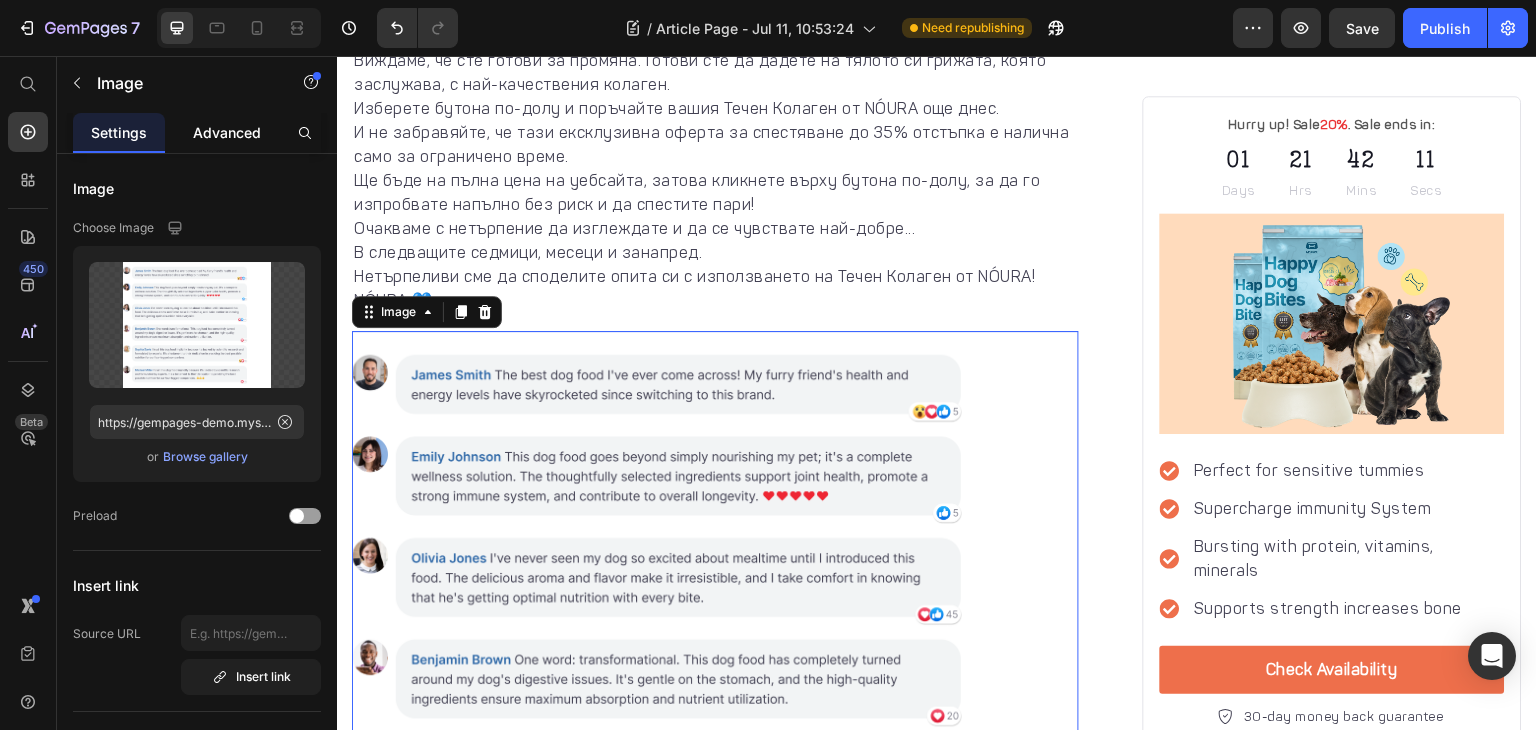 click on "Advanced" at bounding box center [227, 132] 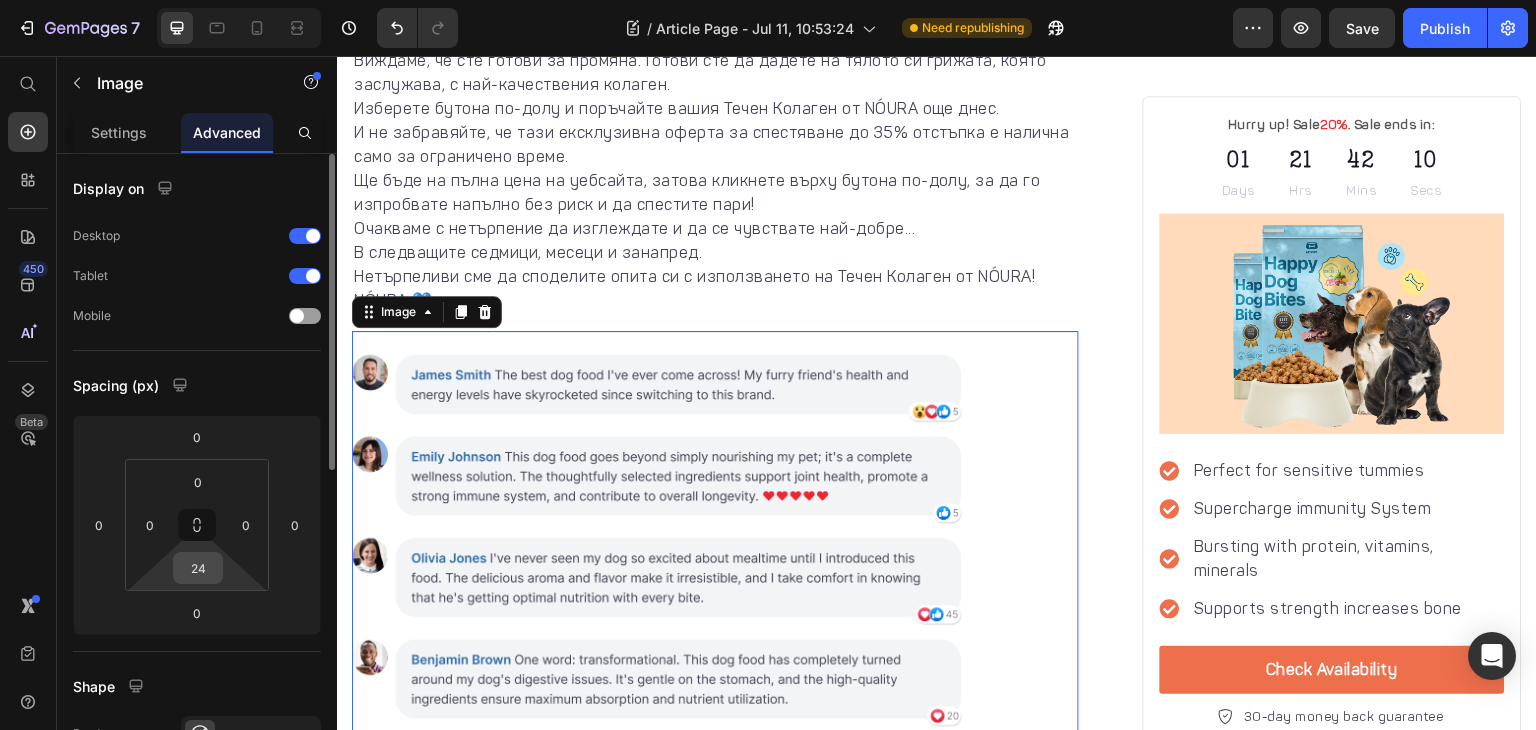 click on "24" at bounding box center [198, 568] 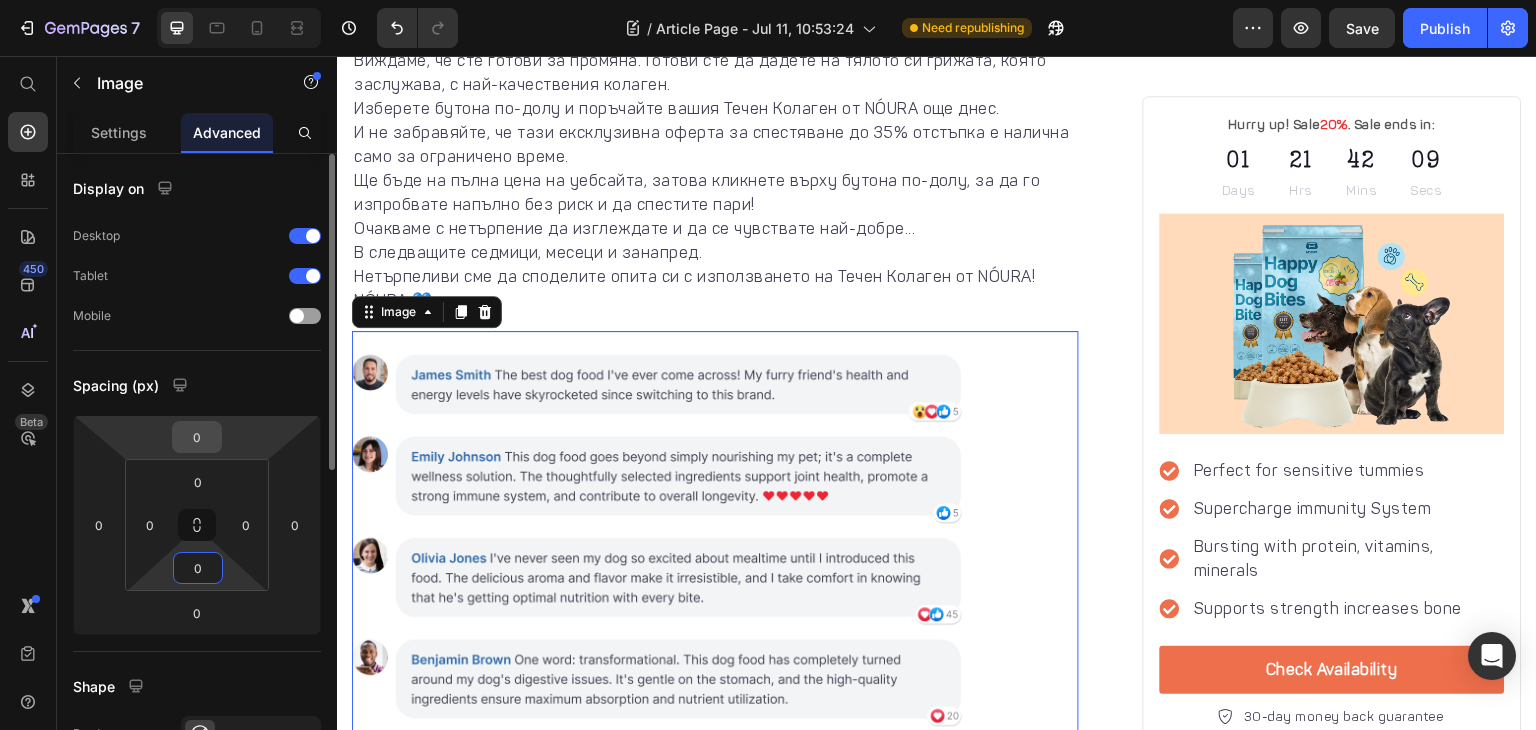 type on "0" 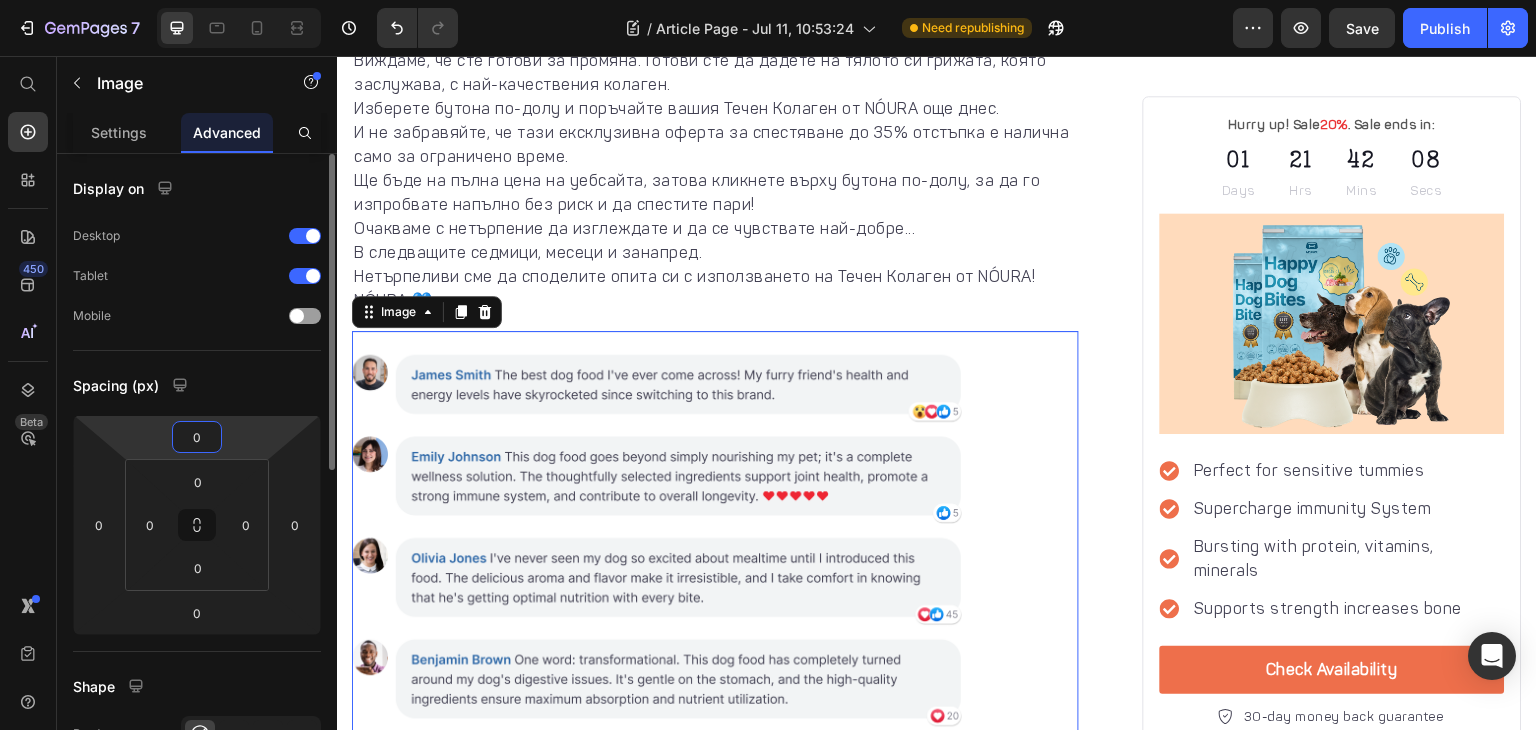 click on "0" at bounding box center (197, 437) 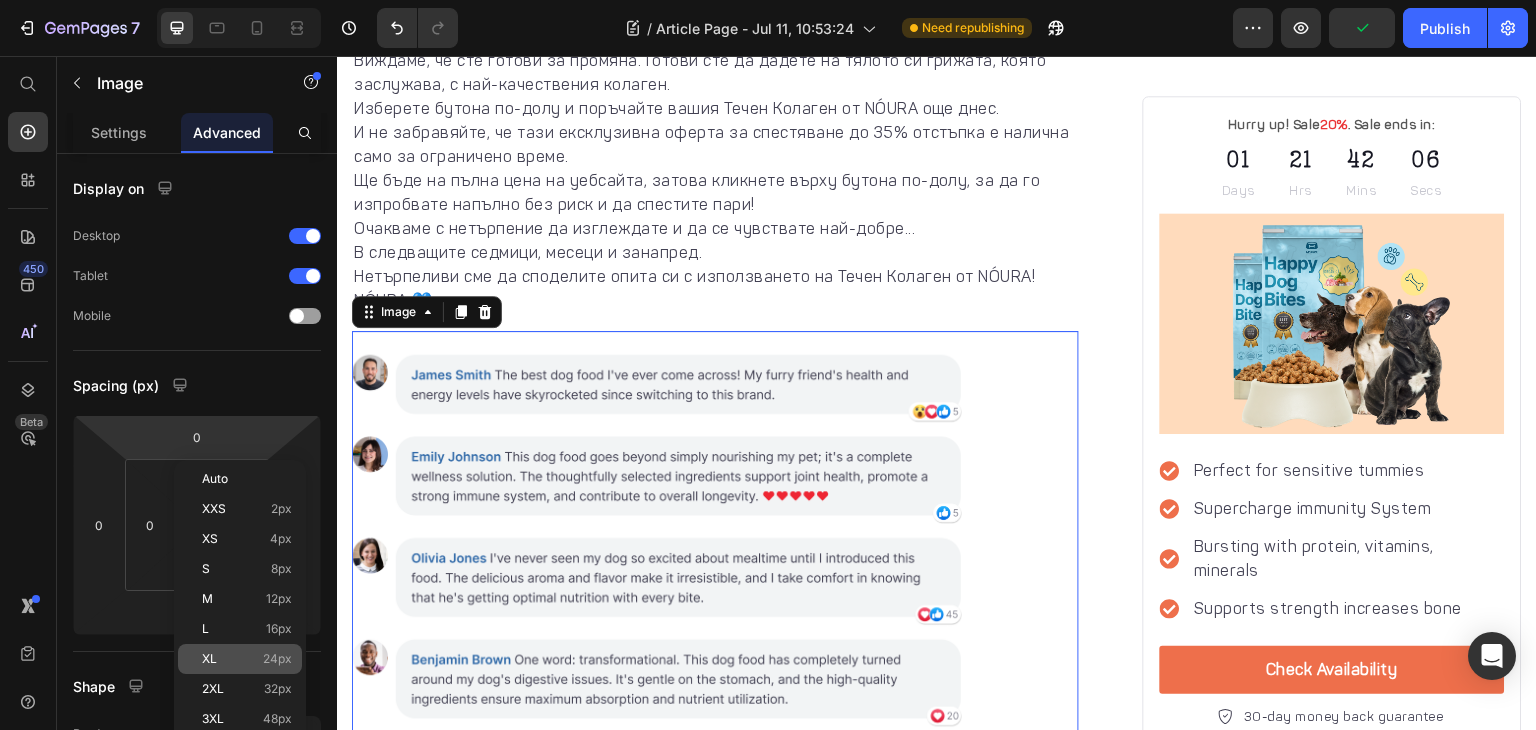 click on "XL 24px" at bounding box center (247, 659) 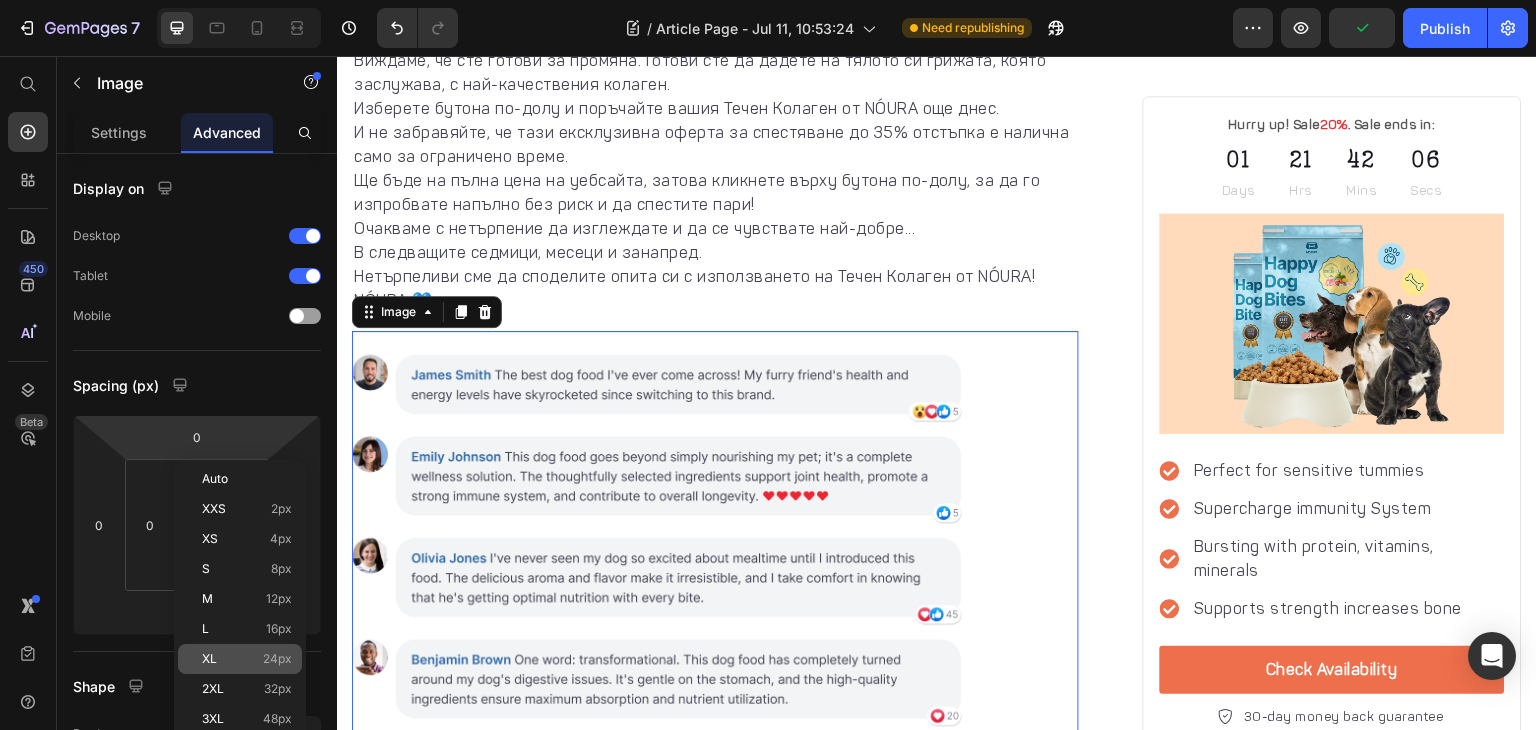 type on "24" 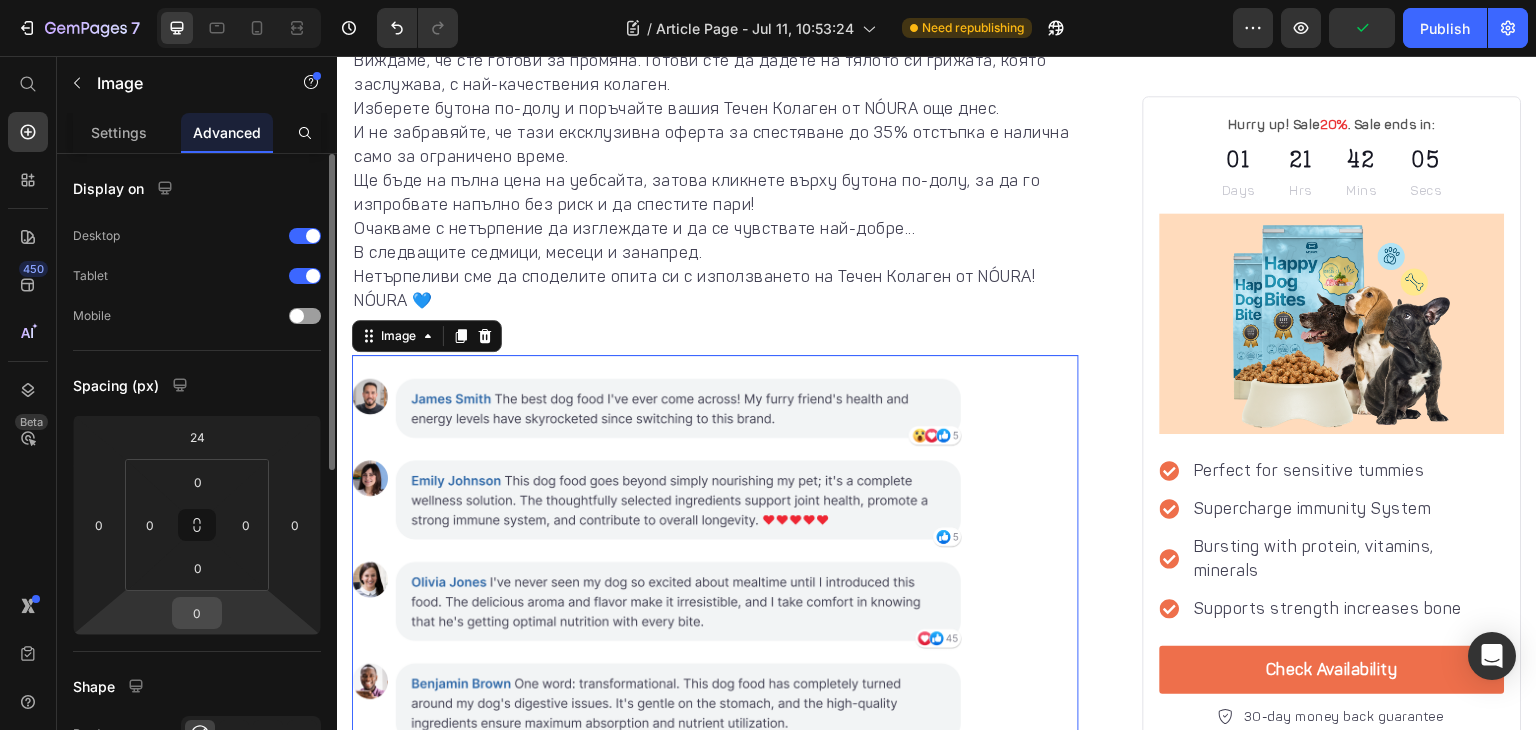 click on "0" at bounding box center (197, 613) 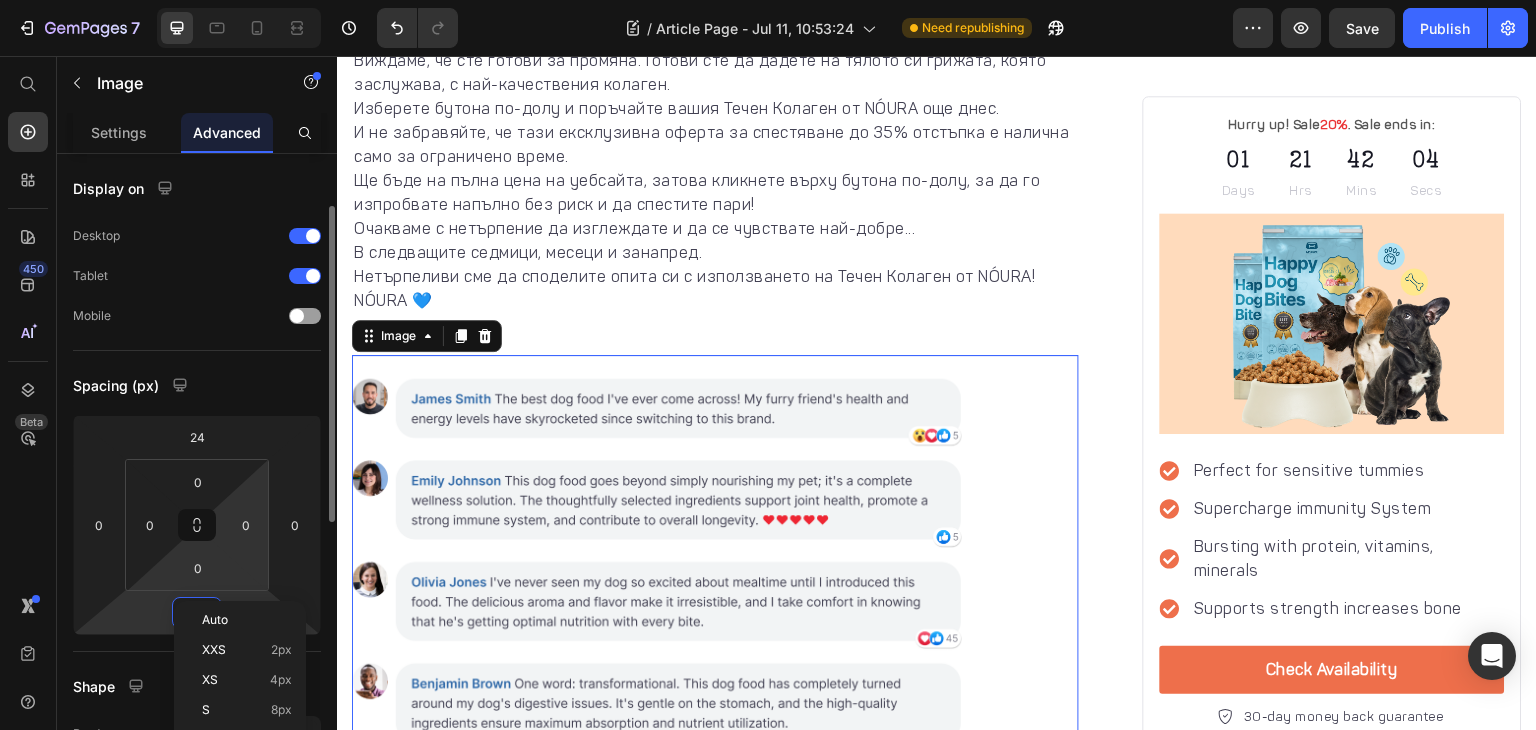 scroll, scrollTop: 136, scrollLeft: 0, axis: vertical 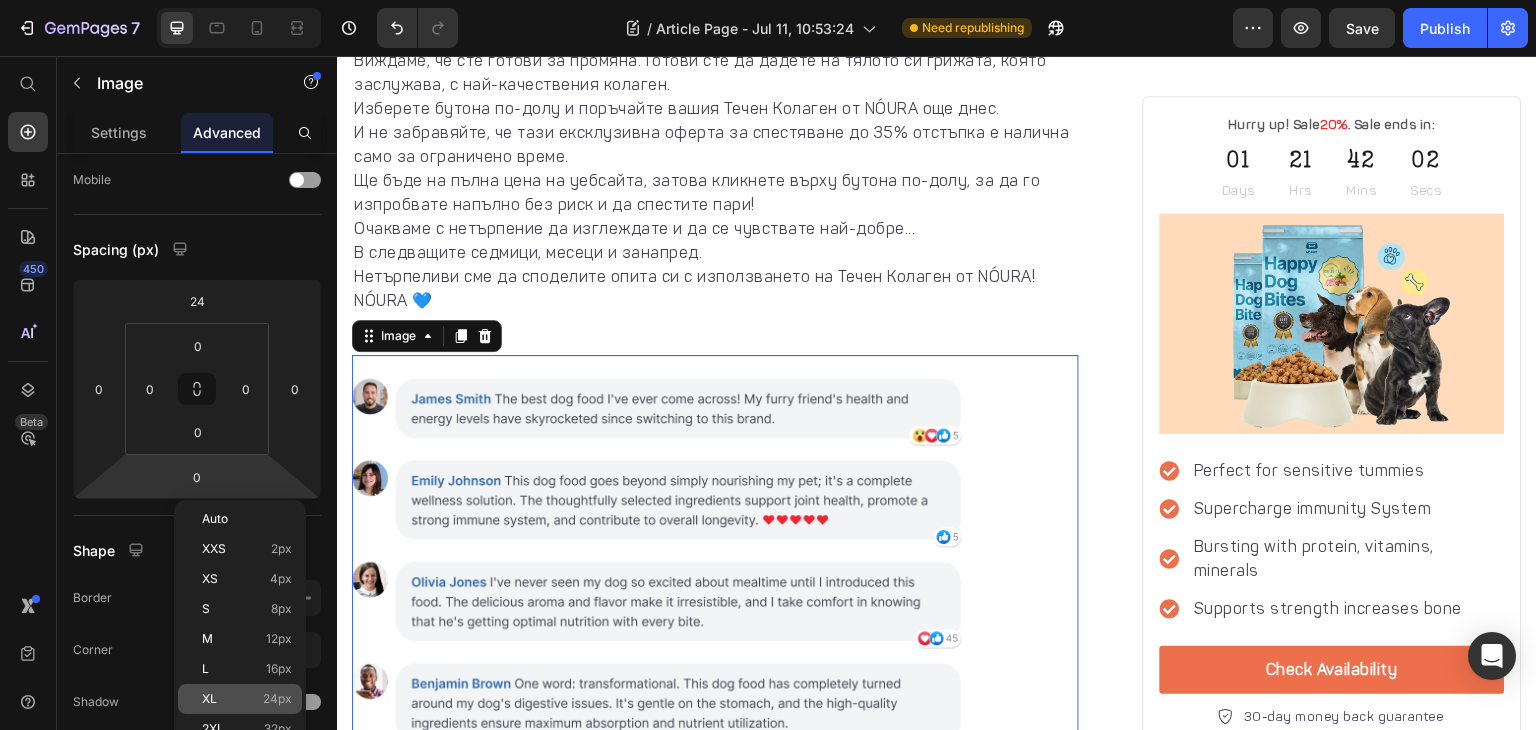 click on "XL 24px" at bounding box center [247, 699] 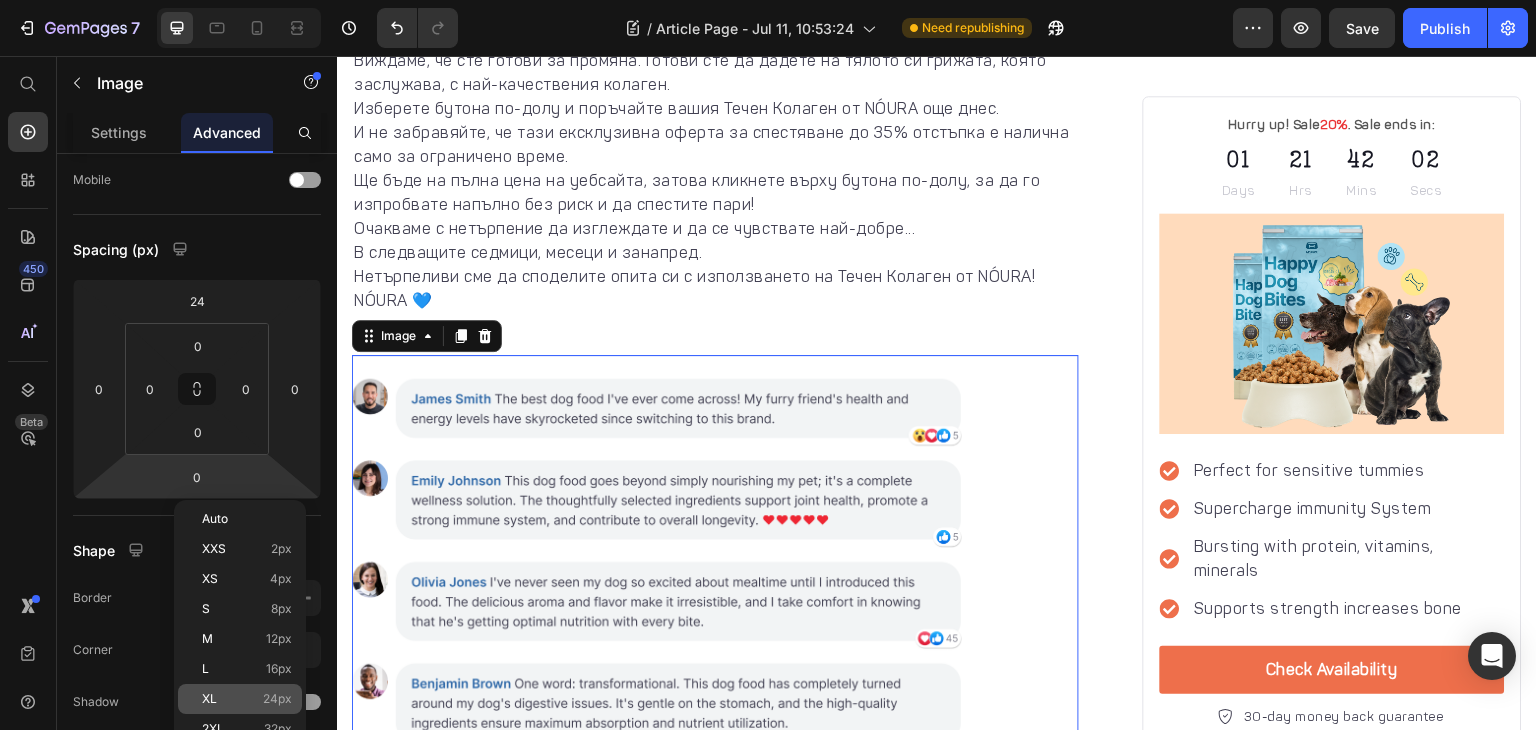 type on "24" 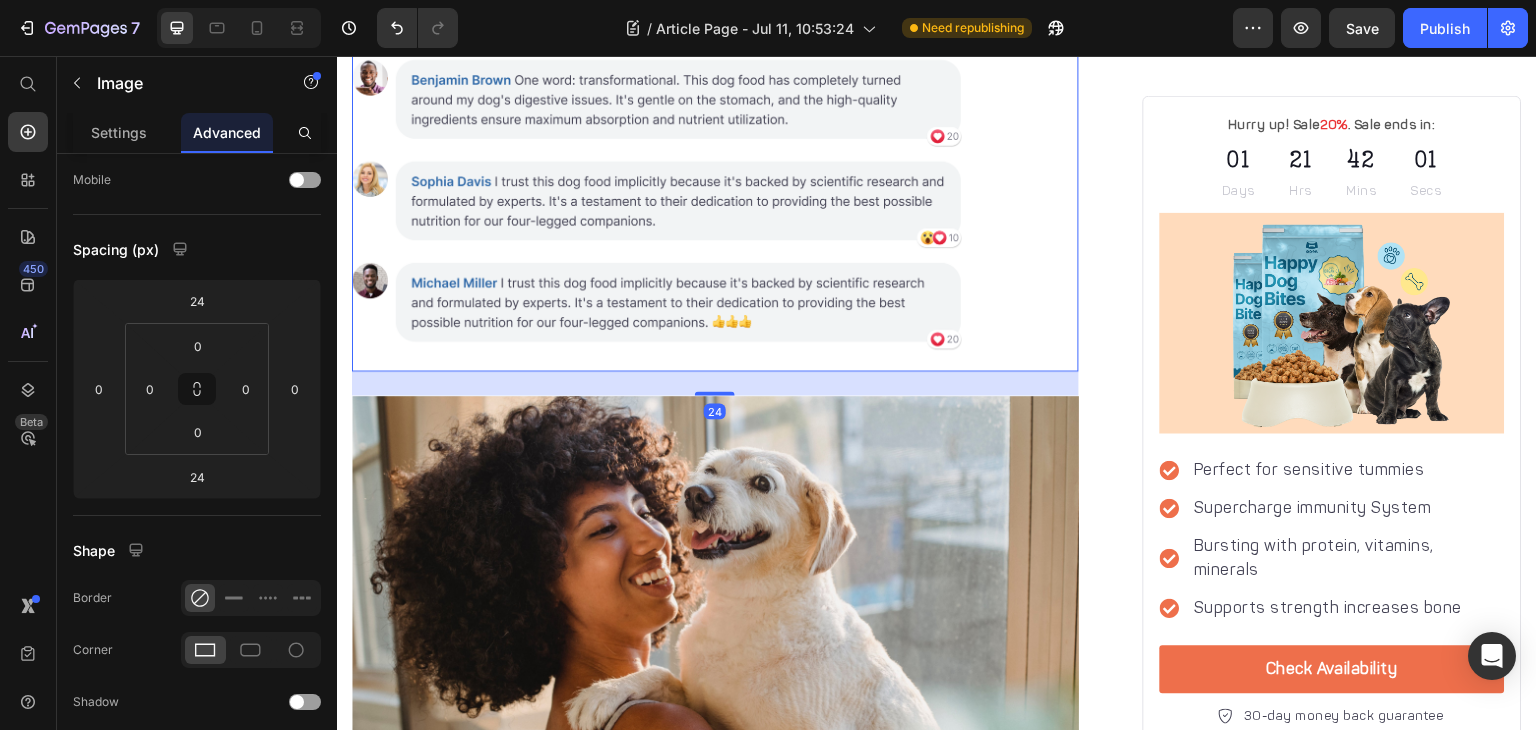 scroll, scrollTop: 7431, scrollLeft: 0, axis: vertical 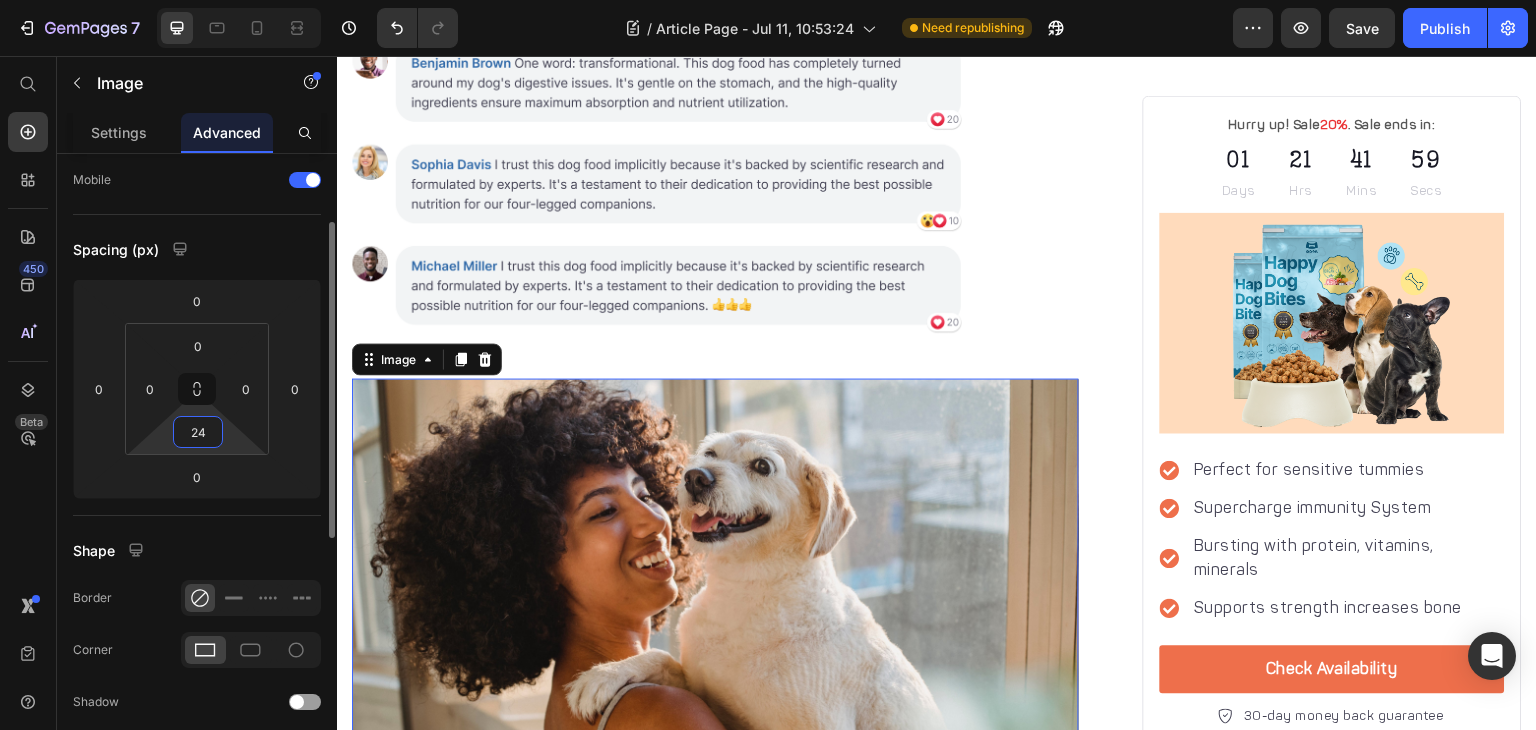 click on "24" at bounding box center [198, 432] 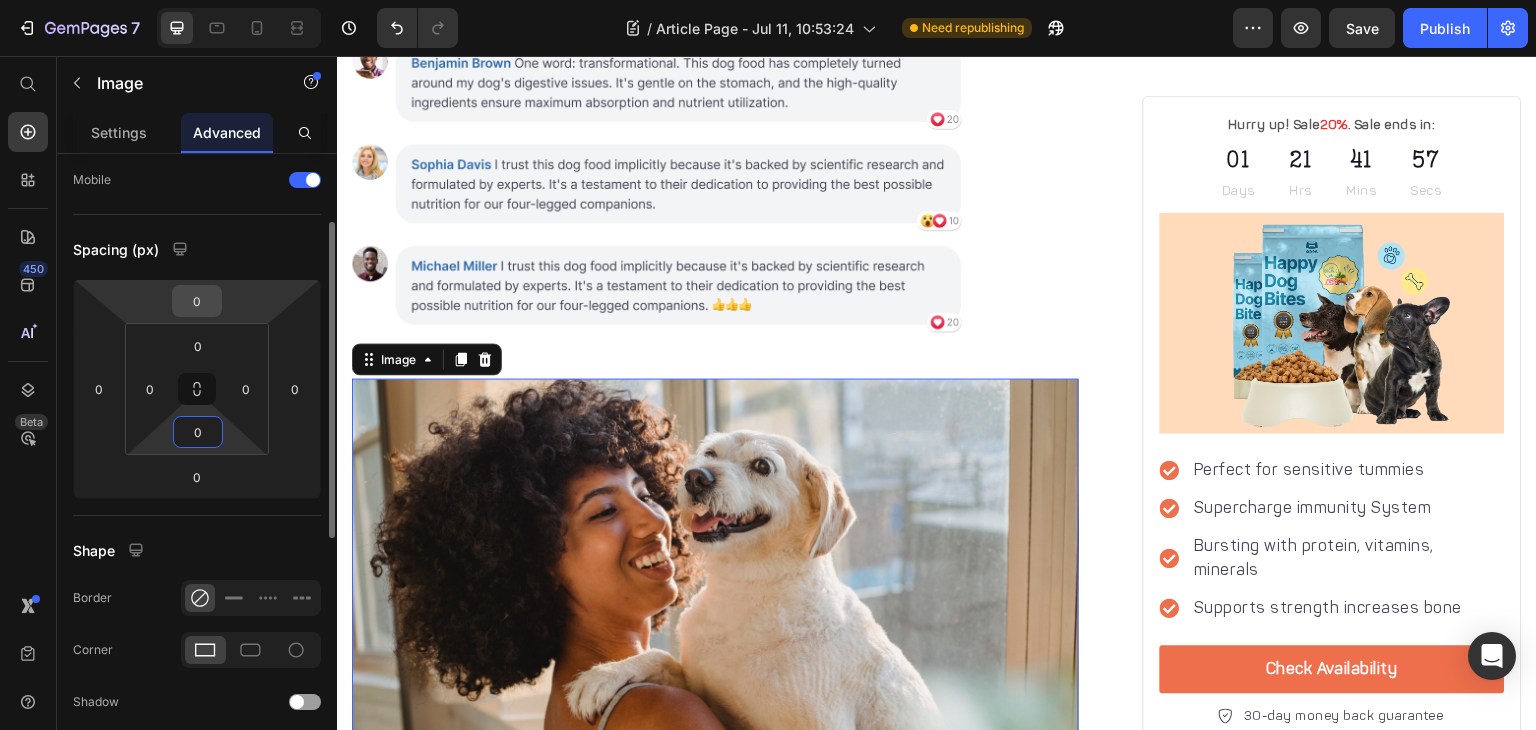 type on "0" 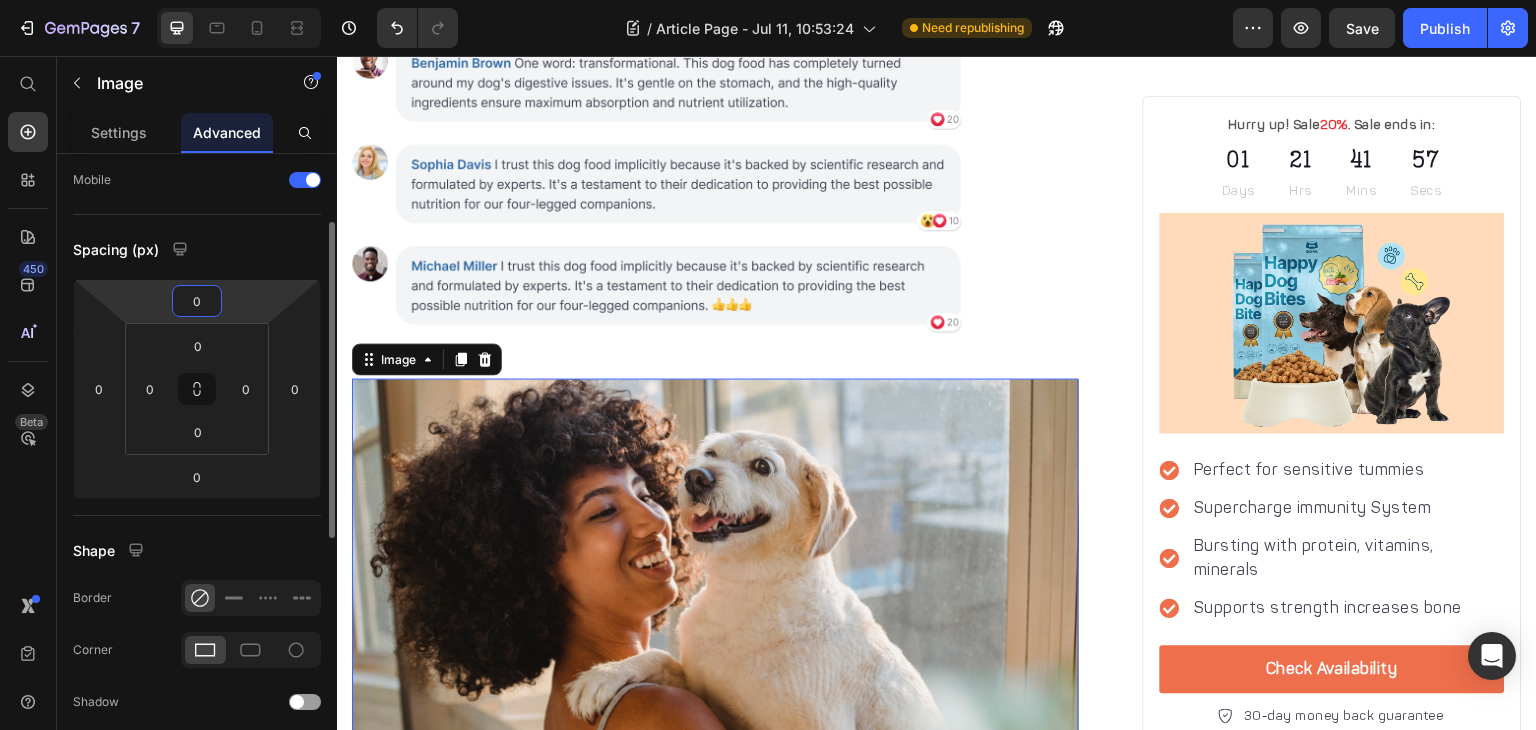 click on "0" at bounding box center [197, 301] 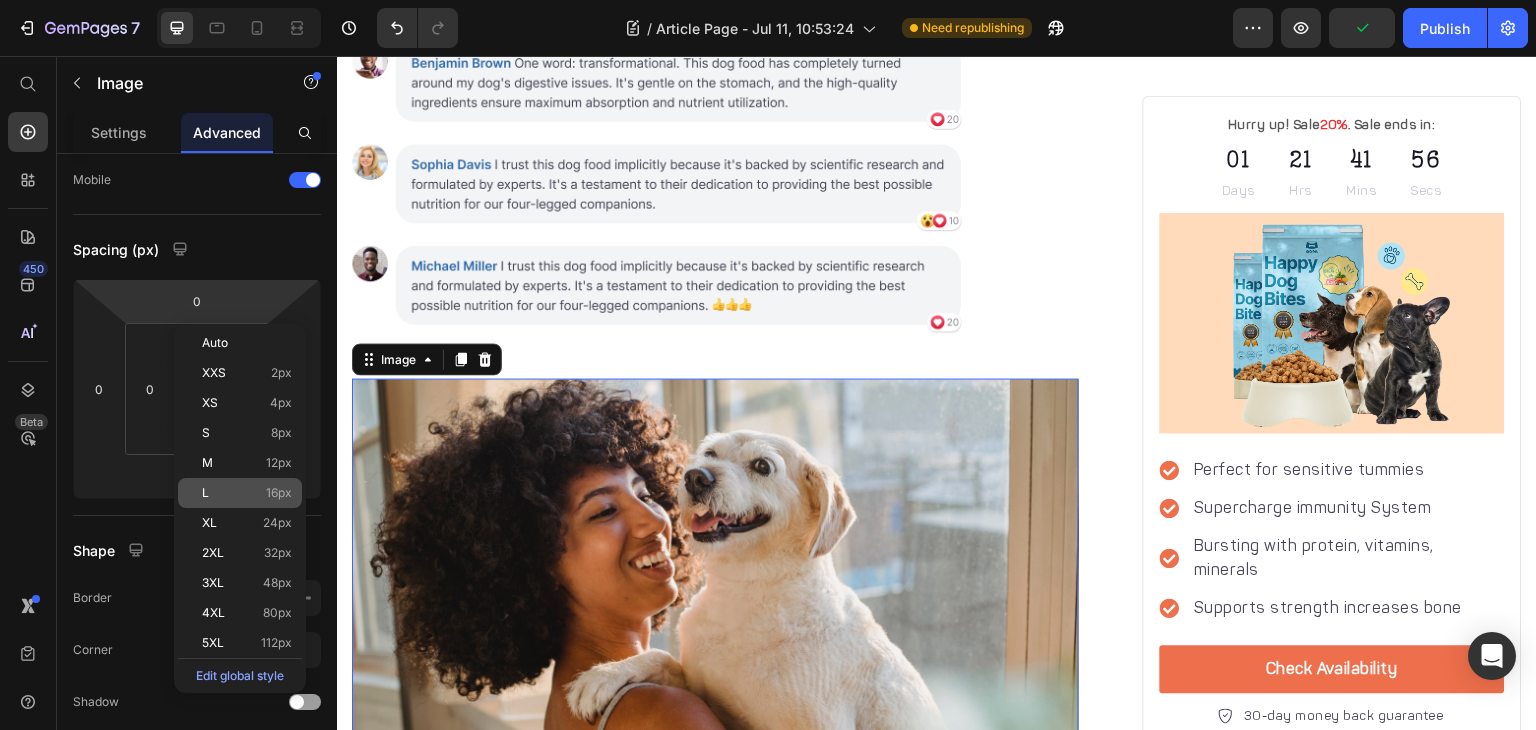 click on "L 16px" 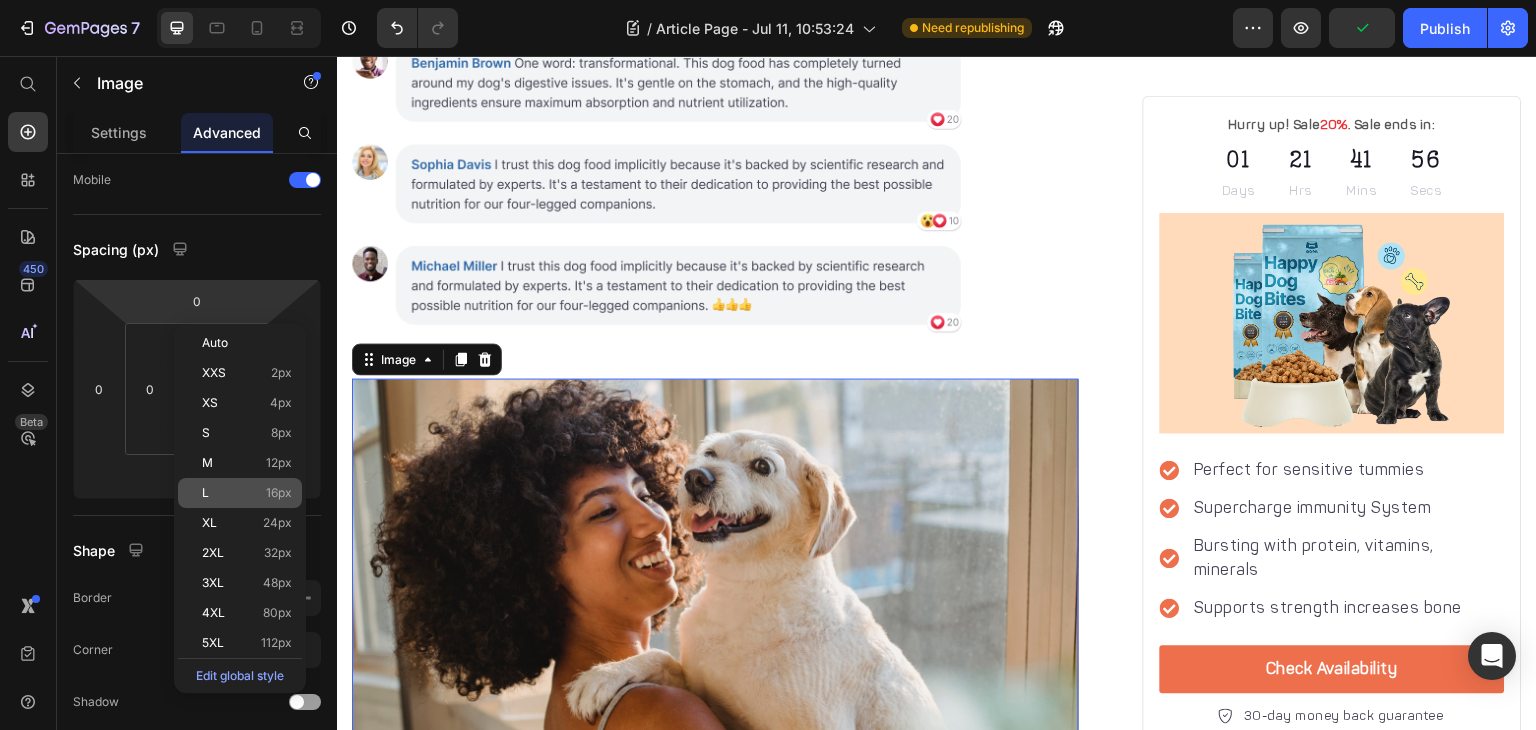 type on "16" 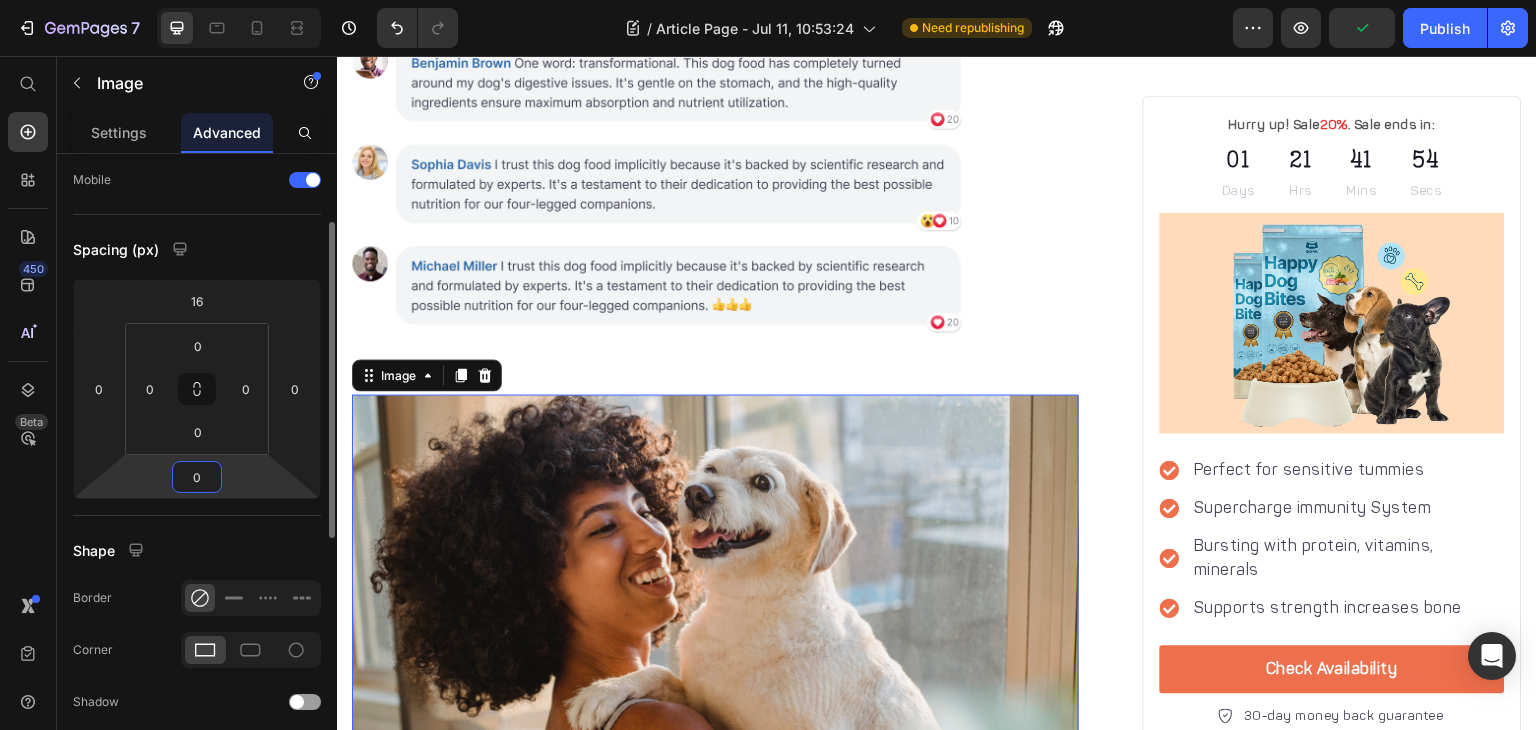 click on "0" at bounding box center (197, 477) 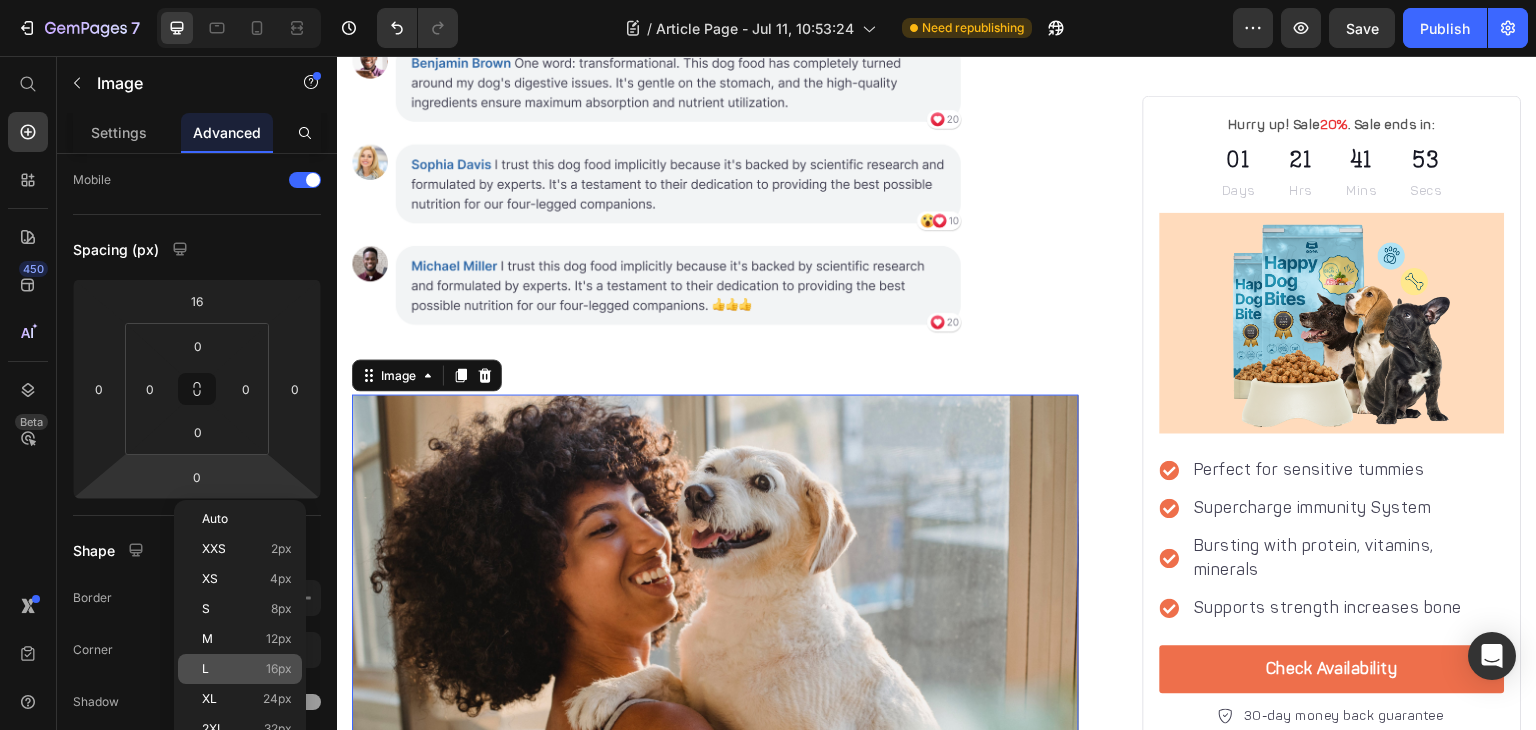 click on "L 16px" 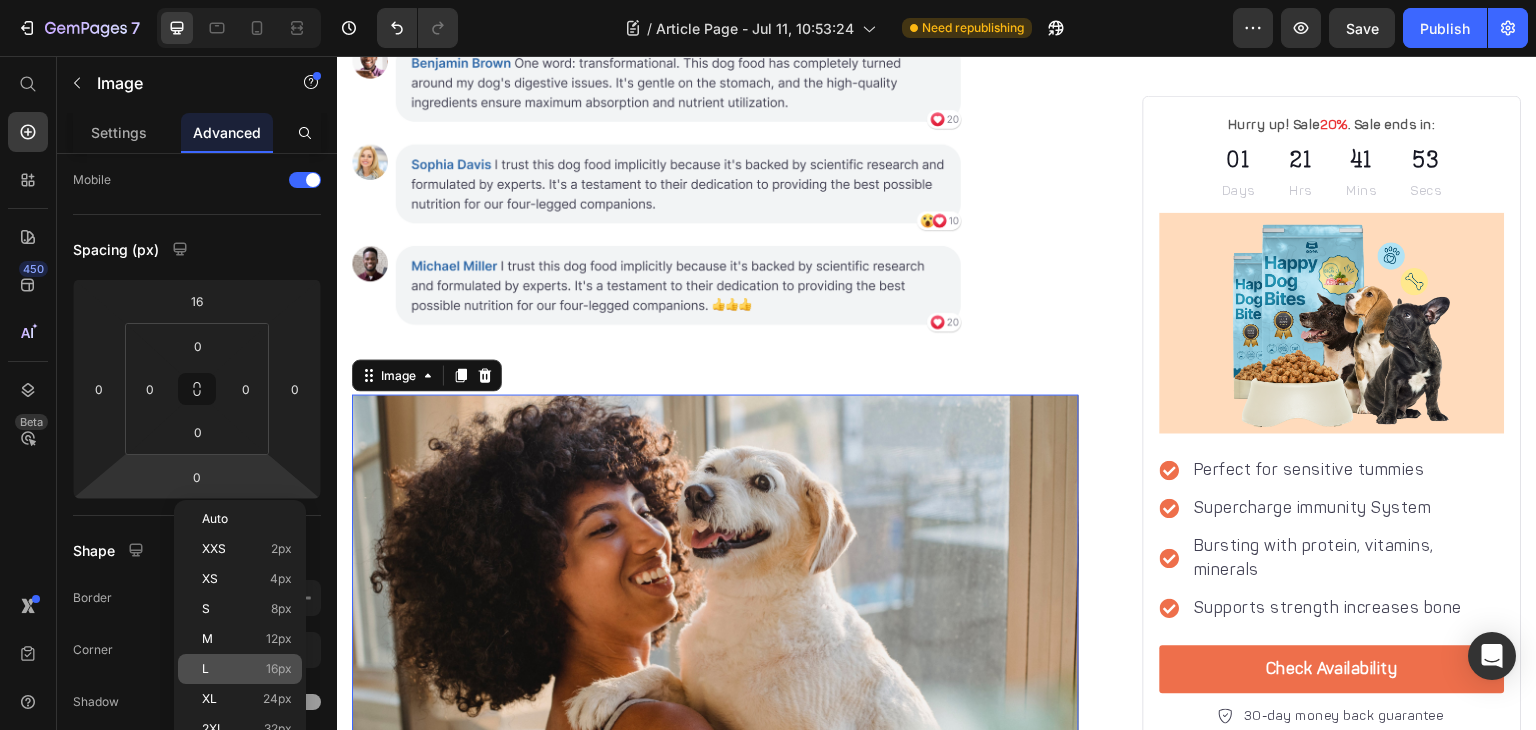 type on "16" 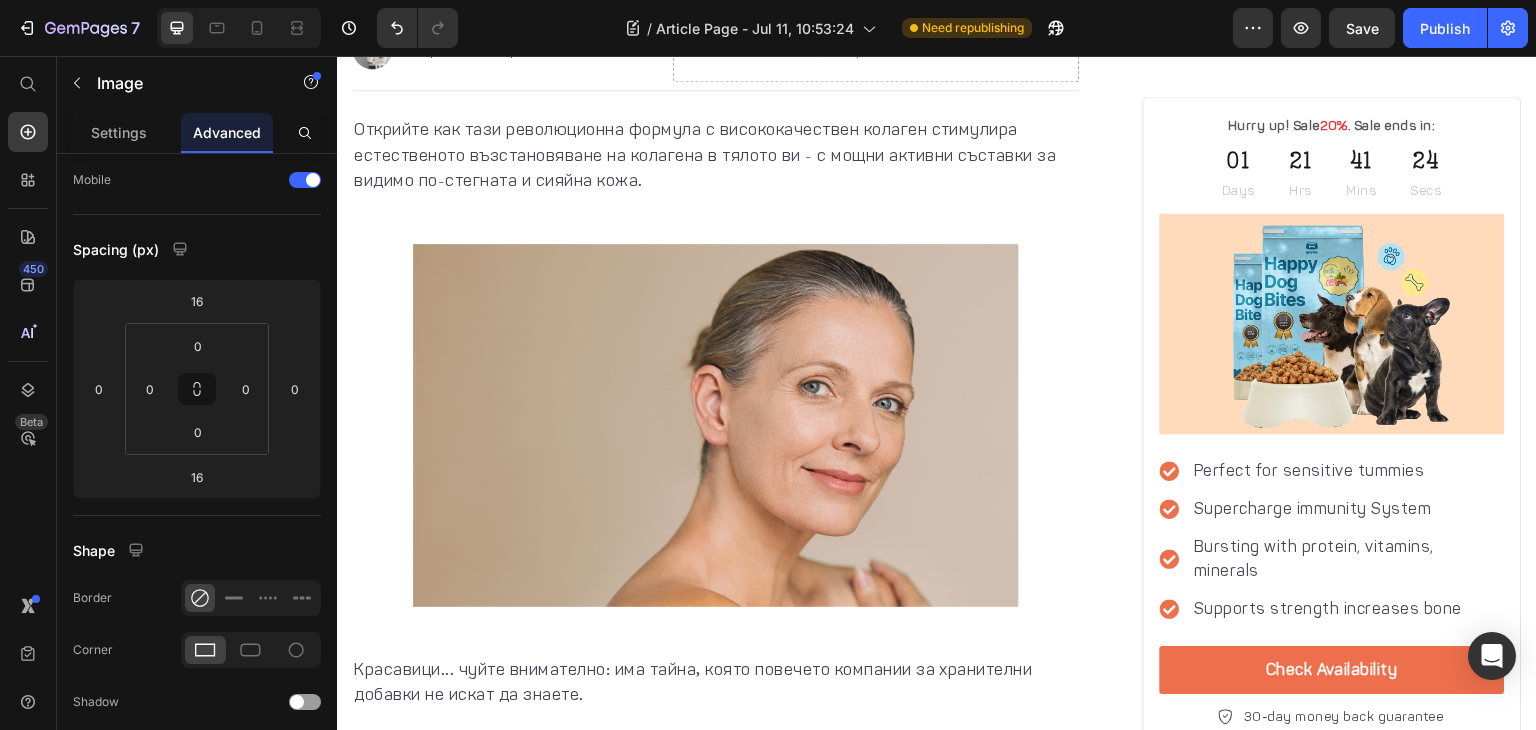 scroll, scrollTop: 474, scrollLeft: 0, axis: vertical 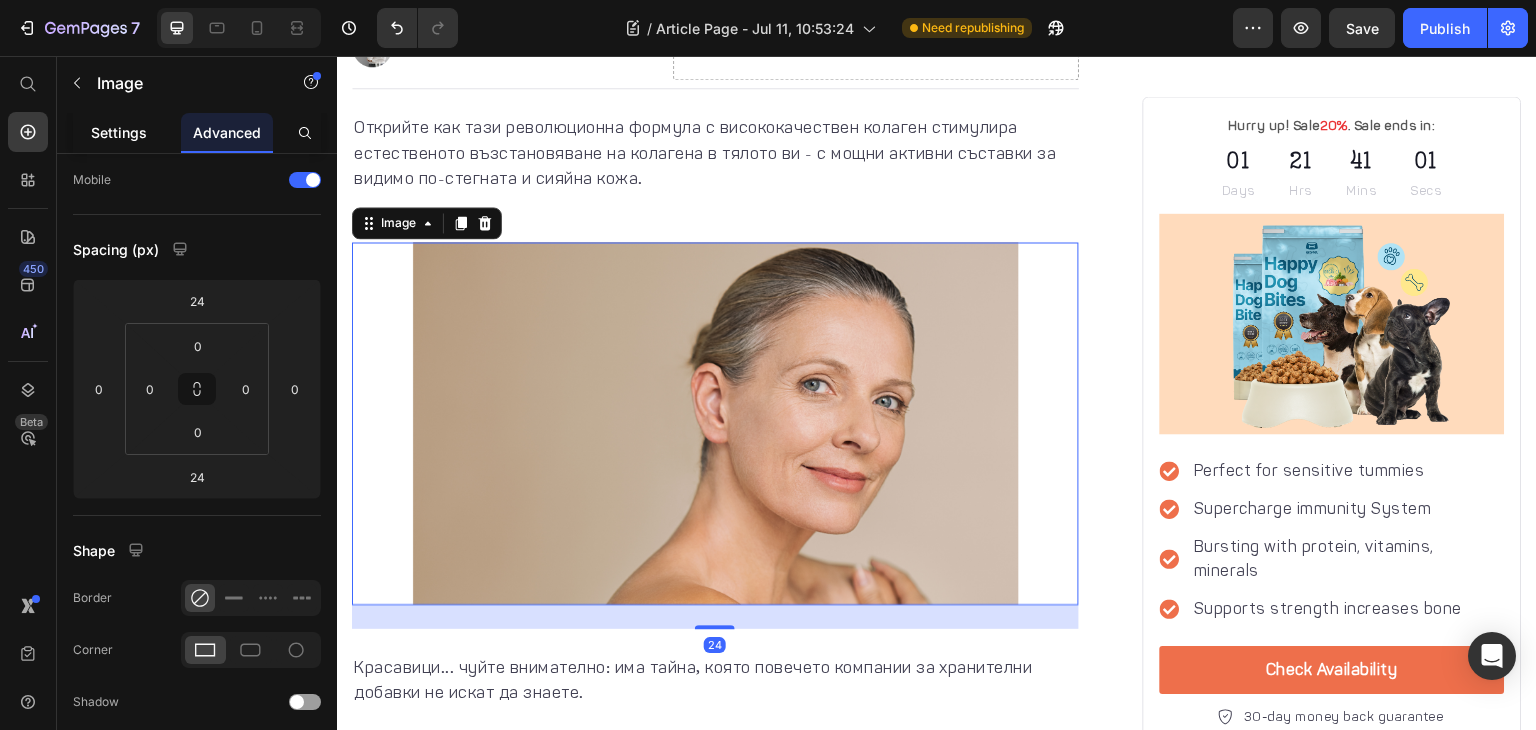 click on "Settings" at bounding box center [119, 132] 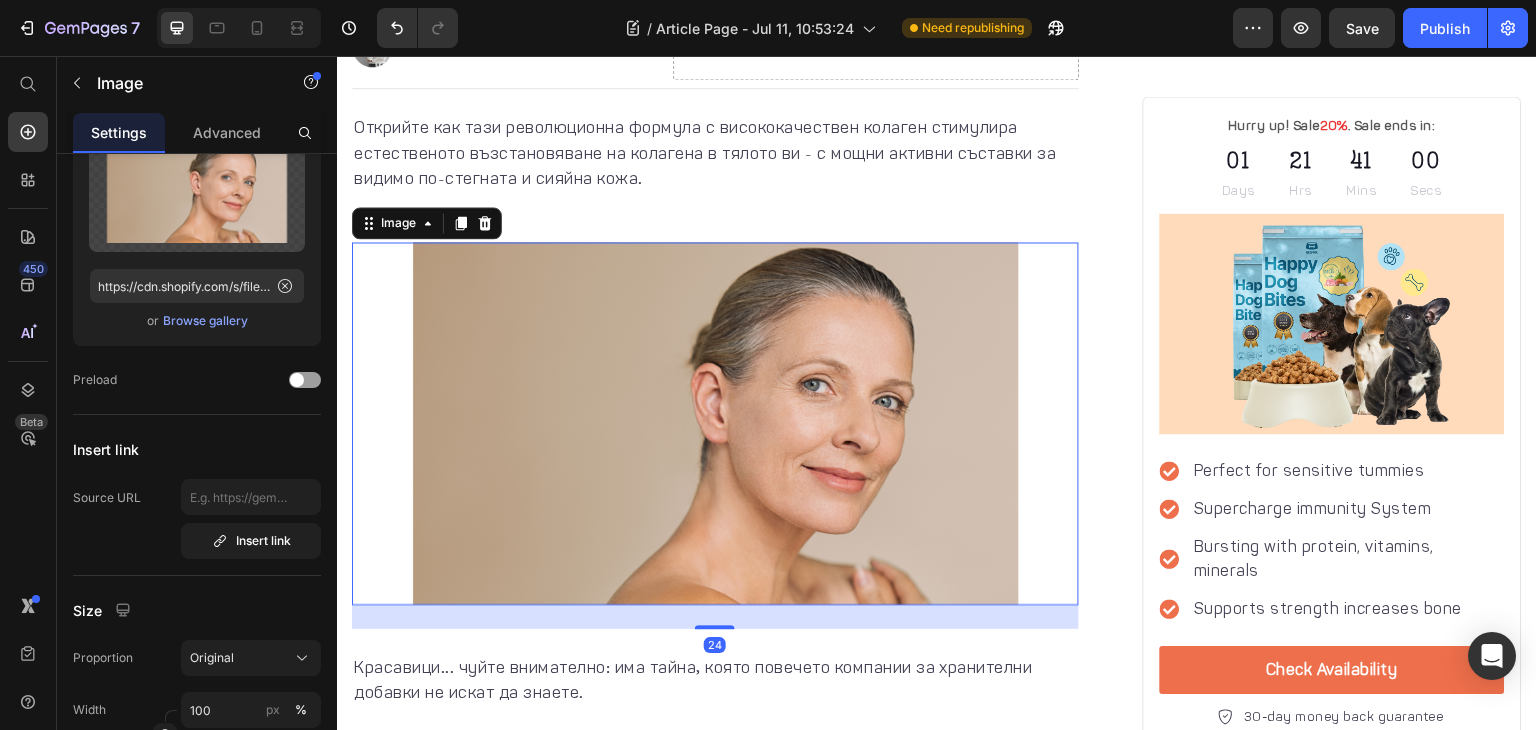 scroll, scrollTop: 0, scrollLeft: 0, axis: both 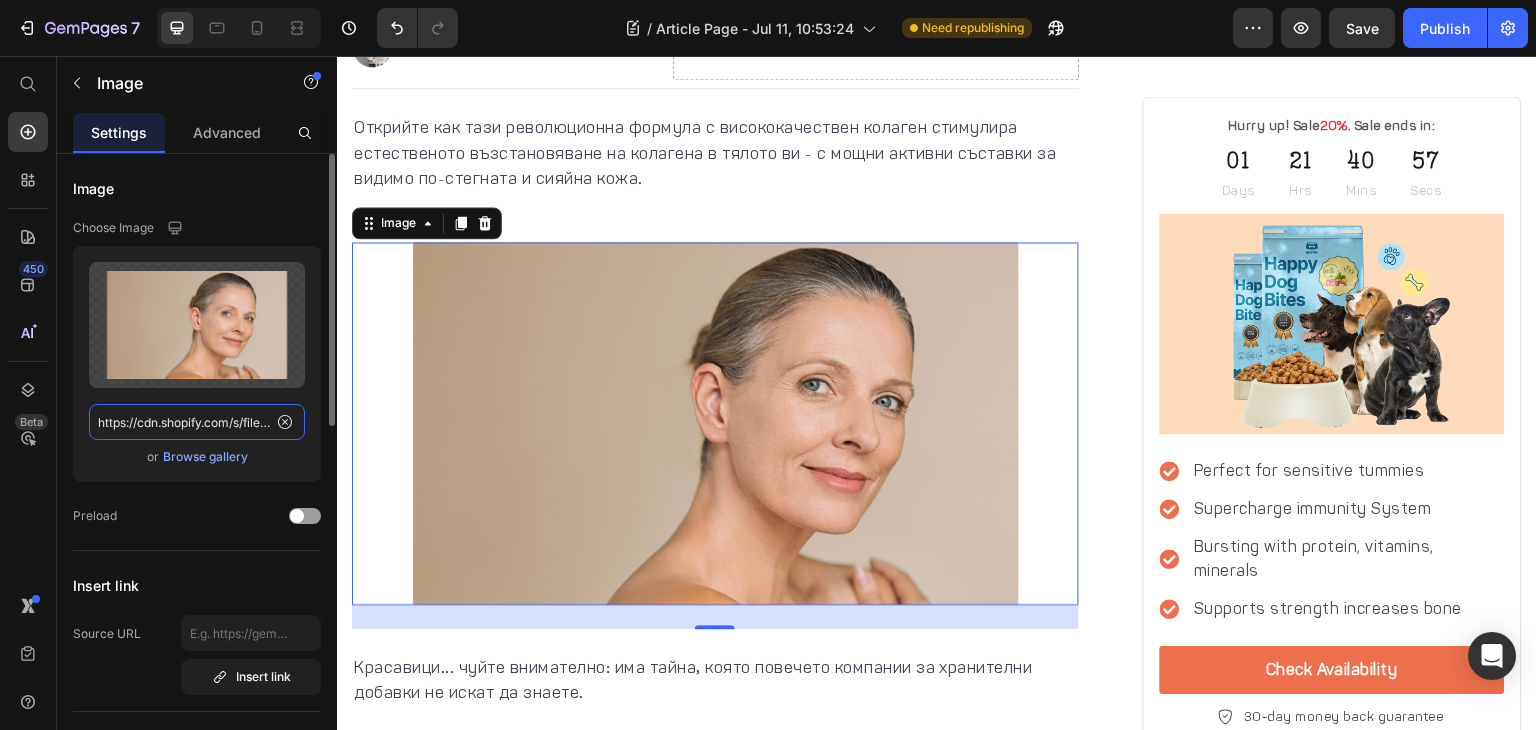 click on "https://cdn.shopify.com/s/files/1/0910/8661/8952/files/gempages_573942165277770521-dfd0bbc9-2c31-4d61-a20d-e8c9d4608aae.png" 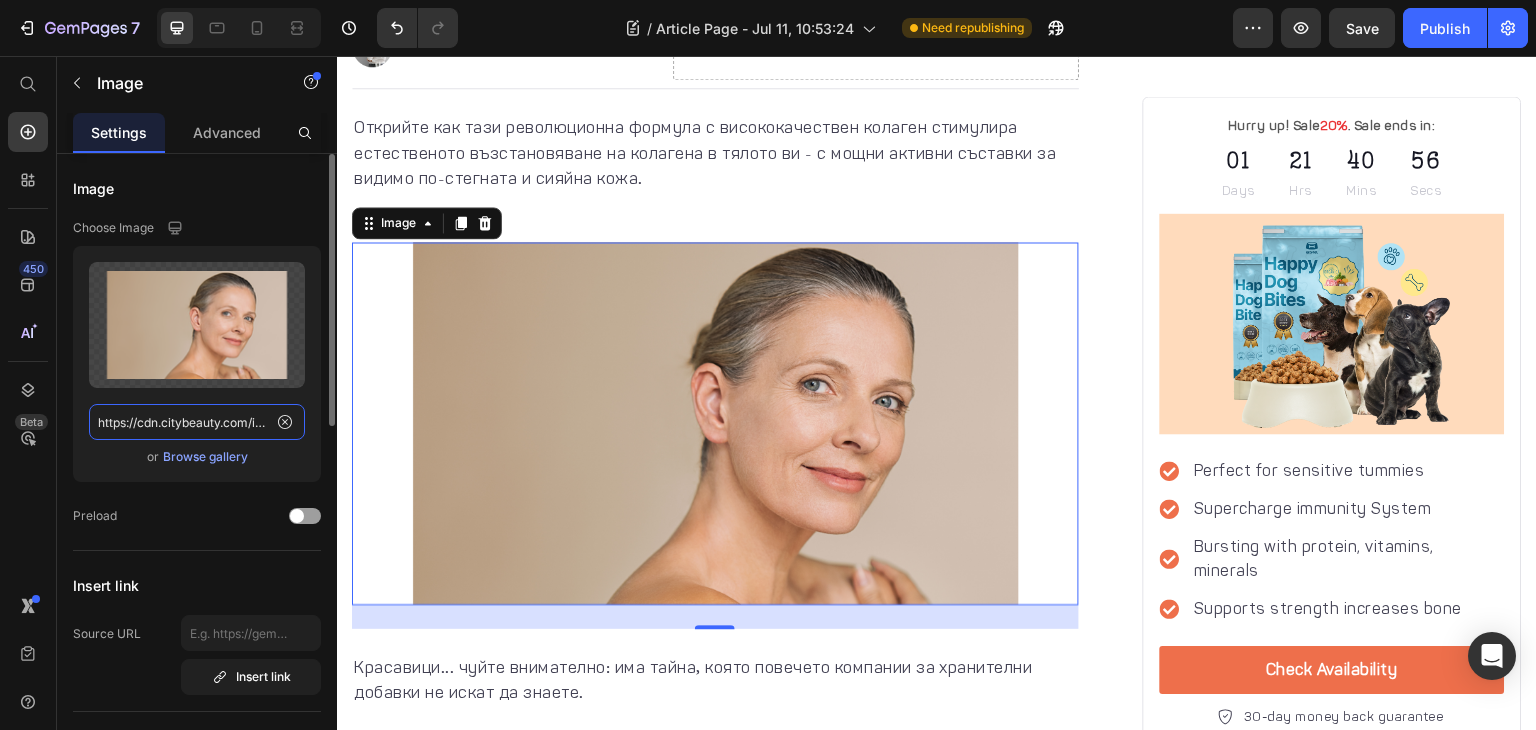 scroll, scrollTop: 0, scrollLeft: 116, axis: horizontal 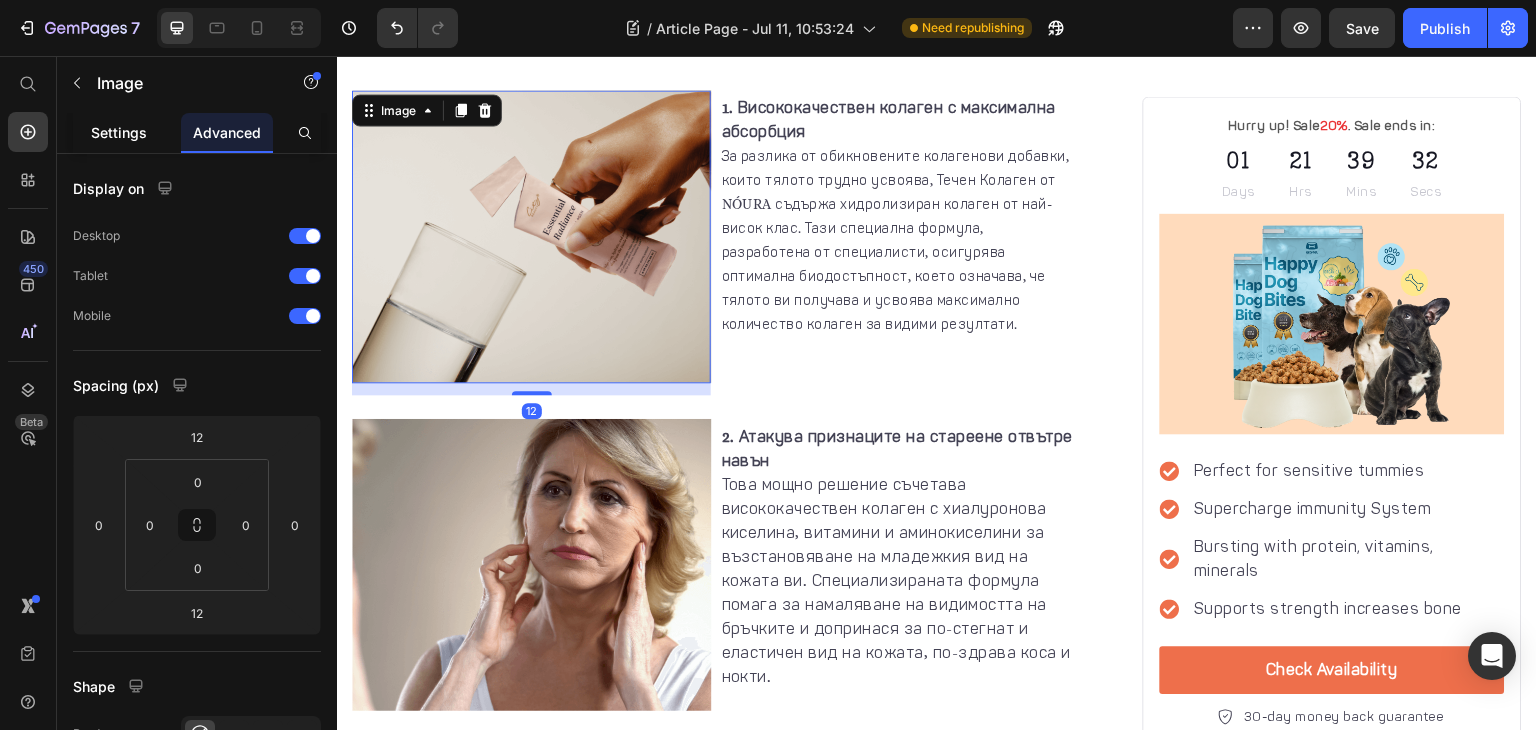 click on "Settings" 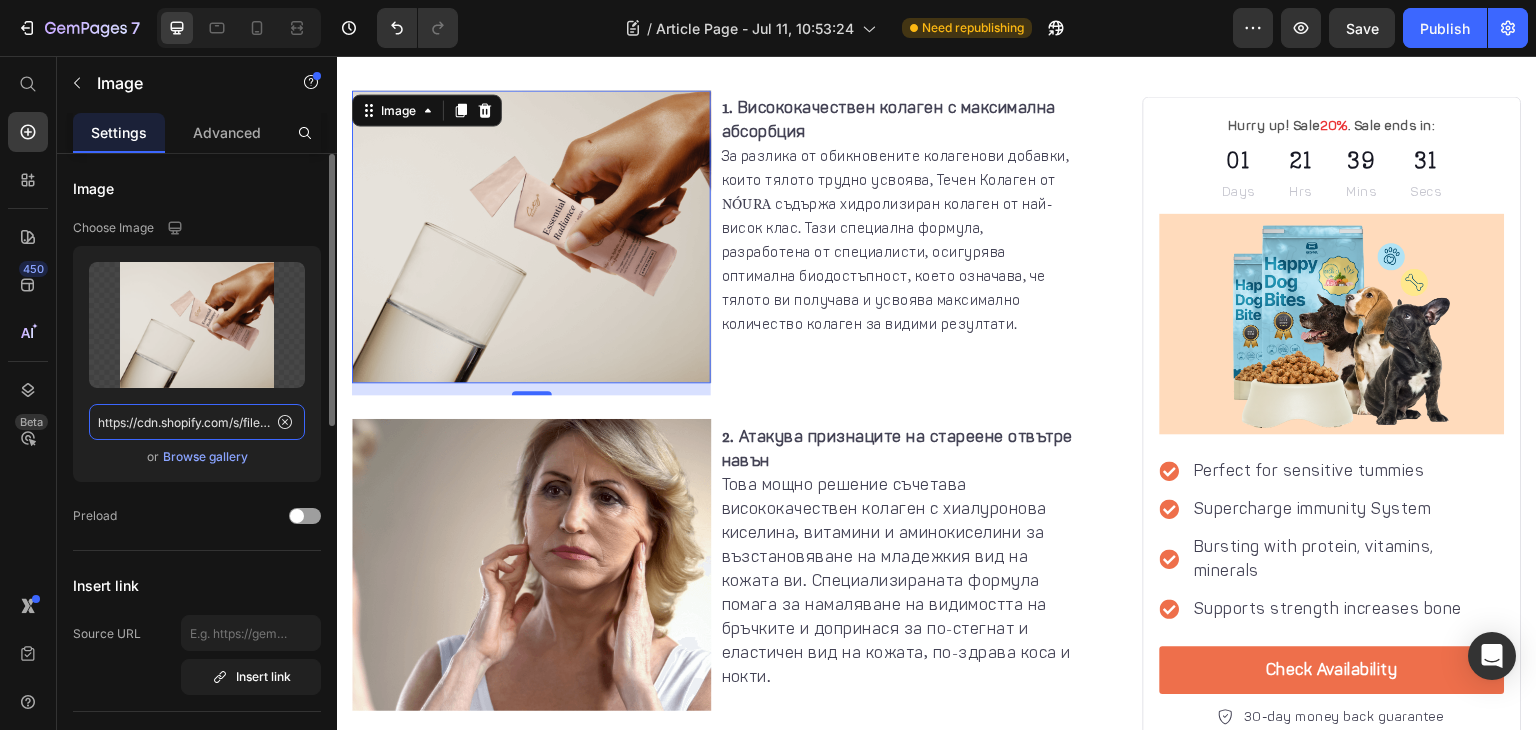 click on "https://cdn.shopify.com/s/files/1/0910/8661/8952/files/gempages_573942165277770521-7cbede2f-7063-46bc-a089-fc4b642d8322.png" 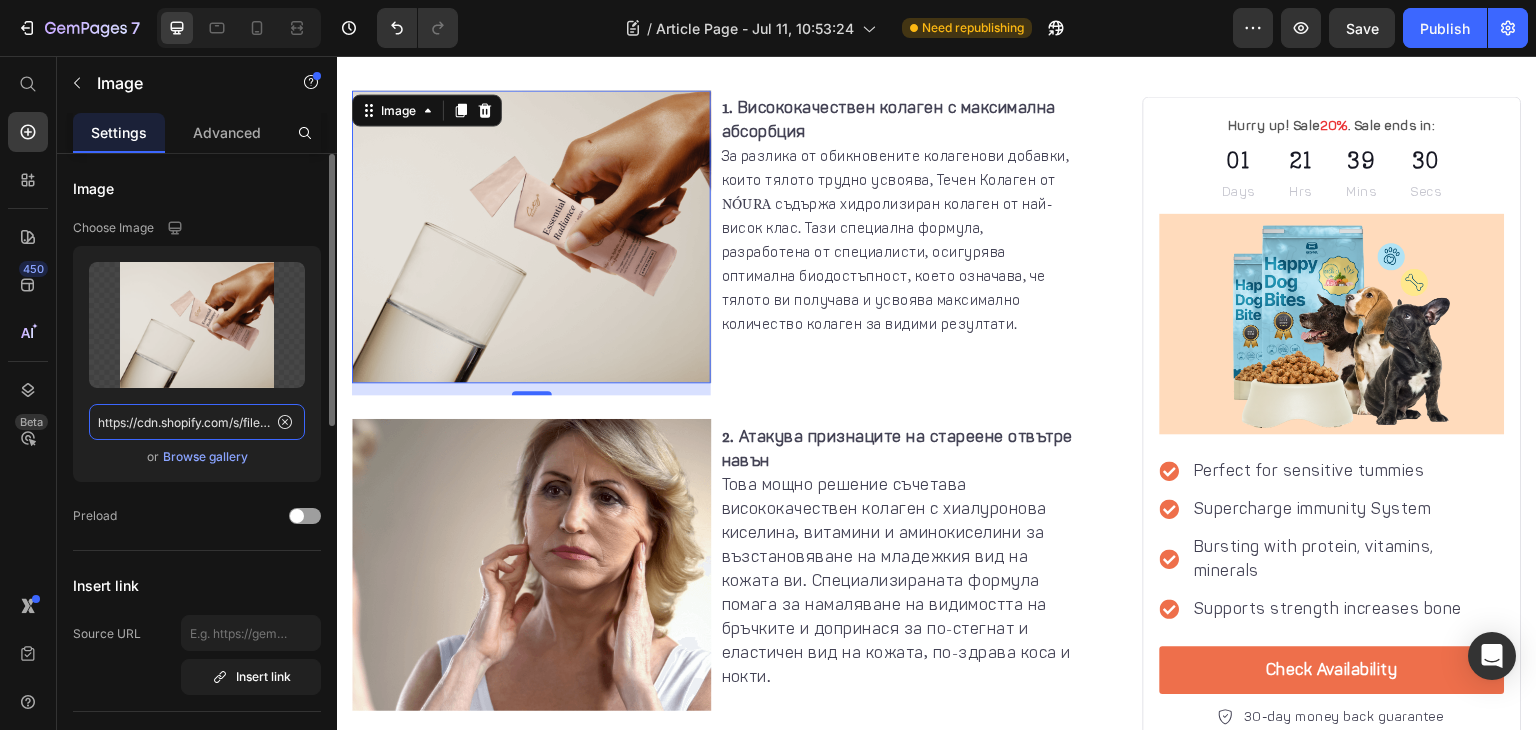 paste on "noura.bg/cdn/shop/files/IMG_9977.jpg?v=1739179074&width=620" 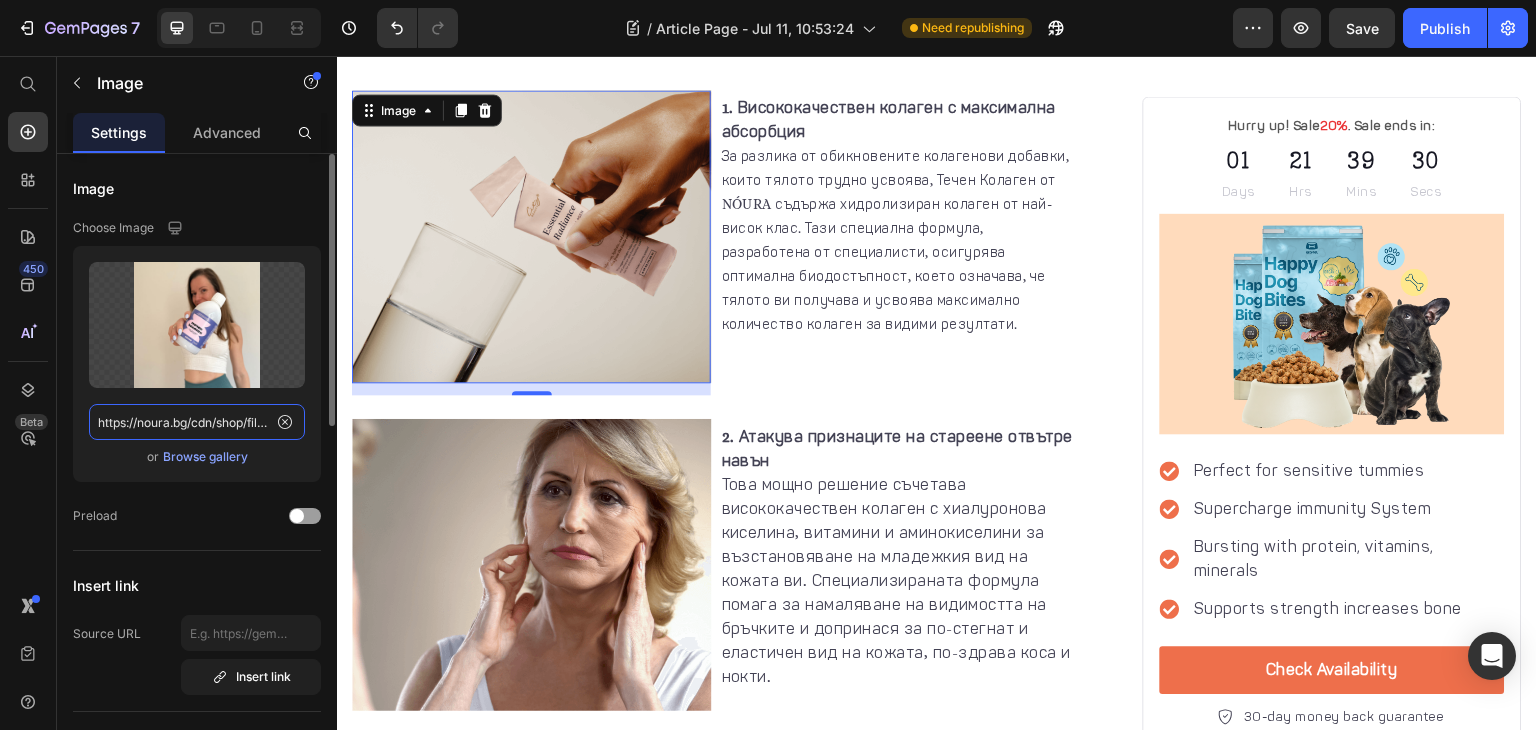 scroll, scrollTop: 0, scrollLeft: 239, axis: horizontal 